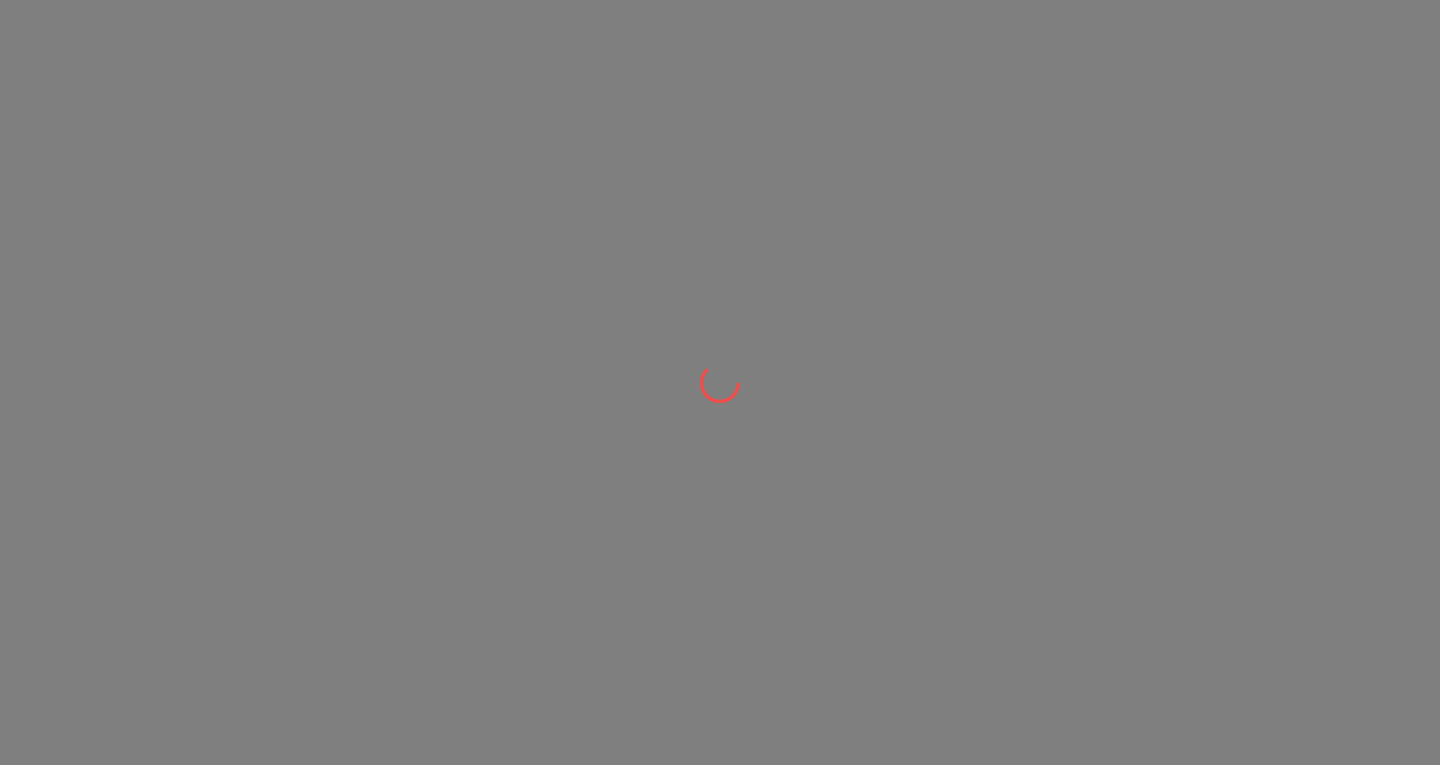scroll, scrollTop: 0, scrollLeft: 0, axis: both 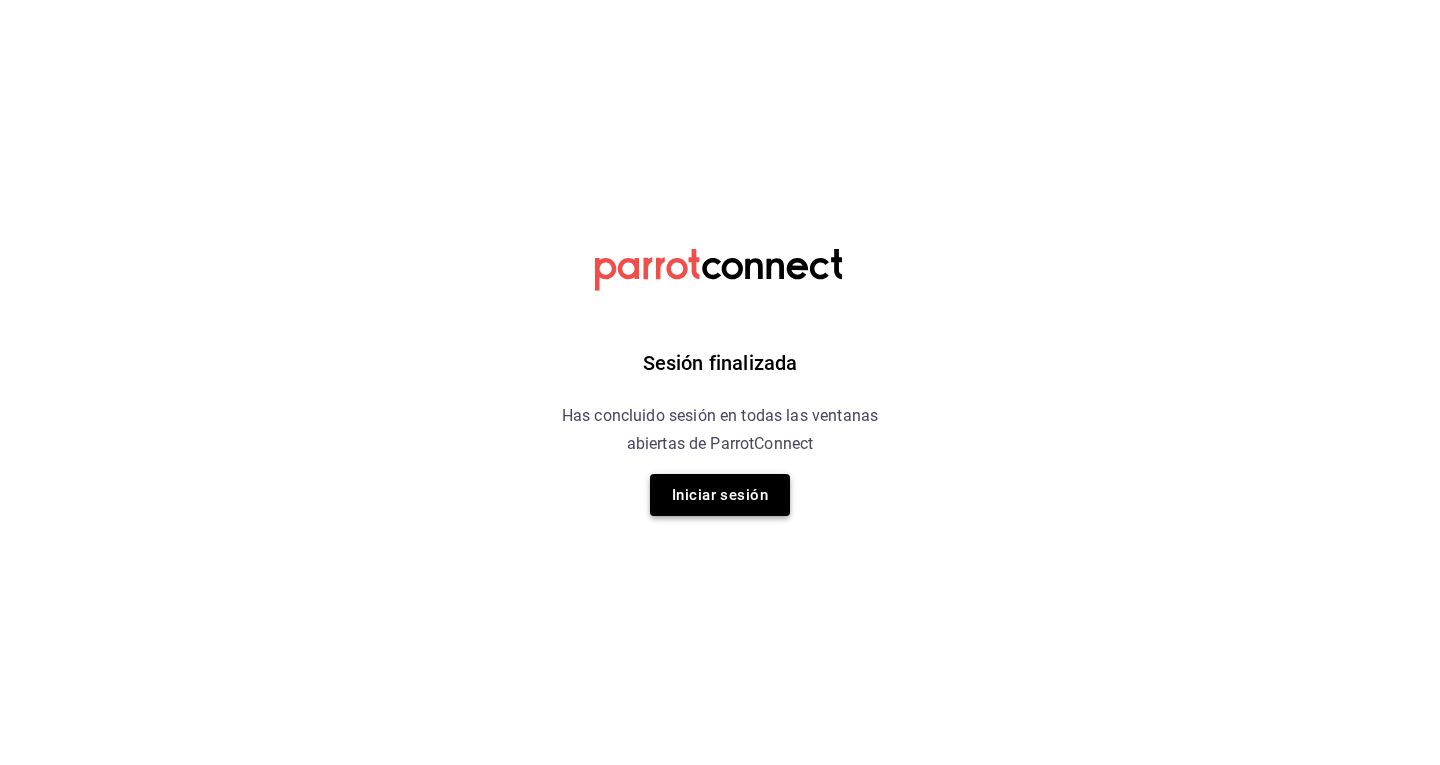 click on "Iniciar sesión" at bounding box center [720, 495] 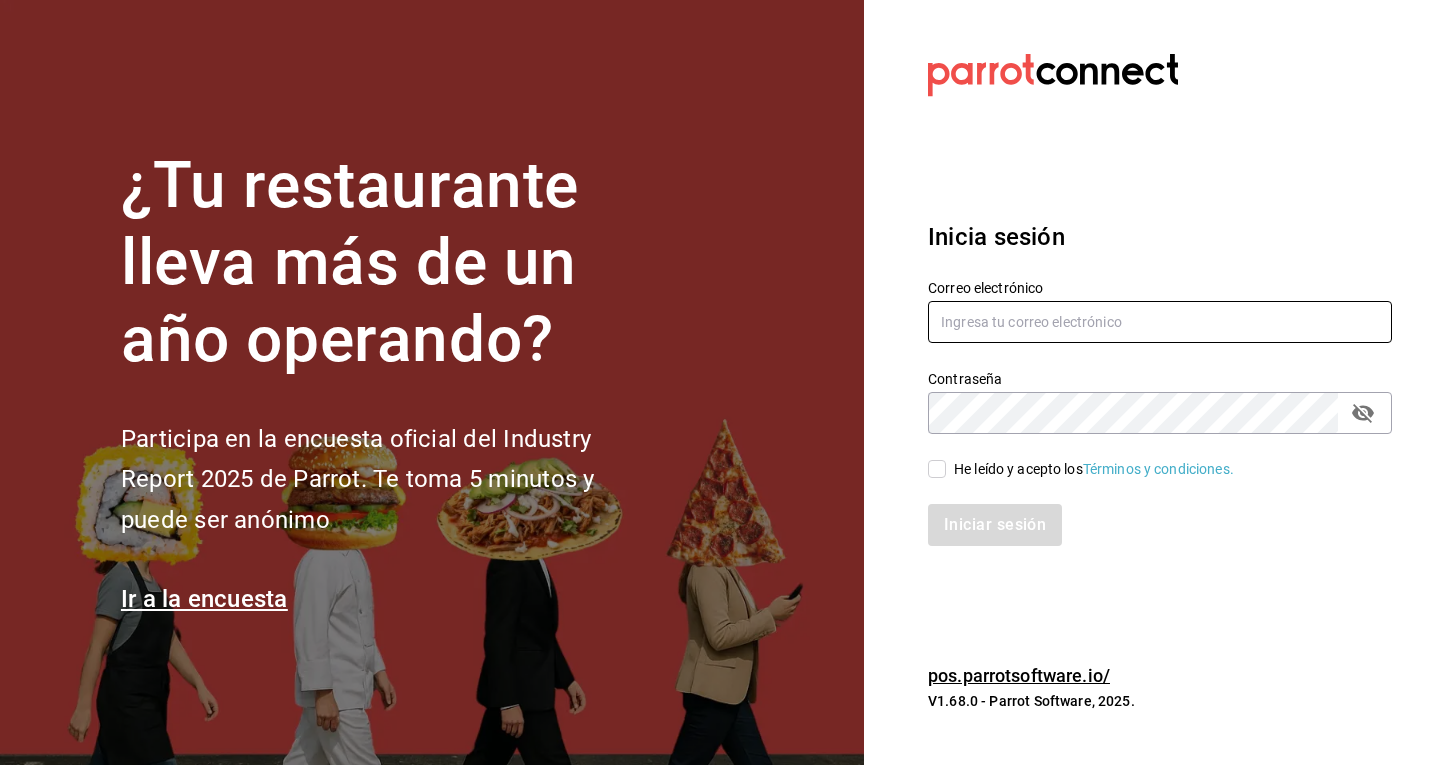 click at bounding box center [1160, 322] 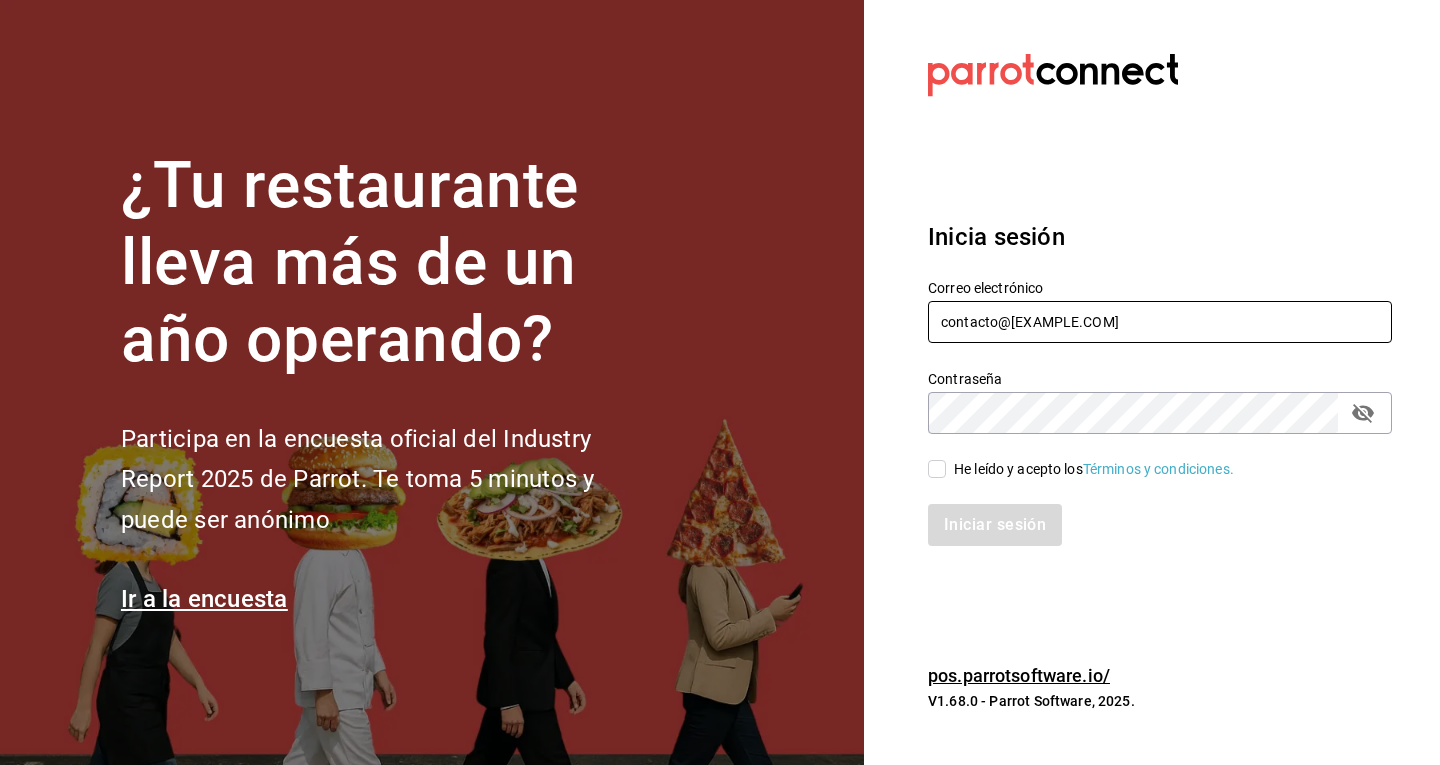 type on "contacto@[EXAMPLE.COM]" 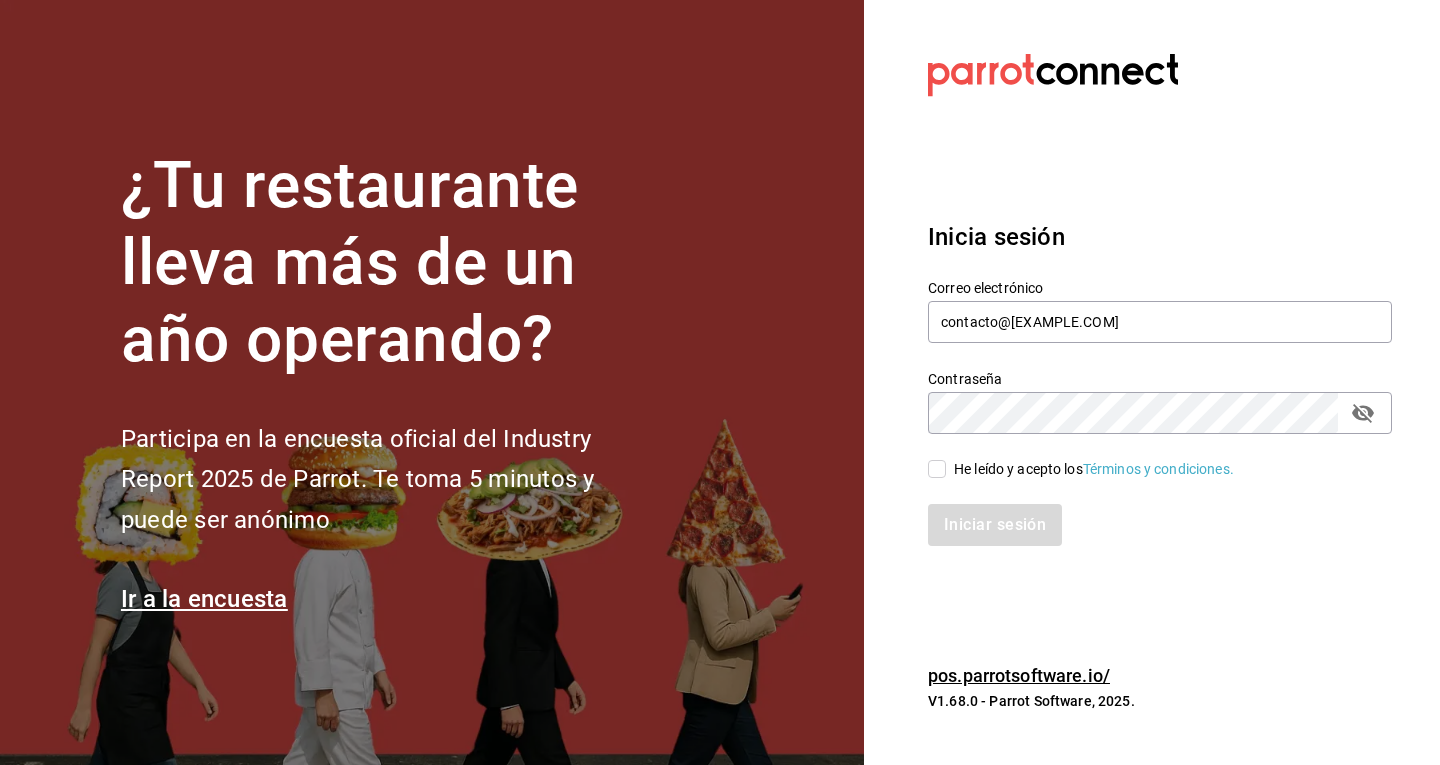click 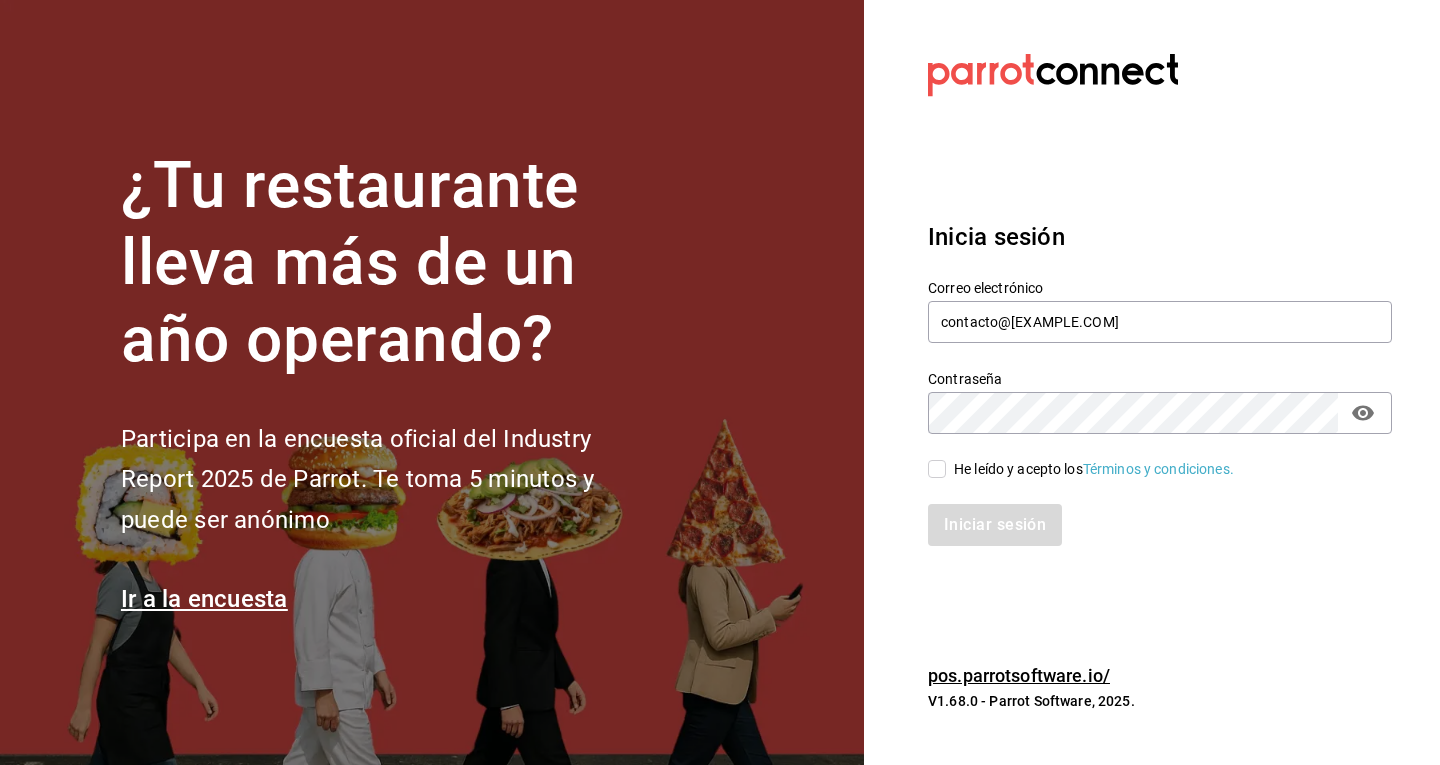 click on "He leído y acepto los  Términos y condiciones." at bounding box center [1090, 469] 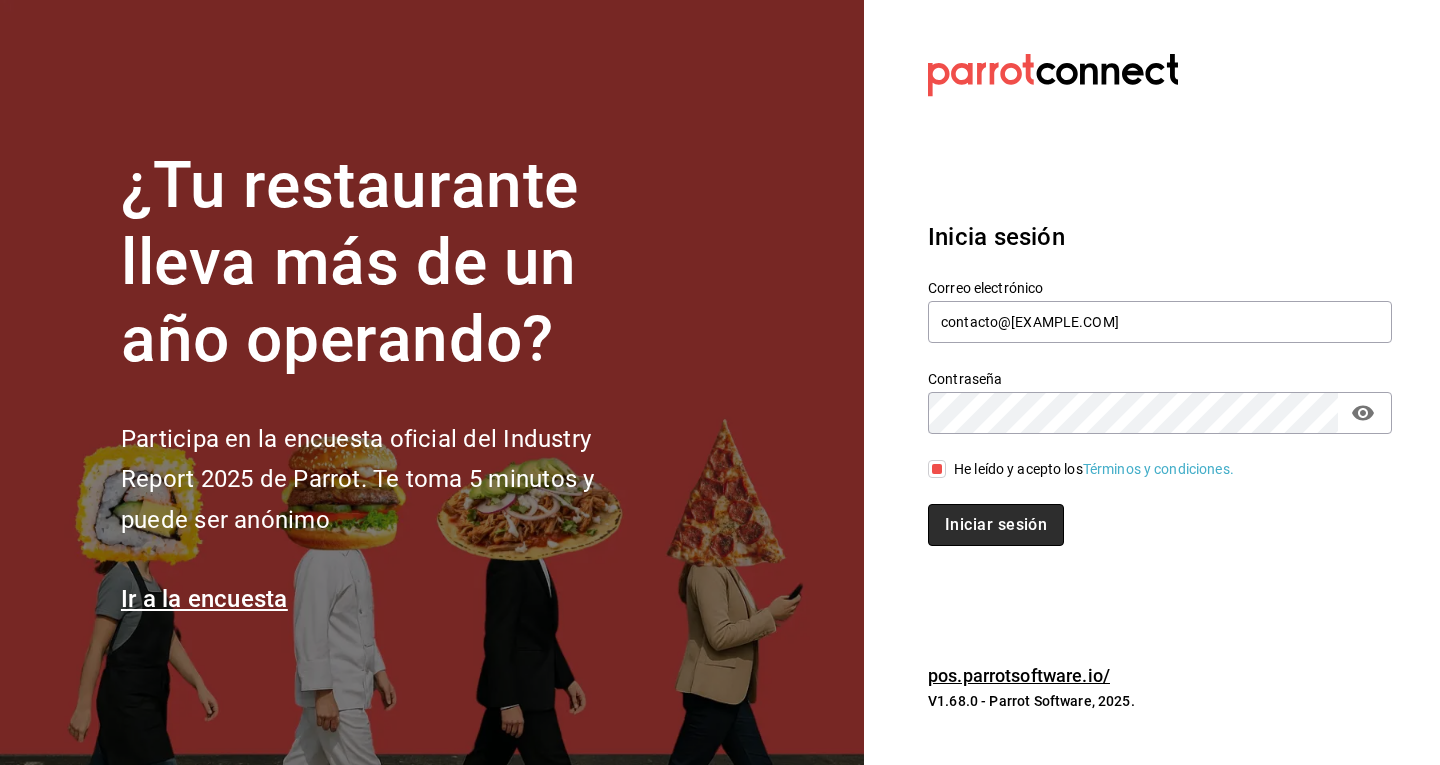 click on "Iniciar sesión" at bounding box center [996, 525] 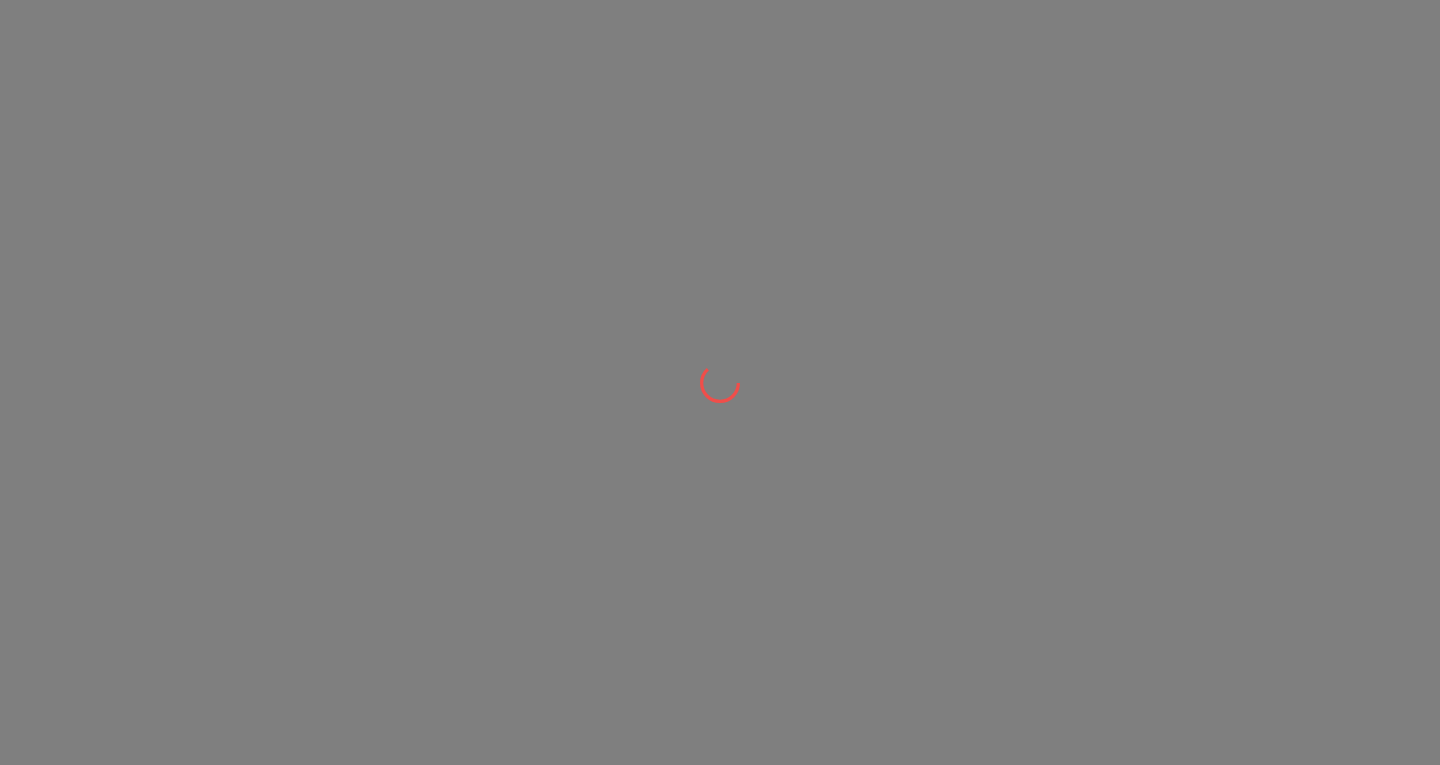 scroll, scrollTop: 0, scrollLeft: 0, axis: both 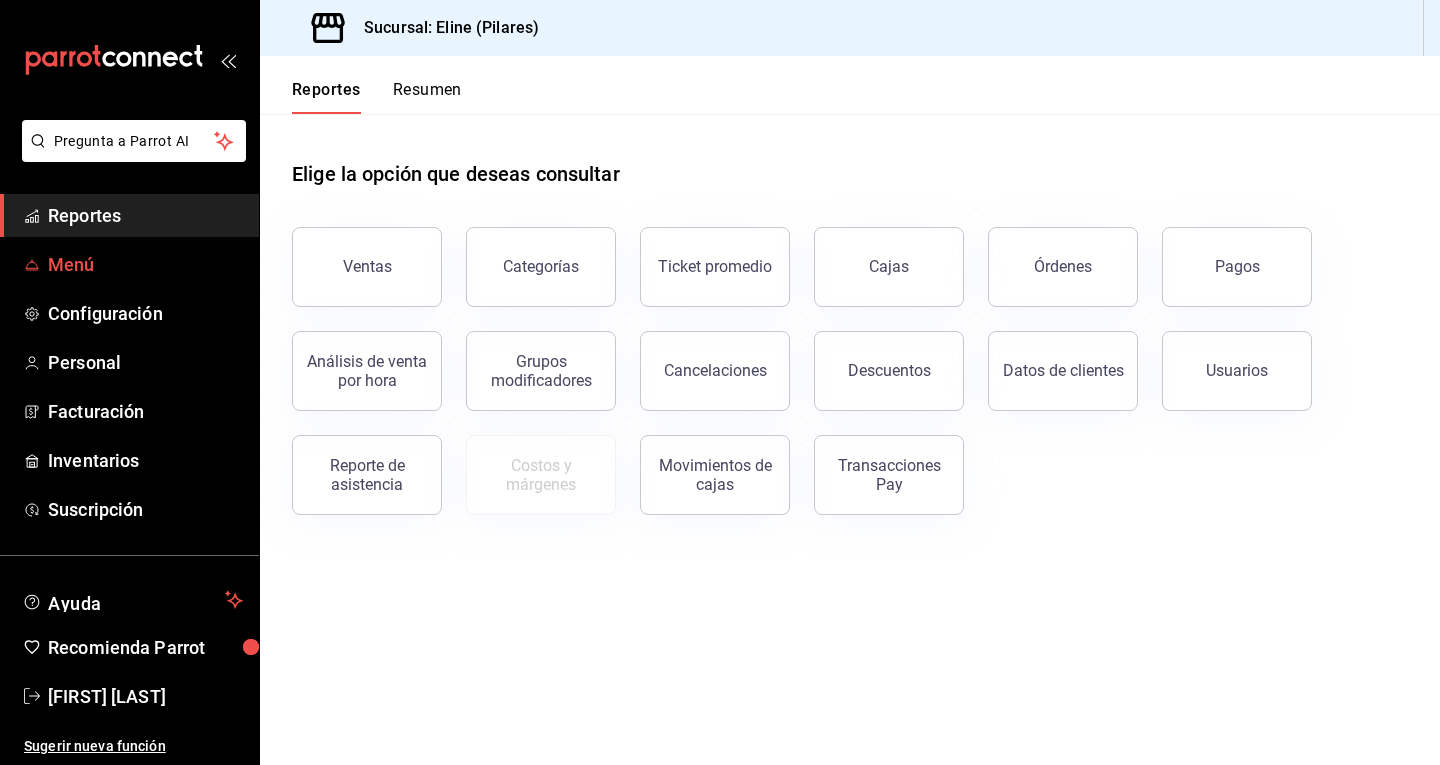 click on "Menú" at bounding box center [145, 264] 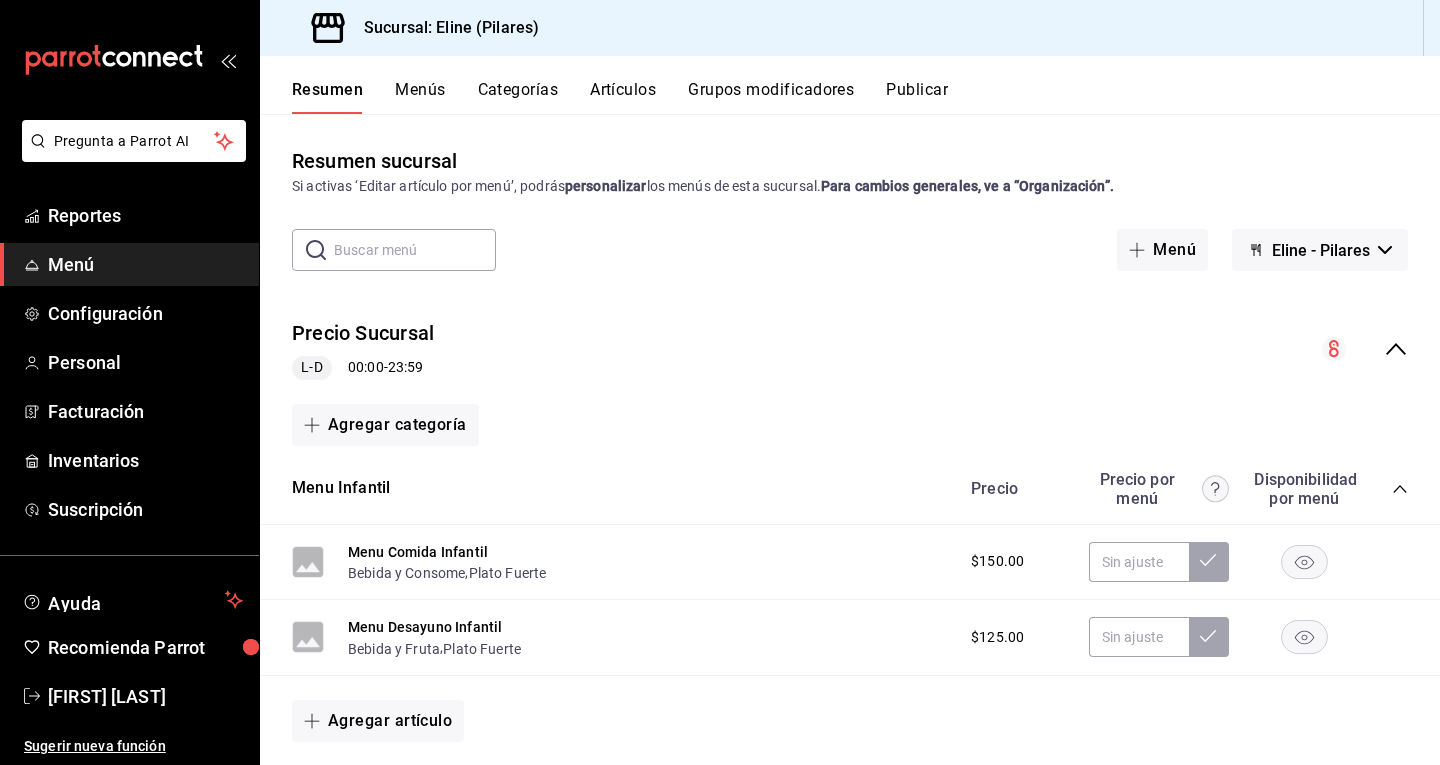 click on "Artículos" at bounding box center (623, 97) 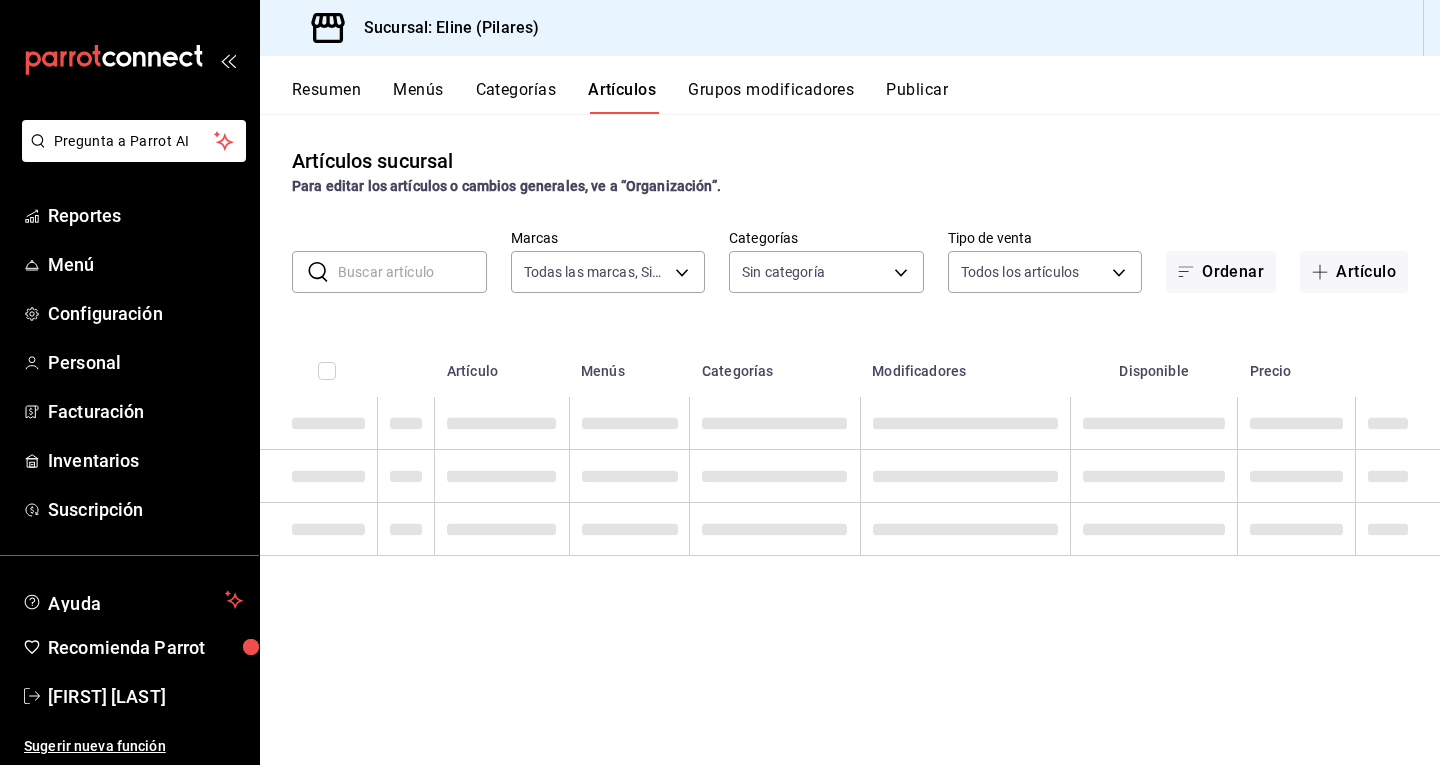 type on "0db806fa-6d05-492a-852f-52e7defb740f" 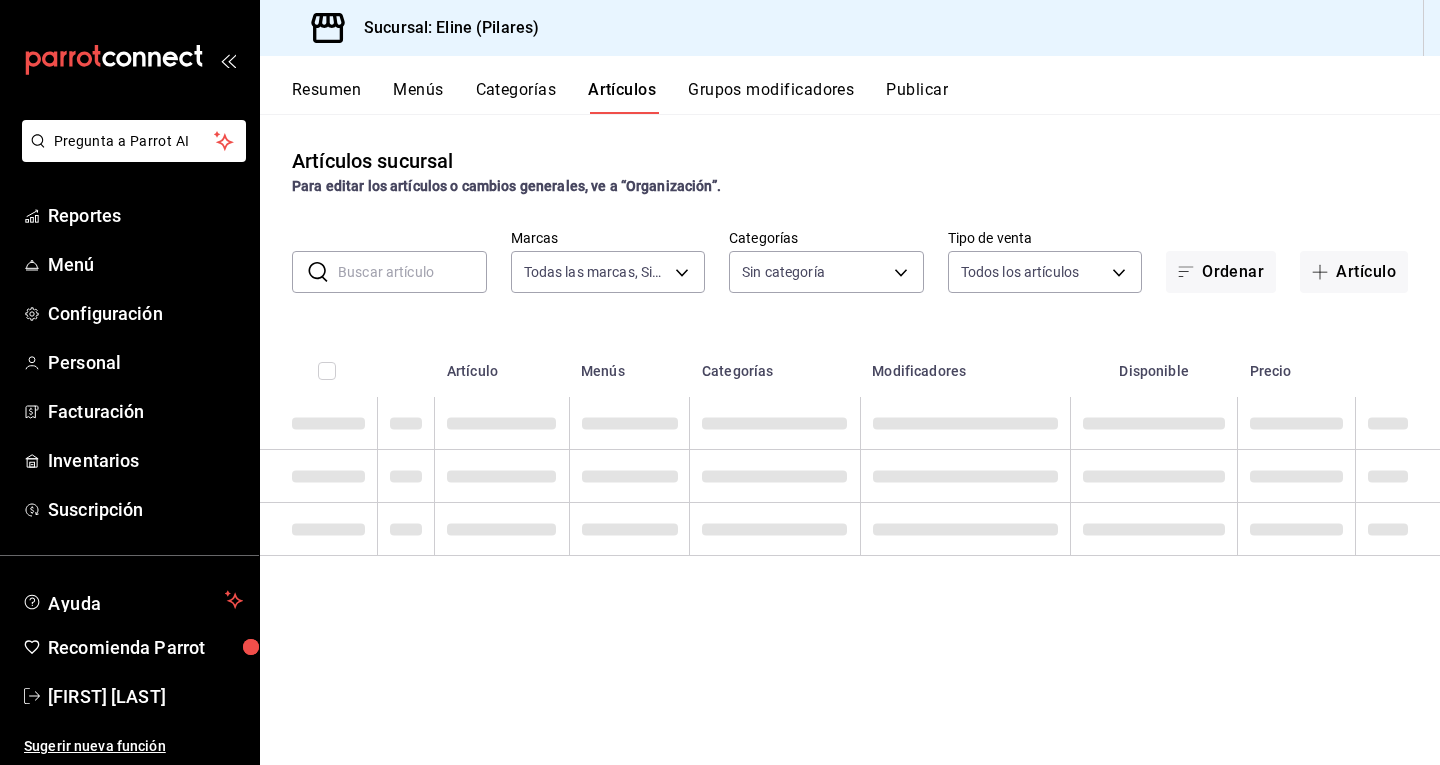 type on "7db7e2ab-e5c2-4a8c-8122-5a65d2724519,b01a496e-d789-49e0-bb94-a523ba0e5139,b16eb19a-c235-4dbf-b392-9880a42434bc,ee475ad2-23a8-44b2-b1d1-8b641c07866a,c1597d78-c5f7-43bb-b2ae-146531393462,786da88d-cf67-4891-ab24-f4a591d68d9d,36e5676a-d815-42f5-a6d2-460c29a3d2c1,2937d029-e266-4c66-9e1c-efeb9fa0825c,0a86945d-3266-4cd5-8d4e-5a62f24b5afc,04c80509-185d-4f63-b53c-6588cc68b737,ac3261e7-9b70-45ff-b0e8-6a5884584dd3,0f2bce6b-e939-4182-ae45-67d2a79721e1,93913571-19fd-4197-add4-74bba21c4b53,9cca0496-5d19-4c1e-8617-0b881d591d26,277b5391-5844-4cdd-b37d-7c3993dcfd79,3ba9b61d-ef5e-4737-8f0e-935c5b36f915,4375364c-db3c-4393-ab92-223488053af6" 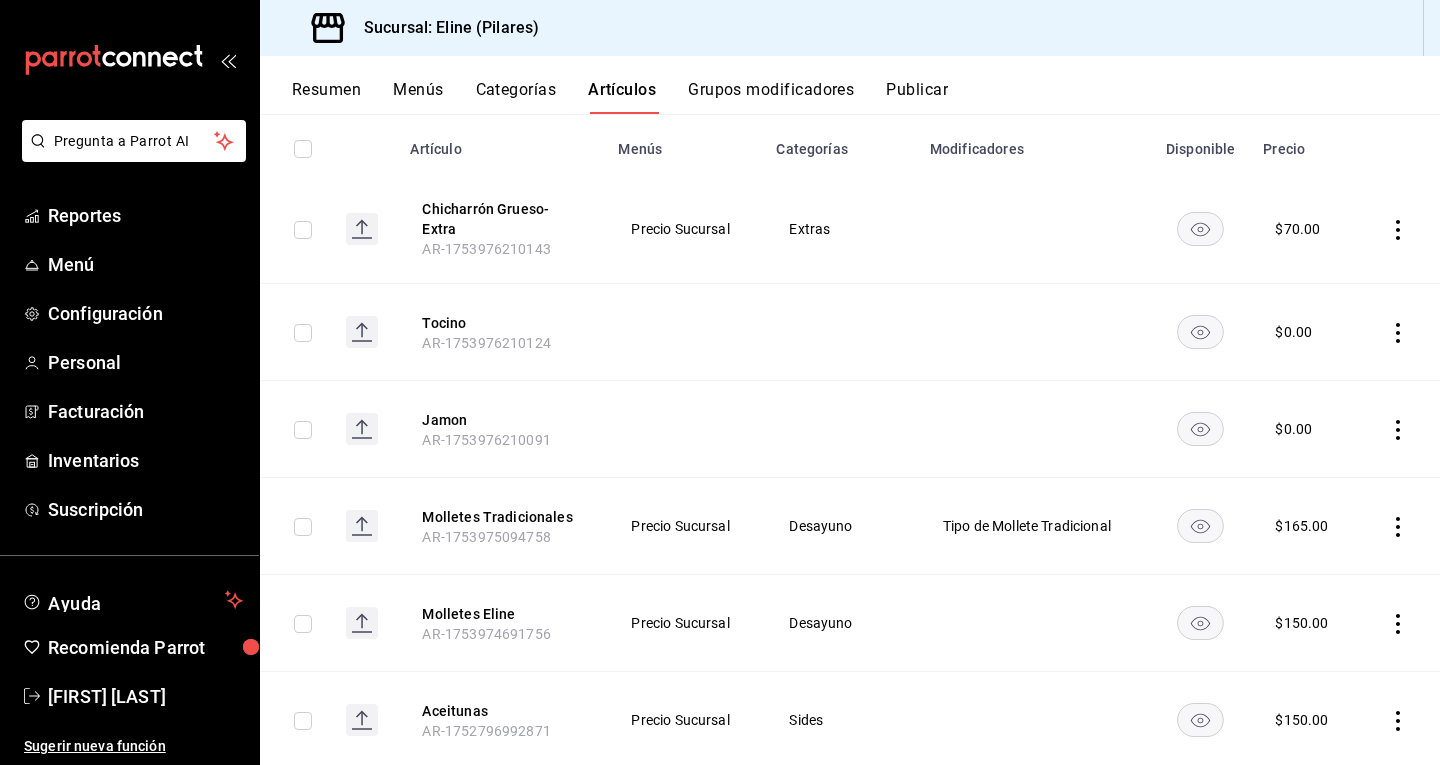 scroll, scrollTop: 229, scrollLeft: 0, axis: vertical 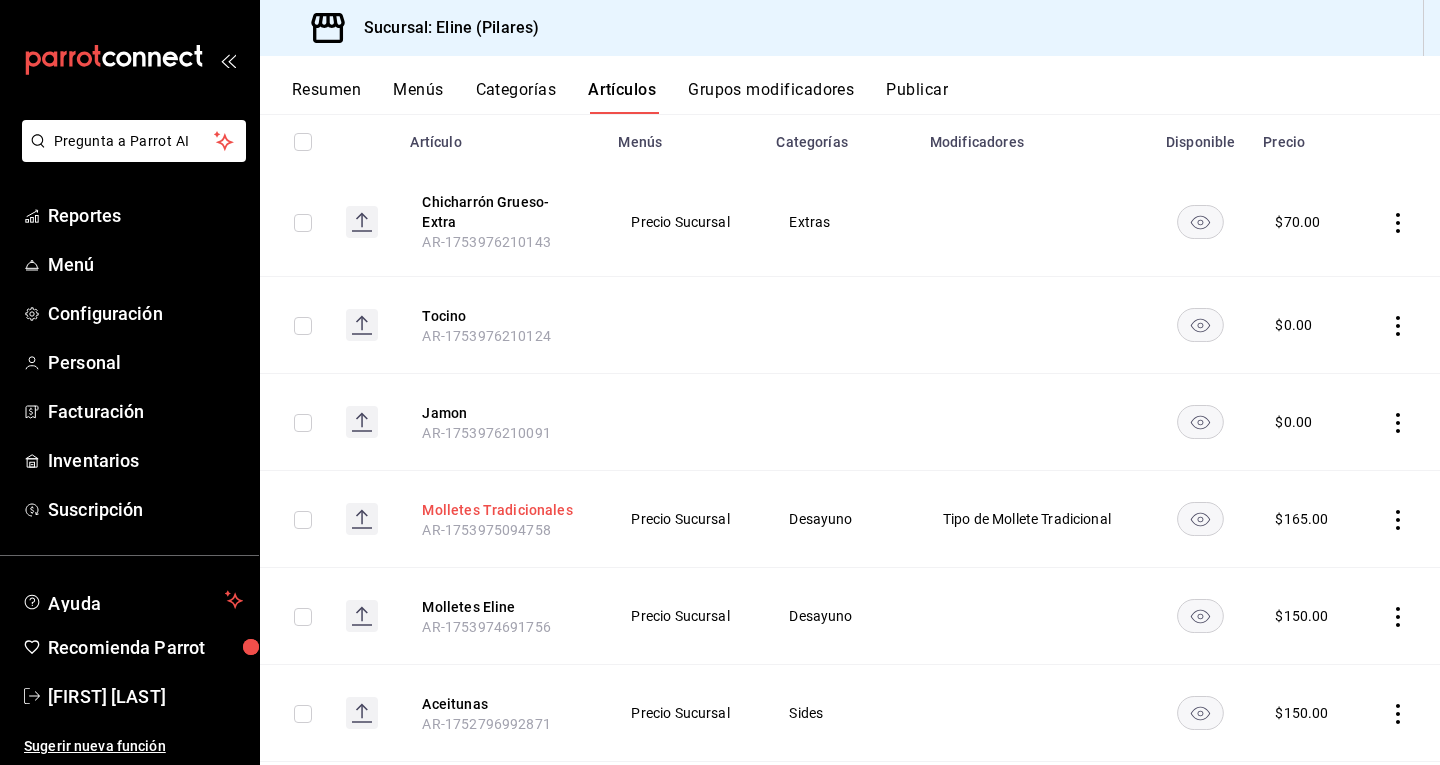 click on "Molletes Tradicionales" at bounding box center (502, 510) 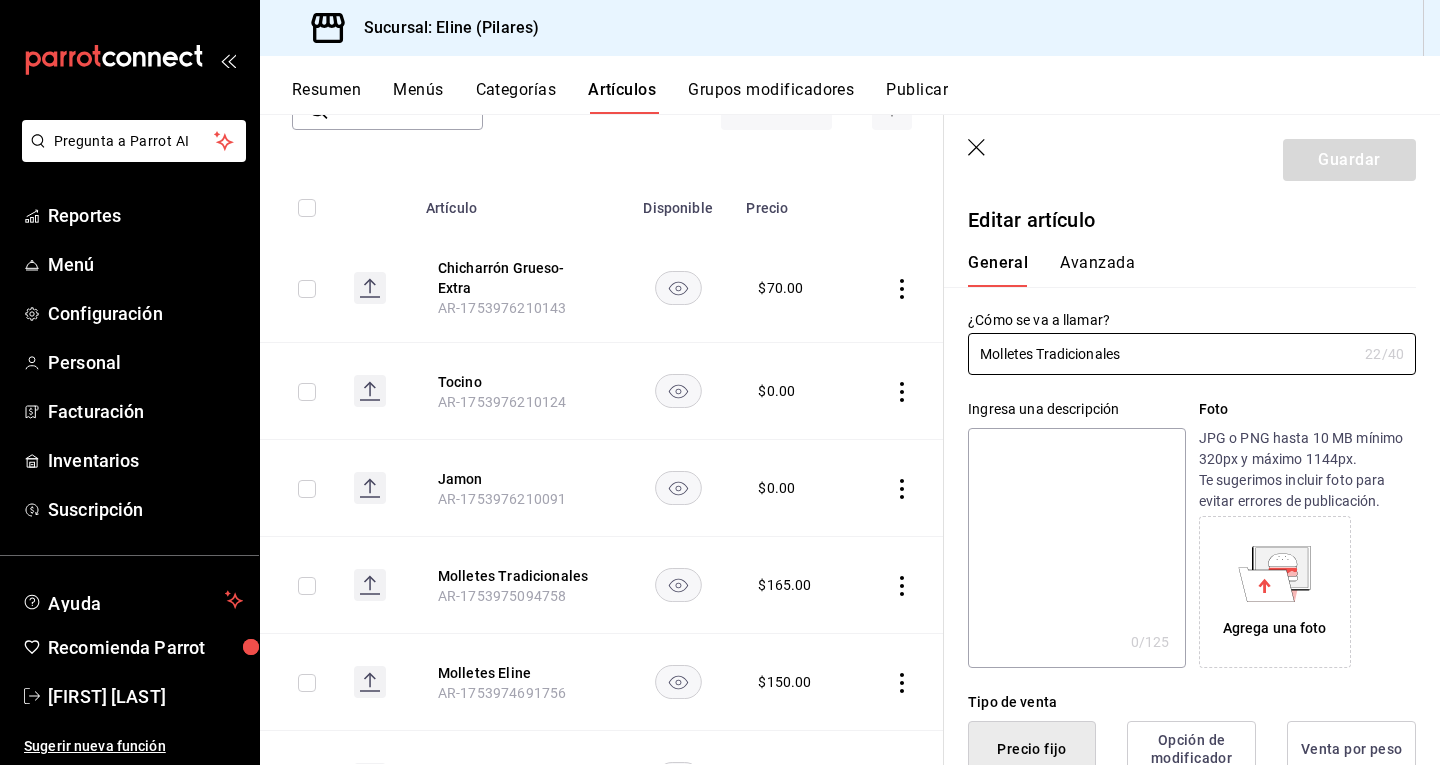 type on "$165.00" 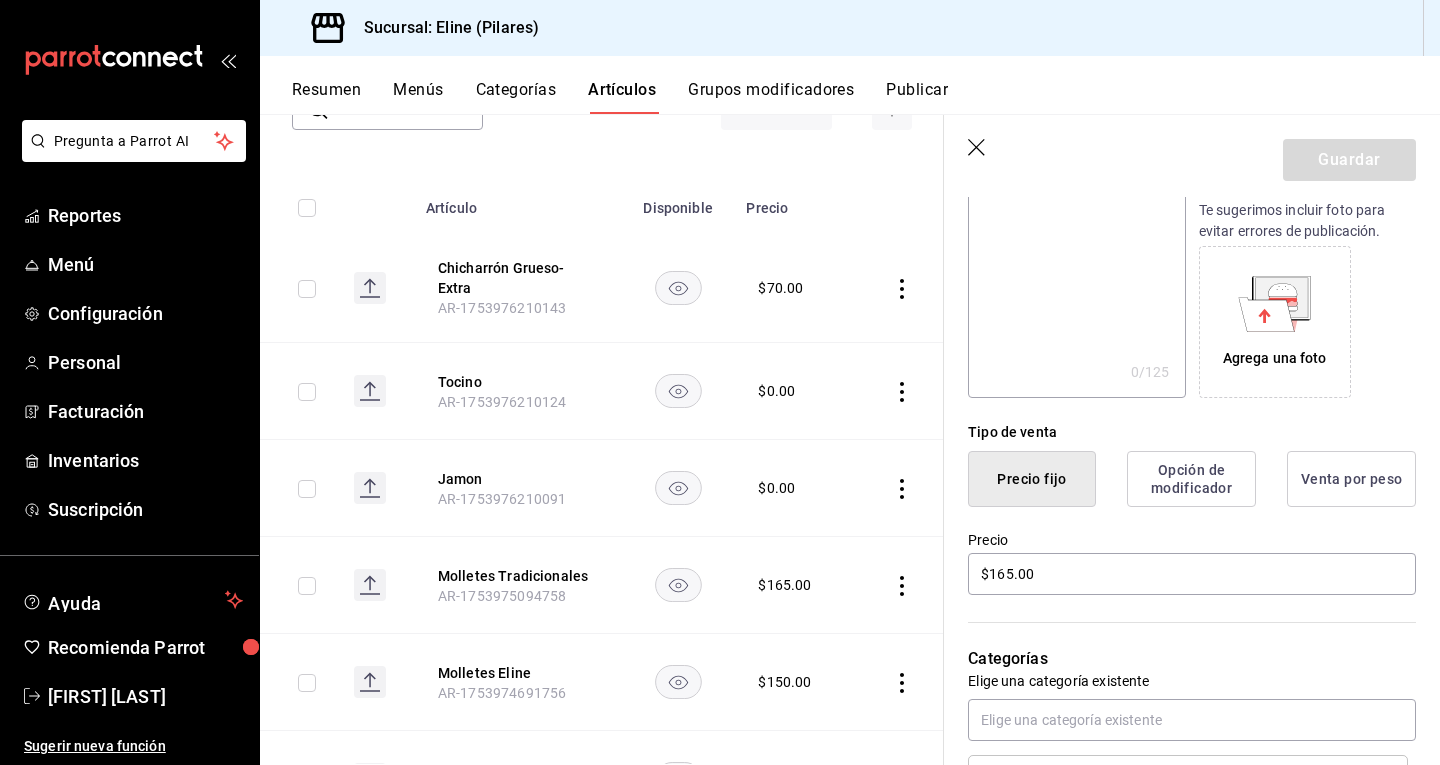 scroll, scrollTop: 0, scrollLeft: 0, axis: both 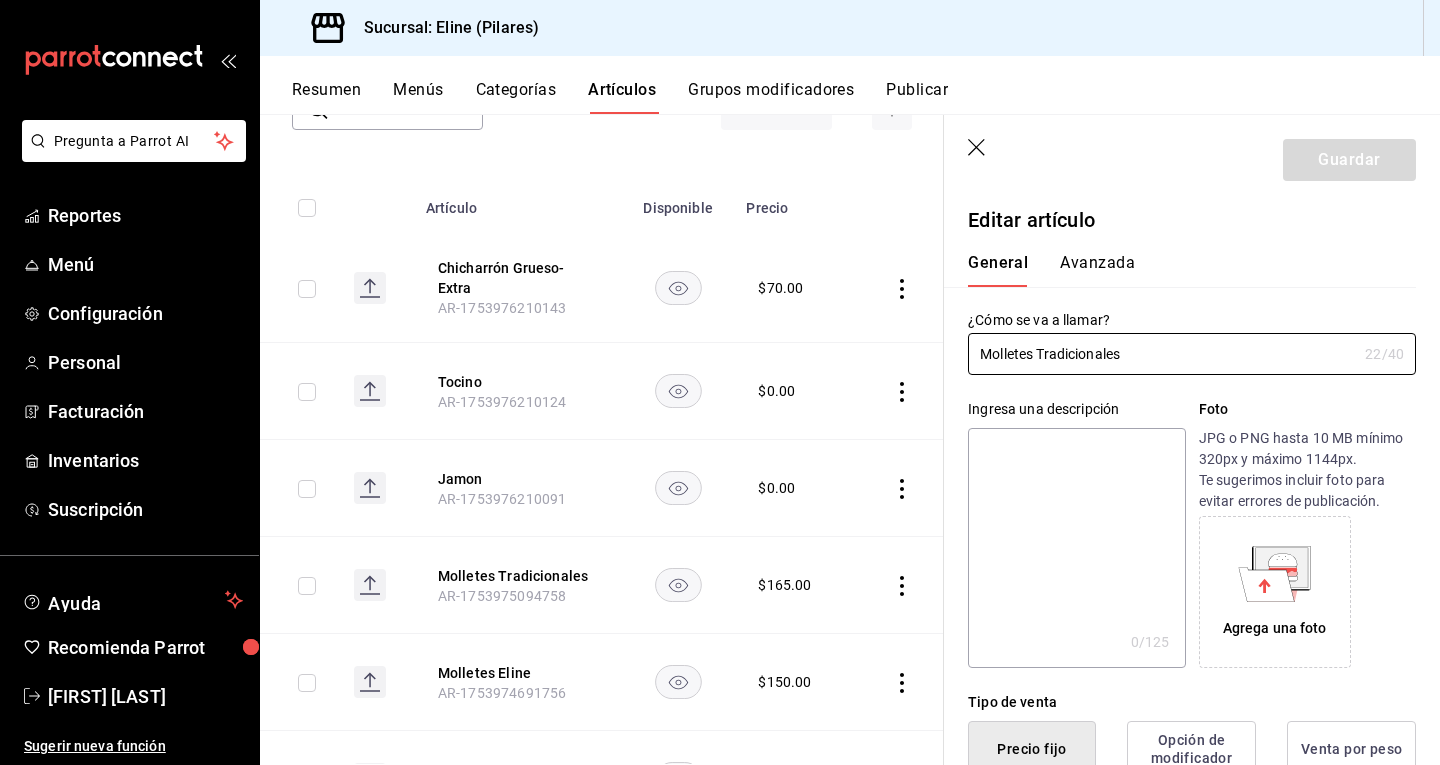 click on "Avanzada" at bounding box center [1097, 270] 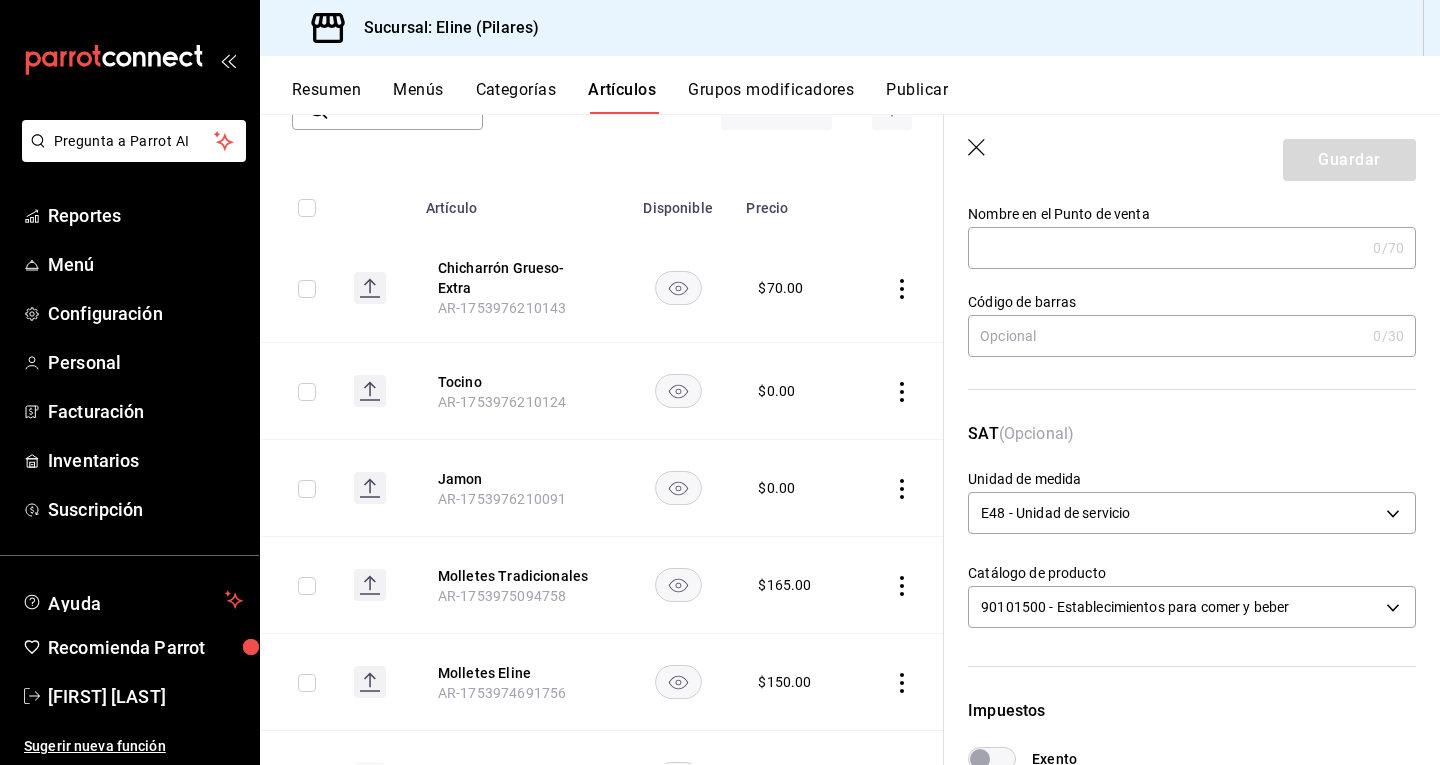 scroll, scrollTop: 0, scrollLeft: 0, axis: both 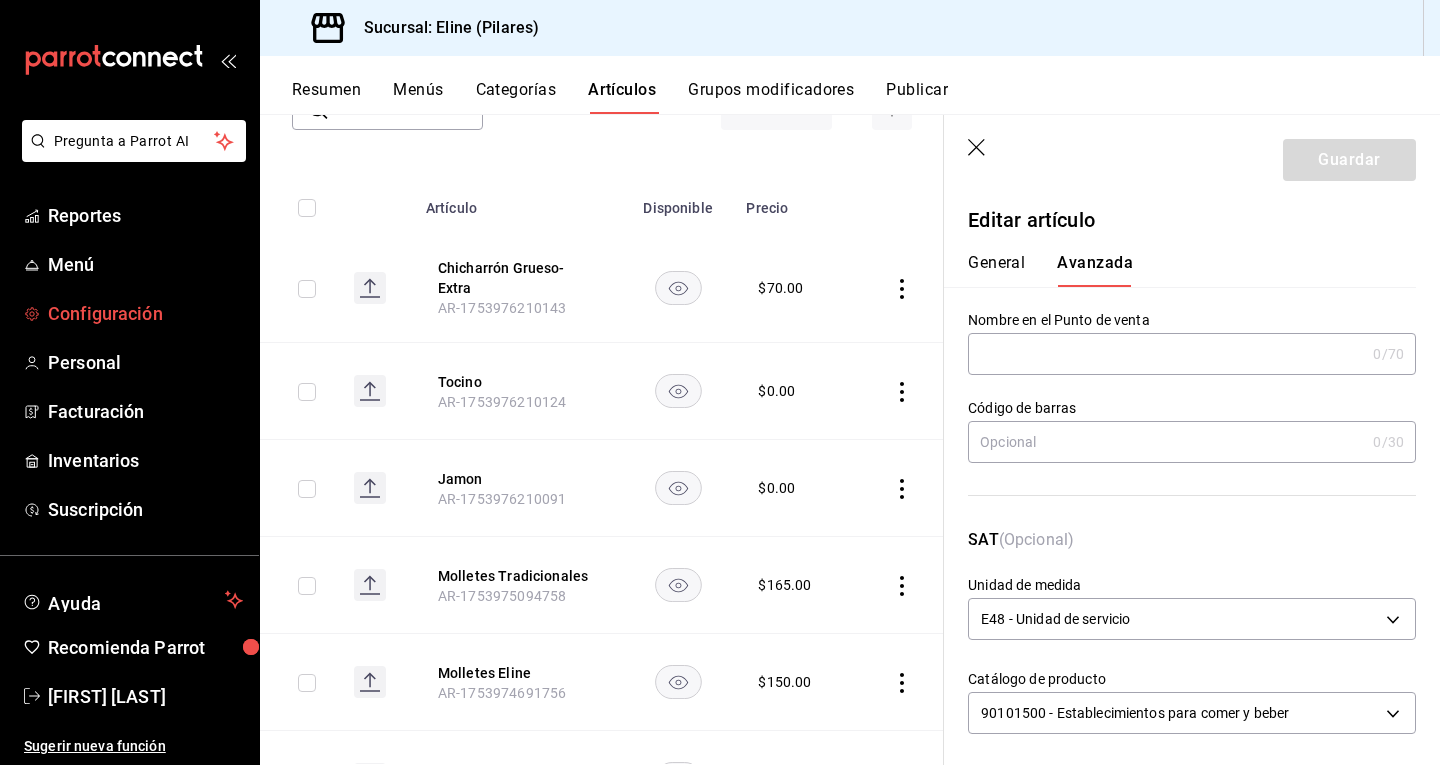 click on "Configuración" at bounding box center (145, 313) 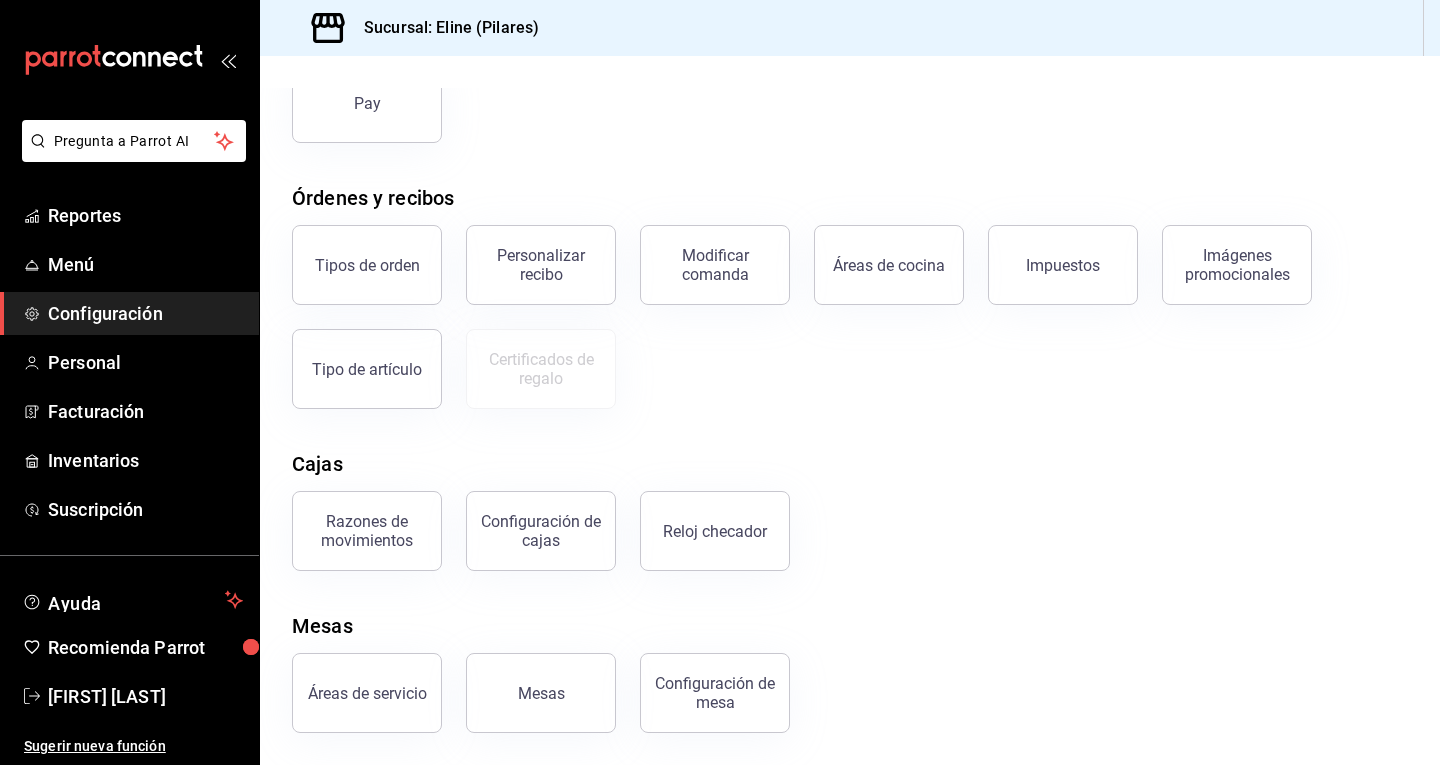 scroll, scrollTop: 0, scrollLeft: 0, axis: both 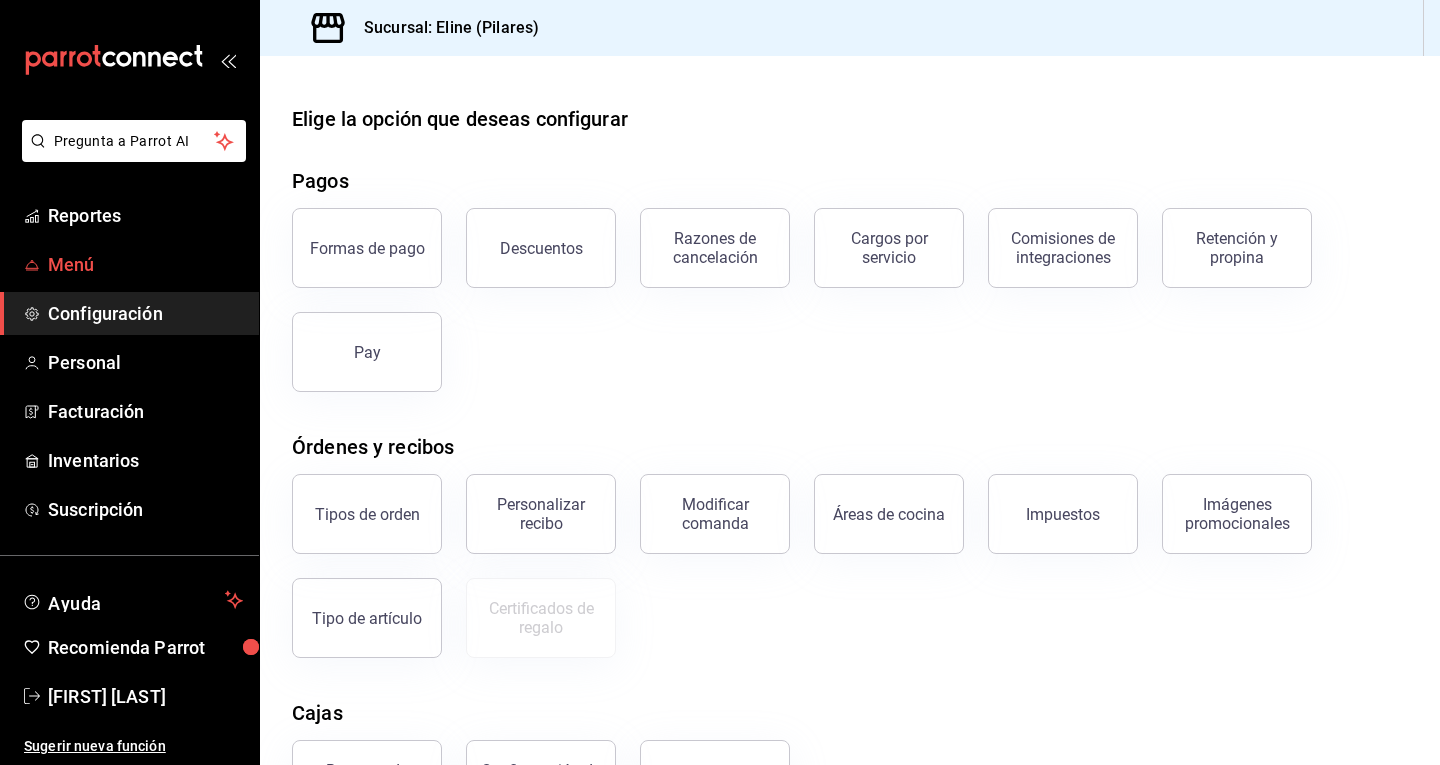 click on "Menú" at bounding box center (145, 264) 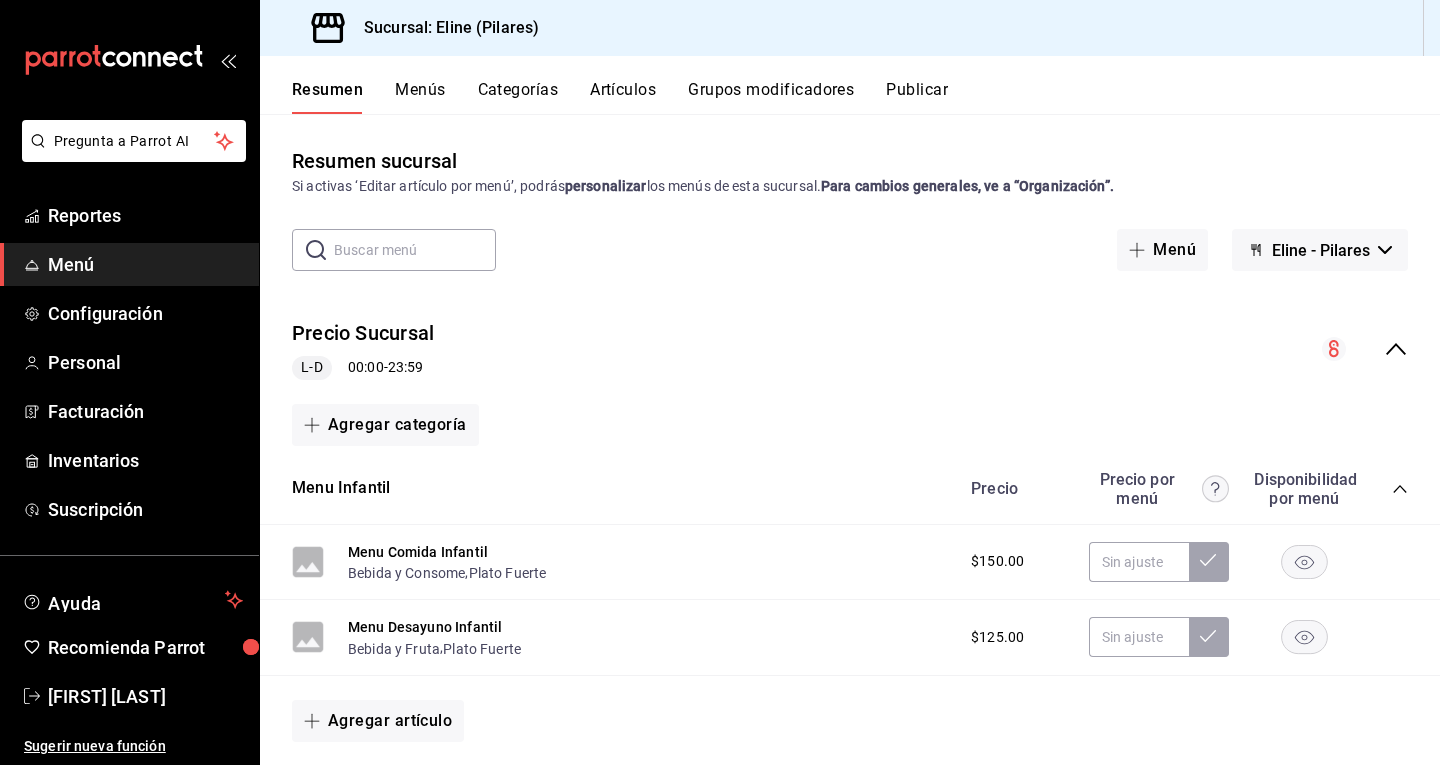 click on "Artículos" at bounding box center [623, 97] 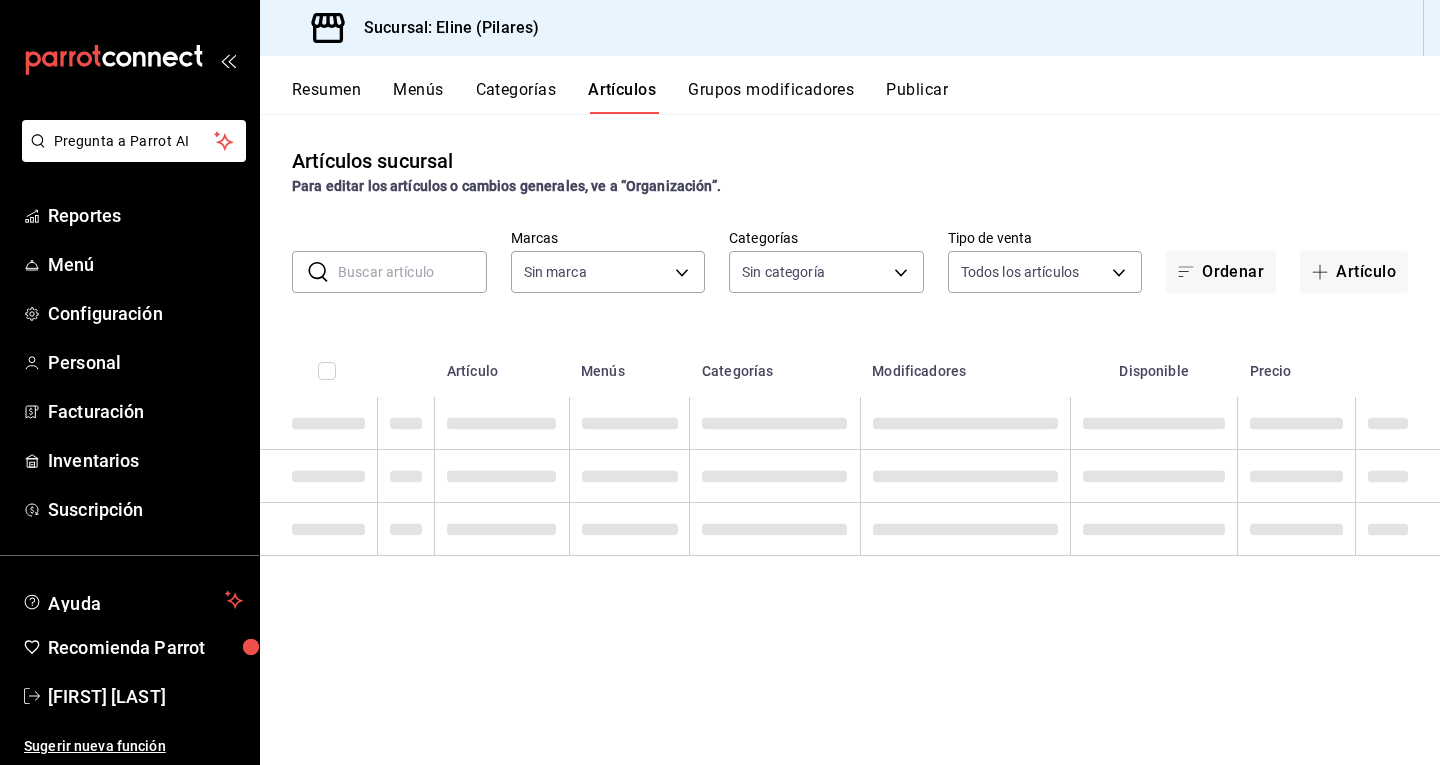 type on "0db806fa-6d05-492a-852f-52e7defb740f" 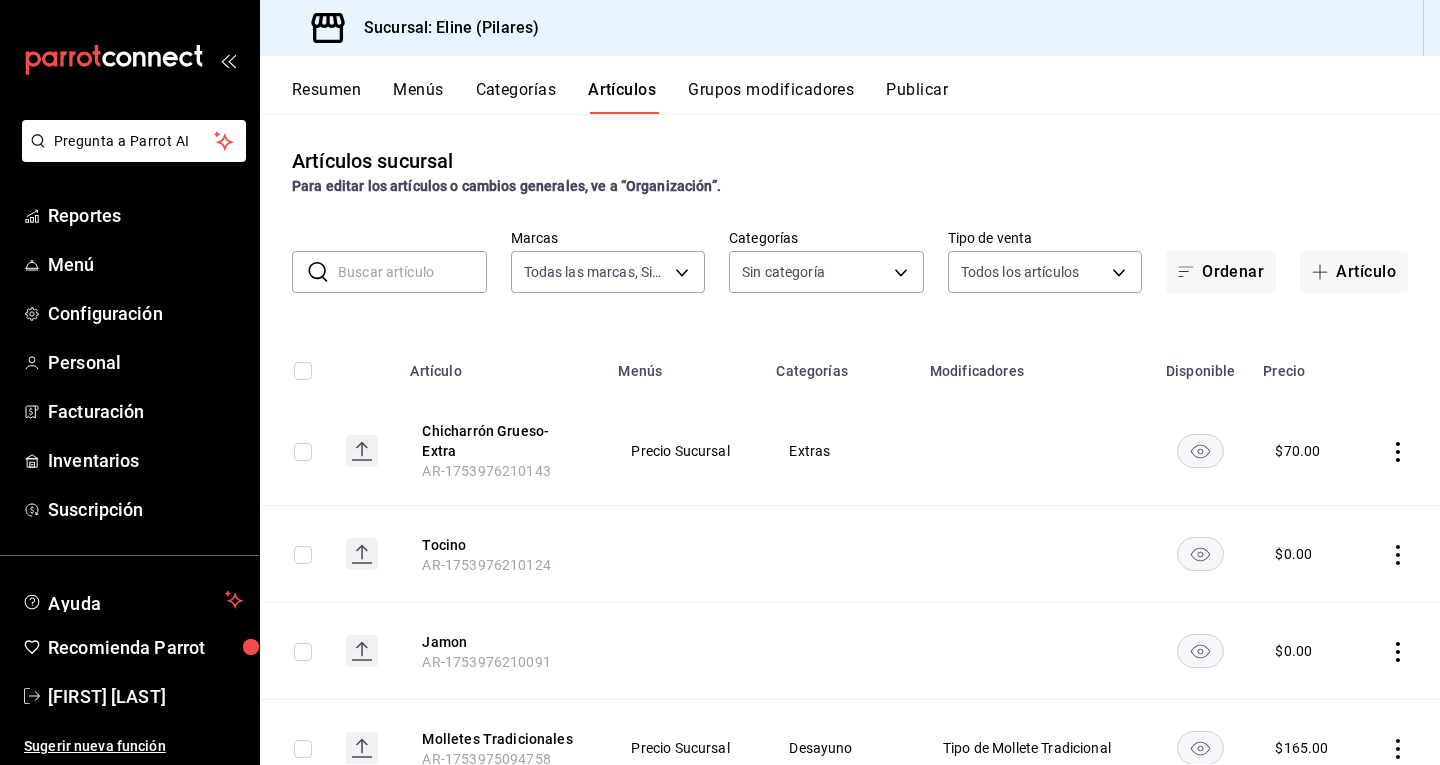 type on "7db7e2ab-e5c2-4a8c-8122-5a65d2724519,b01a496e-d789-49e0-bb94-a523ba0e5139,b16eb19a-c235-4dbf-b392-9880a42434bc,ee475ad2-23a8-44b2-b1d1-8b641c07866a,c1597d78-c5f7-43bb-b2ae-146531393462,786da88d-cf67-4891-ab24-f4a591d68d9d,36e5676a-d815-42f5-a6d2-460c29a3d2c1,2937d029-e266-4c66-9e1c-efeb9fa0825c,0a86945d-3266-4cd5-8d4e-5a62f24b5afc,04c80509-185d-4f63-b53c-6588cc68b737,ac3261e7-9b70-45ff-b0e8-6a5884584dd3,0f2bce6b-e939-4182-ae45-67d2a79721e1,93913571-19fd-4197-add4-74bba21c4b53,9cca0496-5d19-4c1e-8617-0b881d591d26,277b5391-5844-4cdd-b37d-7c3993dcfd79,3ba9b61d-ef5e-4737-8f0e-935c5b36f915,4375364c-db3c-4393-ab92-223488053af6" 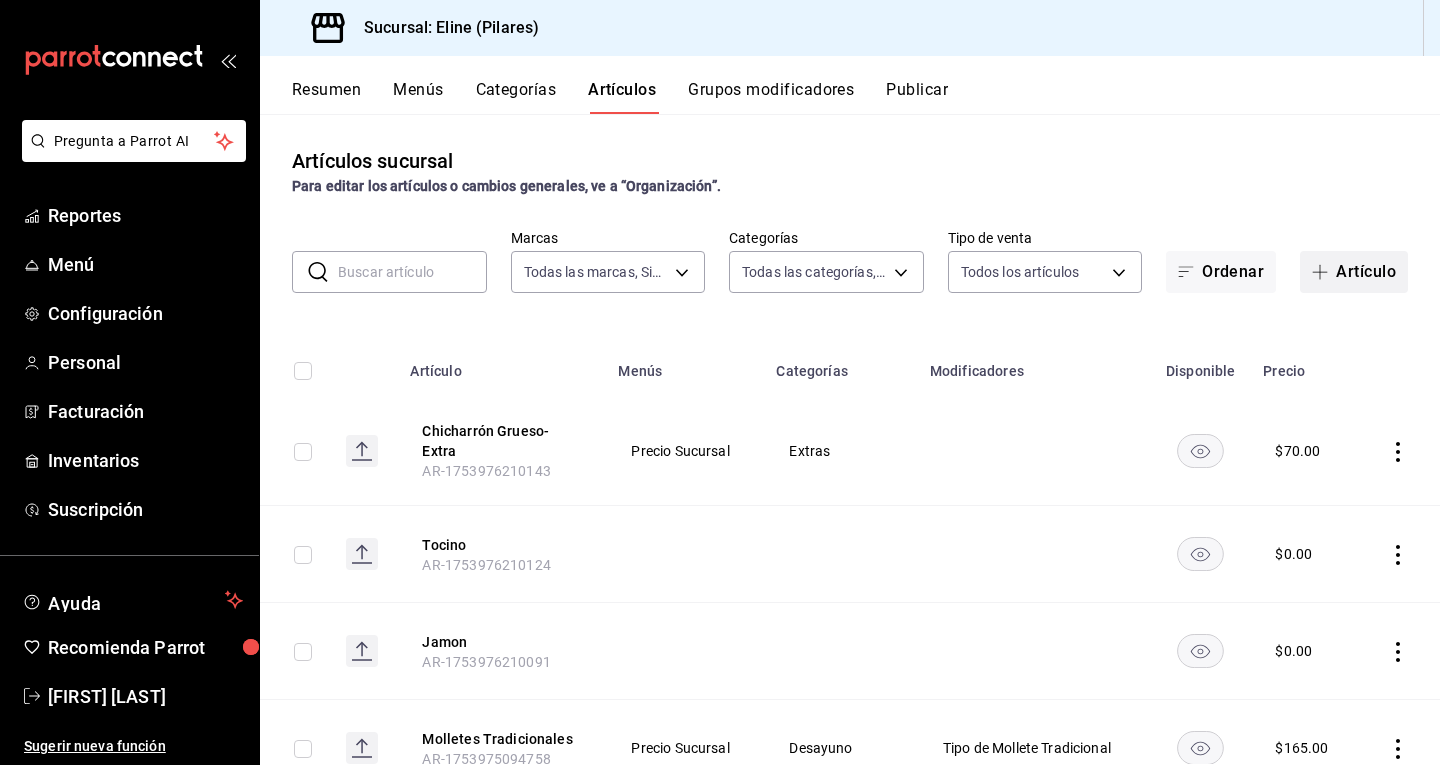 click on "Artículo" at bounding box center (1354, 272) 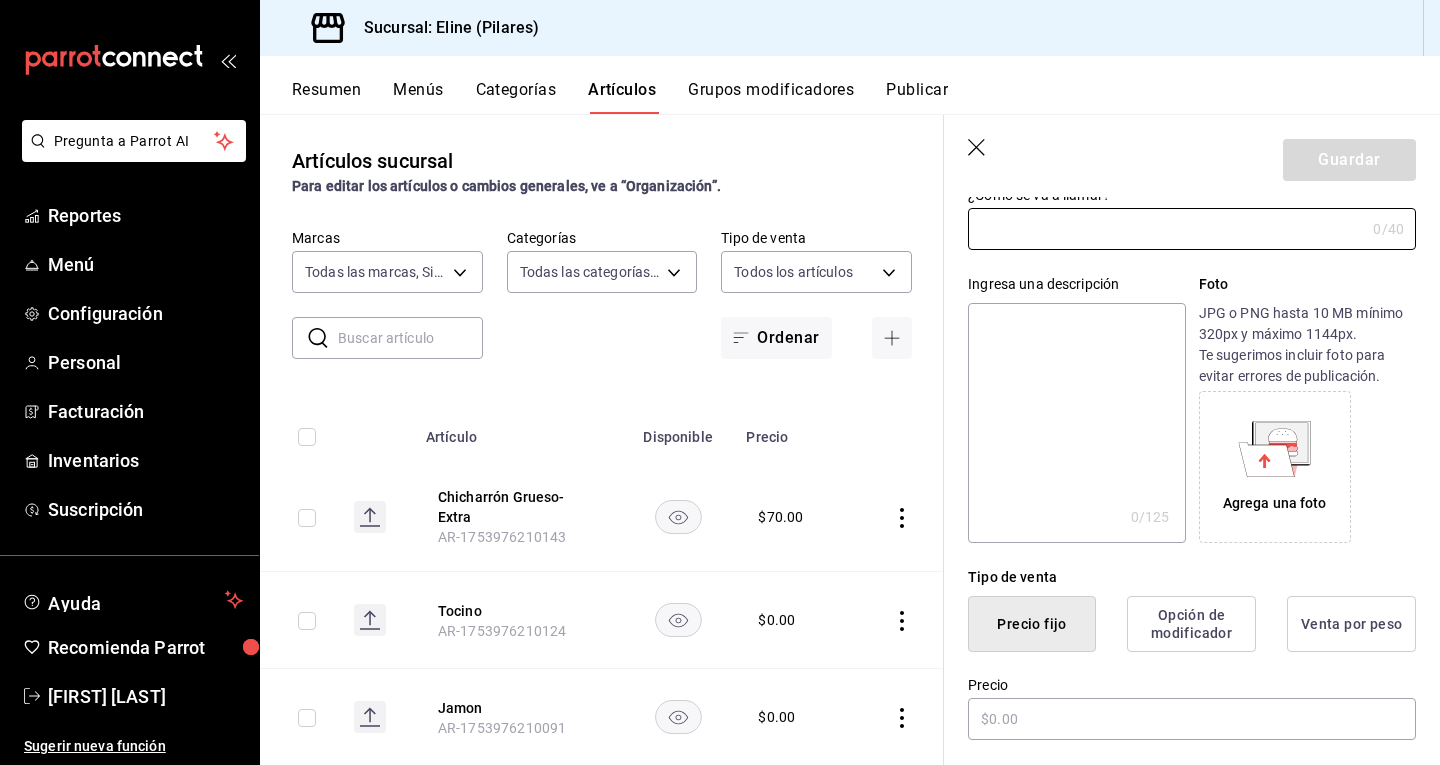 scroll, scrollTop: 0, scrollLeft: 0, axis: both 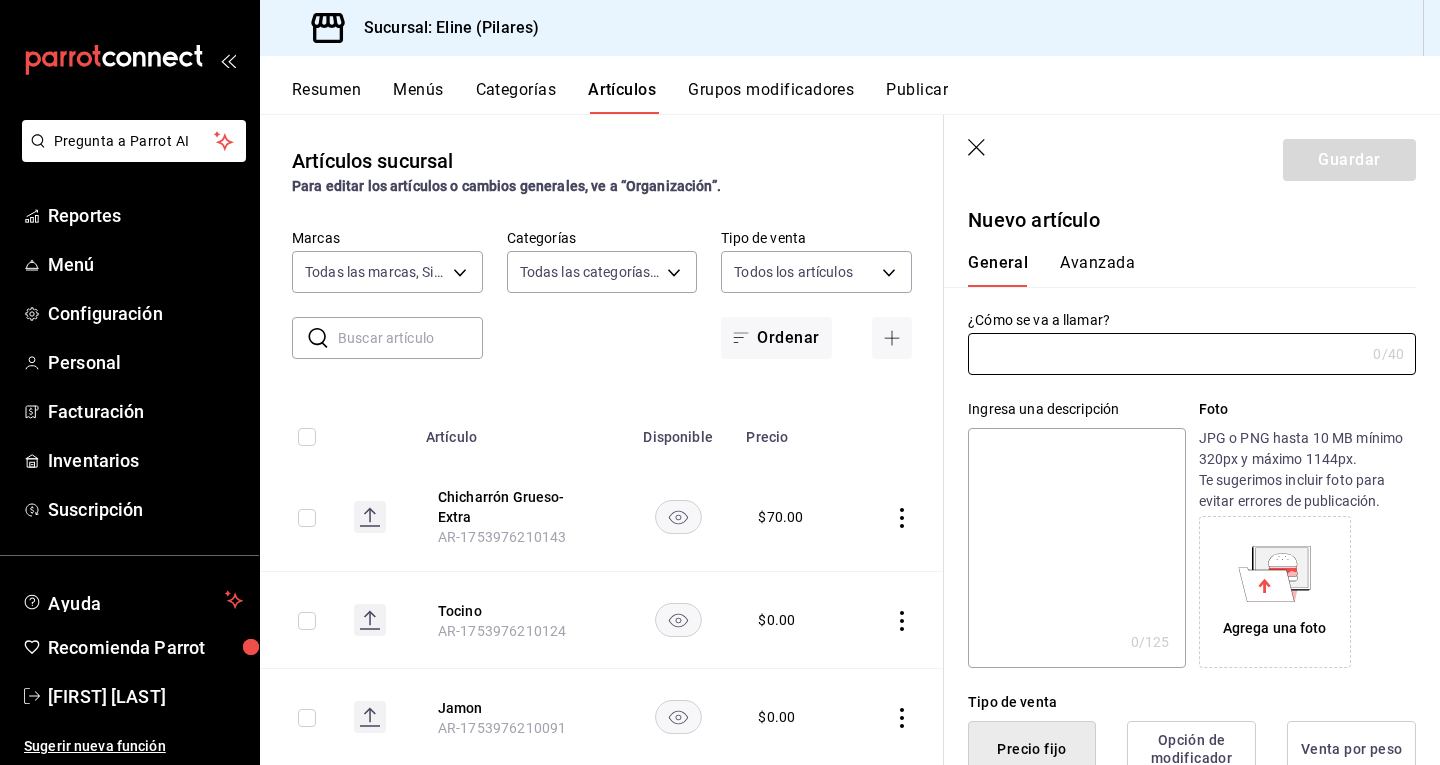 click 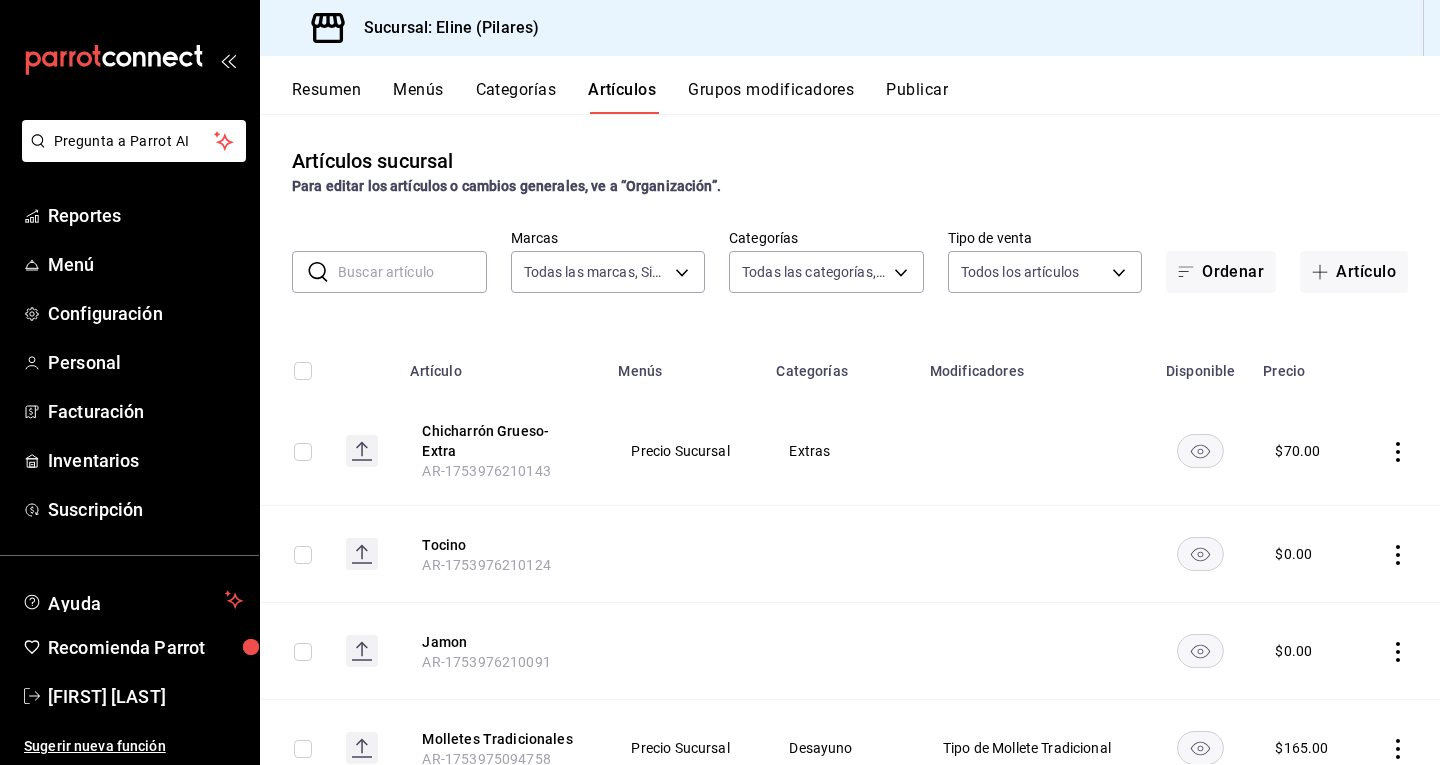 click on "Categorías" at bounding box center [516, 97] 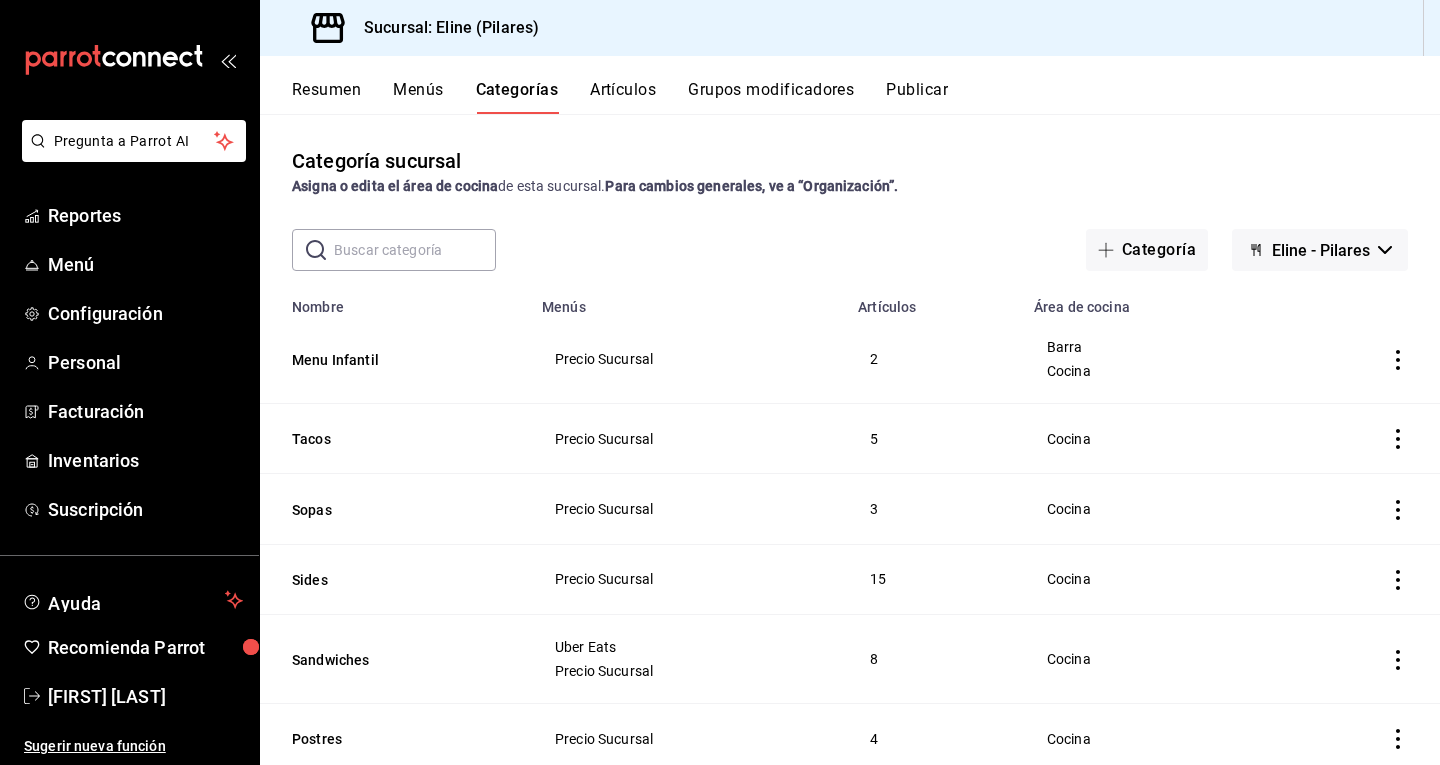 click on "Eline - Pilares" at bounding box center [1321, 250] 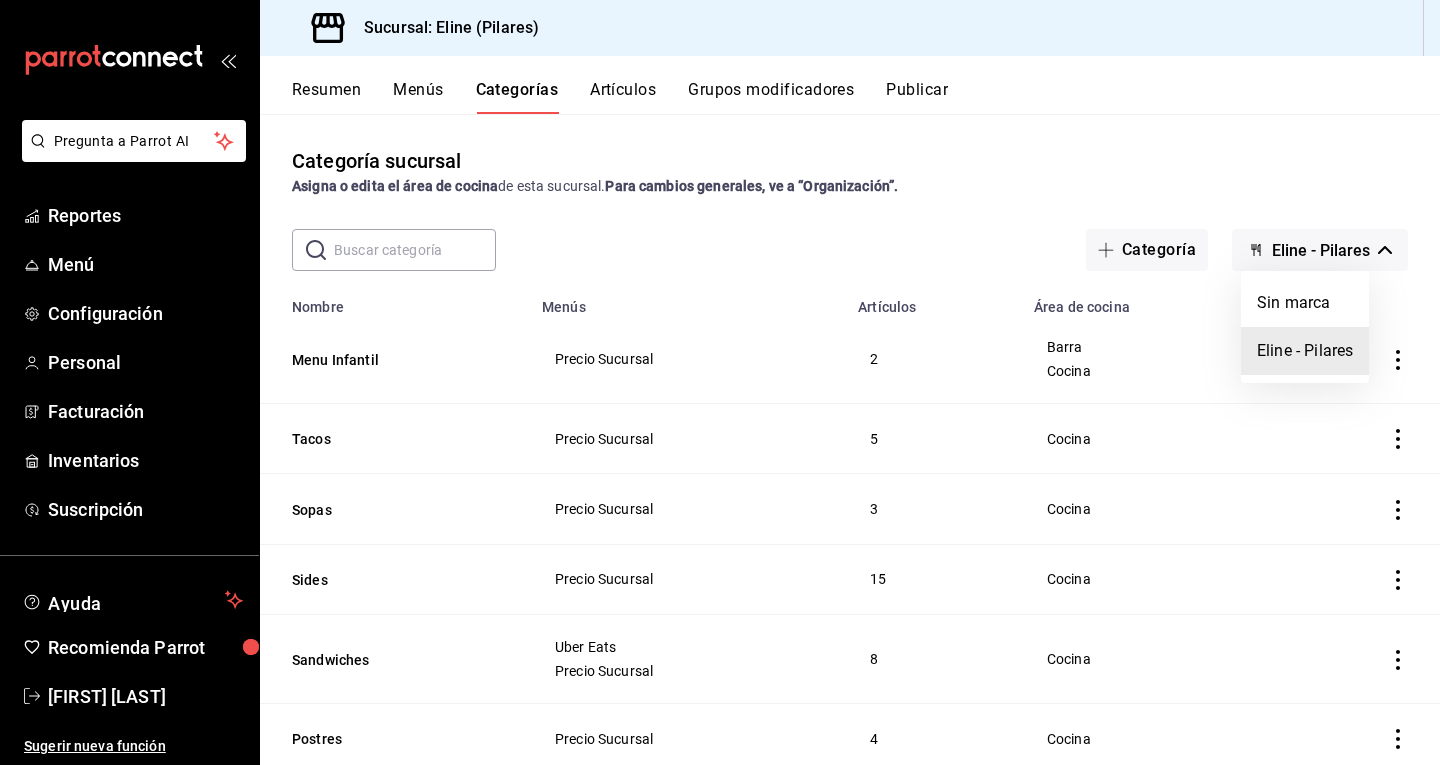 click at bounding box center (720, 382) 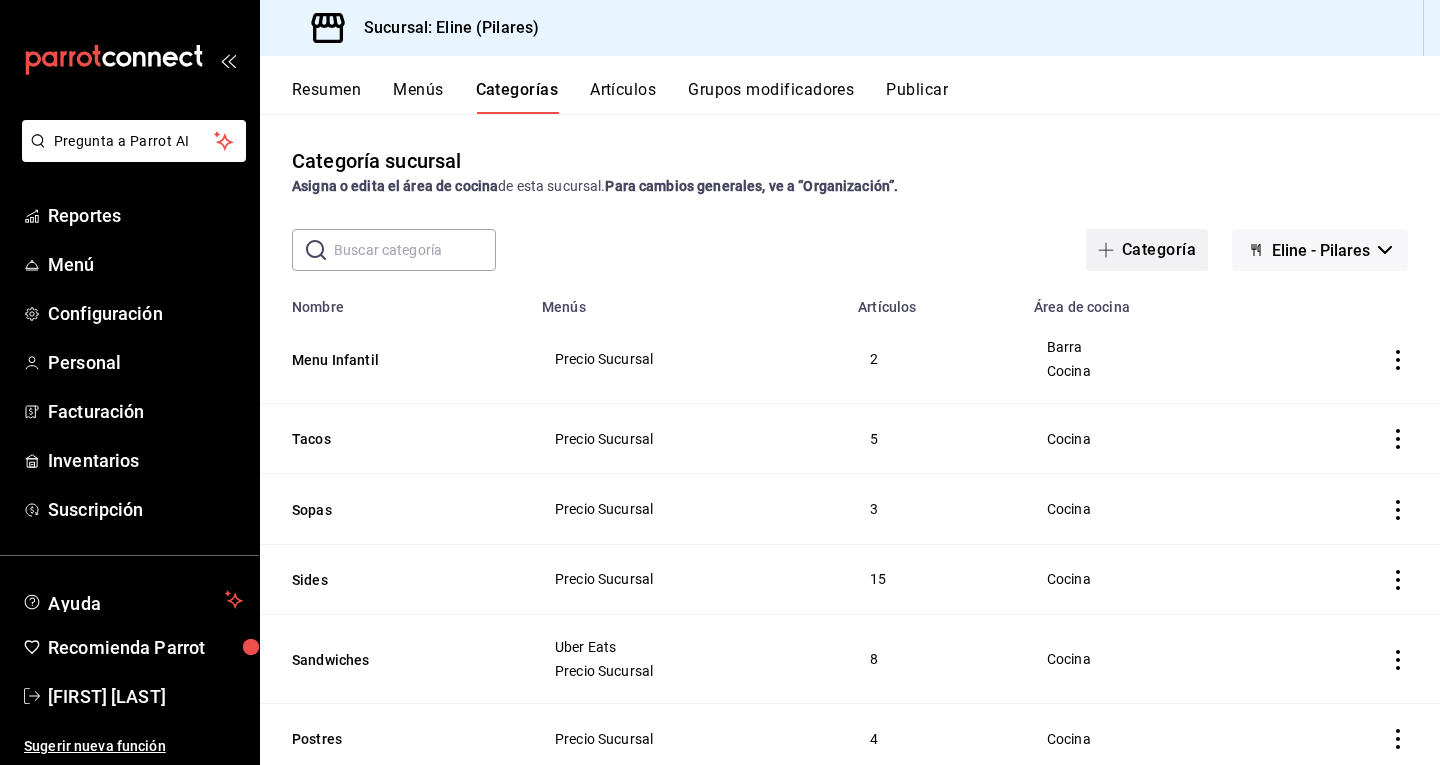 click on "Categoría" at bounding box center [1147, 250] 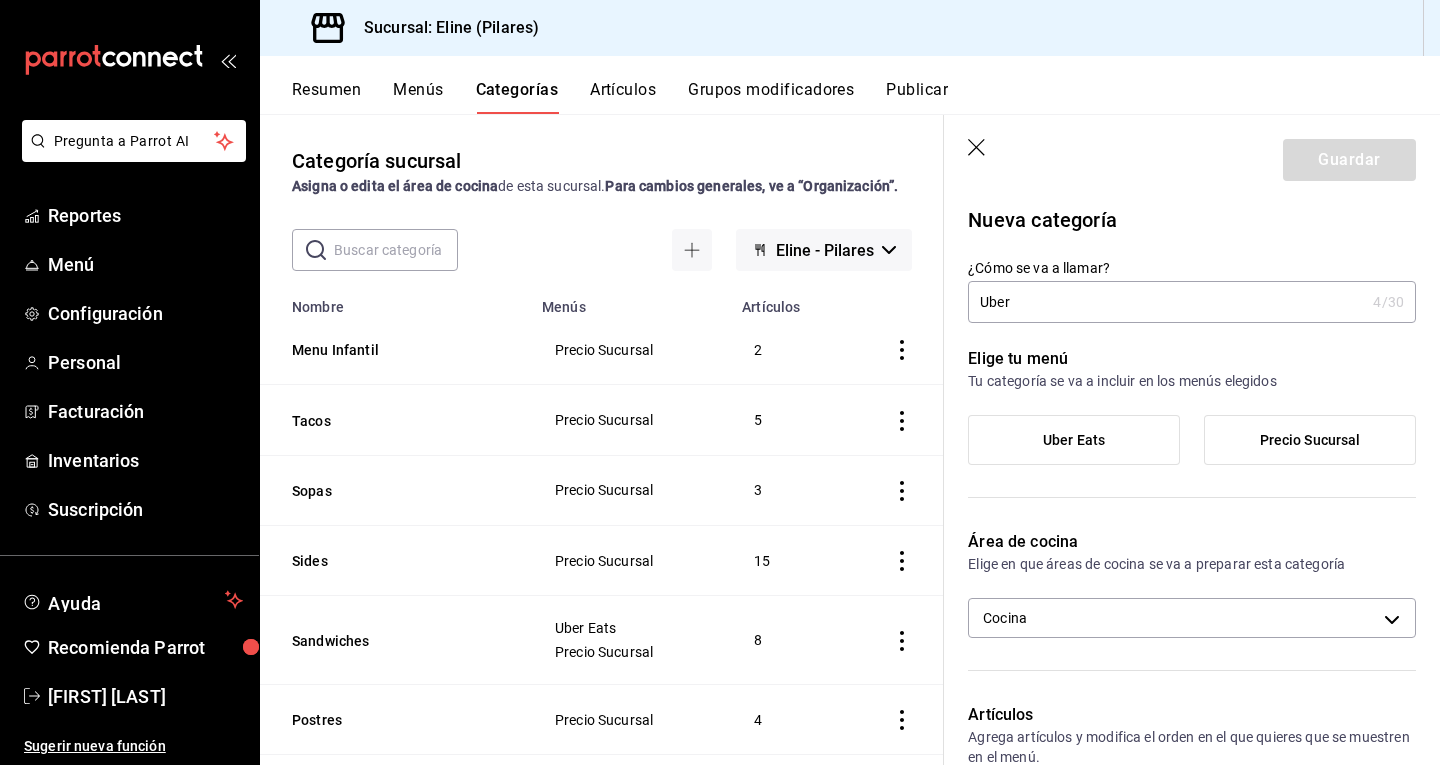 click on "Uber Eats" at bounding box center [1074, 440] 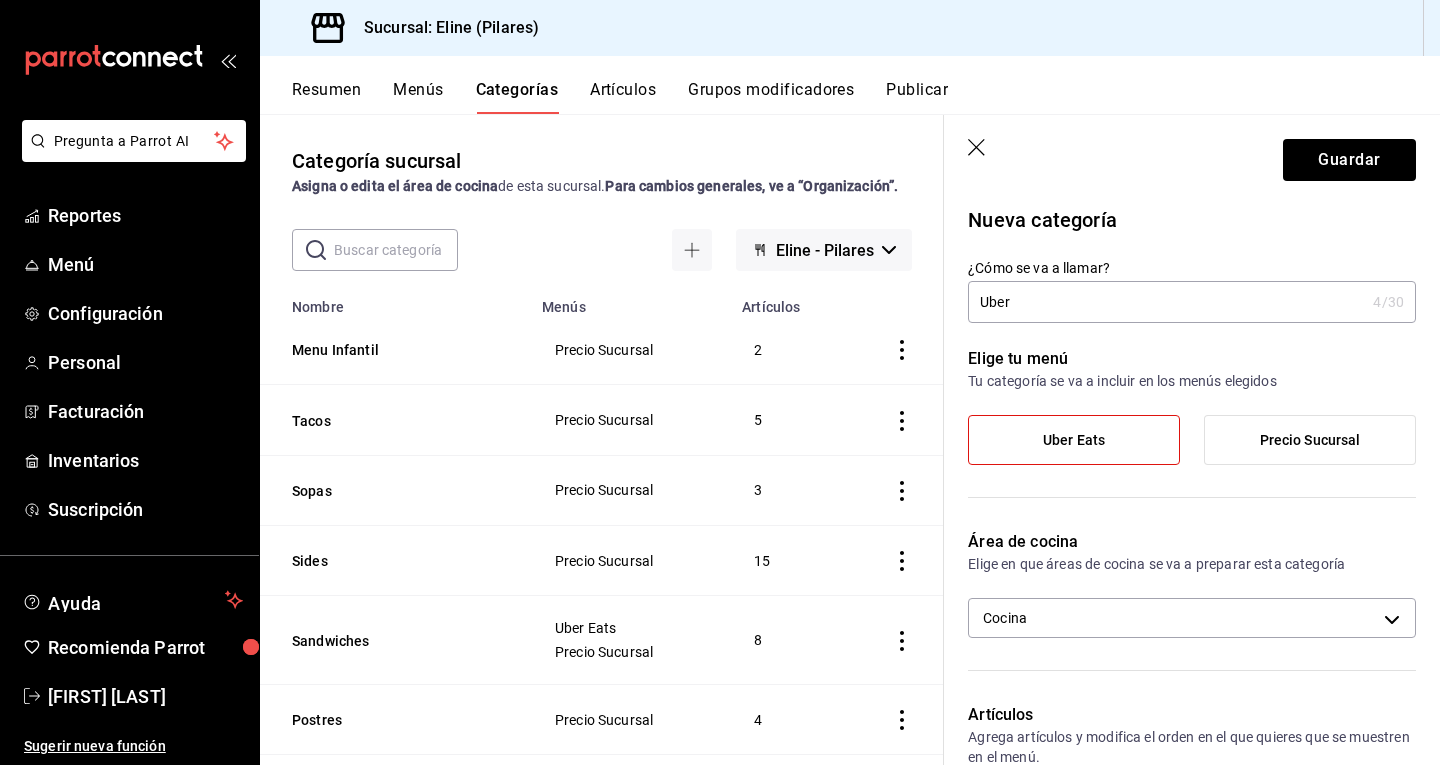 click on "Precio Sucursal" at bounding box center [1310, 440] 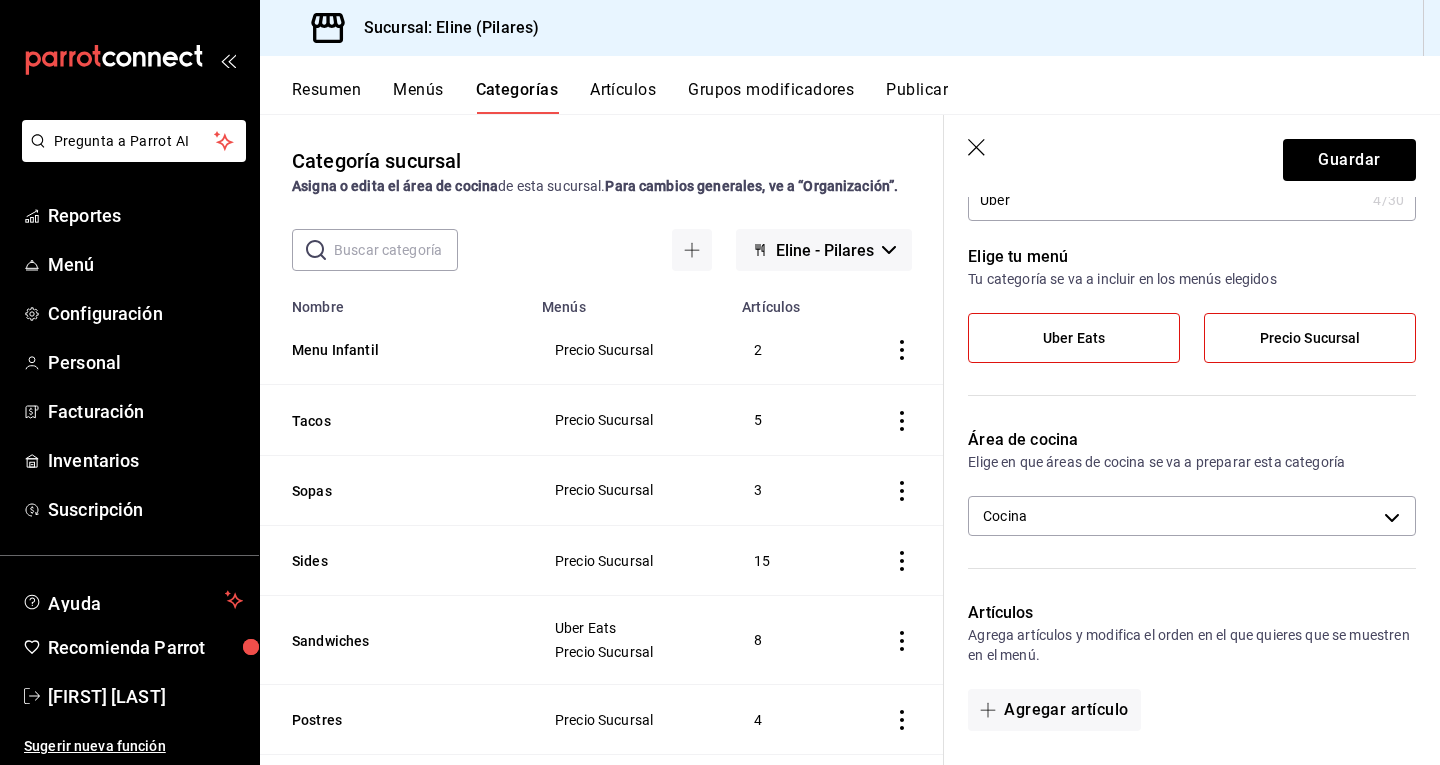 scroll, scrollTop: 0, scrollLeft: 0, axis: both 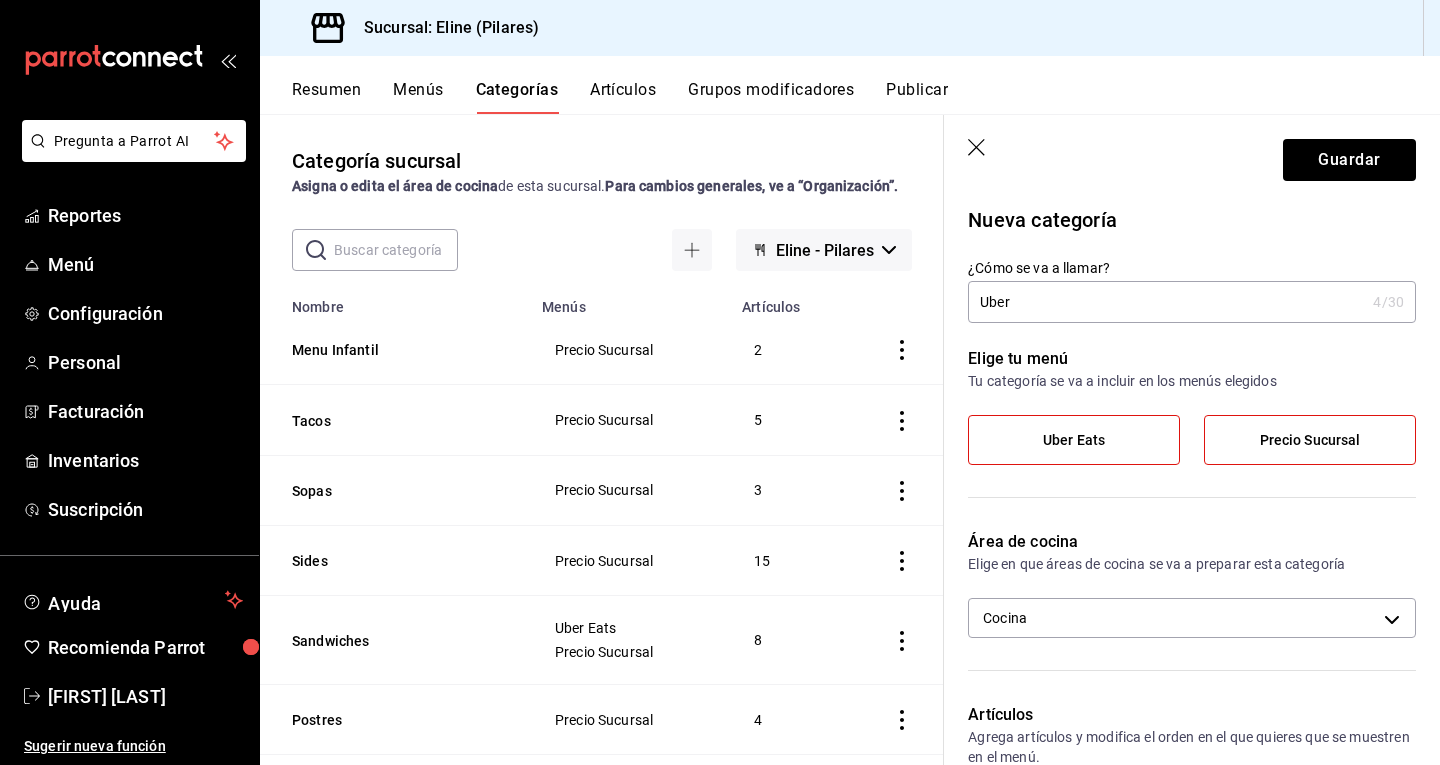click on "Precio Sucursal" at bounding box center (1310, 440) 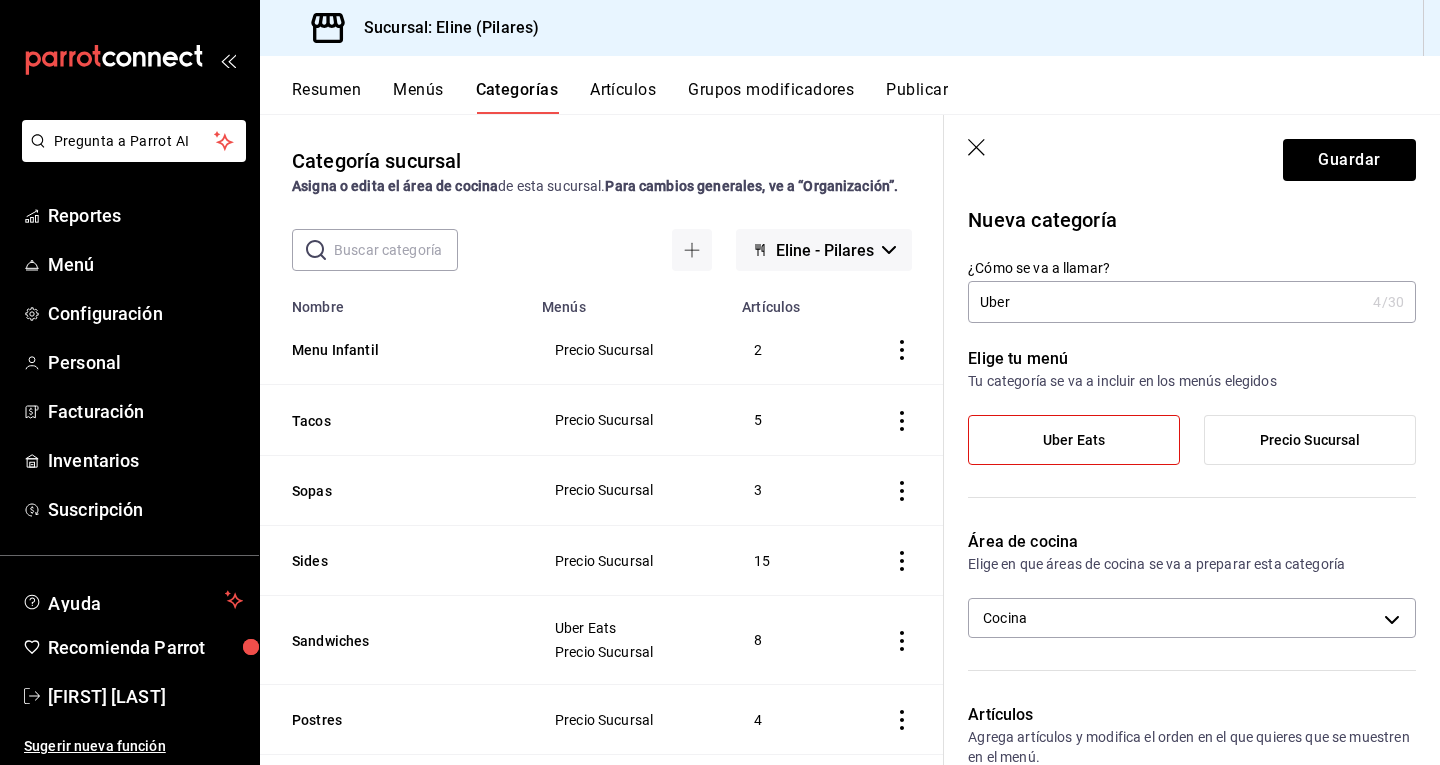 click on "Uber" at bounding box center (1166, 302) 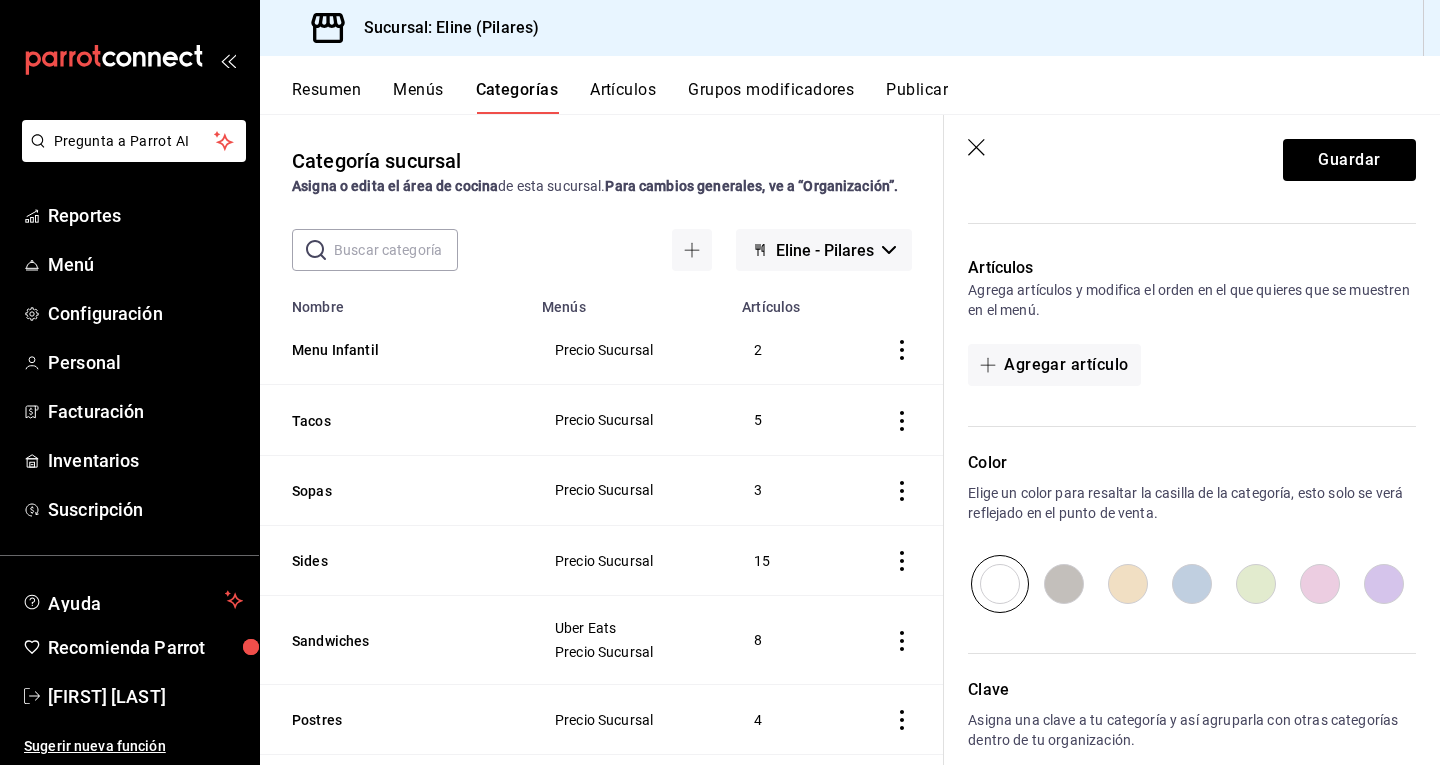 scroll, scrollTop: 548, scrollLeft: 0, axis: vertical 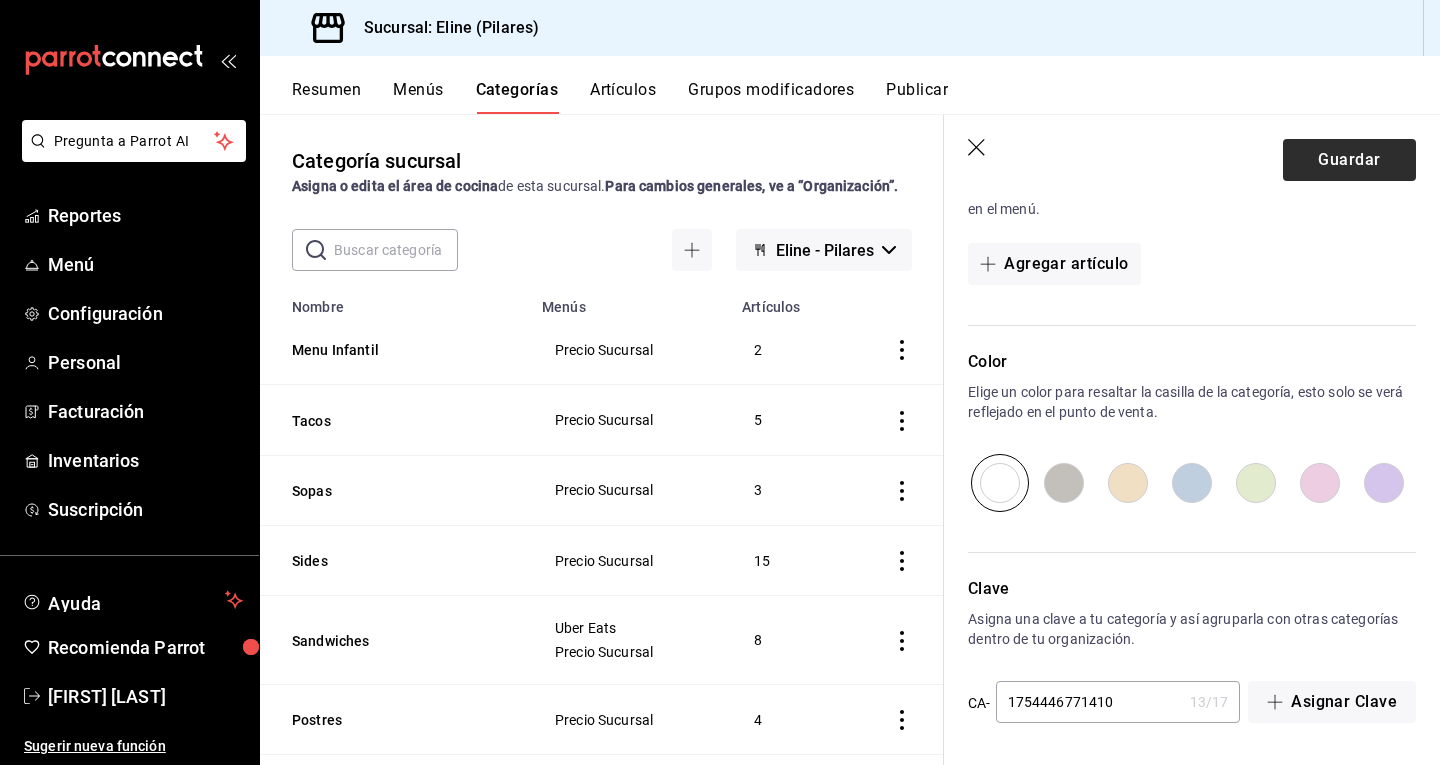 type on "UberEats" 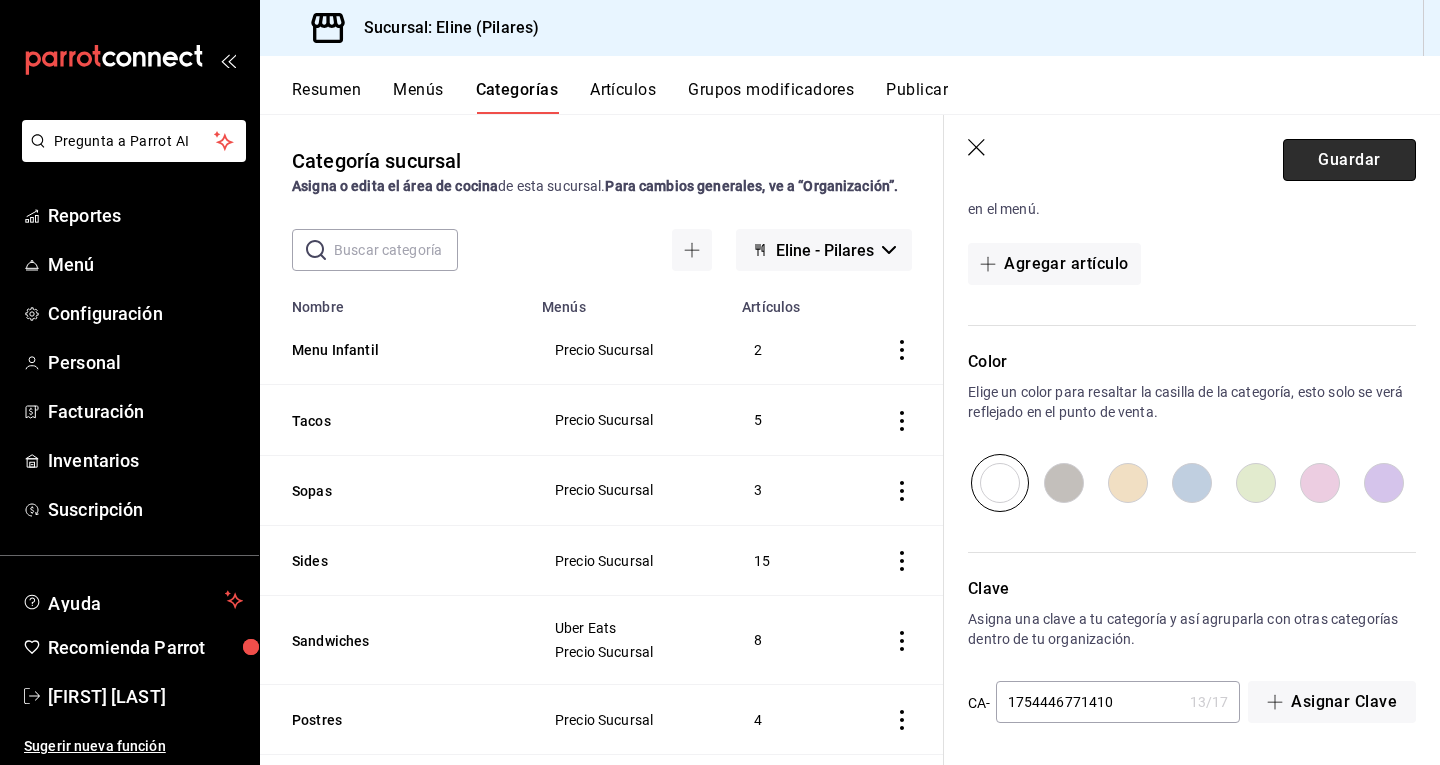 click on "Guardar" at bounding box center [1349, 160] 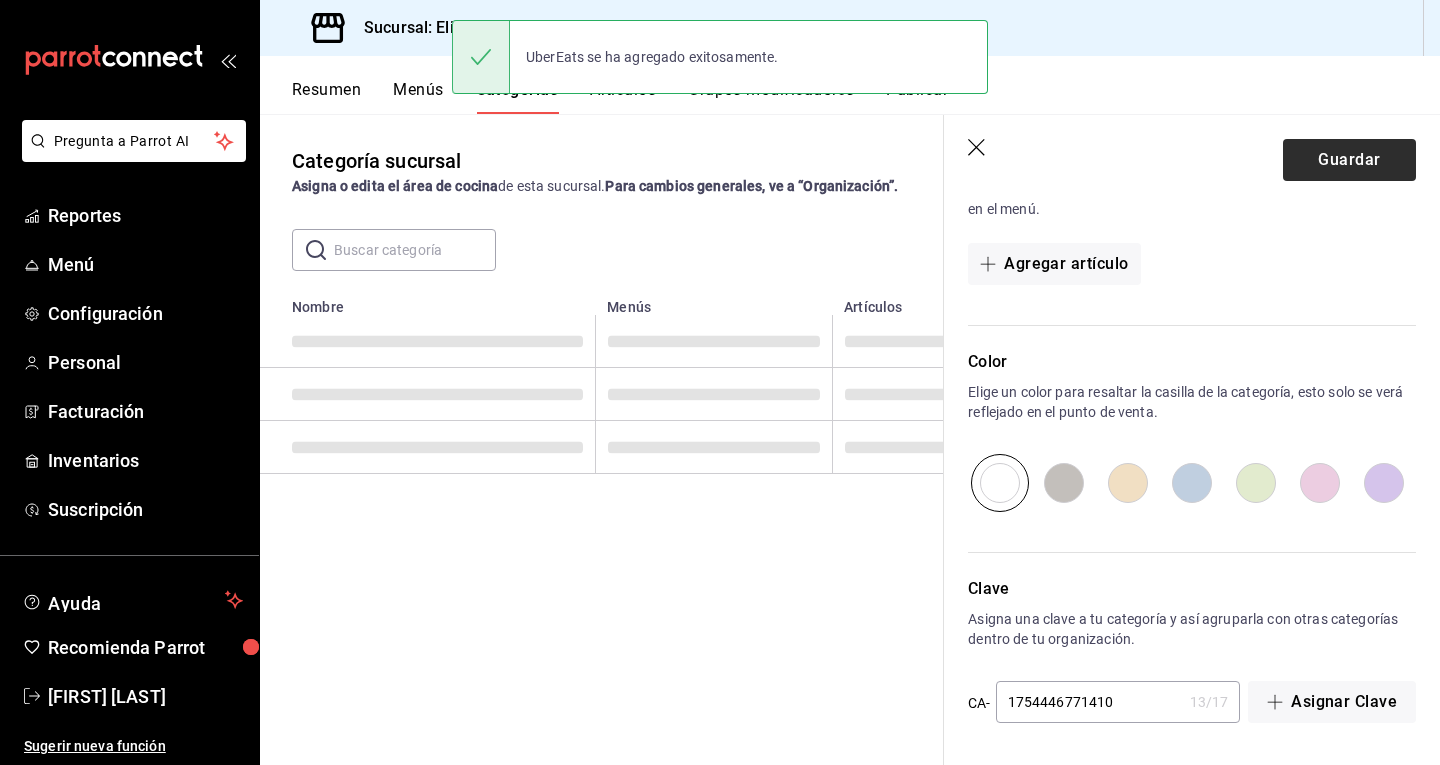 scroll, scrollTop: 0, scrollLeft: 0, axis: both 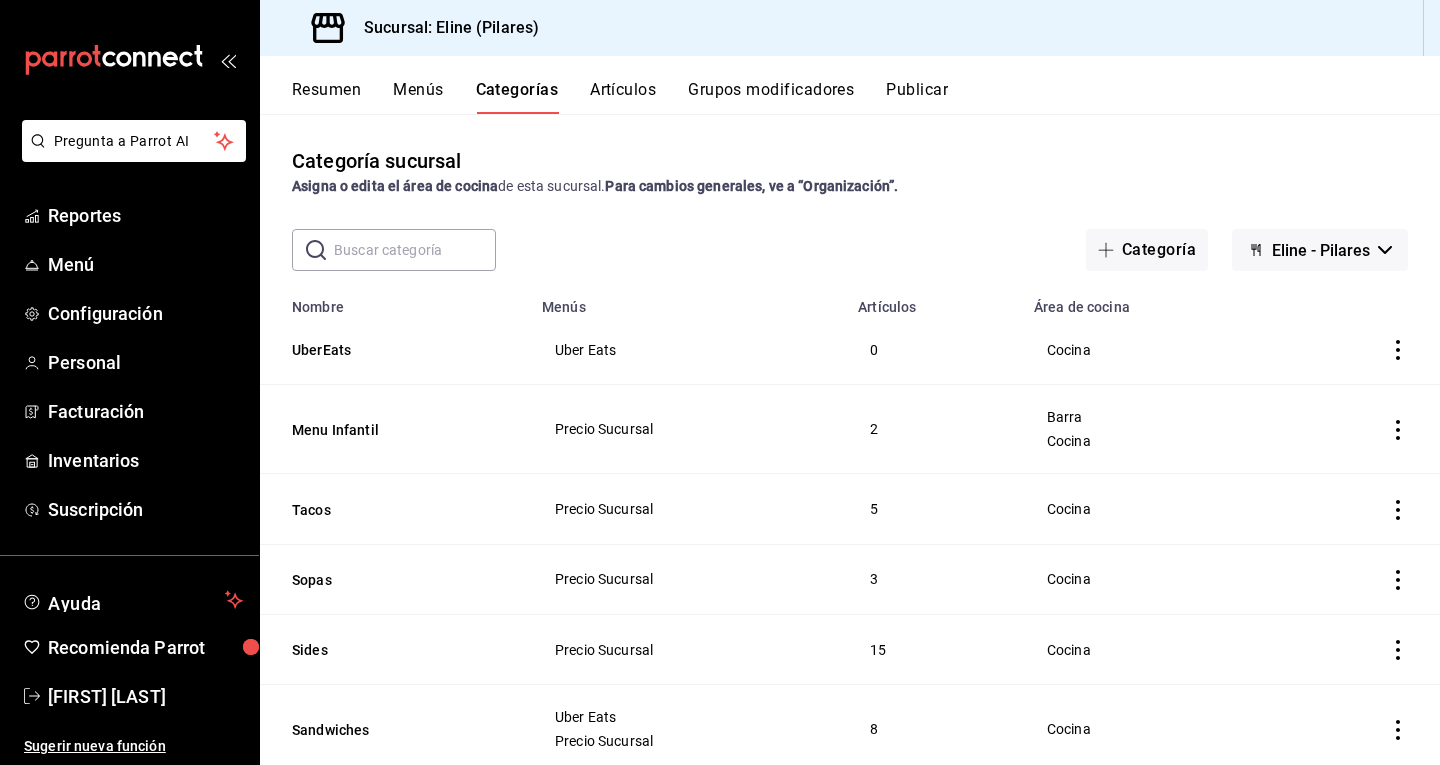 click on "Resumen Menús Categorías Artículos Grupos modificadores Publicar" at bounding box center (850, 85) 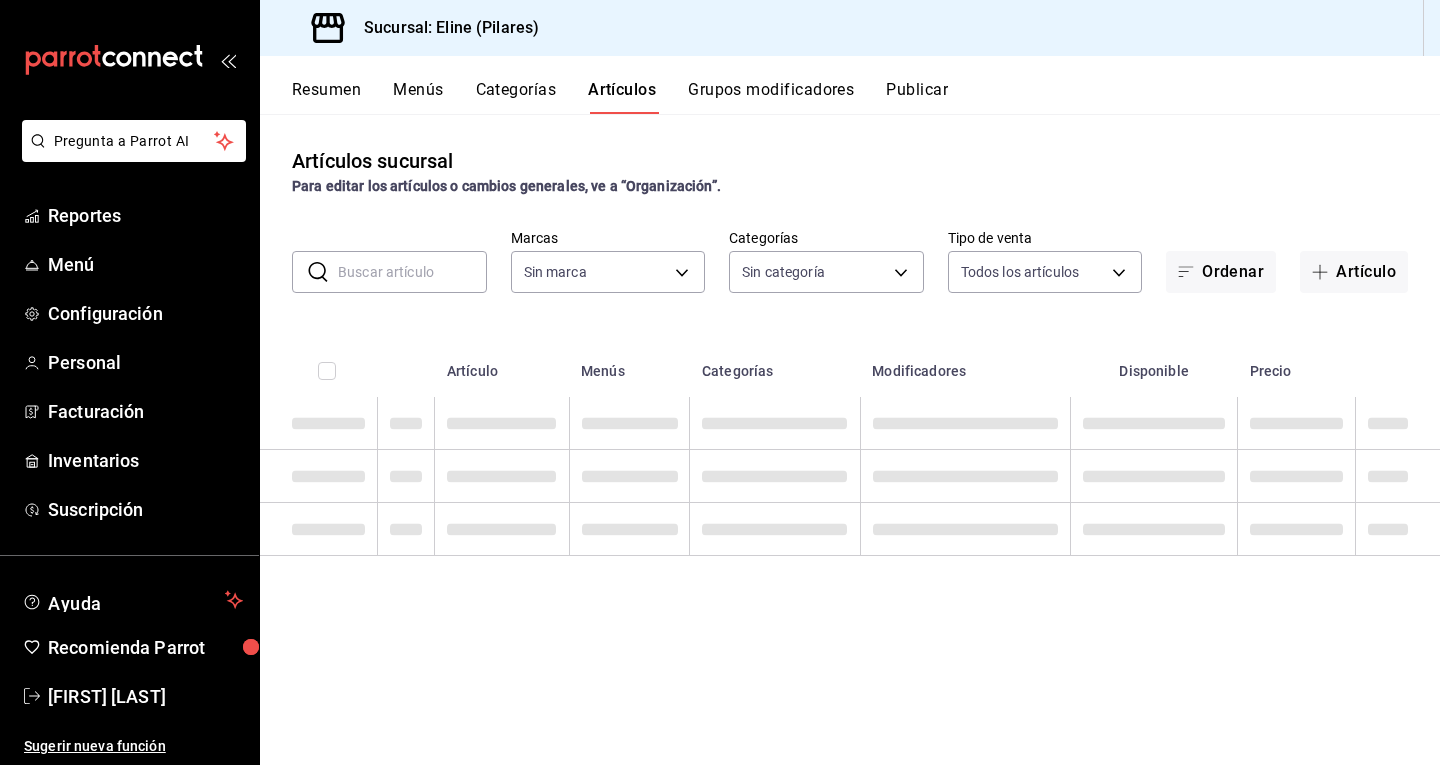 type on "0db806fa-6d05-492a-852f-52e7defb740f" 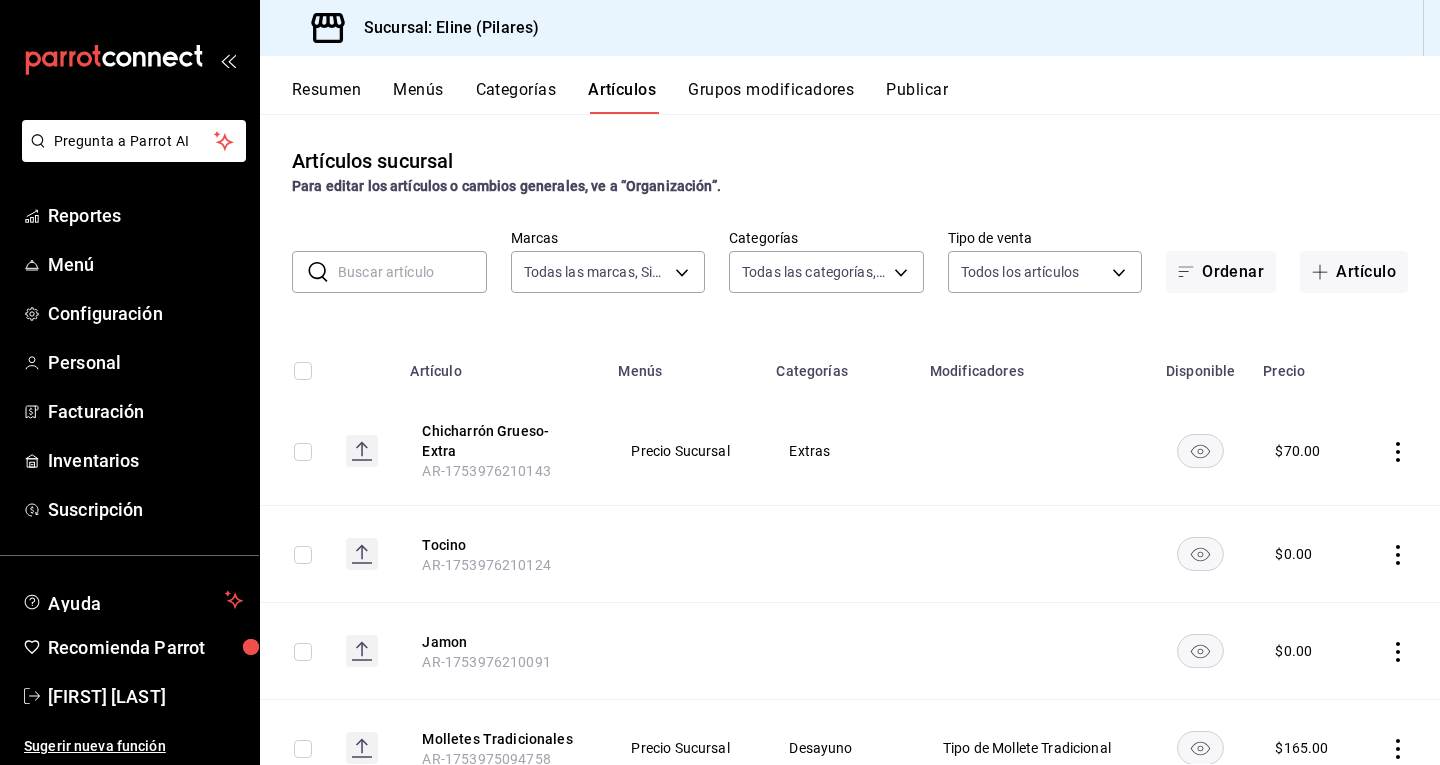 type on "a8aa61d6-a951-4b6f-b37b-0522ddaa66f4,7db7e2ab-e5c2-4a8c-8122-5a65d2724519,b01a496e-d789-49e0-bb94-a523ba0e5139,b16eb19a-c235-4dbf-b392-9880a42434bc,ee475ad2-23a8-44b2-b1d1-8b641c07866a,c1597d78-c5f7-43bb-b2ae-146531393462,786da88d-cf67-4891-ab24-f4a591d68d9d,36e5676a-d815-42f5-a6d2-460c29a3d2c1,2937d029-e266-4c66-9e1c-efeb9fa0825c,0a86945d-3266-4cd5-8d4e-5a62f24b5afc,04c80509-185d-4f63-b53c-6588cc68b737,ac3261e7-9b70-45ff-b0e8-6a5884584dd3,0f2bce6b-e939-4182-ae45-67d2a79721e1,93913571-19fd-4197-add4-74bba21c4b53,9cca0496-5d19-4c1e-8617-0b881d591d26,277b5391-5844-4cdd-b37d-7c3993dcfd79,3ba9b61d-ef5e-4737-8f0e-935c5b36f915,4375364c-db3c-4393-ab92-223488053af6" 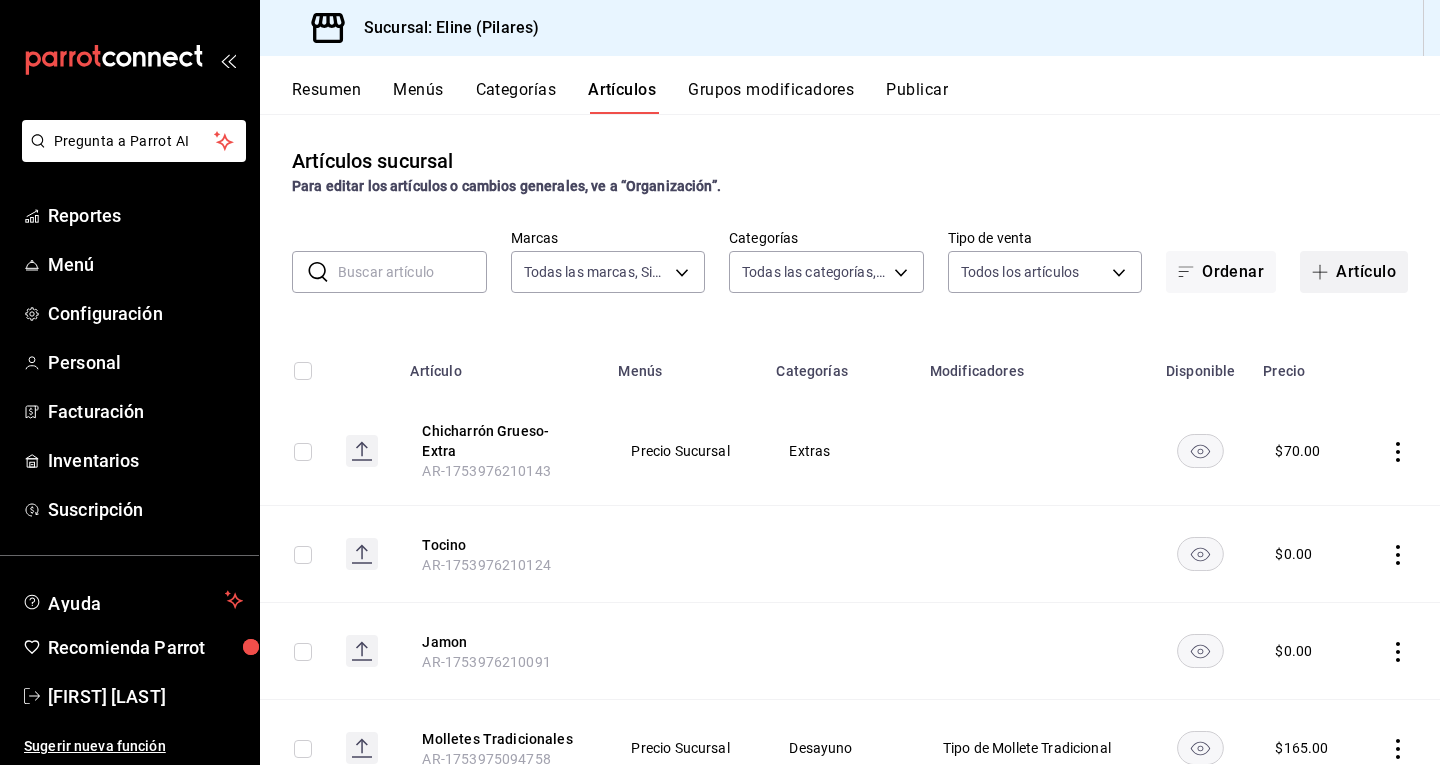 click on "Artículo" at bounding box center (1354, 272) 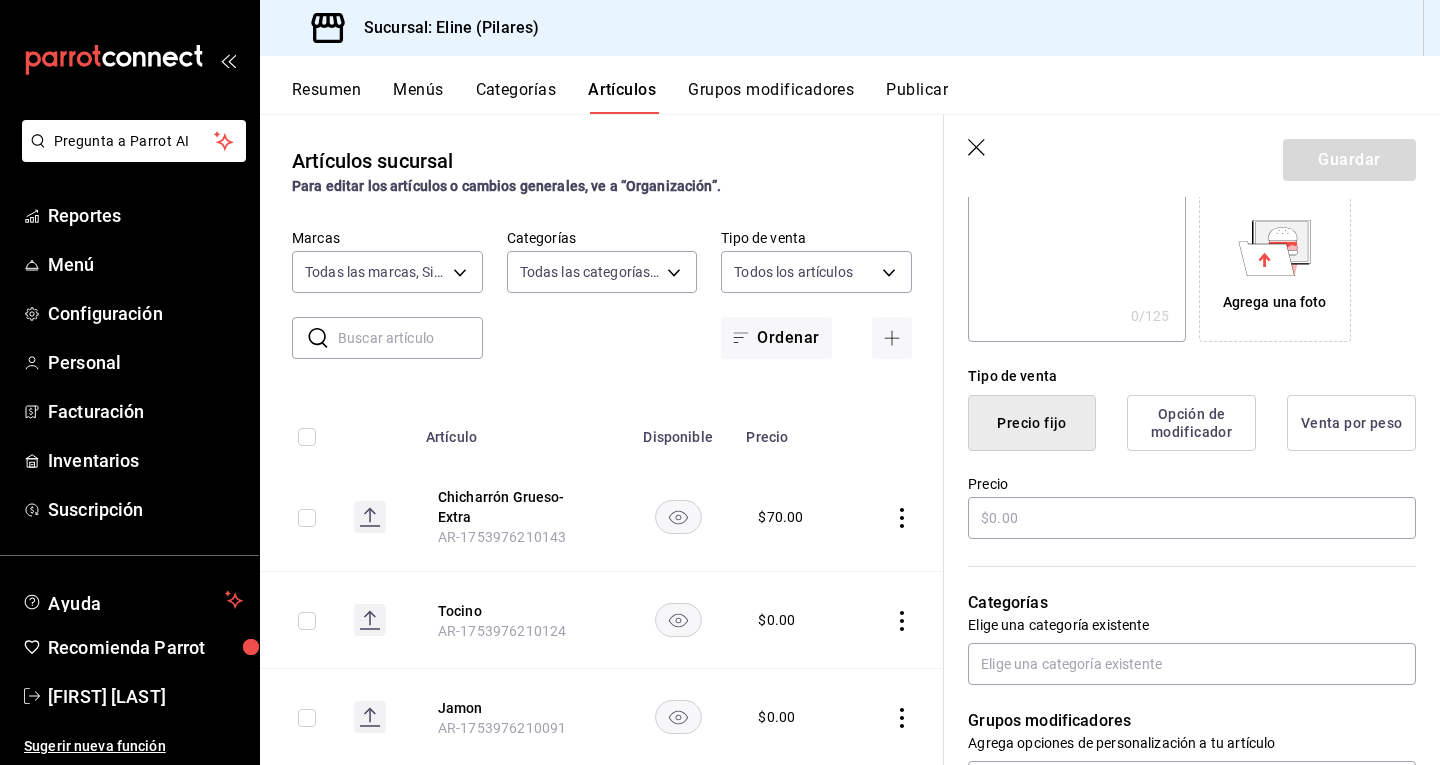 scroll, scrollTop: 325, scrollLeft: 0, axis: vertical 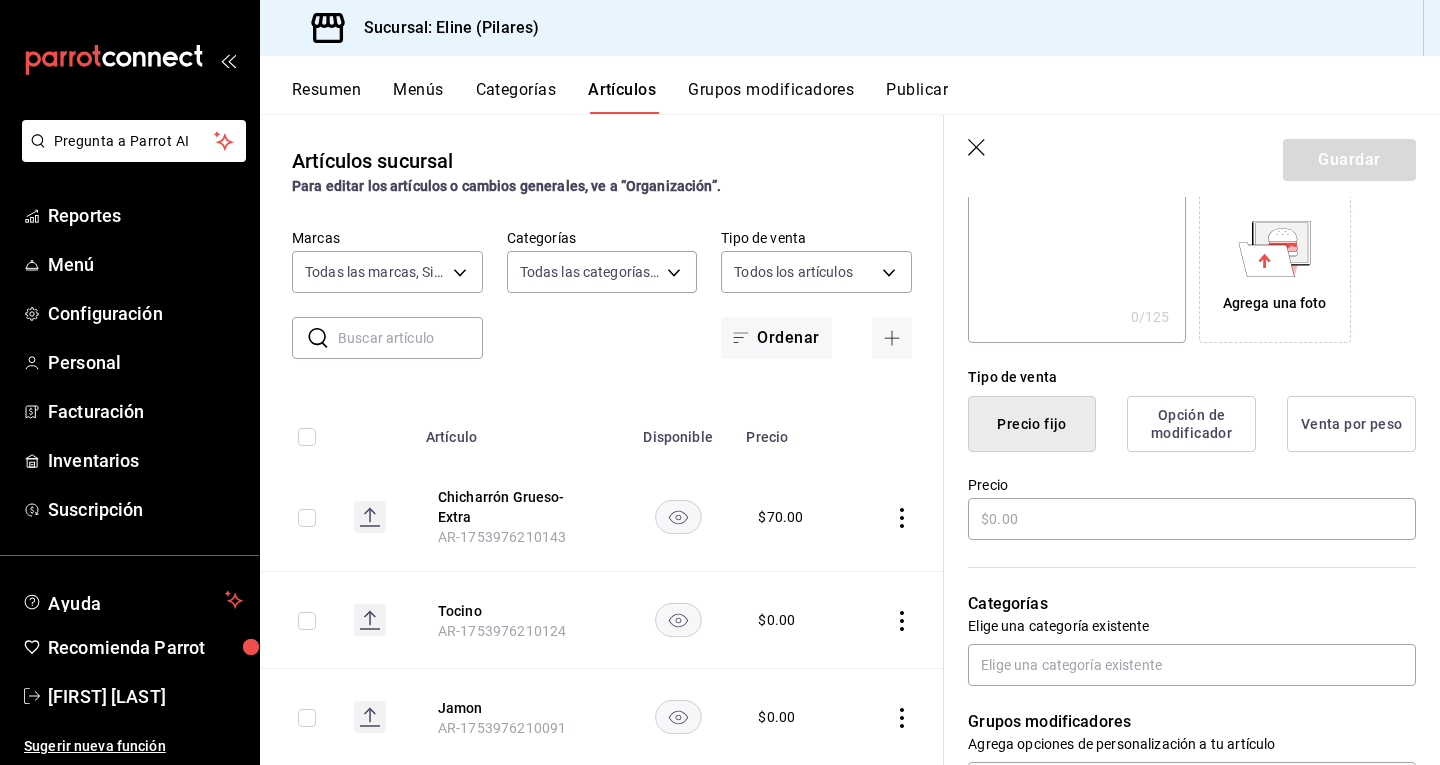 type on "Grilled Cheese" 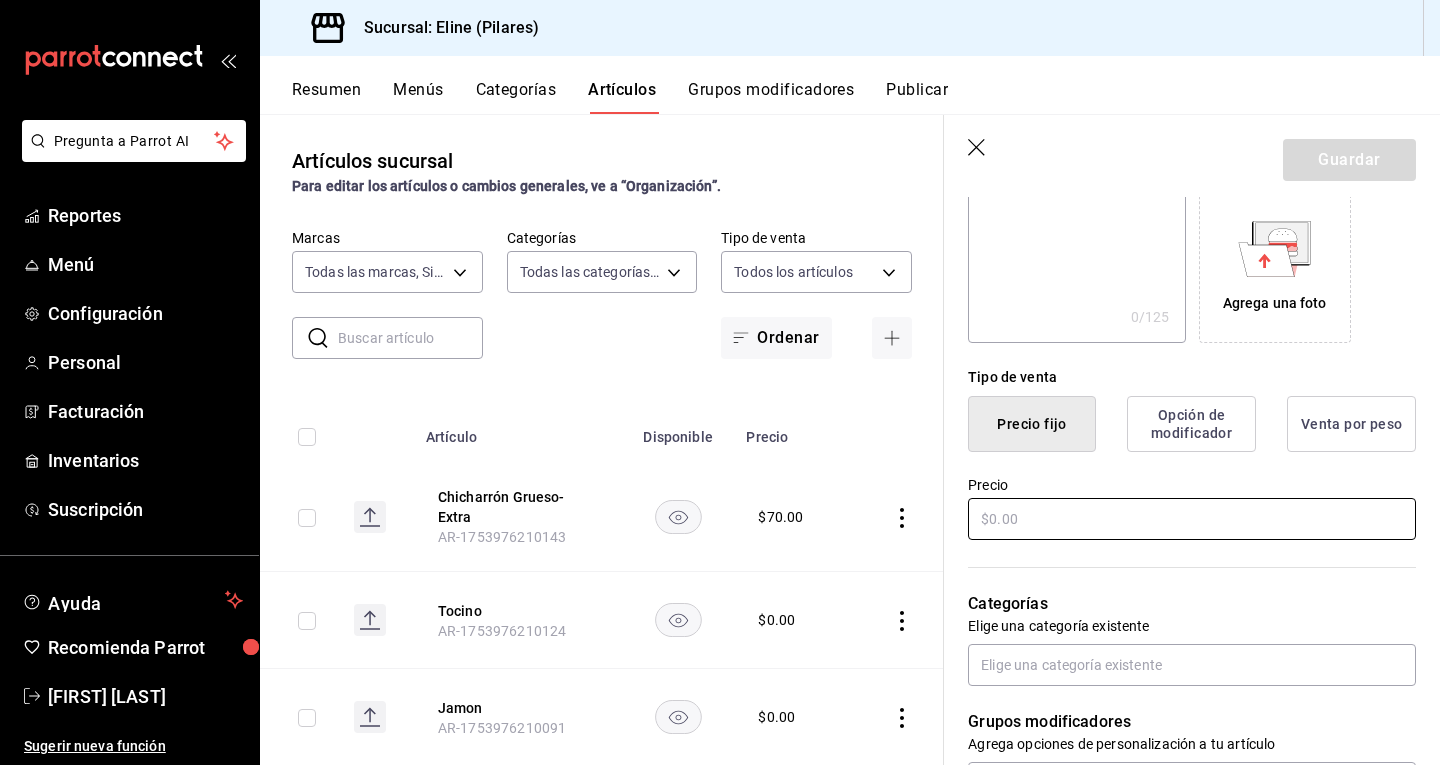 click at bounding box center (1192, 519) 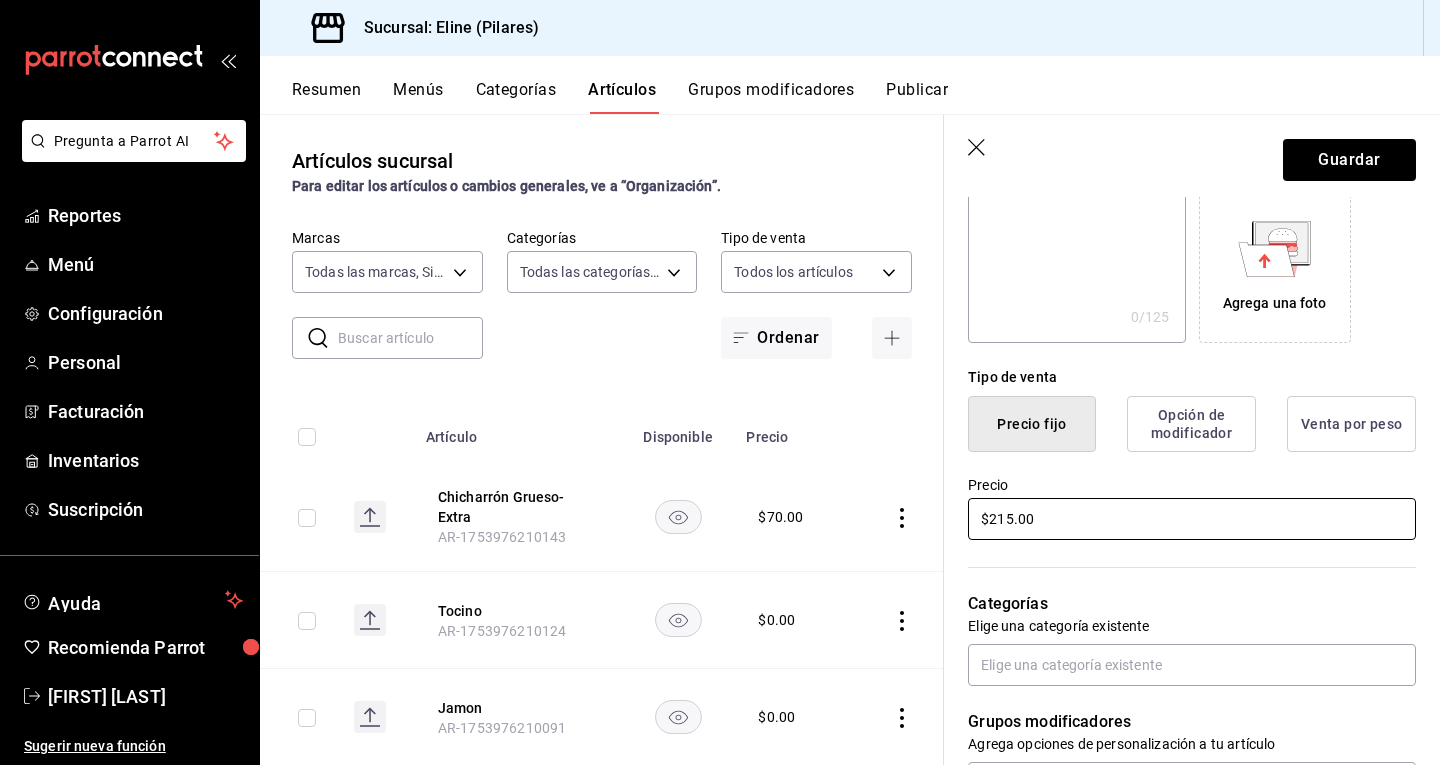 type on "$215.00" 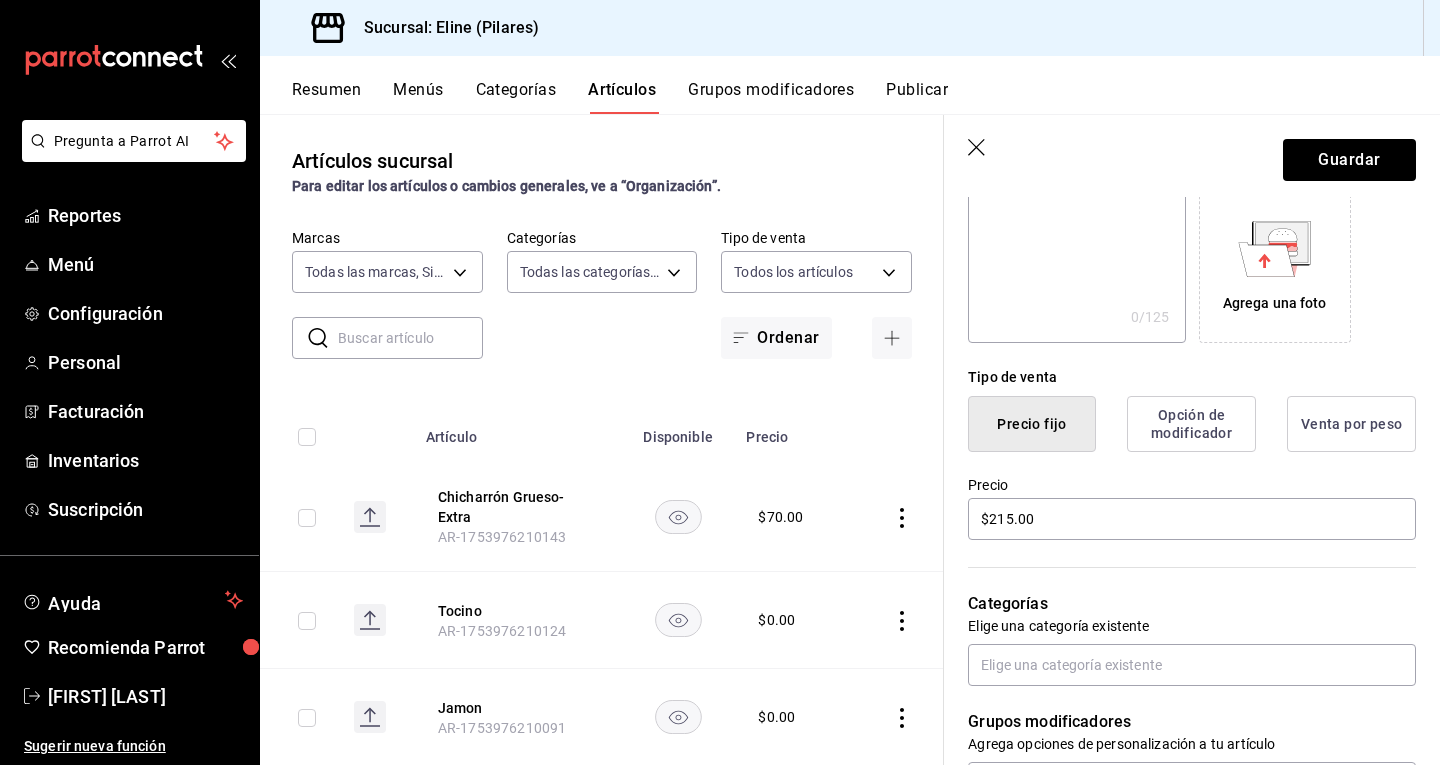 click on "Categorías" at bounding box center (1192, 604) 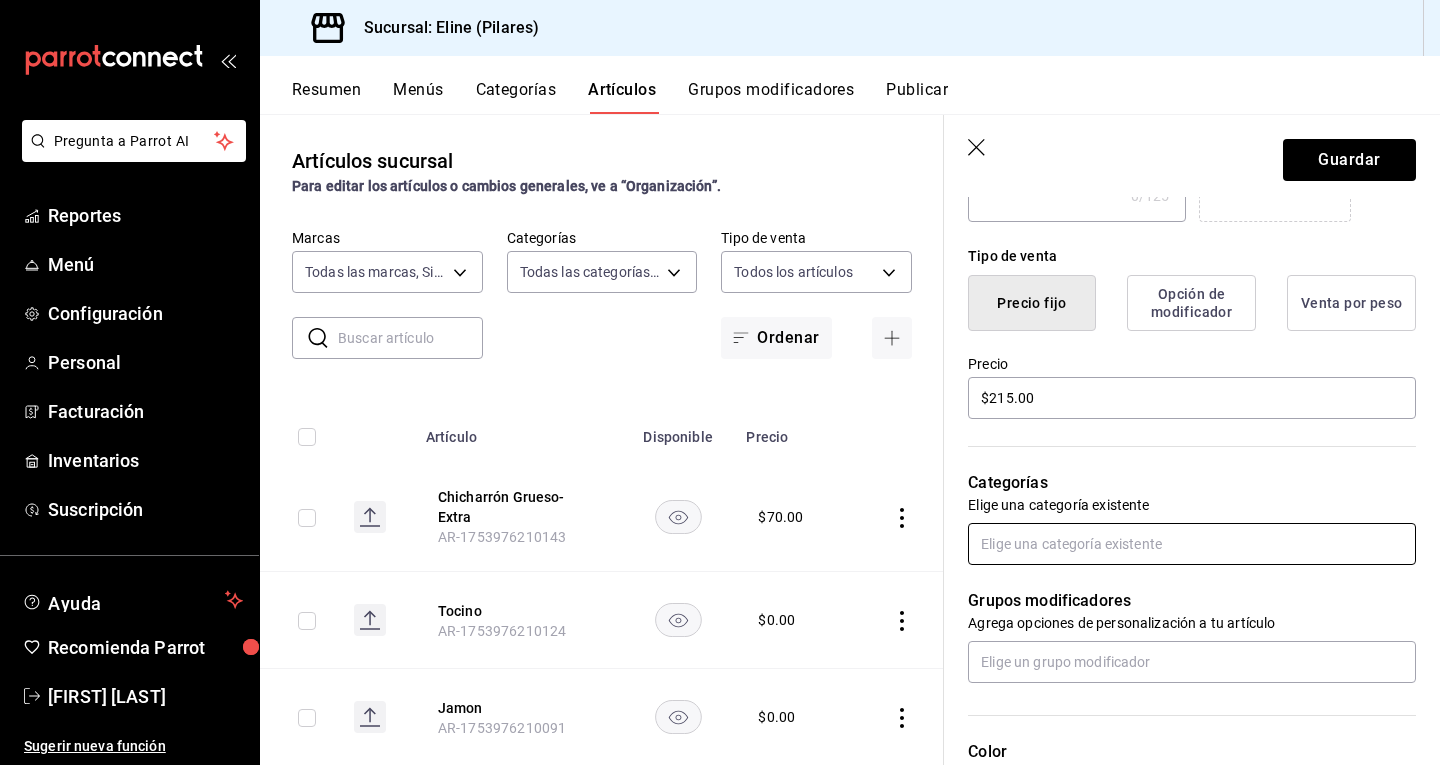 click at bounding box center [1192, 544] 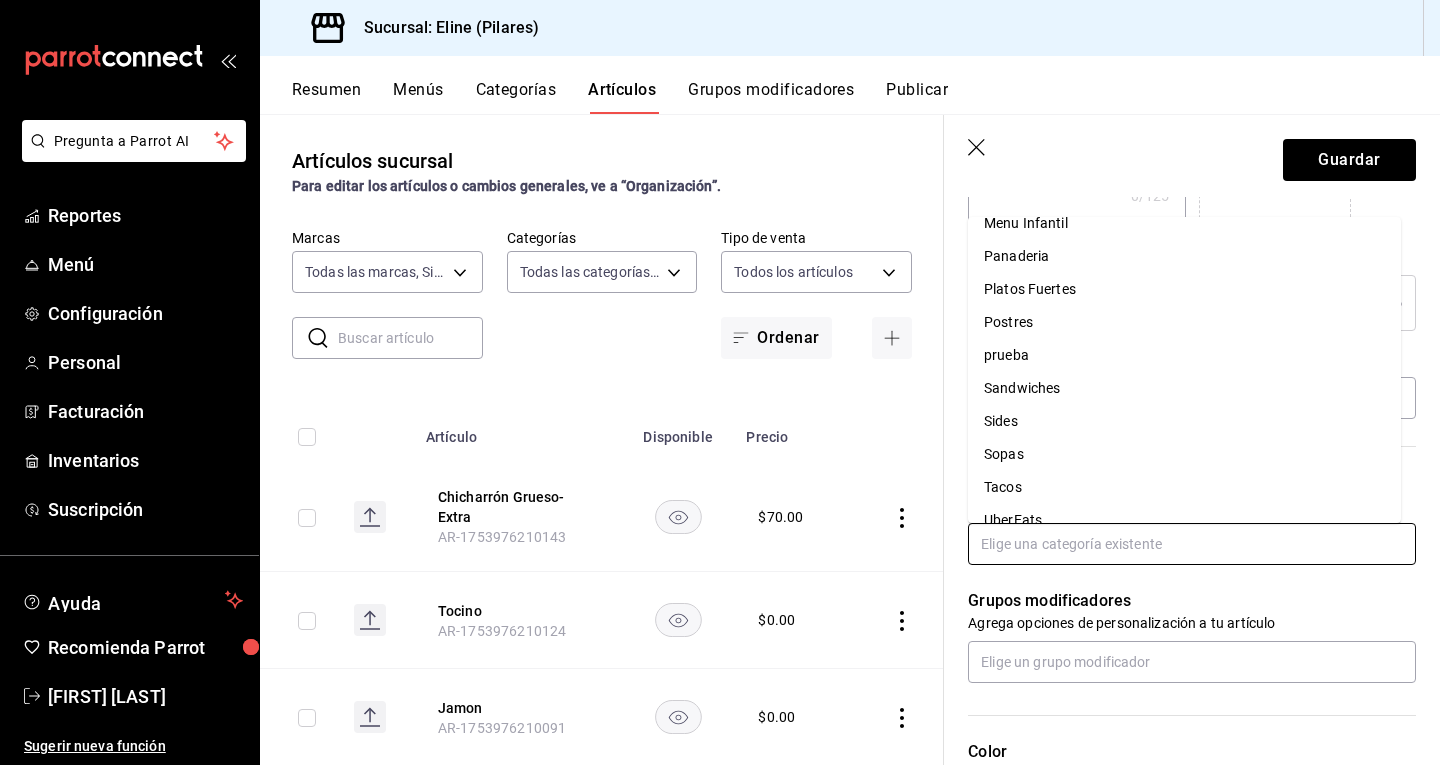 scroll, scrollTop: 304, scrollLeft: 0, axis: vertical 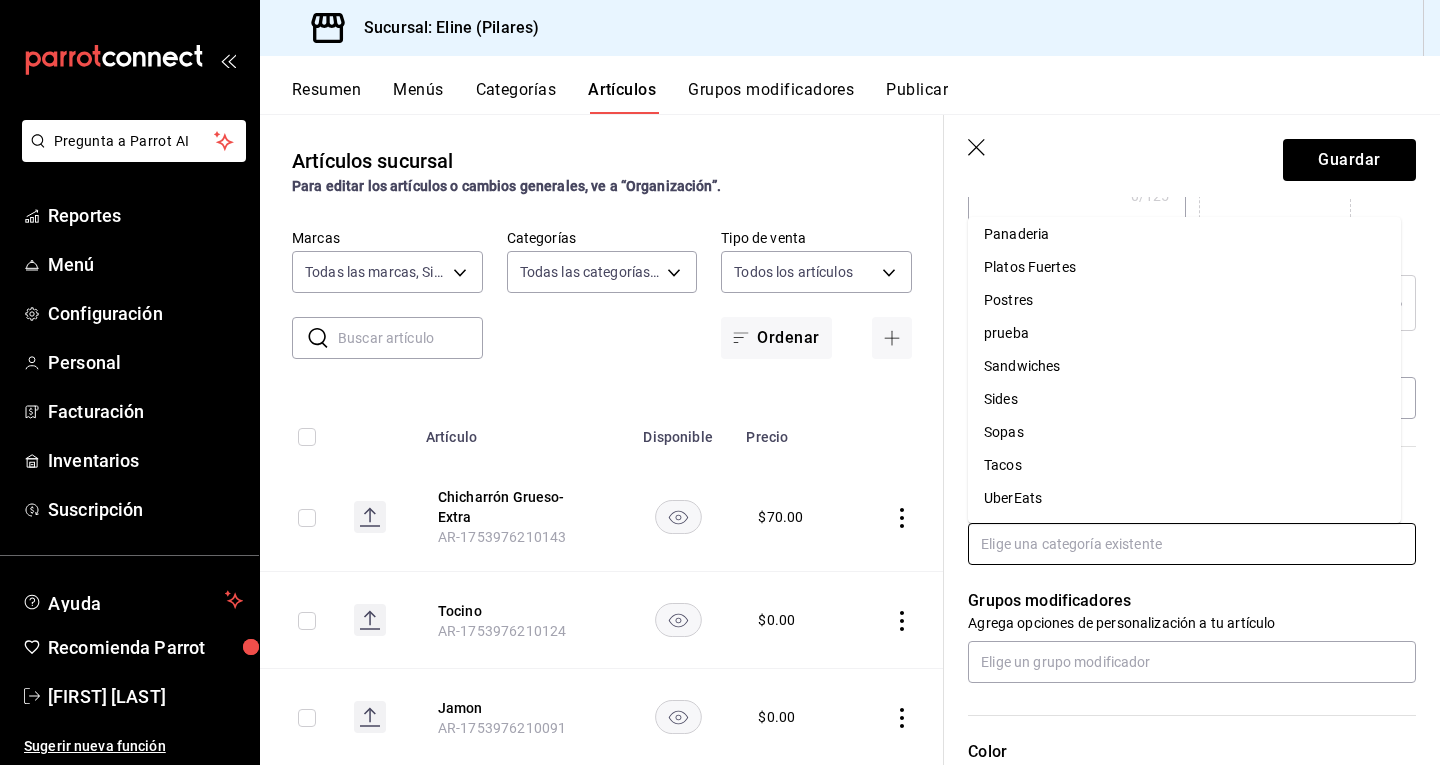 click on "UberEats" at bounding box center [1184, 498] 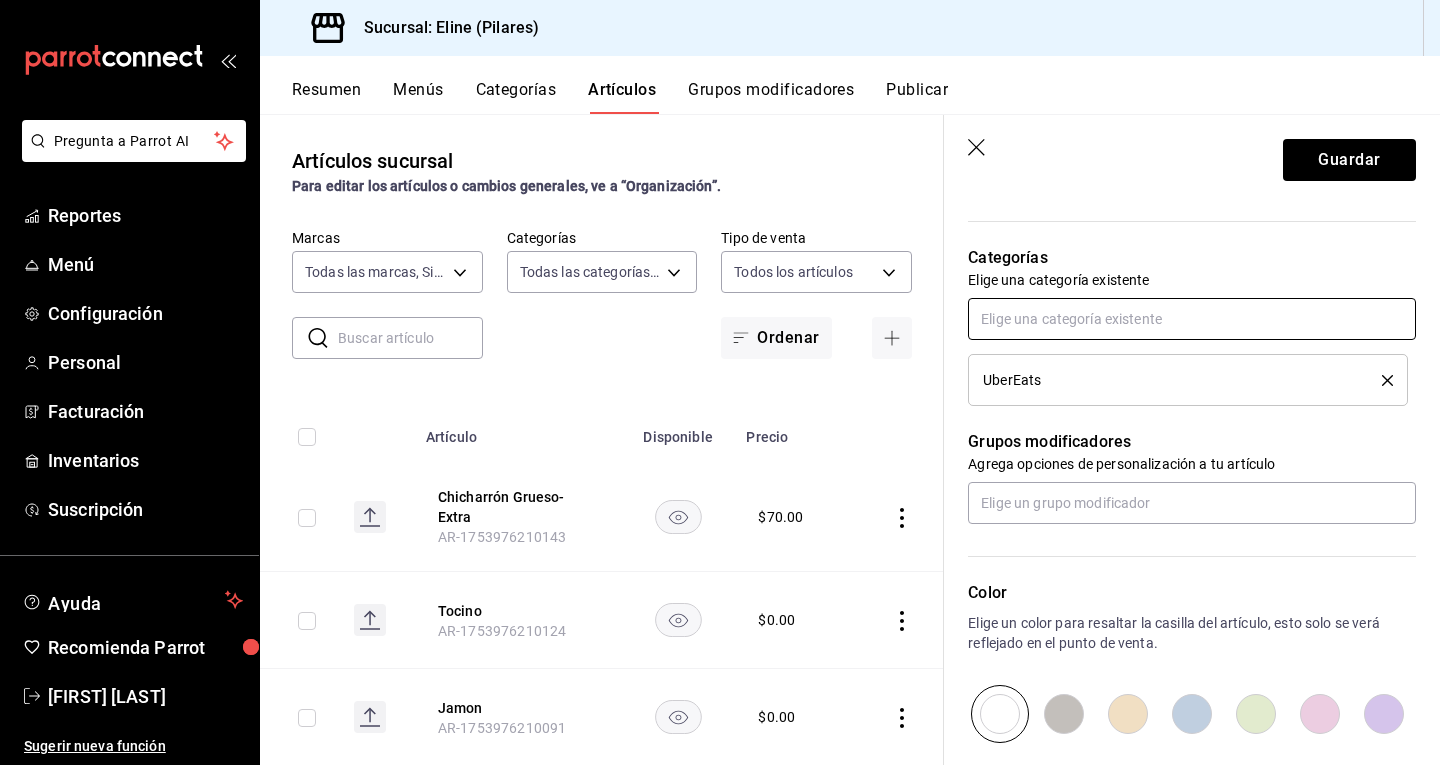 scroll, scrollTop: 900, scrollLeft: 0, axis: vertical 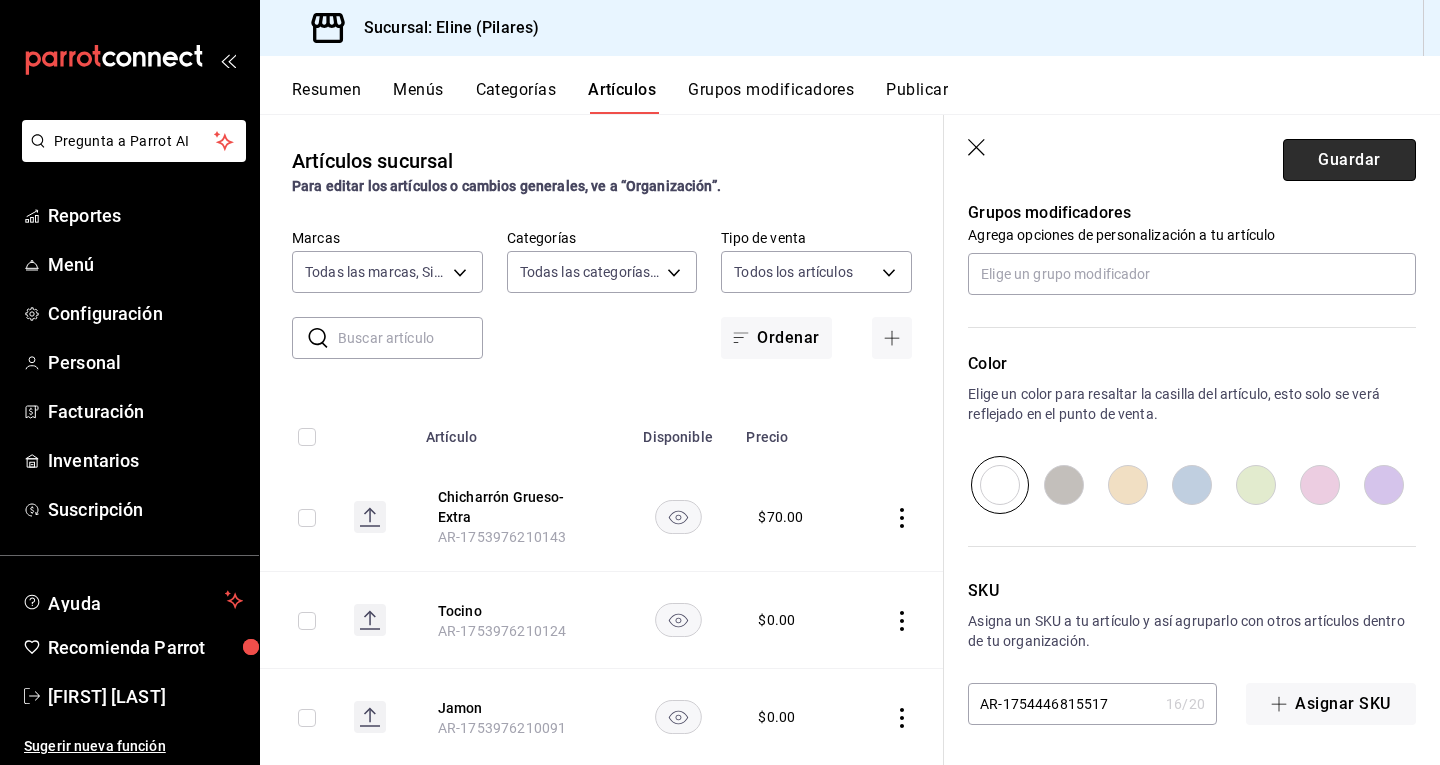 click on "Guardar" at bounding box center [1349, 160] 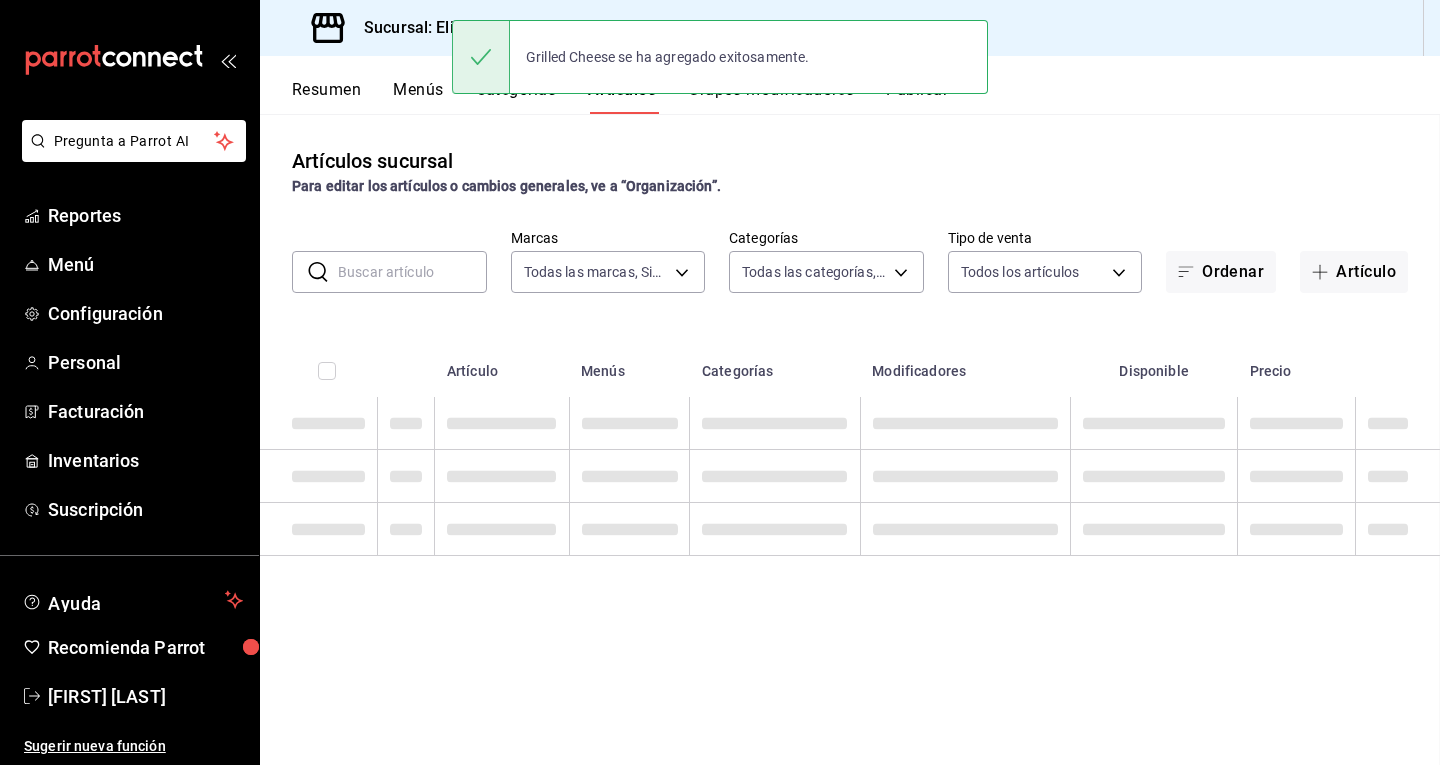 scroll, scrollTop: 0, scrollLeft: 0, axis: both 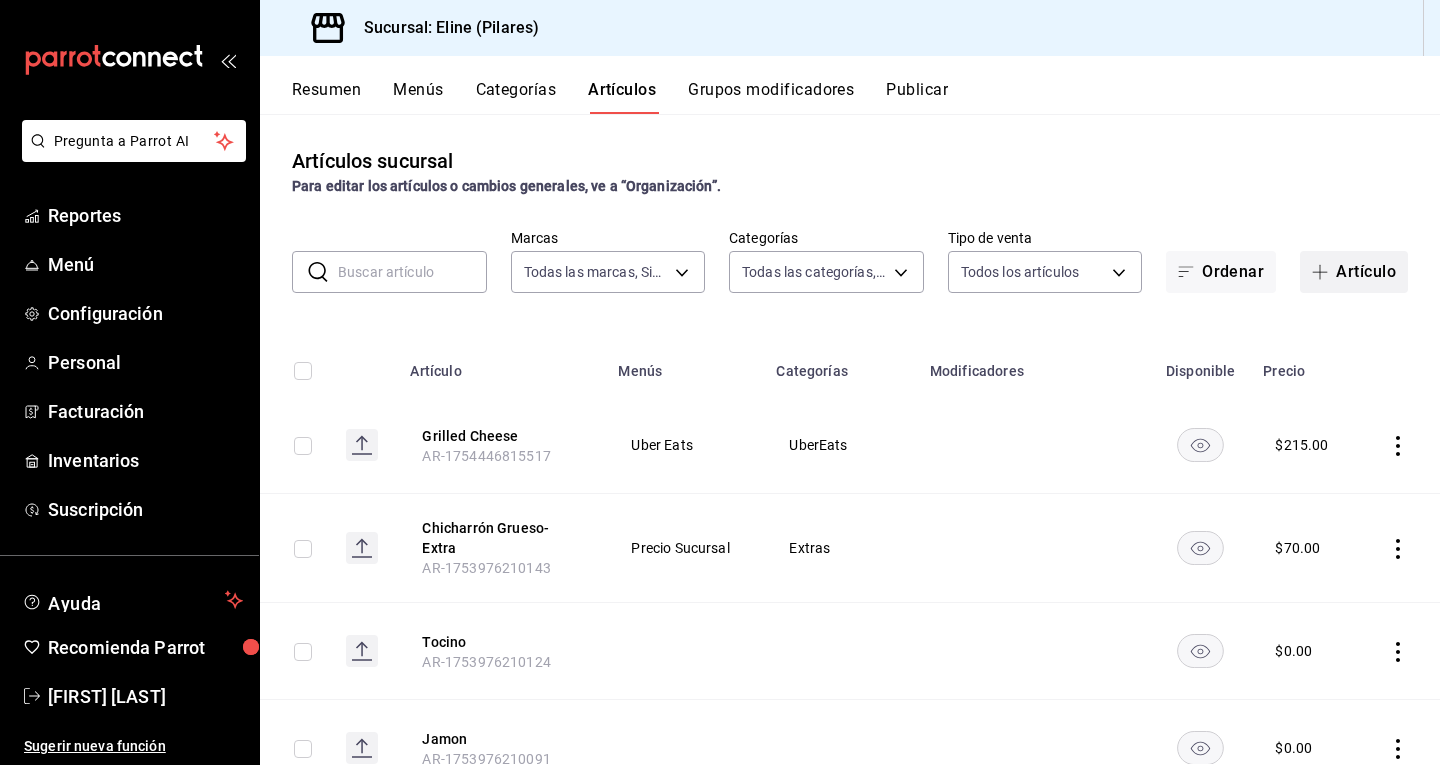 click on "Artículo" at bounding box center [1354, 272] 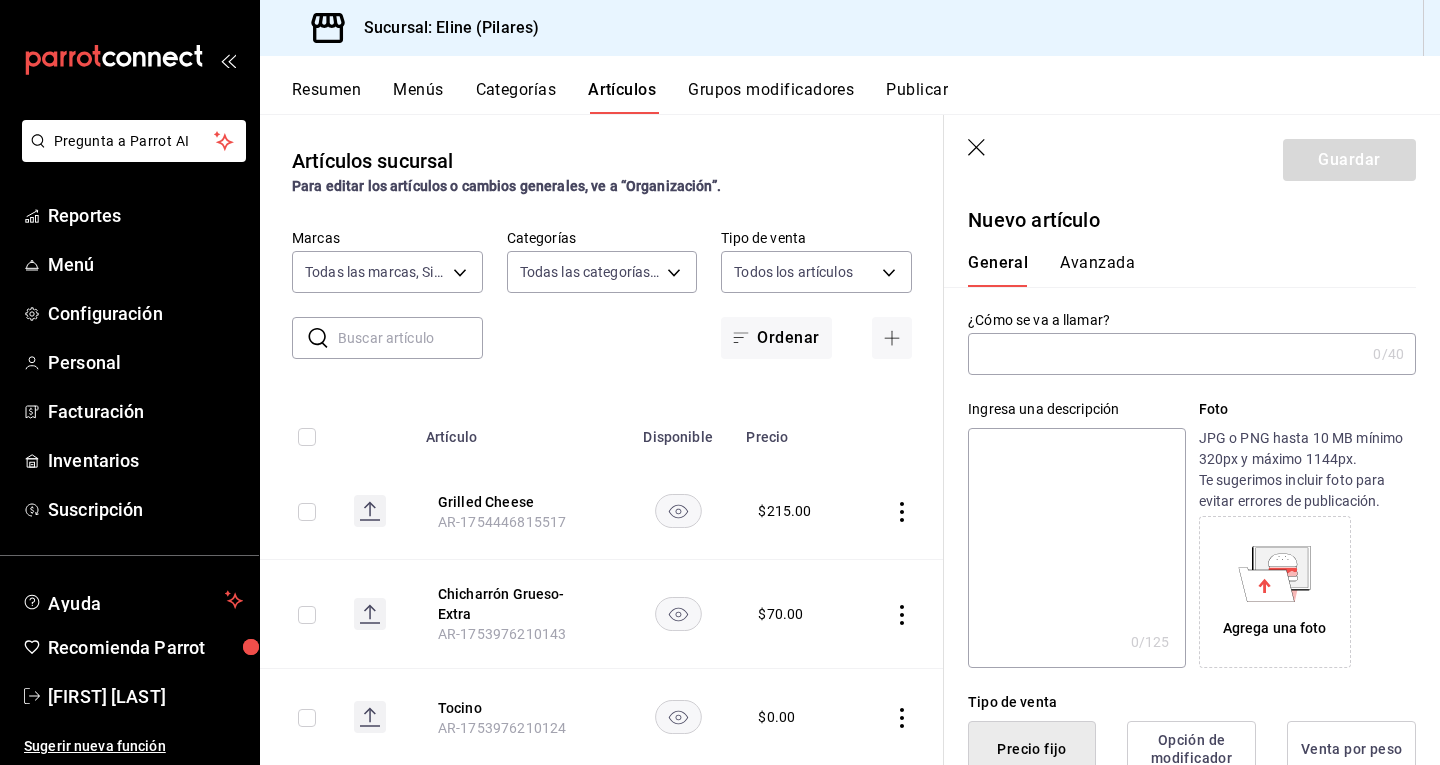 click at bounding box center [1166, 354] 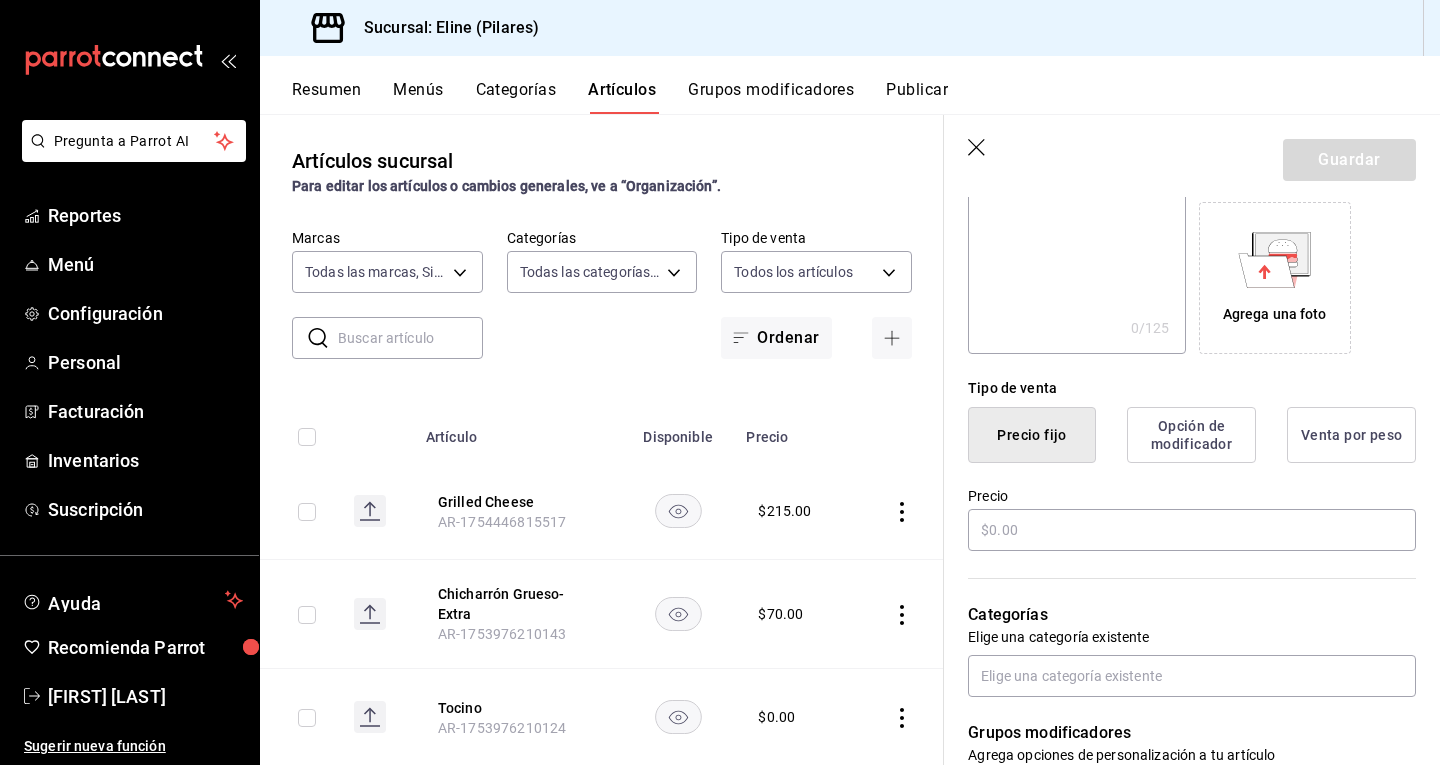 scroll, scrollTop: 332, scrollLeft: 0, axis: vertical 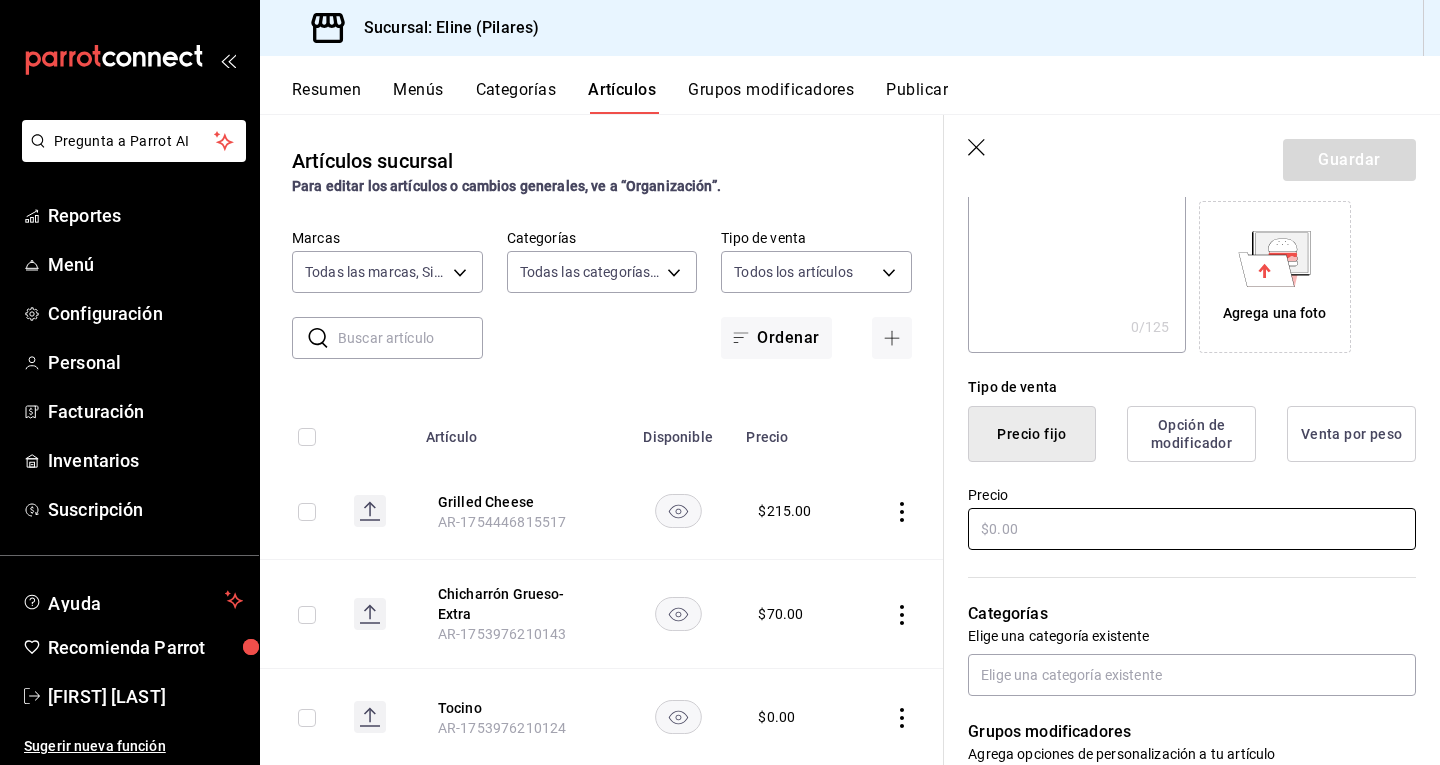 type on "BLT" 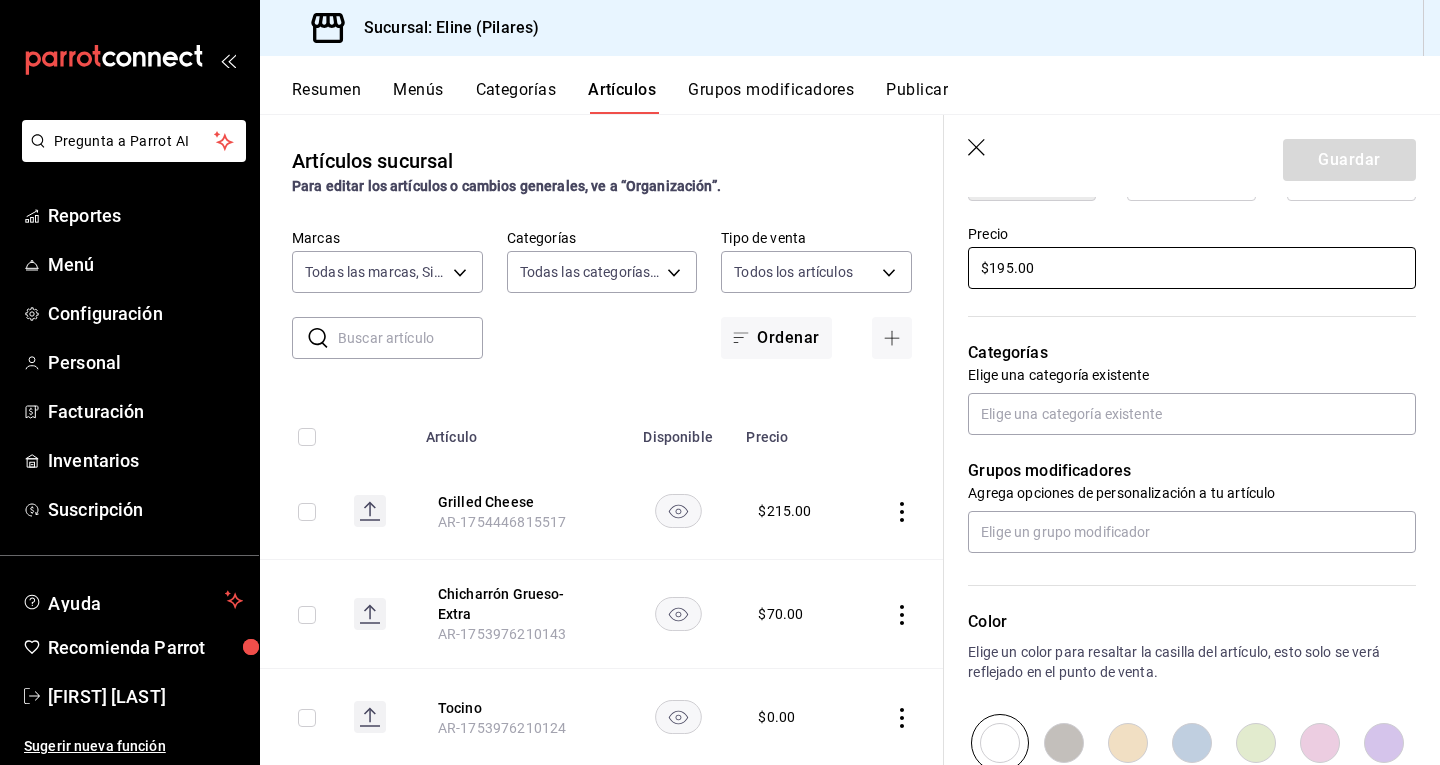 scroll, scrollTop: 619, scrollLeft: 0, axis: vertical 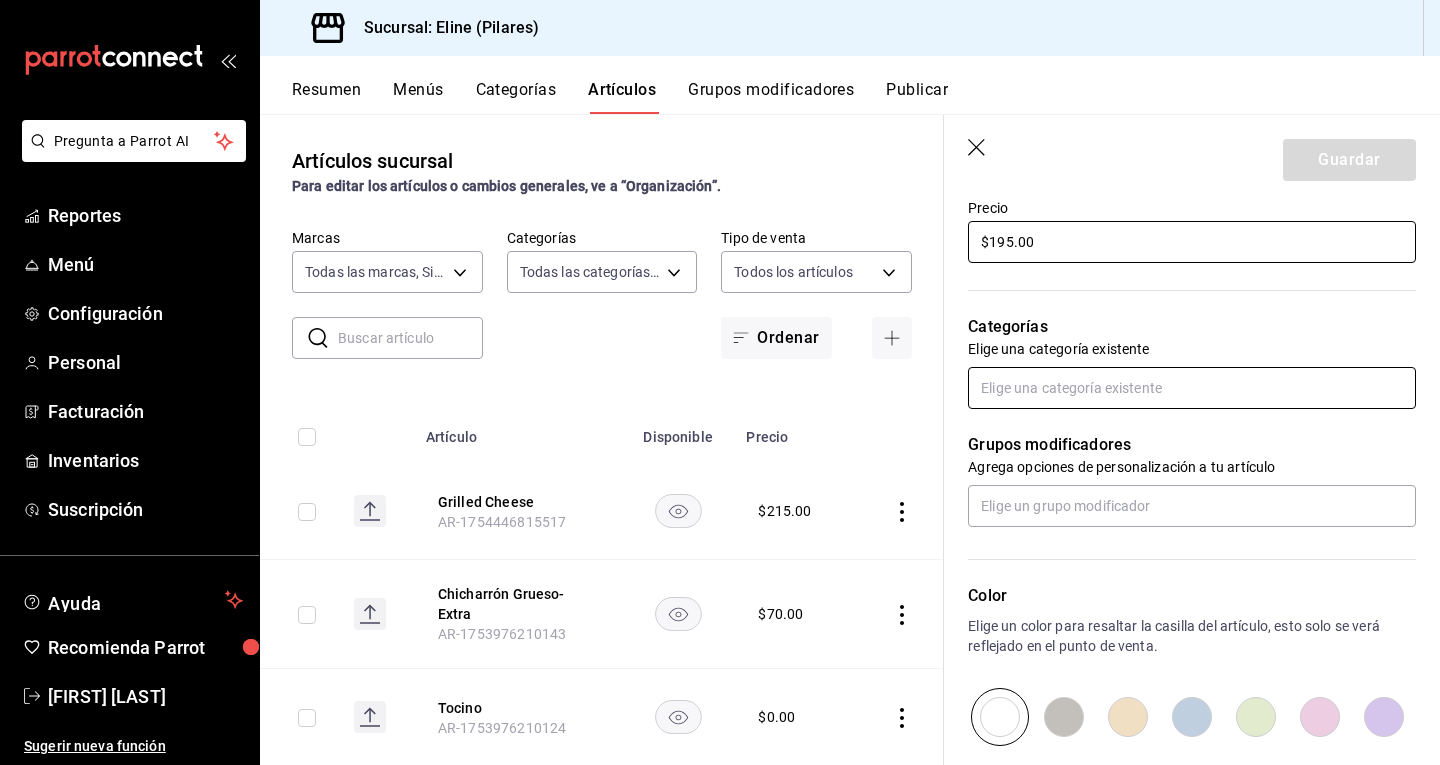 type on "$195.00" 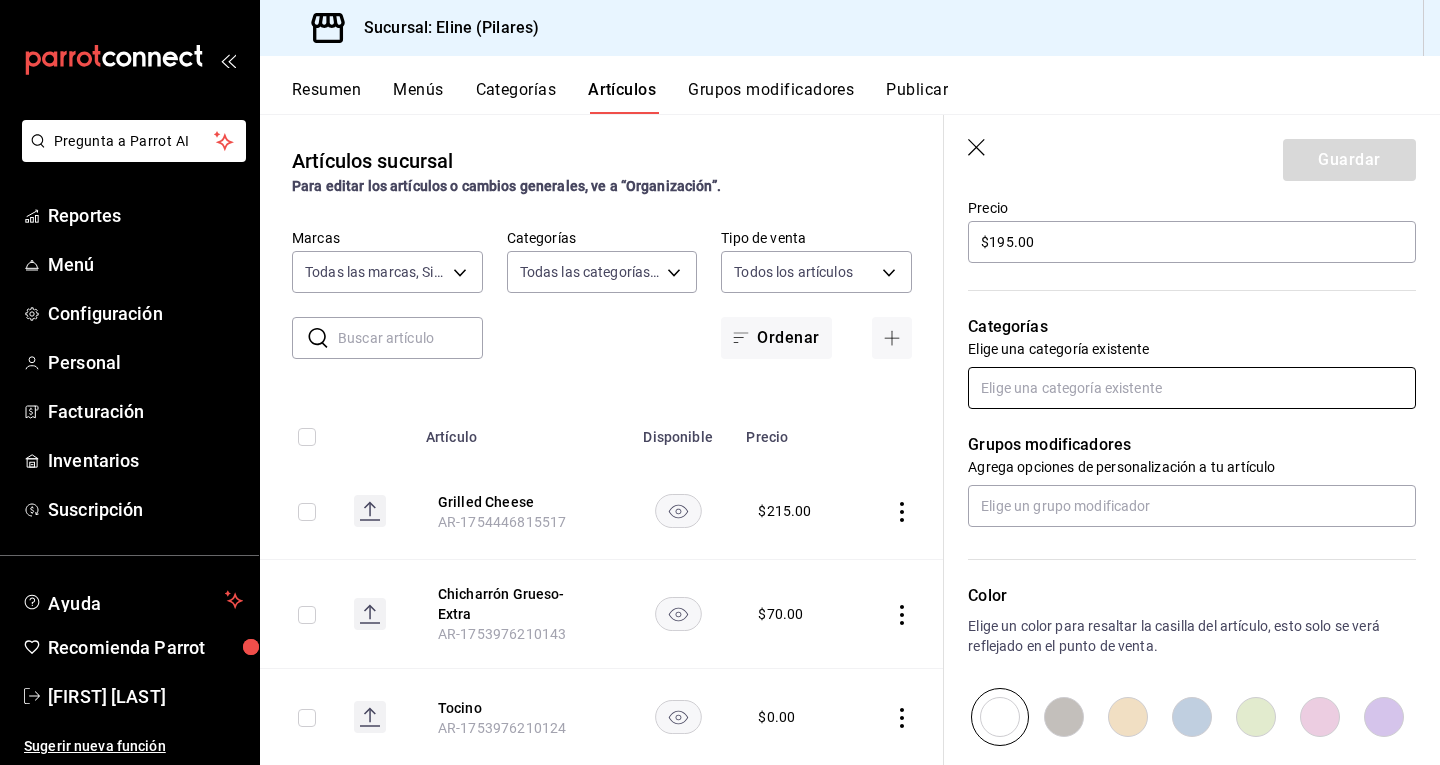 click at bounding box center [1192, 388] 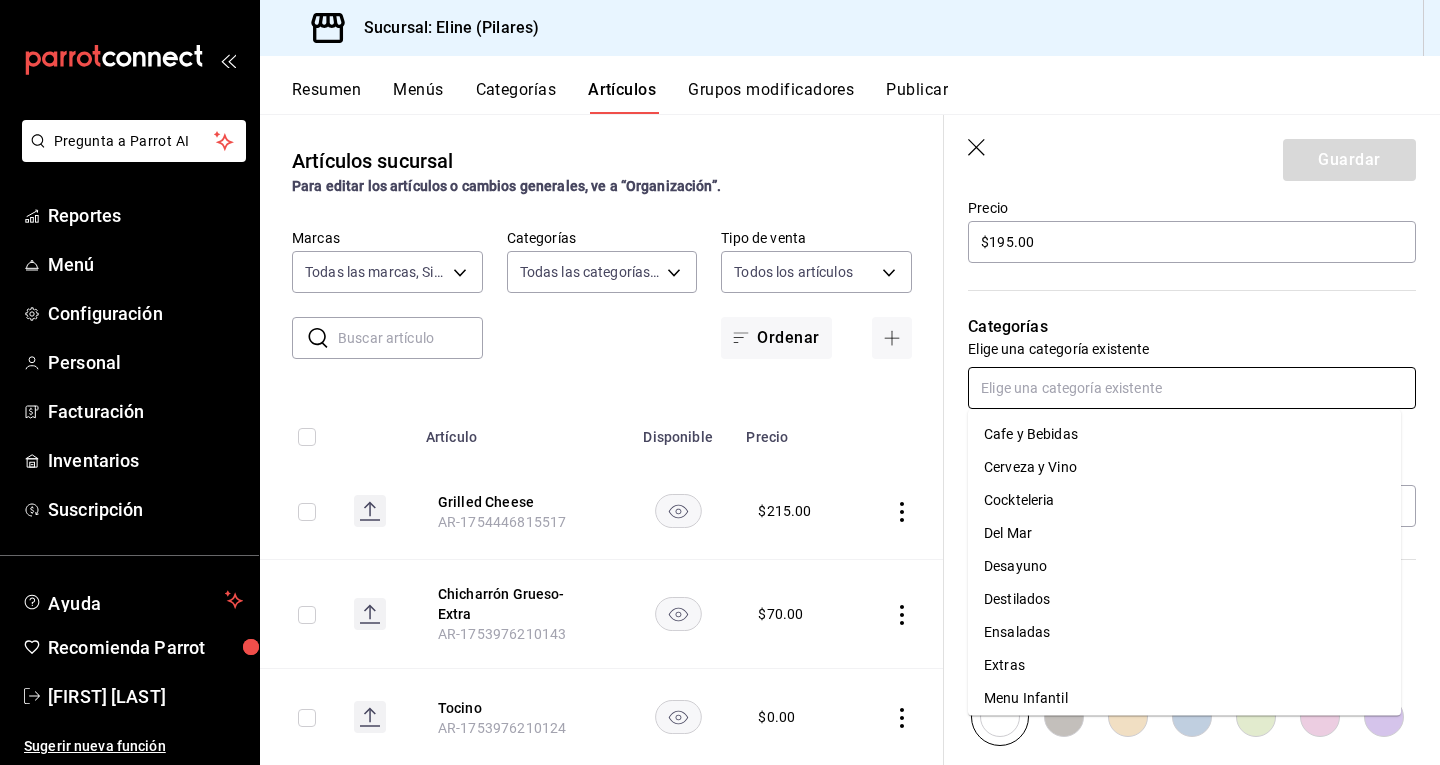 scroll, scrollTop: 304, scrollLeft: 0, axis: vertical 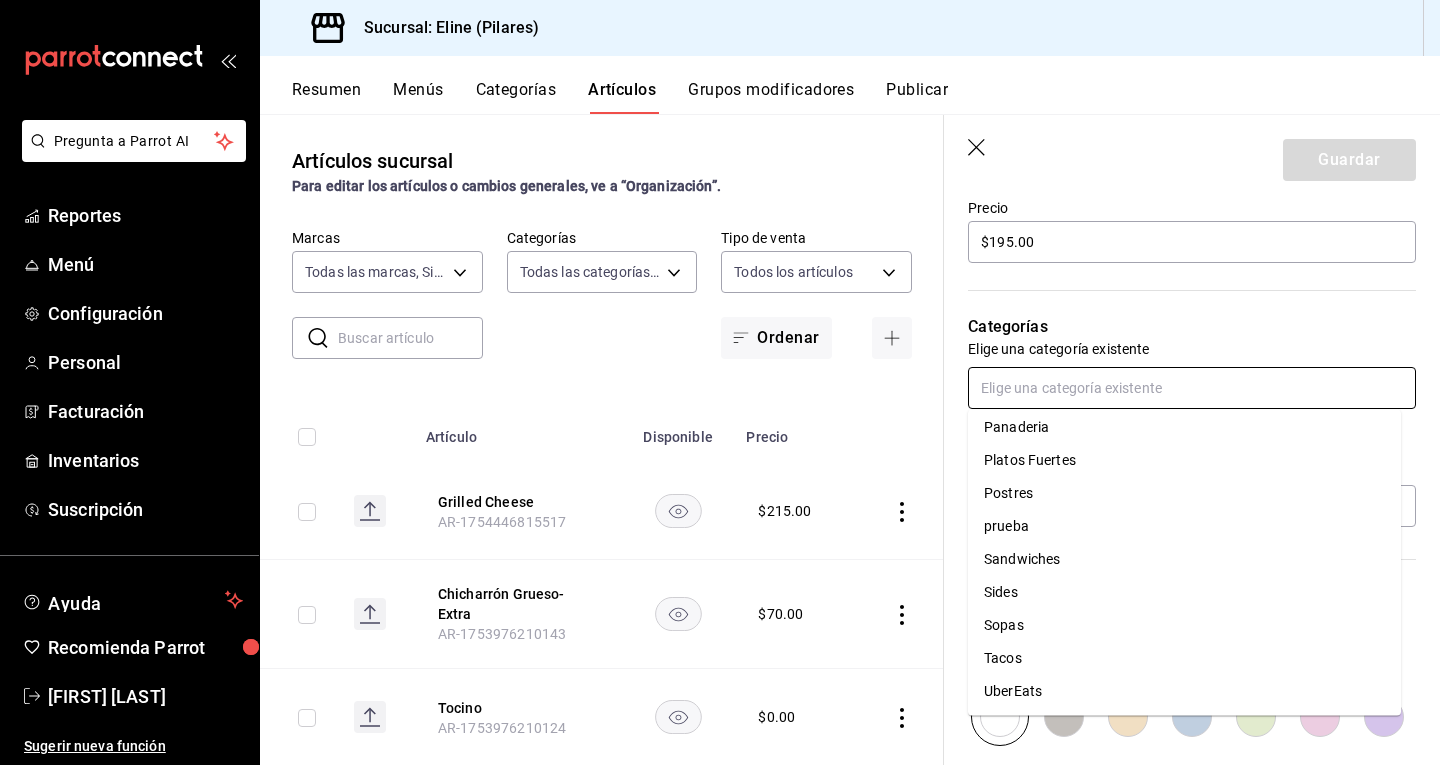 click on "UberEats" at bounding box center [1184, 691] 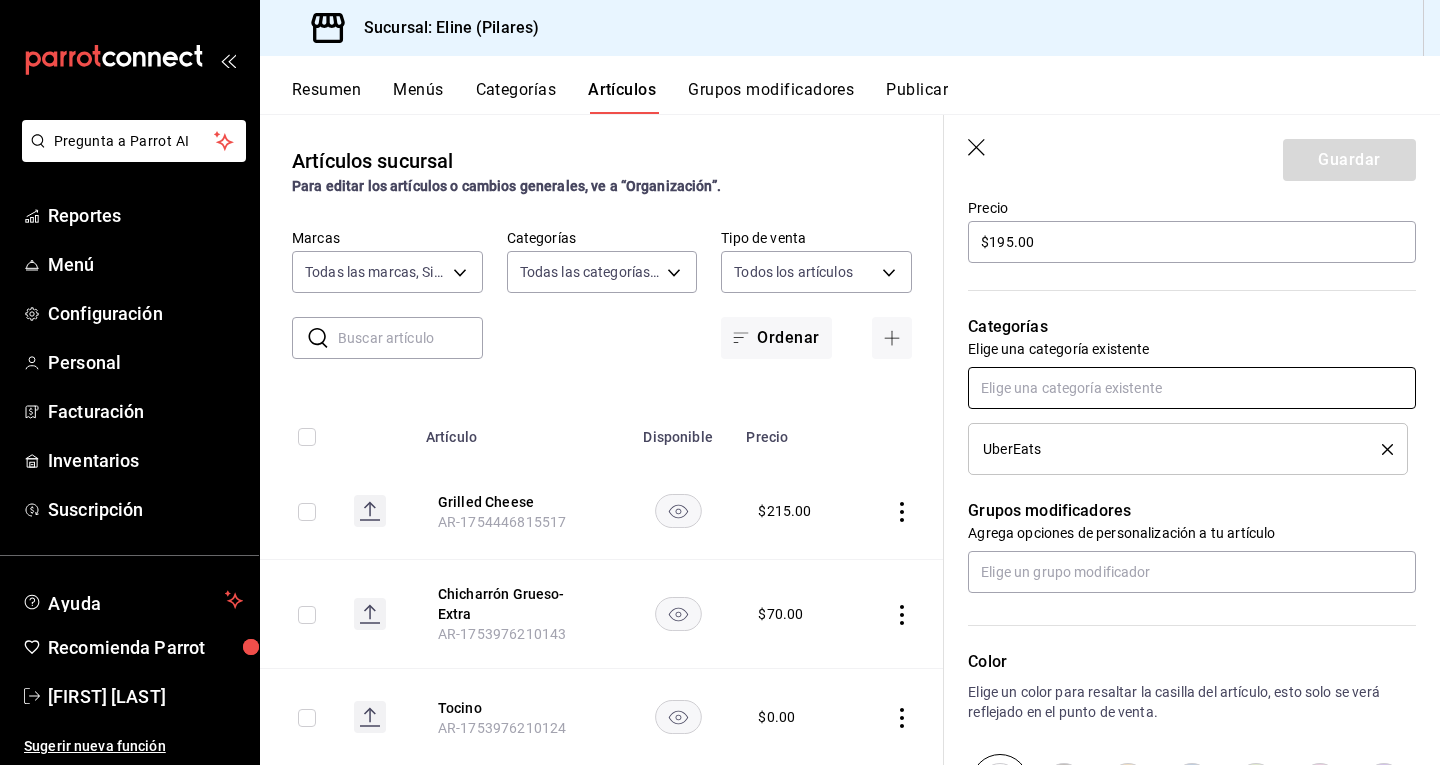 scroll, scrollTop: 917, scrollLeft: 0, axis: vertical 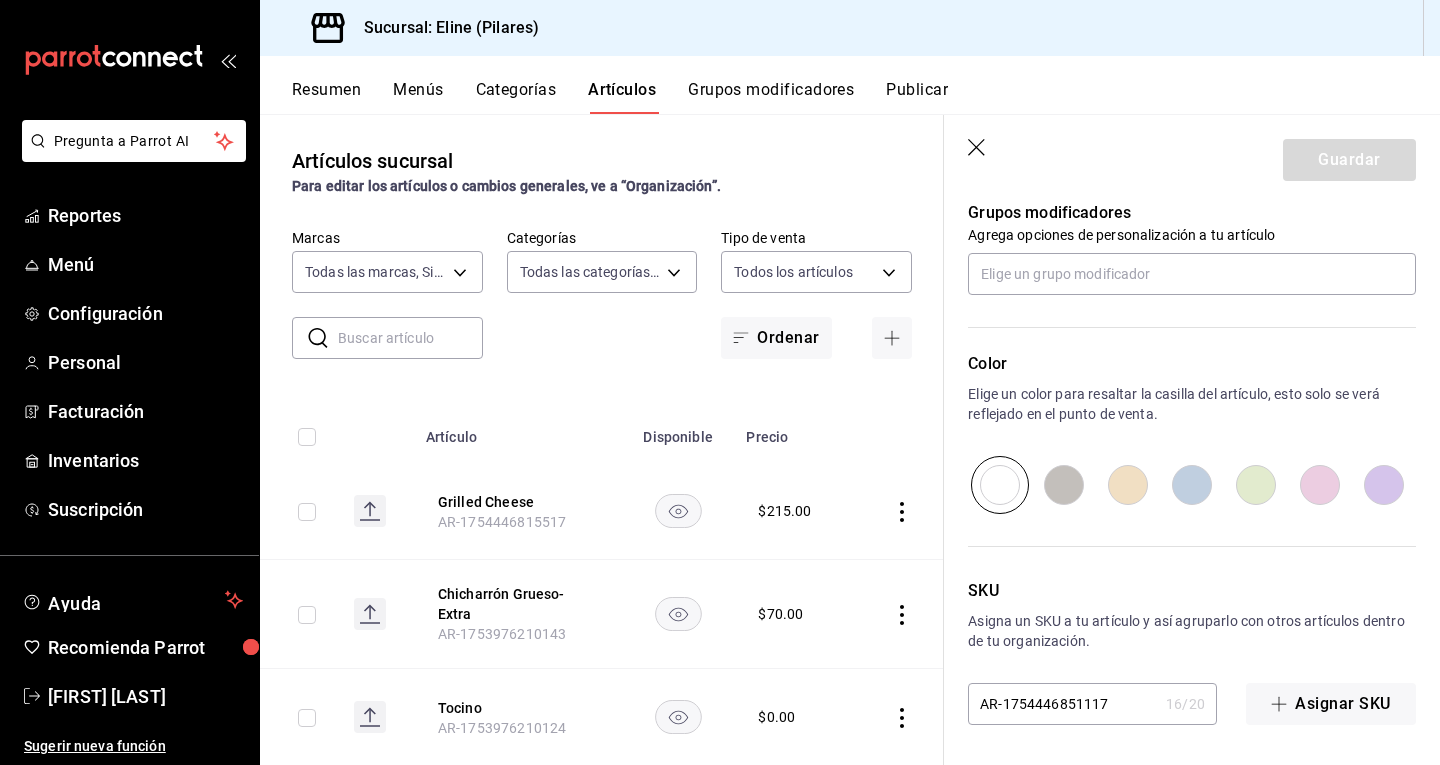 click on "Color Elige un color para resaltar la casilla del artículo, esto solo se verá reflejado en el punto de venta." at bounding box center [1180, 404] 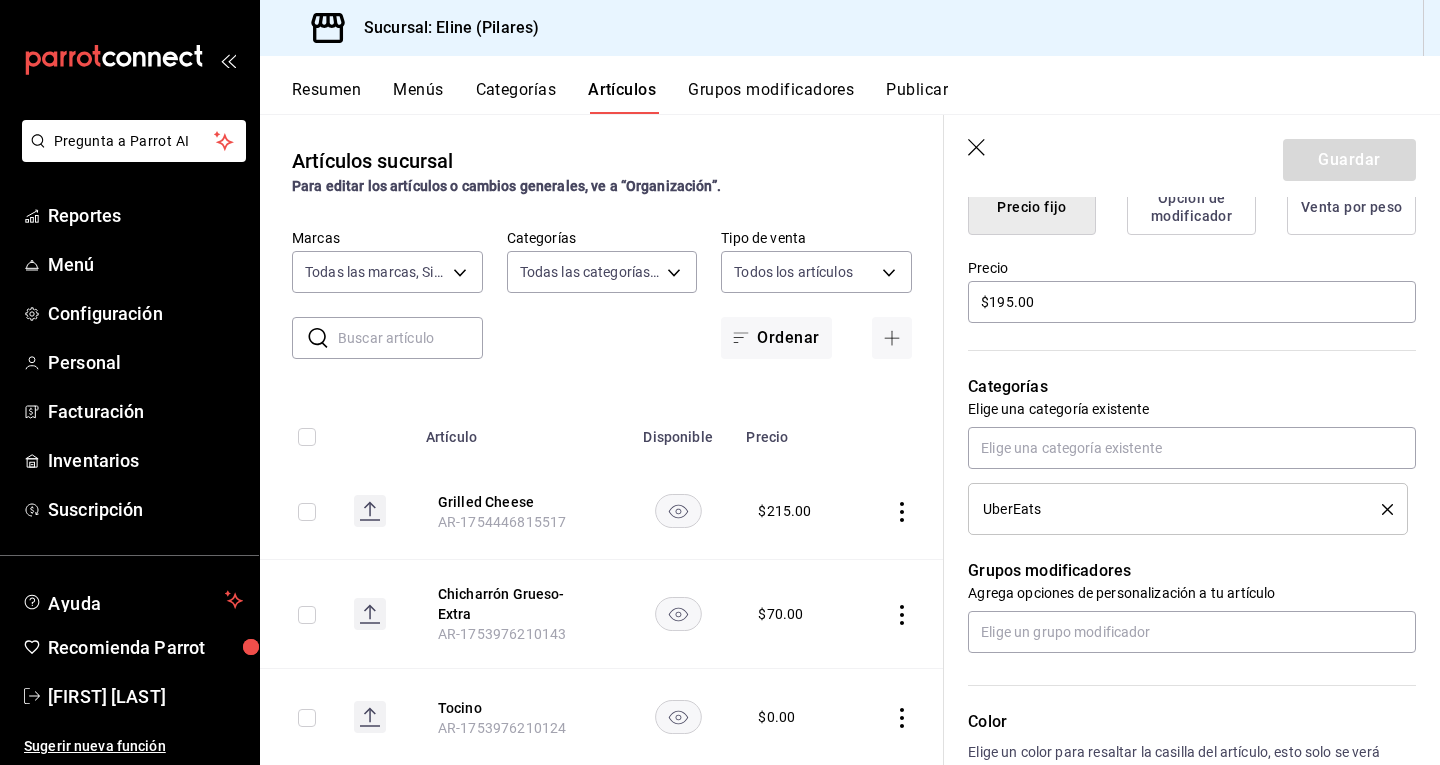 scroll, scrollTop: 537, scrollLeft: 0, axis: vertical 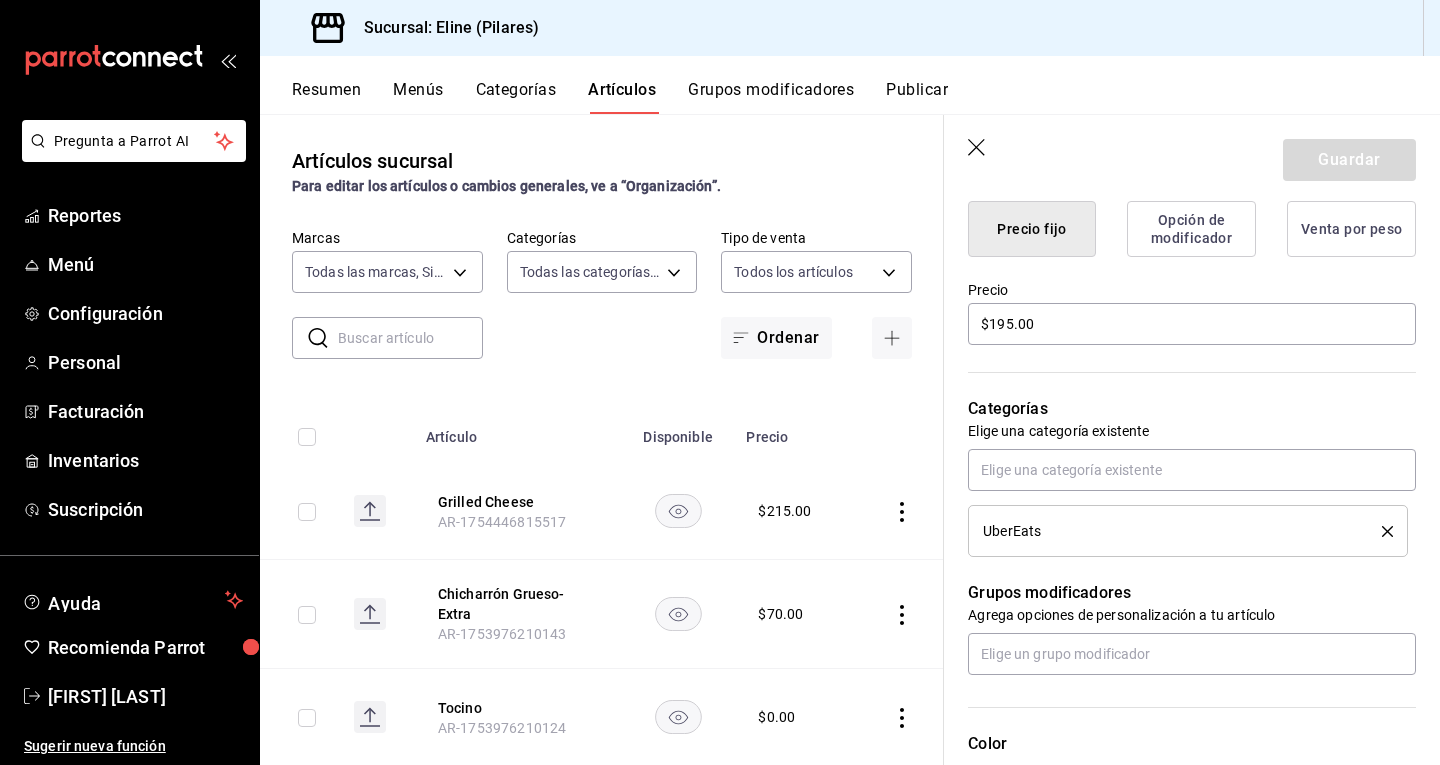 click on "Categorías Elige una categoría existente UberEats" at bounding box center [1180, 452] 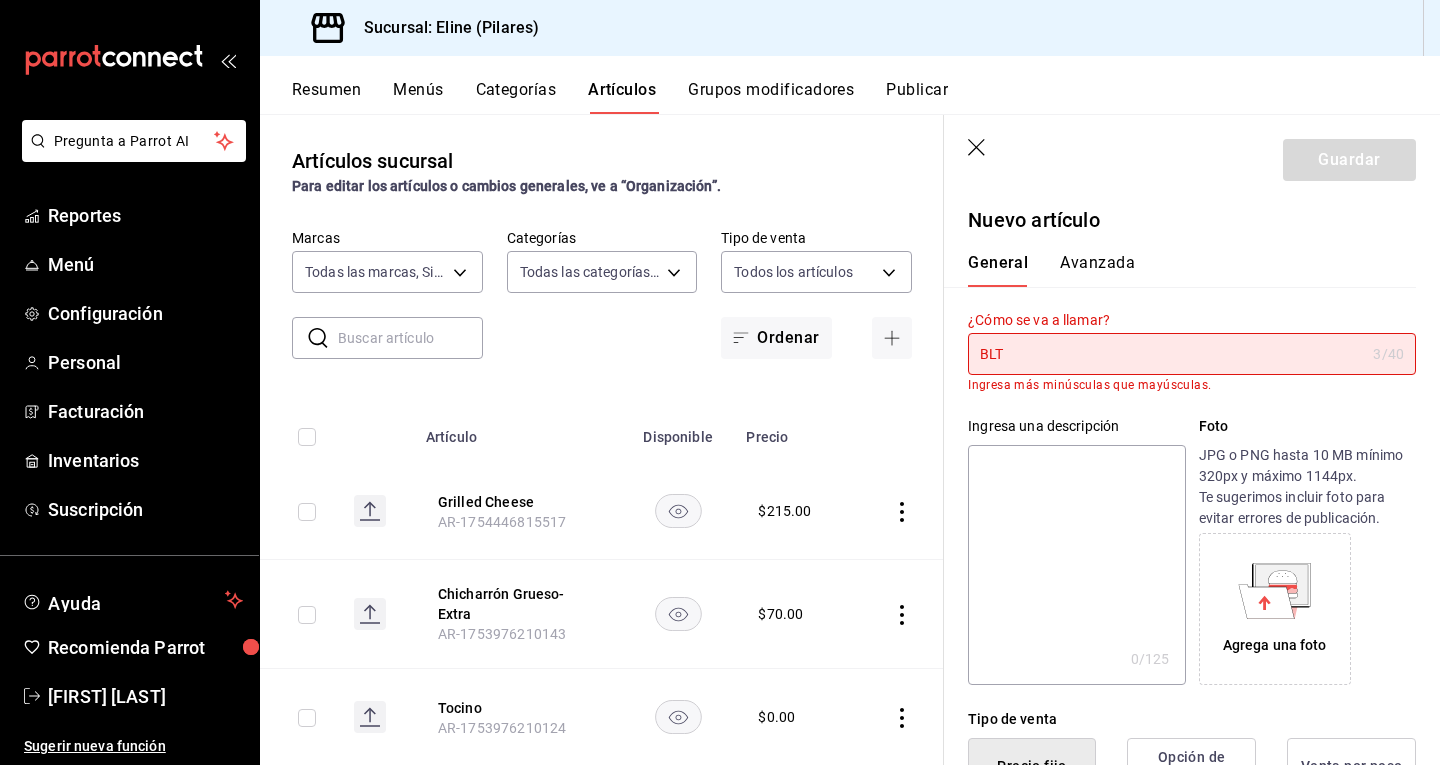 click on "BLT" at bounding box center [1166, 354] 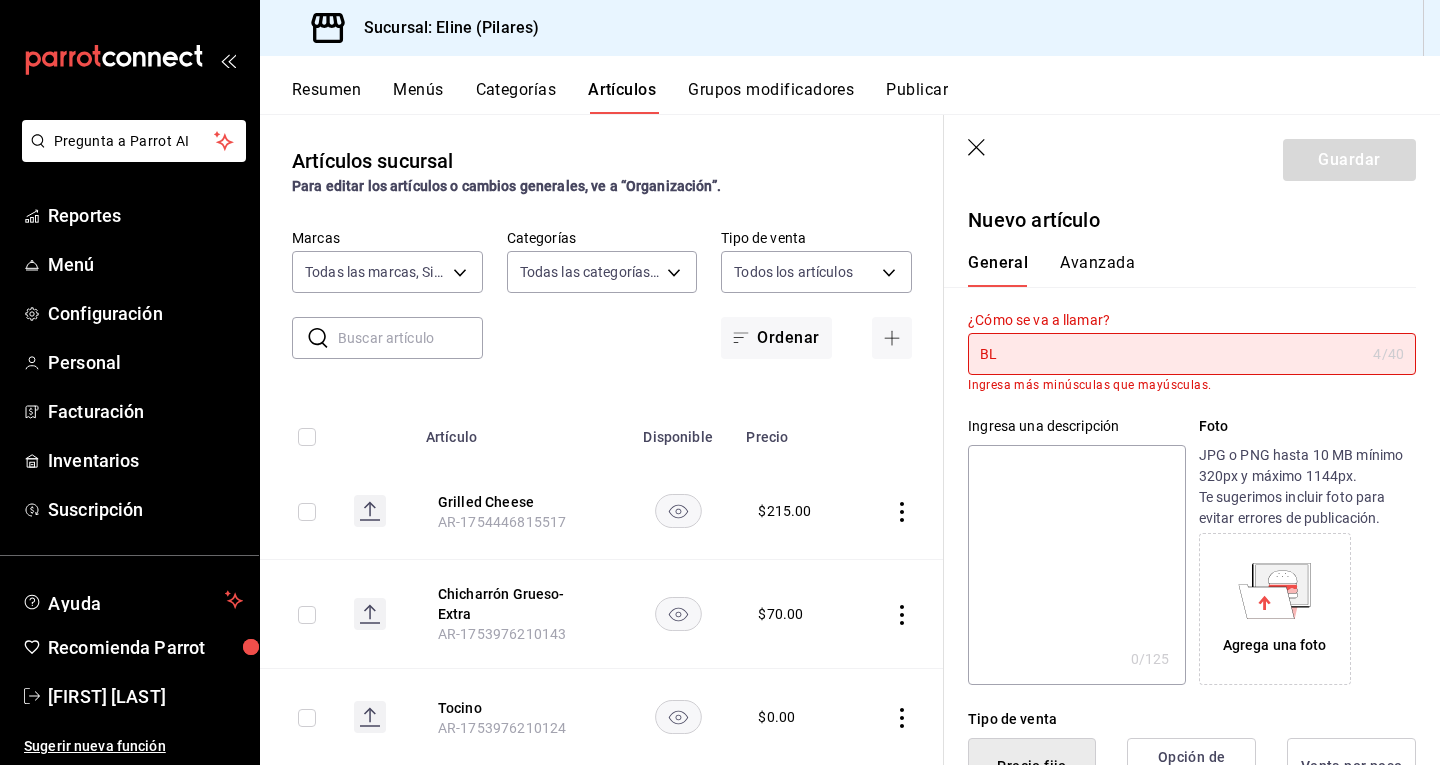 type on "B" 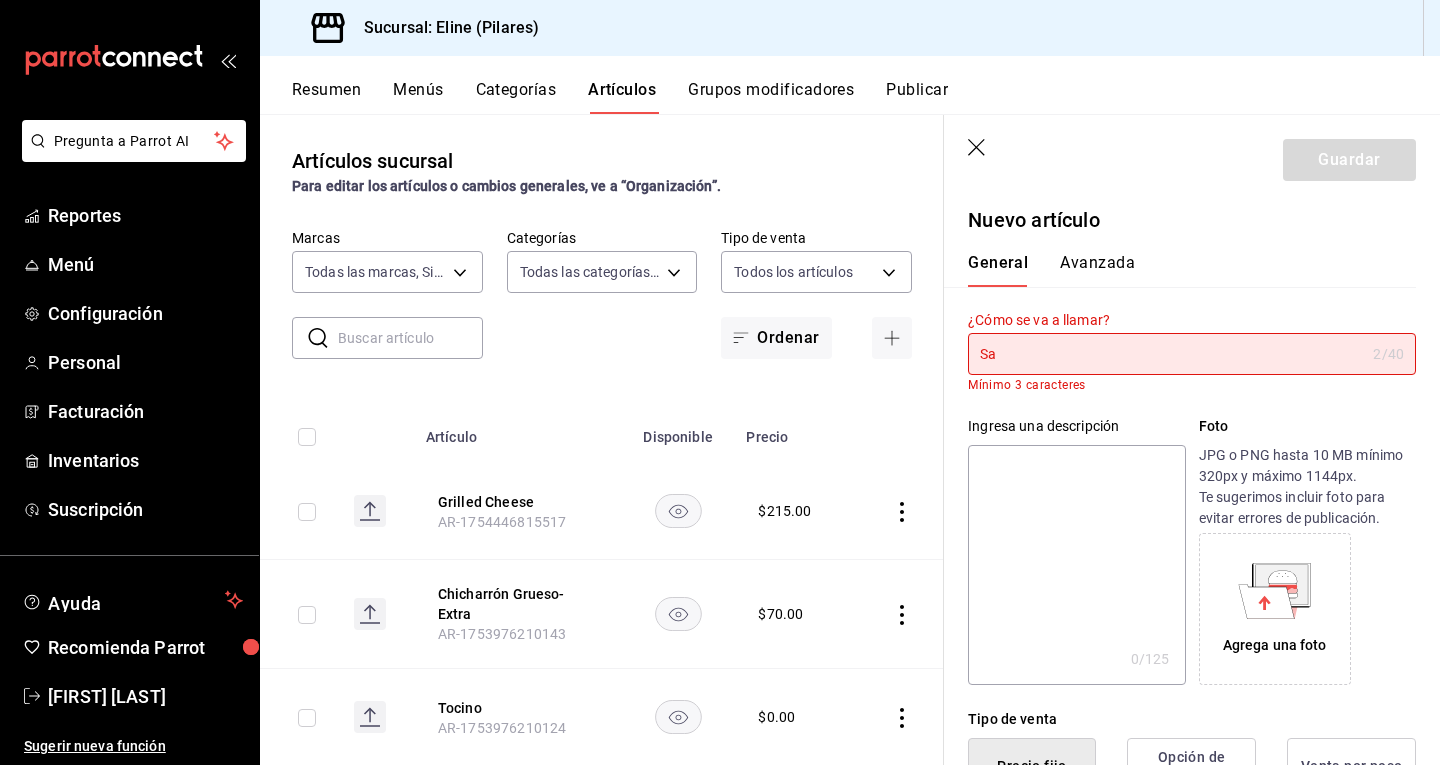 type on "S" 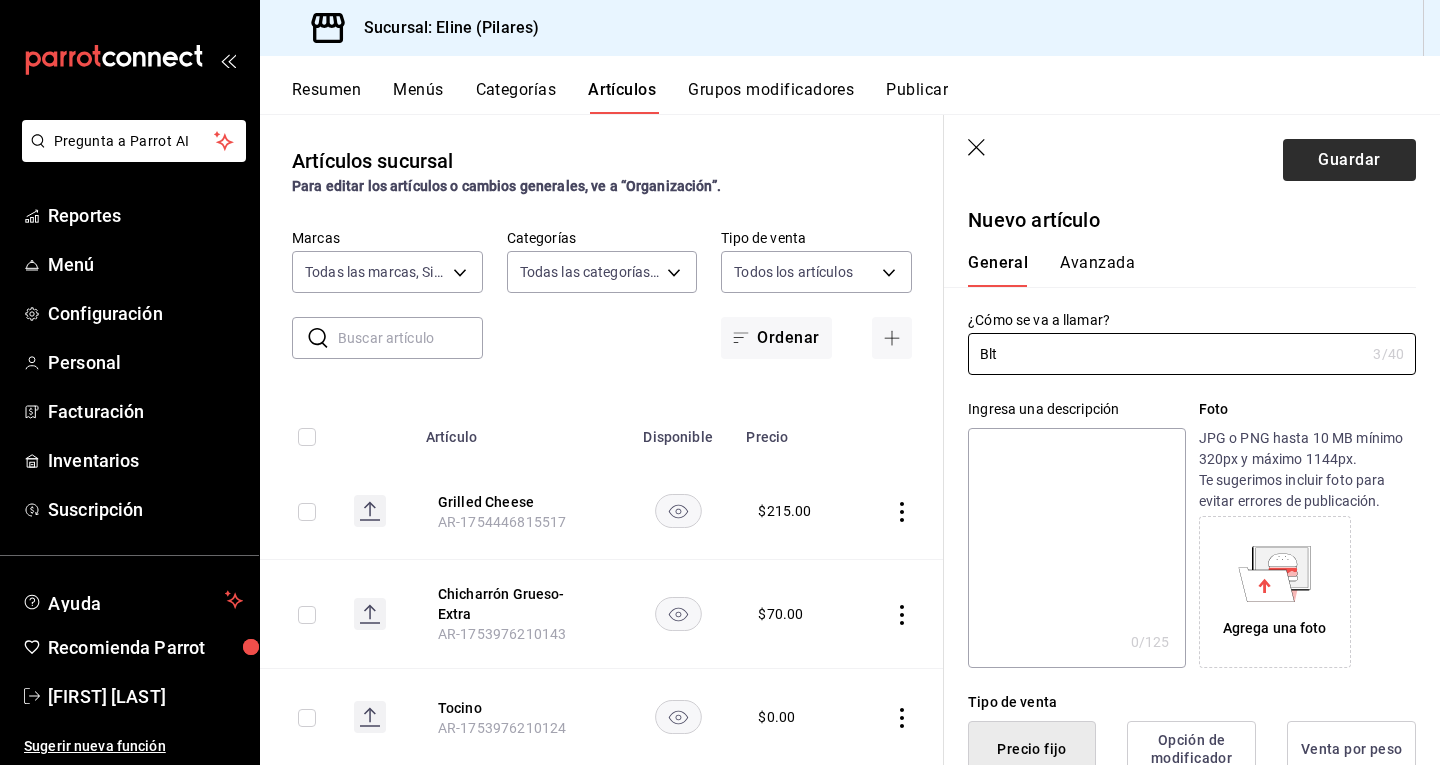 type on "Blt" 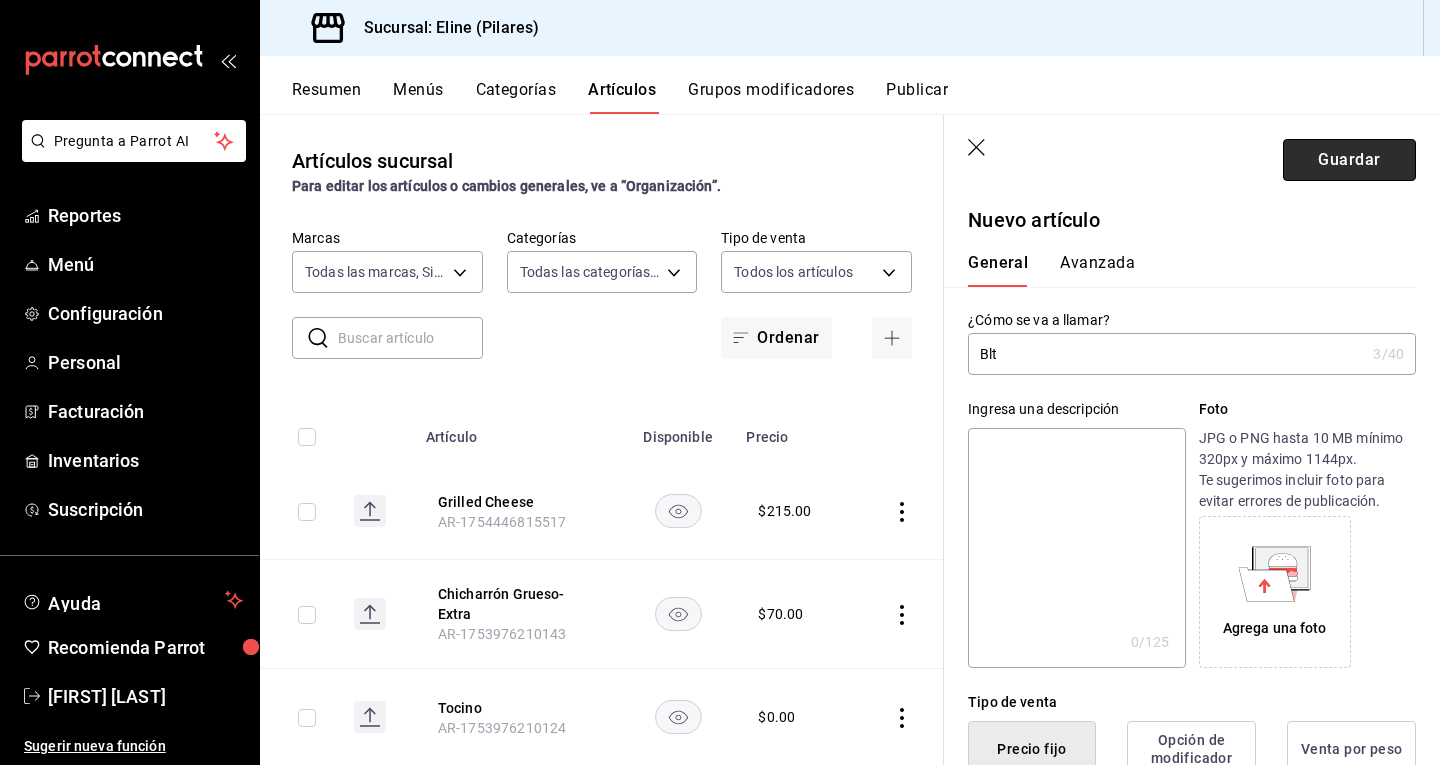click on "Guardar" at bounding box center (1349, 160) 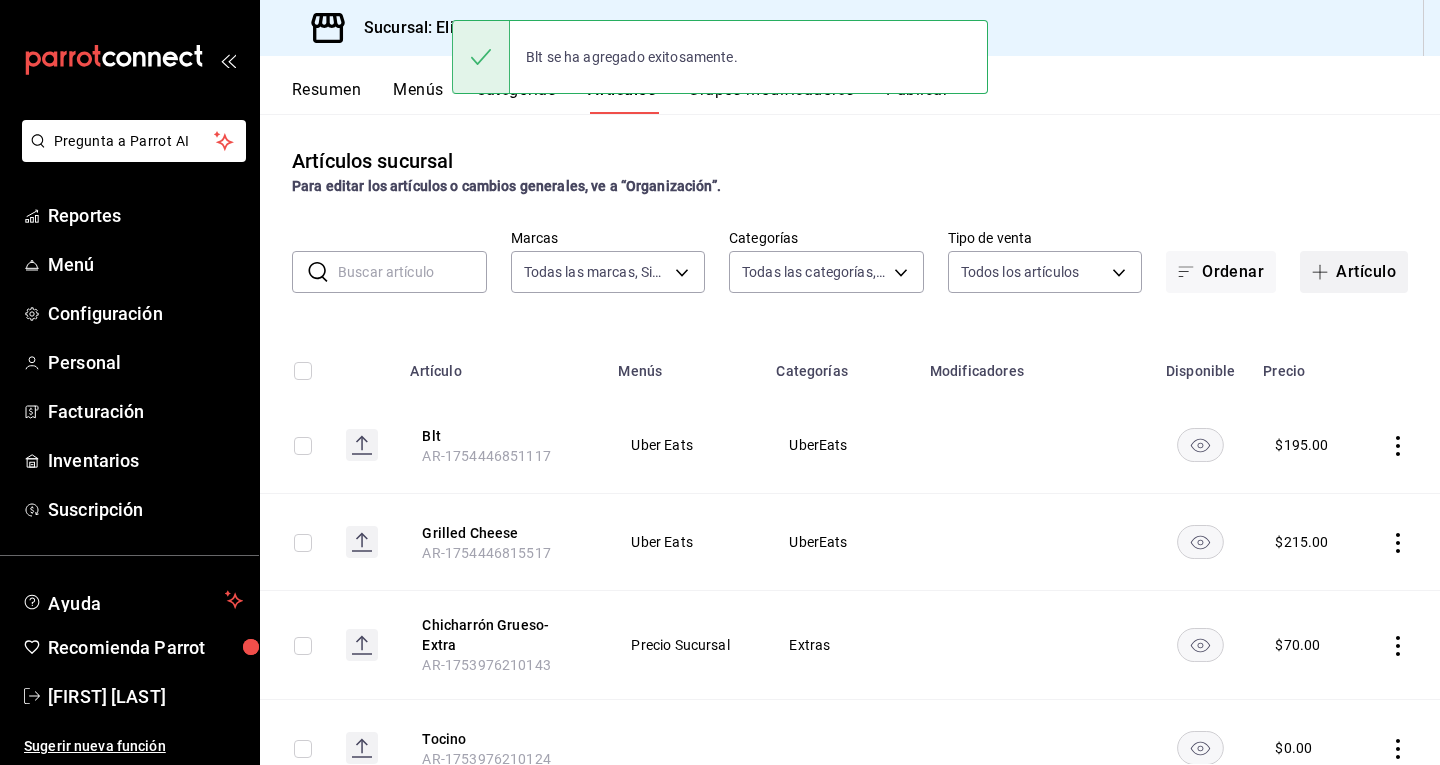 click on "Artículo" at bounding box center (1354, 272) 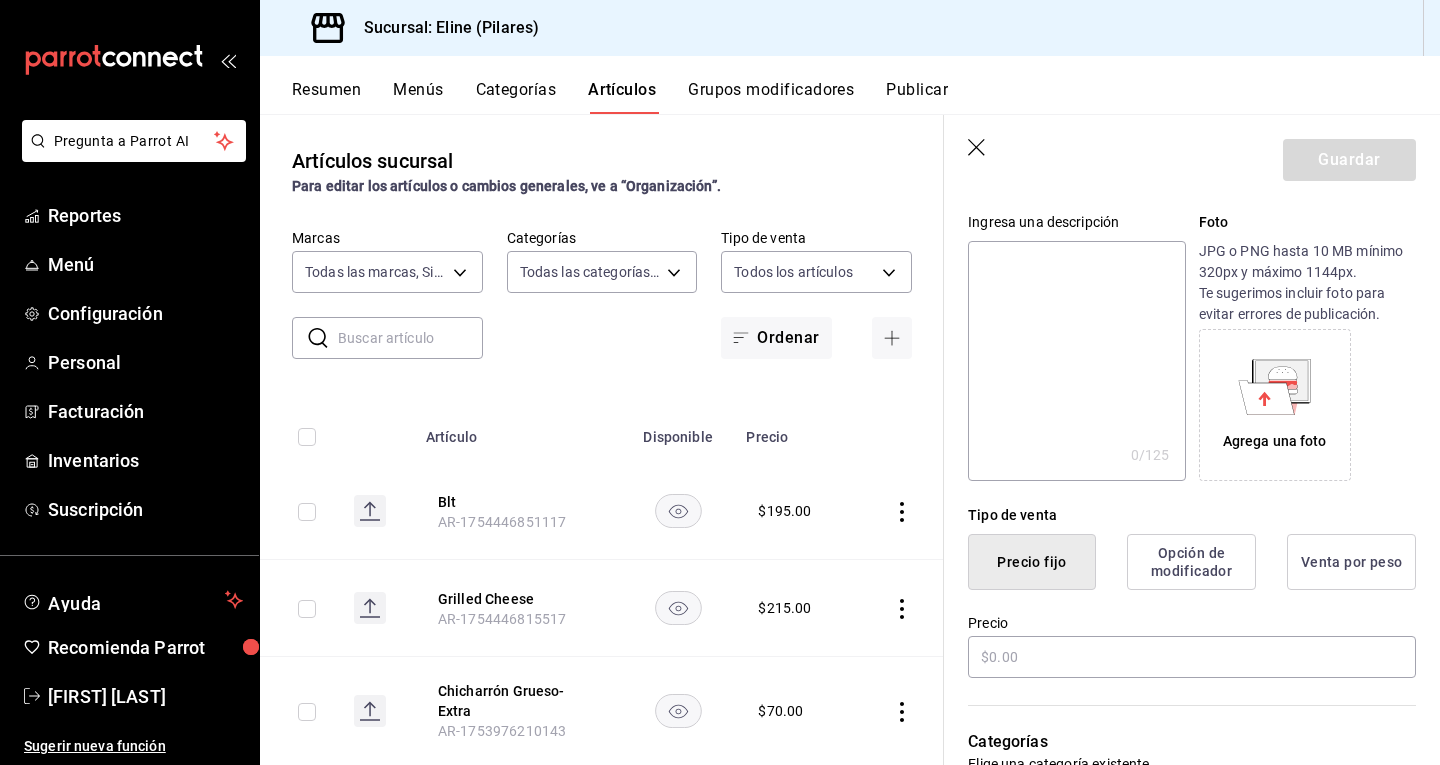 scroll, scrollTop: 188, scrollLeft: 0, axis: vertical 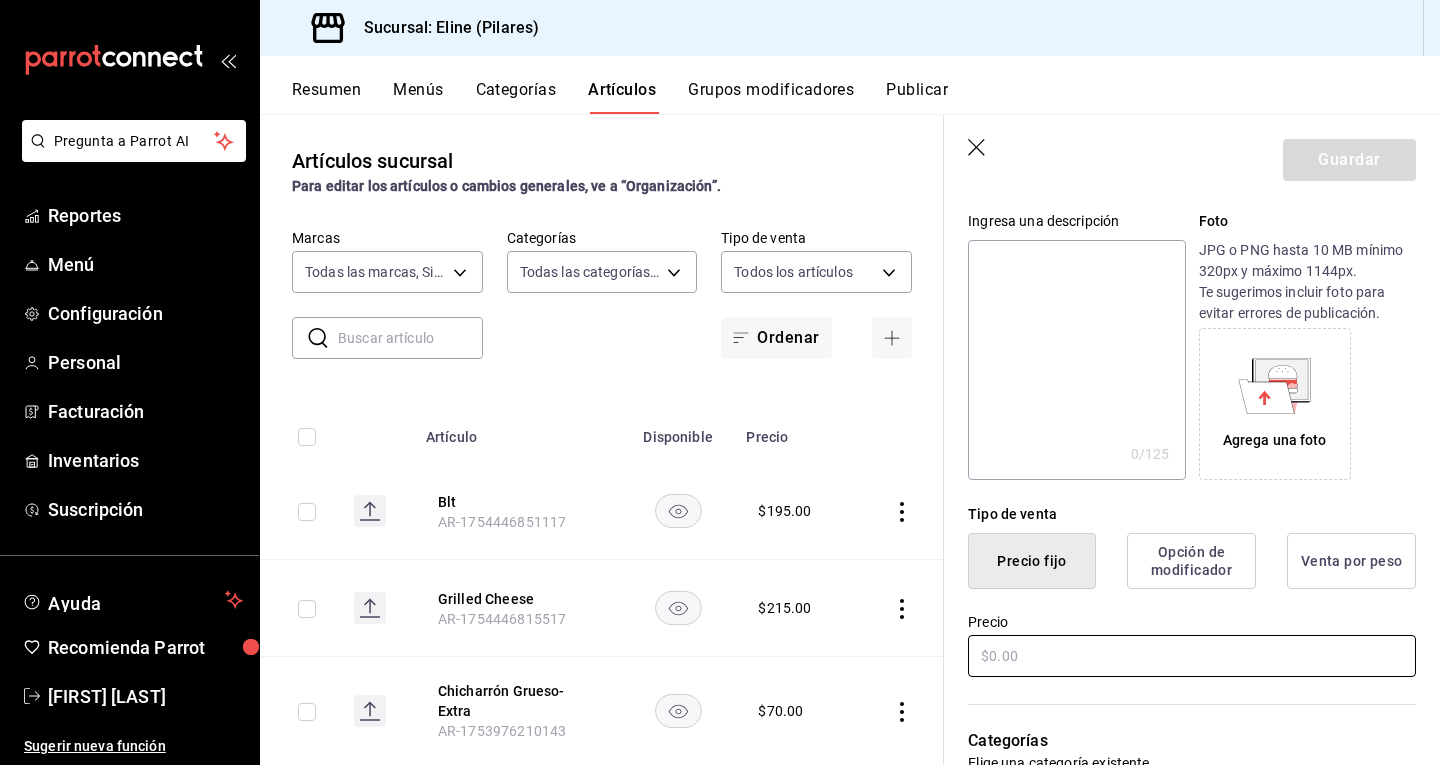 type on "French Dip" 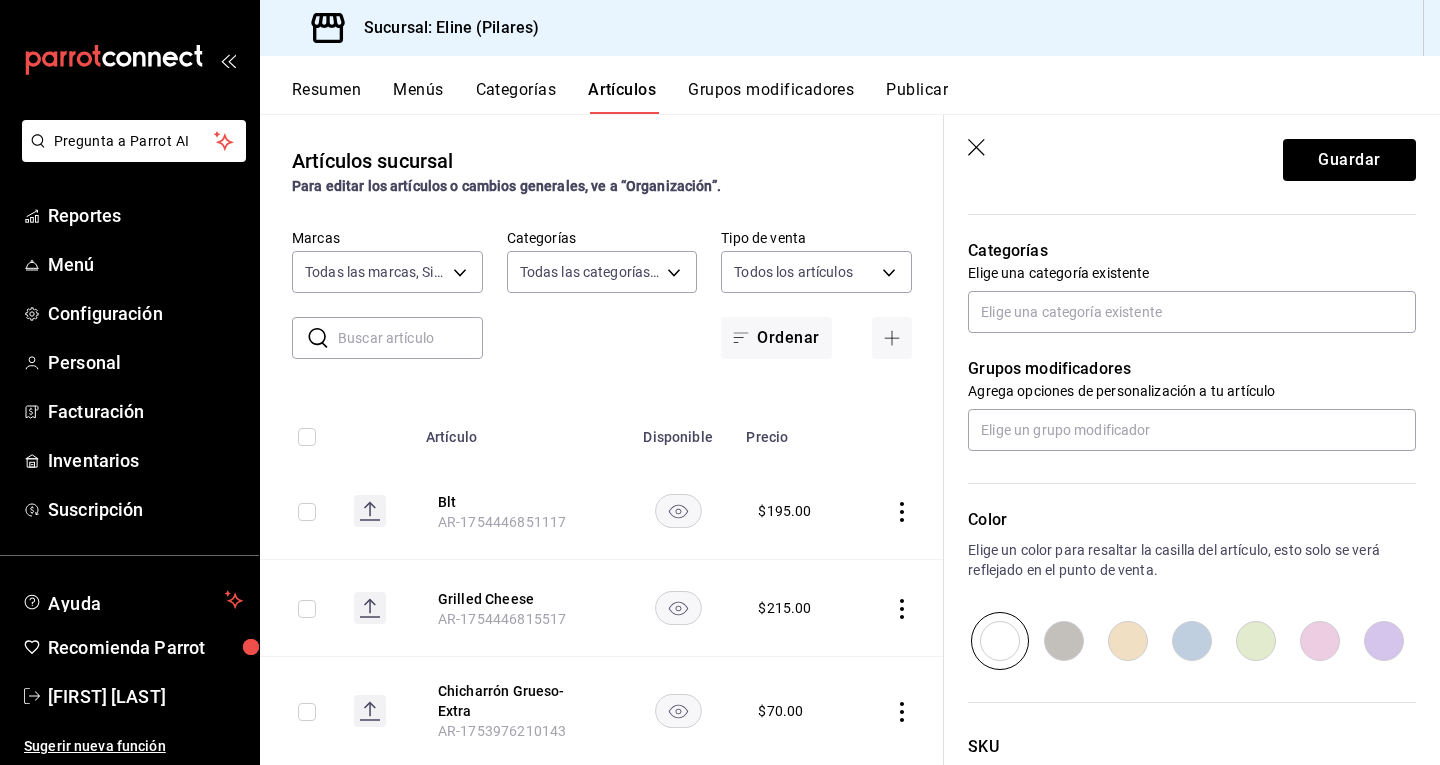scroll, scrollTop: 680, scrollLeft: 0, axis: vertical 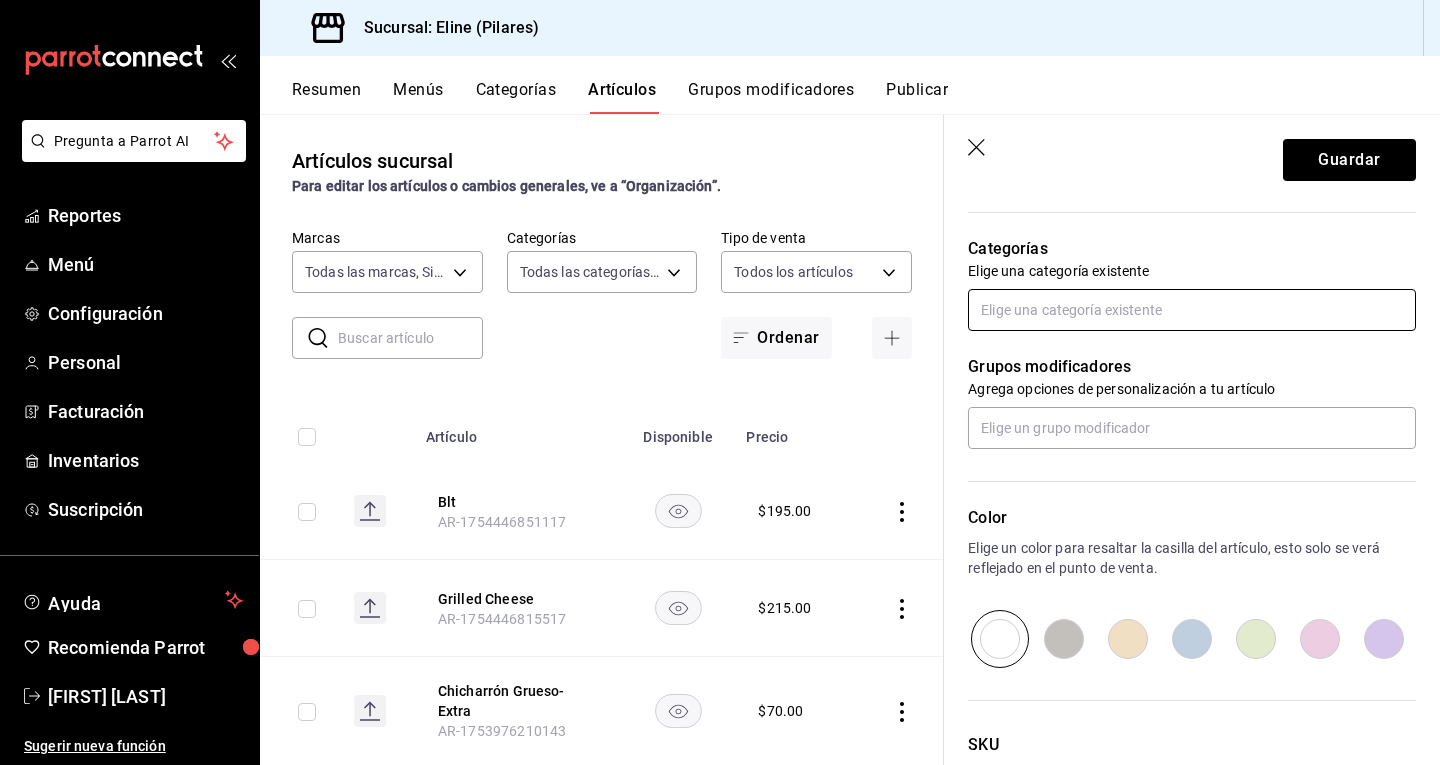 type on "$265.00" 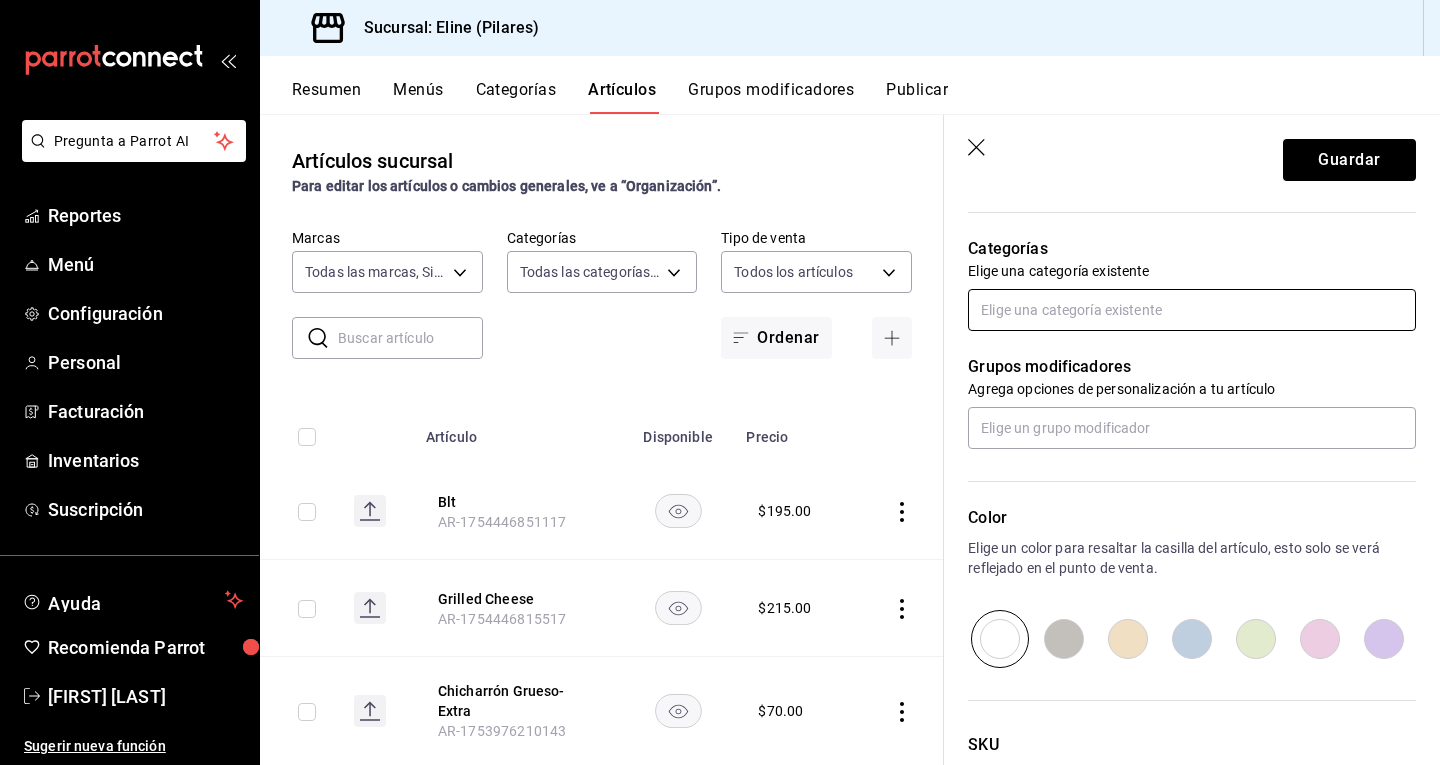click at bounding box center (1192, 310) 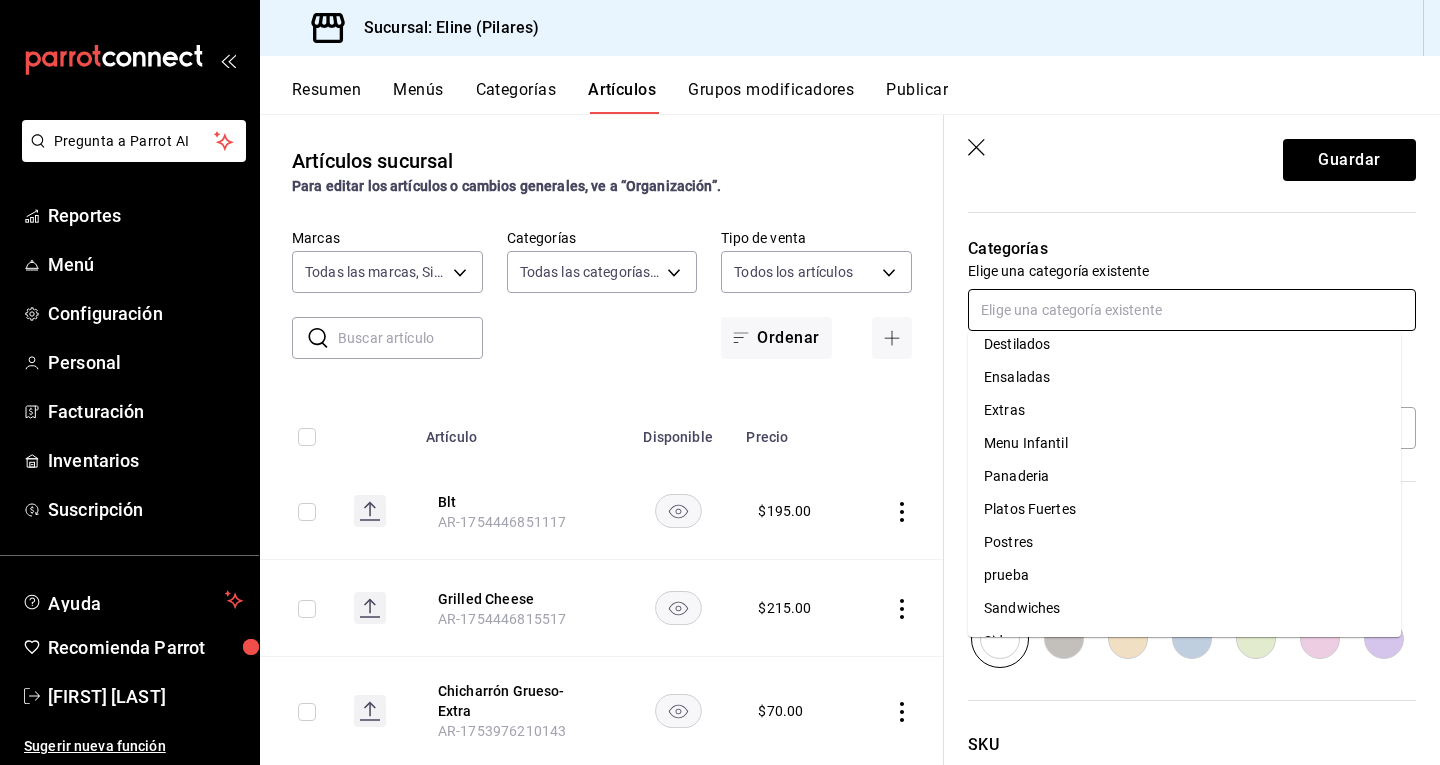 scroll, scrollTop: 304, scrollLeft: 0, axis: vertical 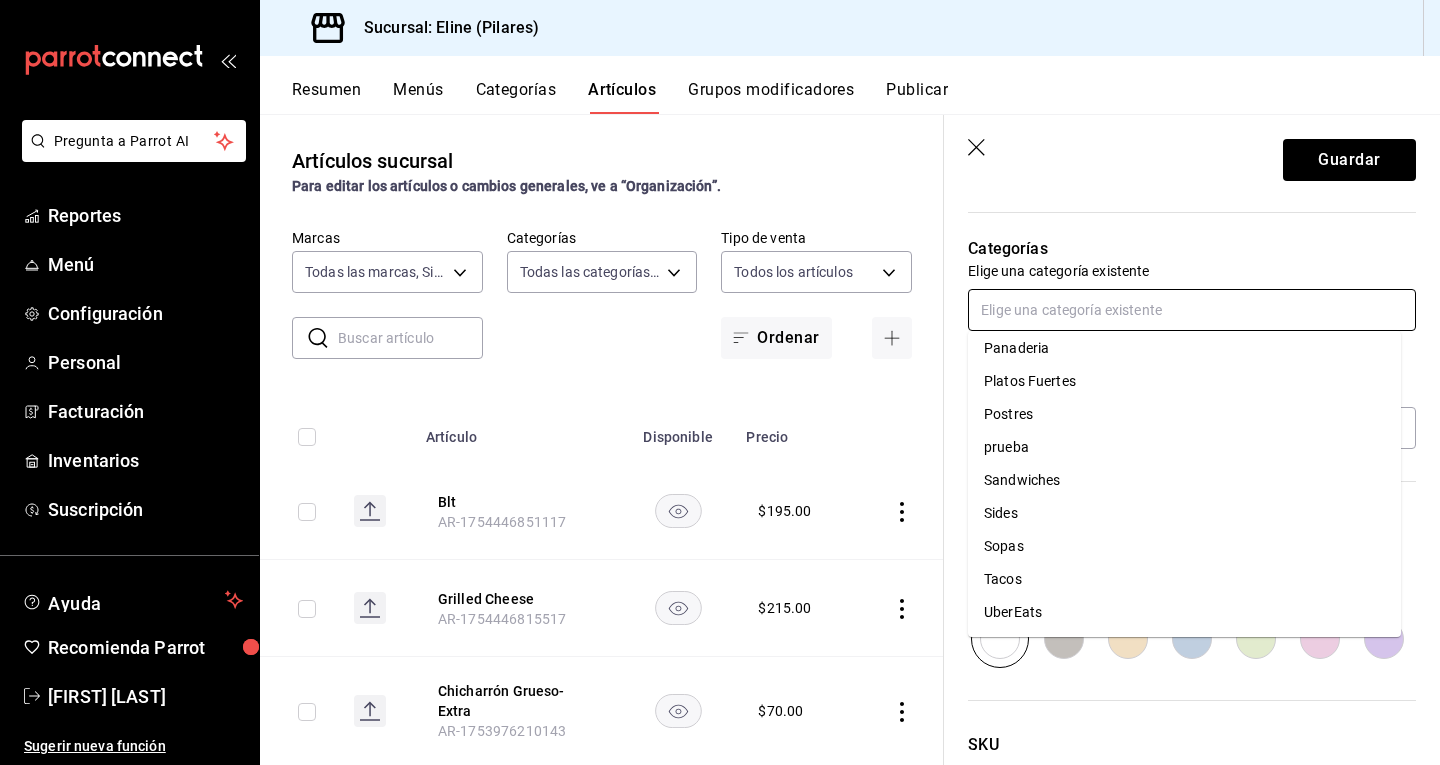 click on "UberEats" at bounding box center [1184, 612] 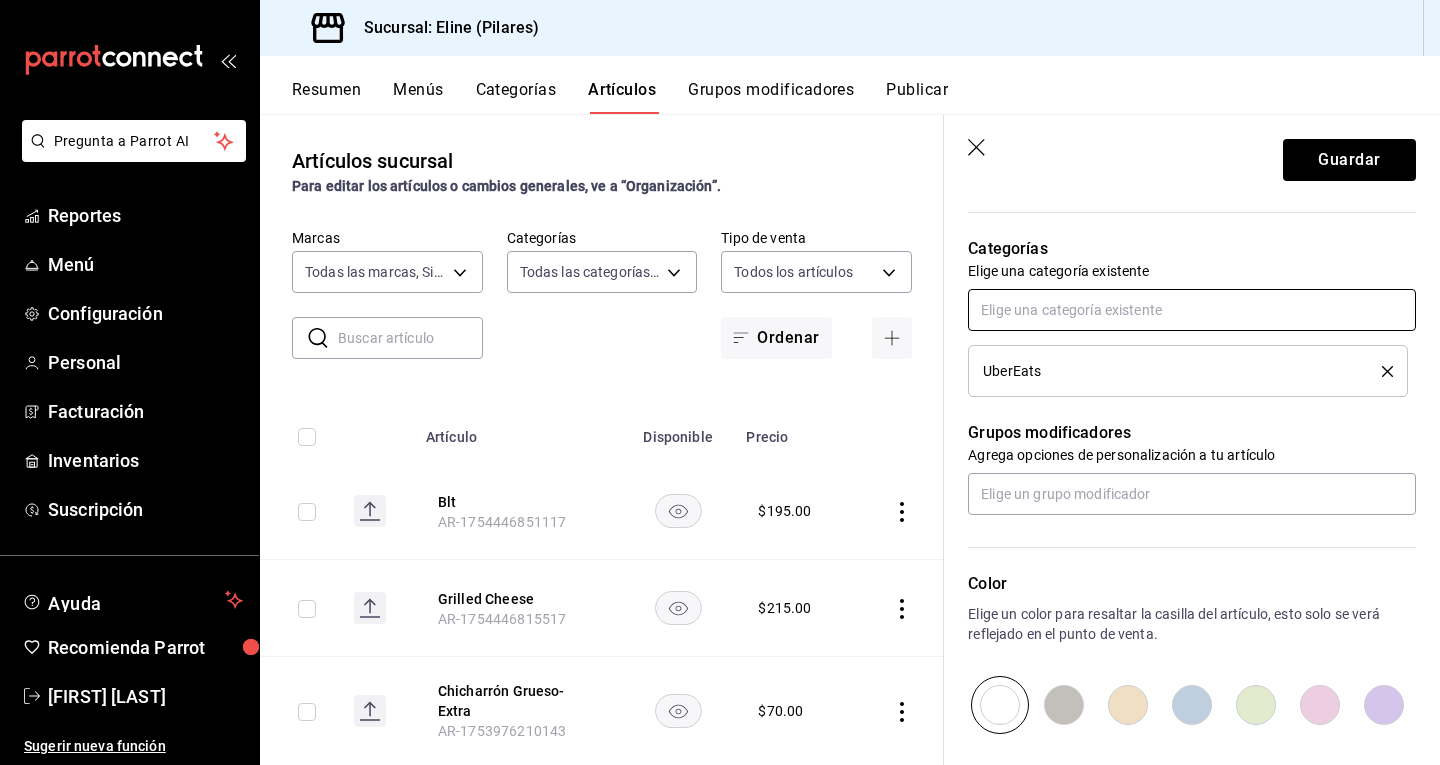 scroll, scrollTop: 900, scrollLeft: 0, axis: vertical 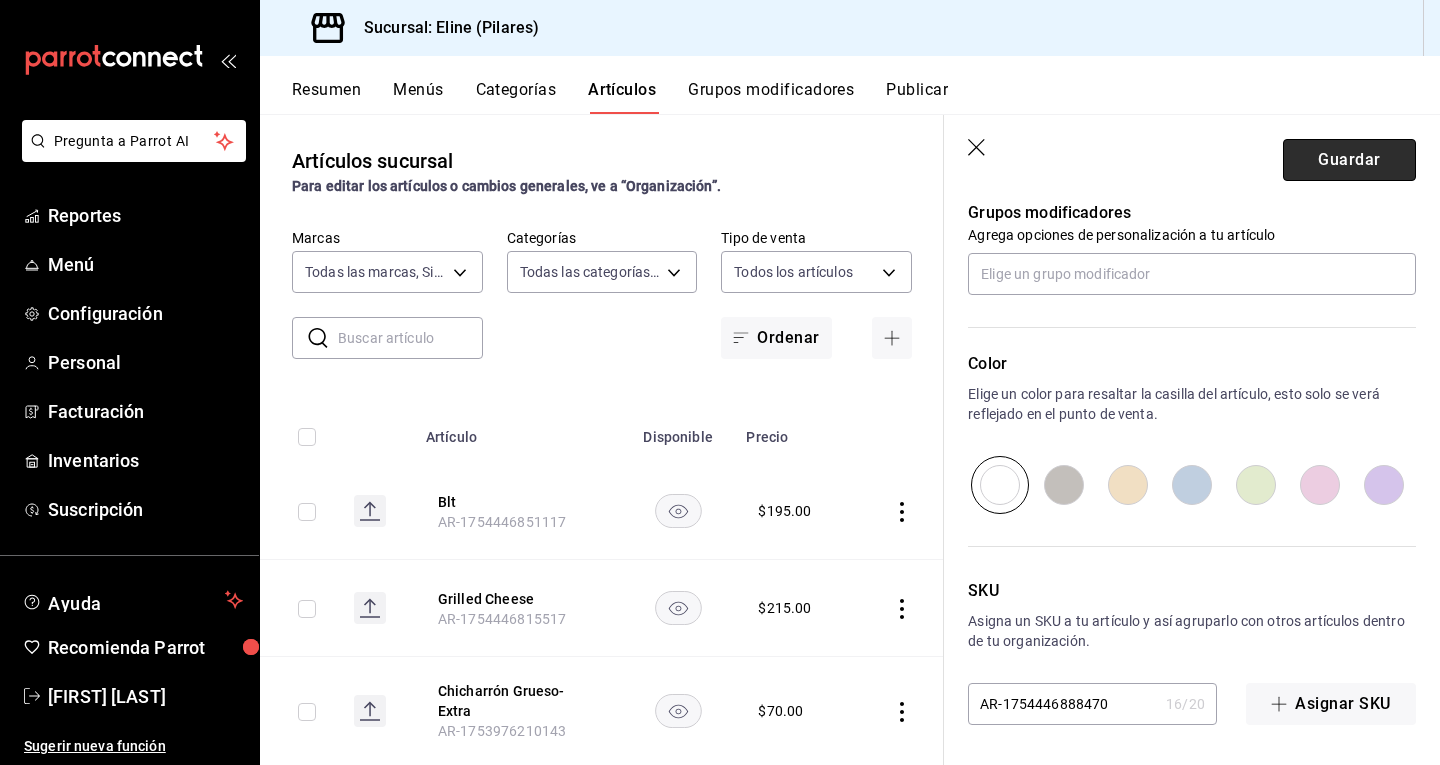 click on "Guardar" at bounding box center [1349, 160] 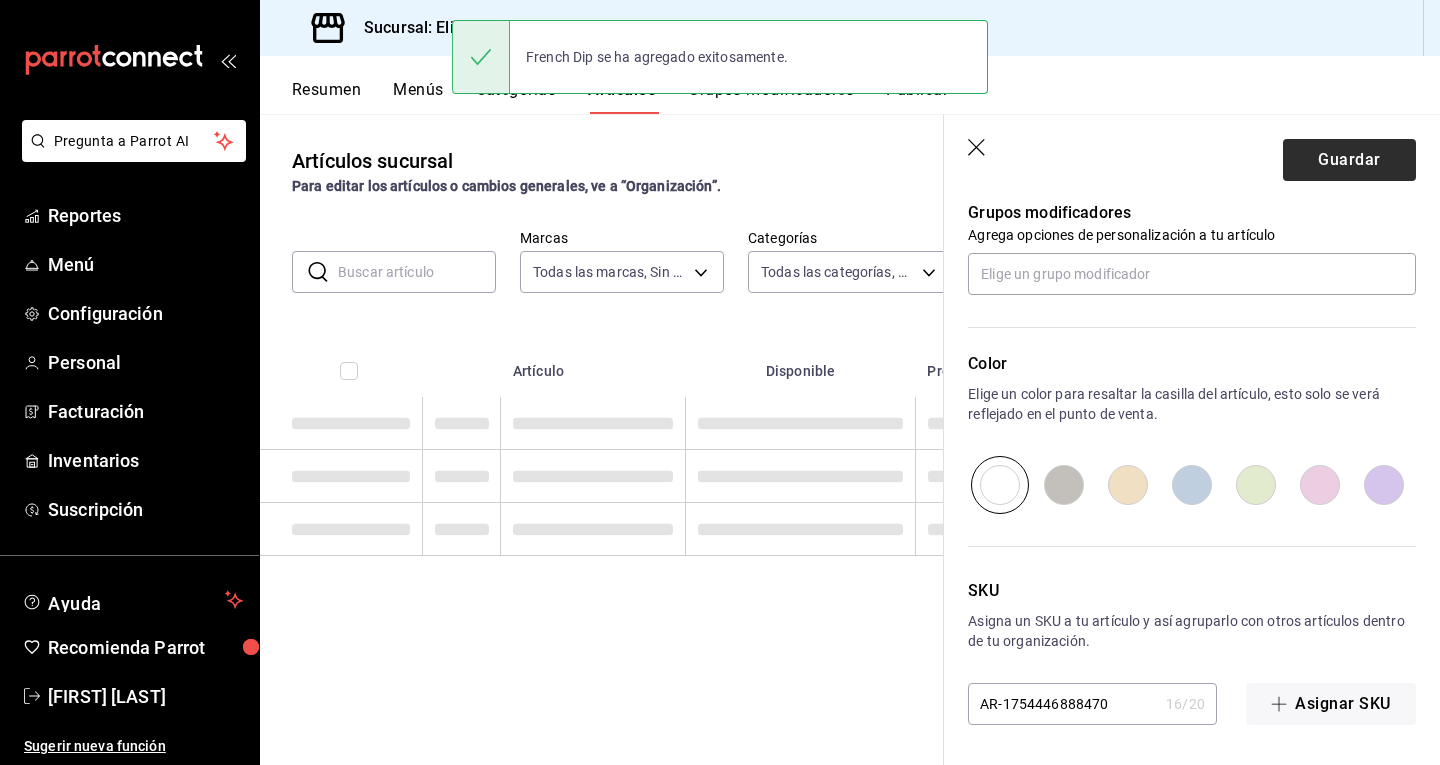 scroll, scrollTop: 0, scrollLeft: 0, axis: both 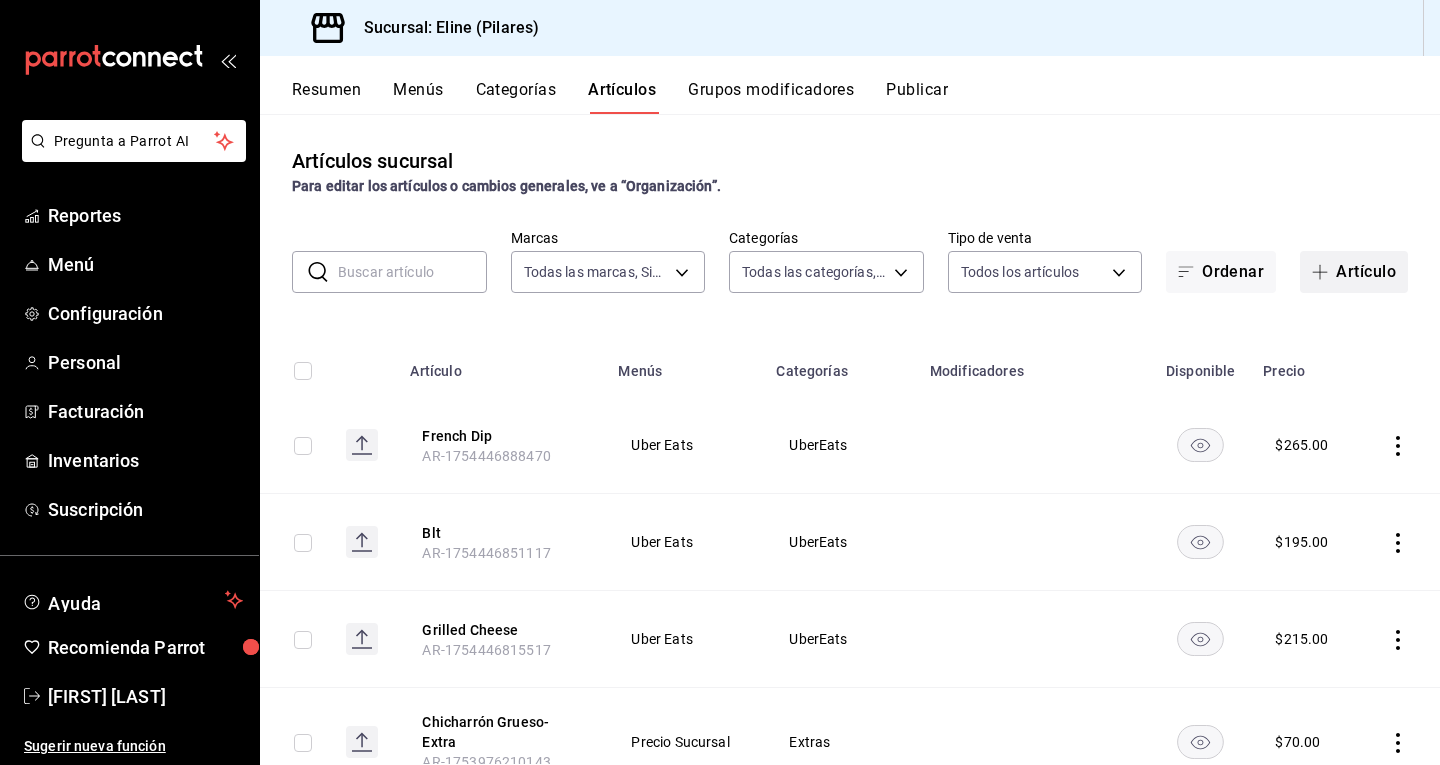 click on "Artículo" at bounding box center (1354, 272) 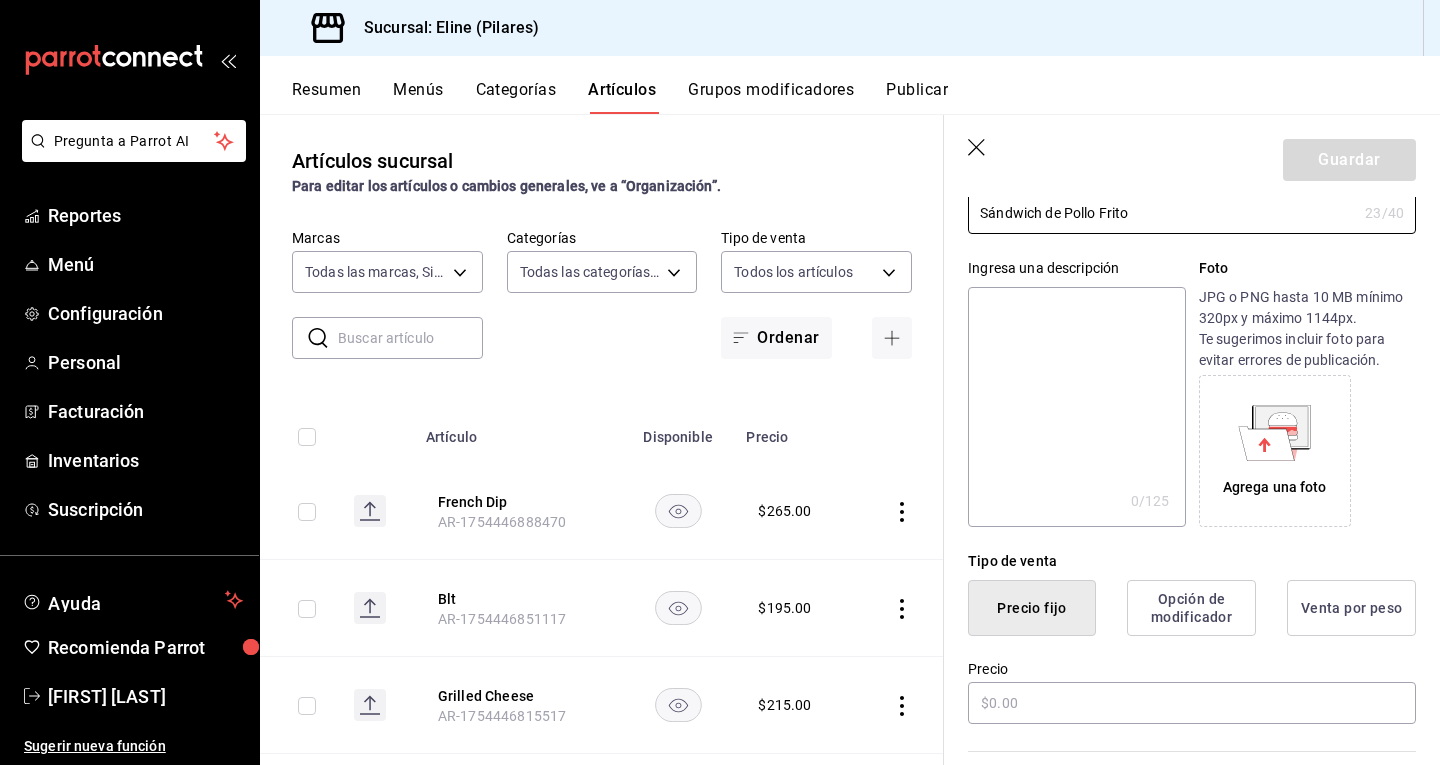 scroll, scrollTop: 187, scrollLeft: 0, axis: vertical 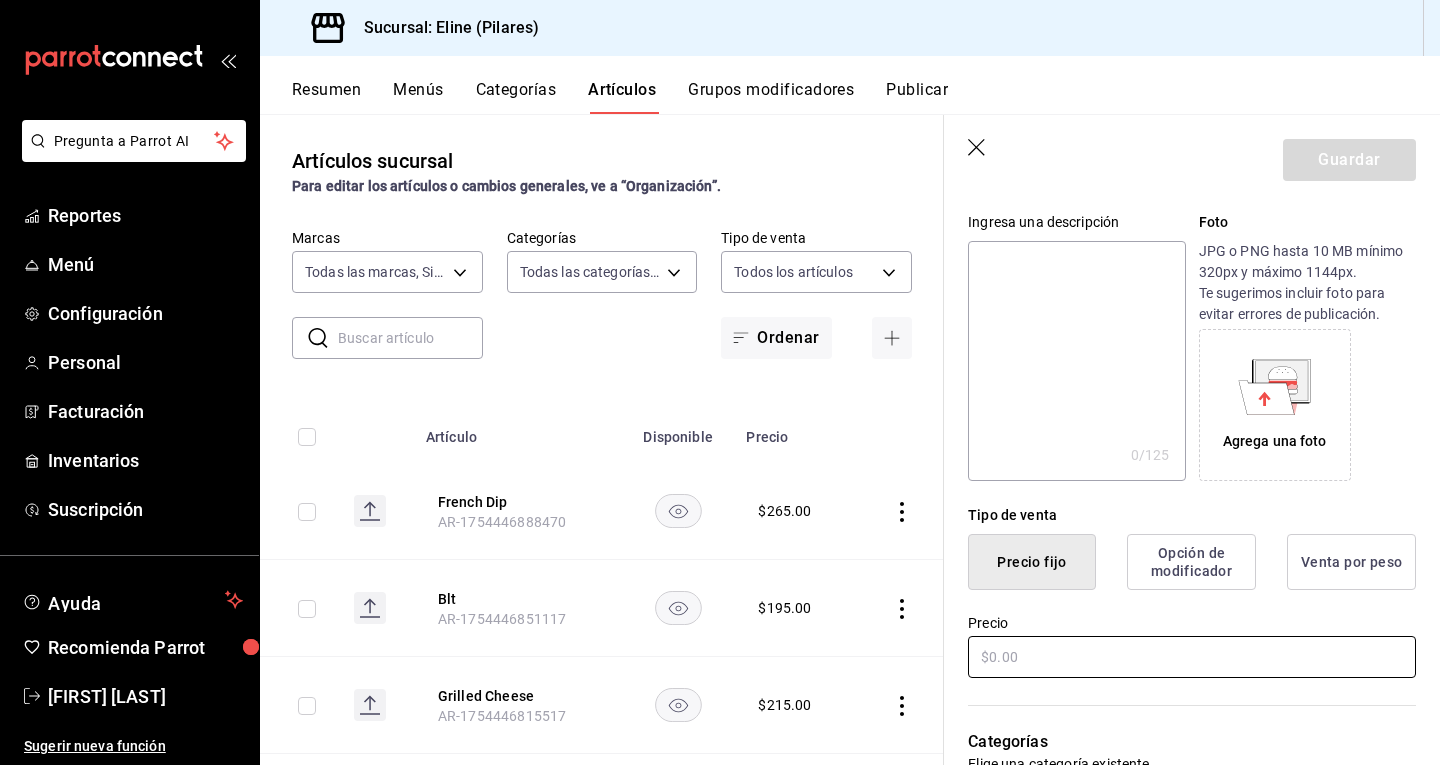 type on "Sándwich de Pollo Frito" 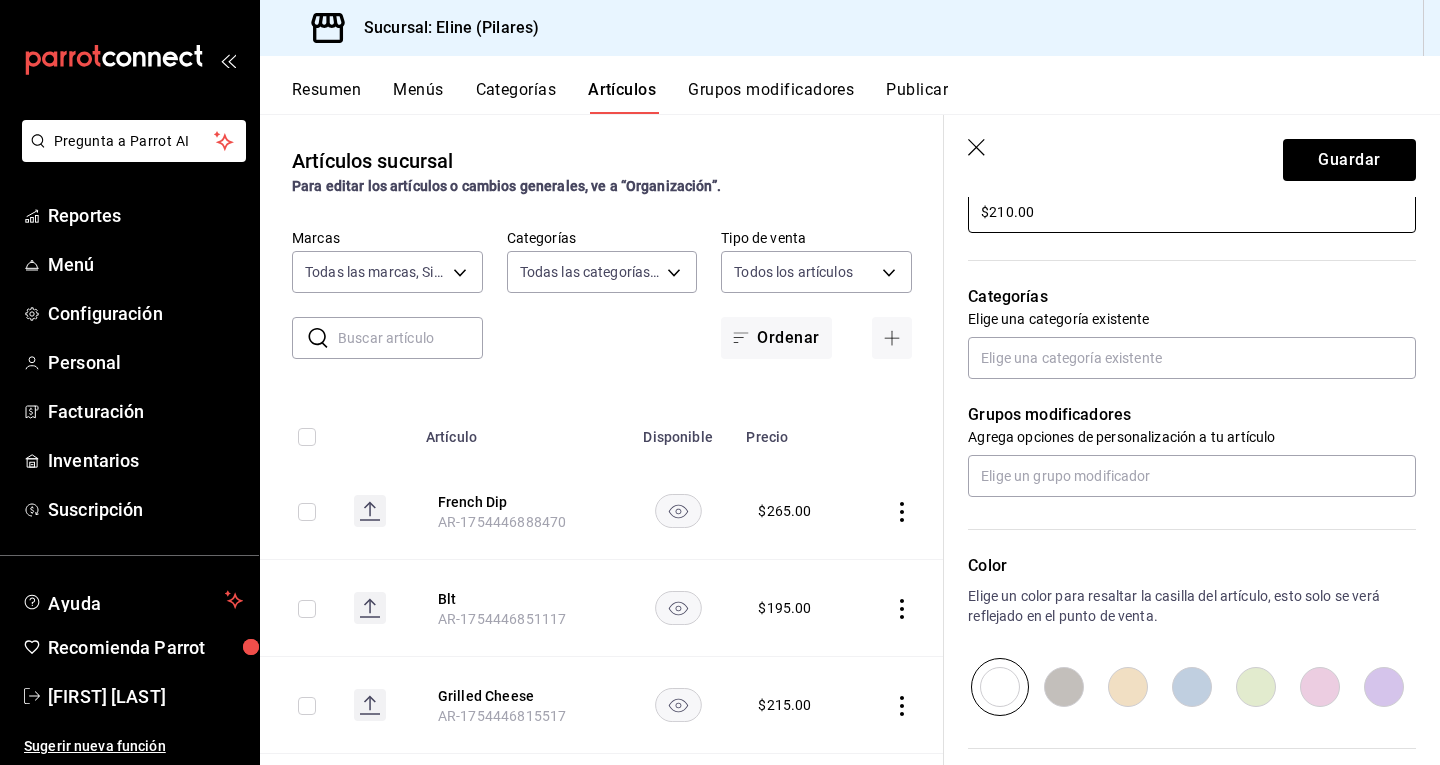 scroll, scrollTop: 633, scrollLeft: 0, axis: vertical 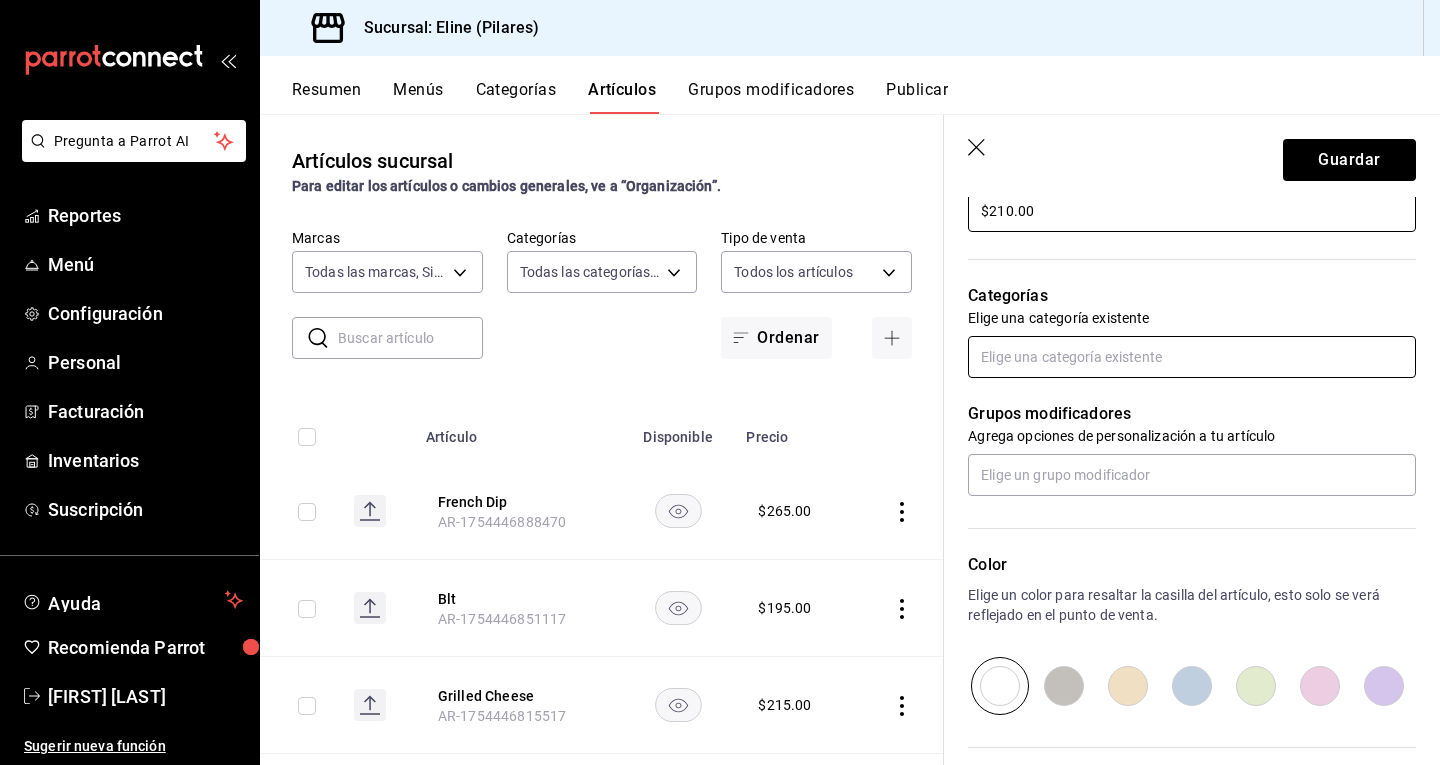 type on "$210.00" 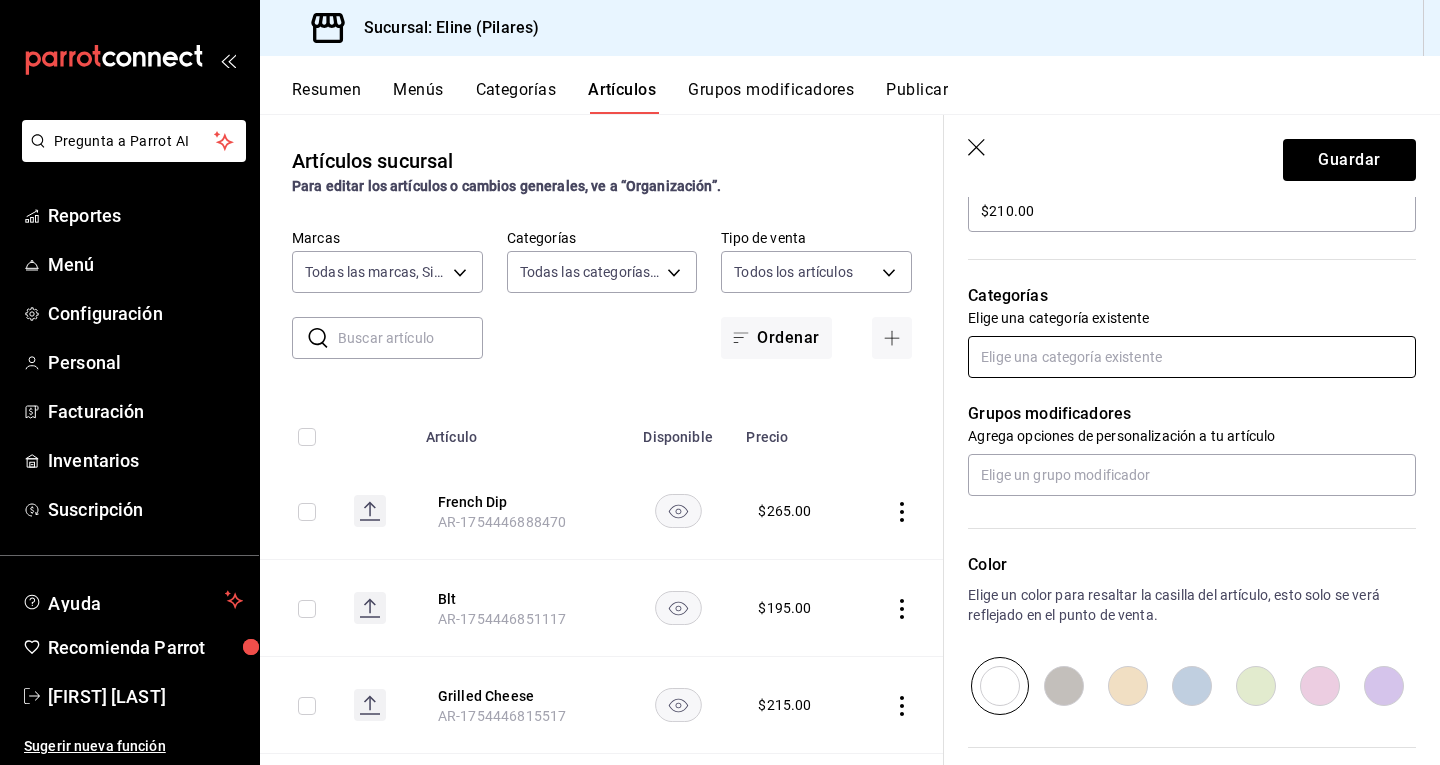 click at bounding box center [1192, 357] 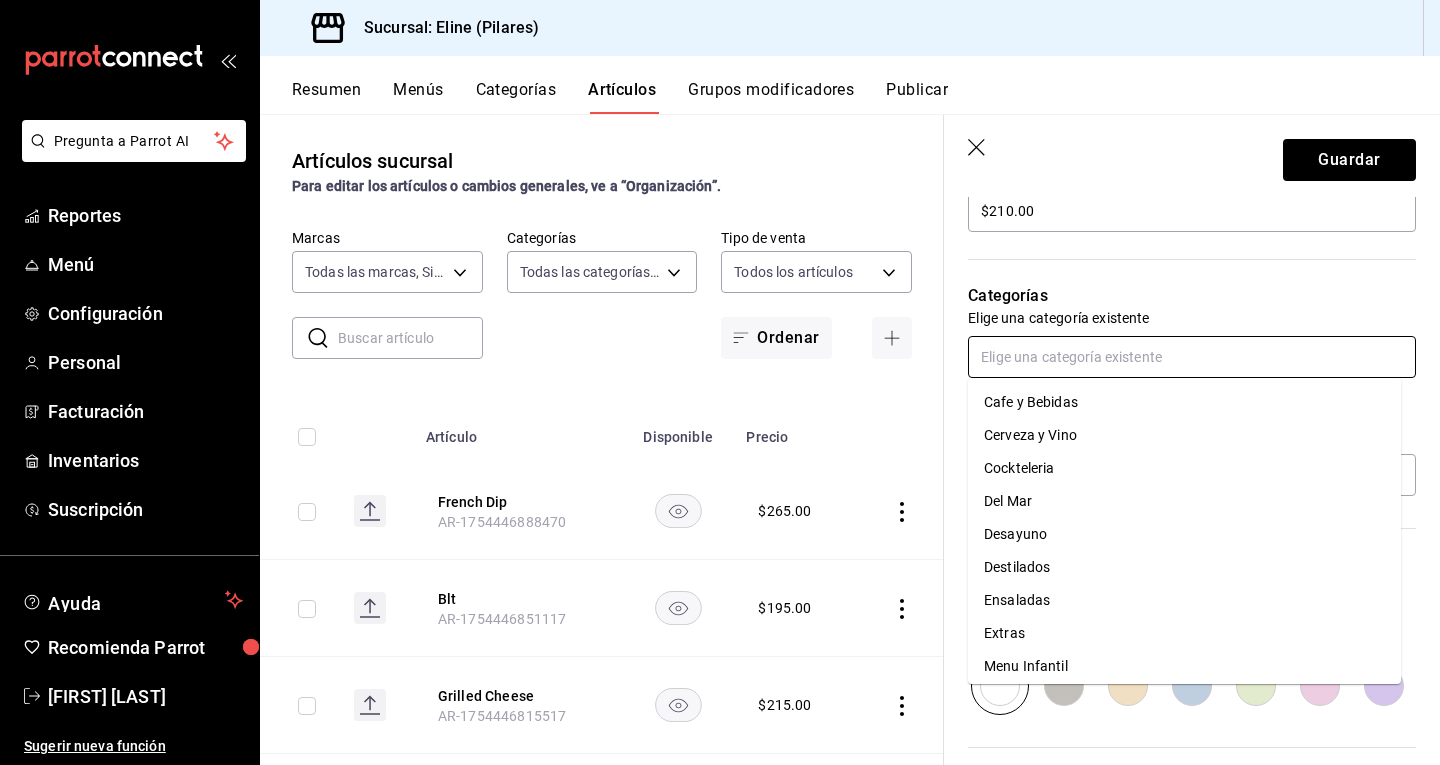 scroll, scrollTop: 304, scrollLeft: 0, axis: vertical 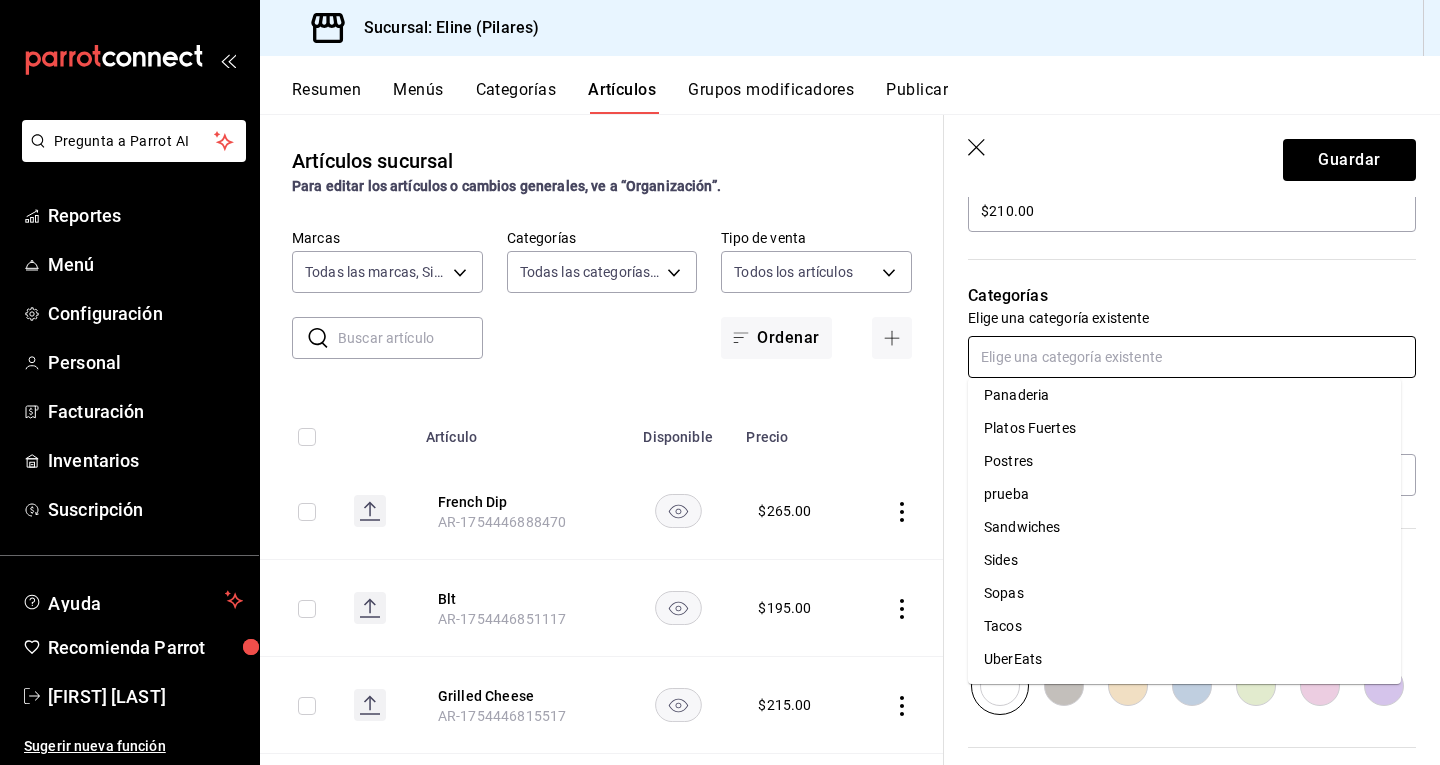 click on "UberEats" at bounding box center [1184, 659] 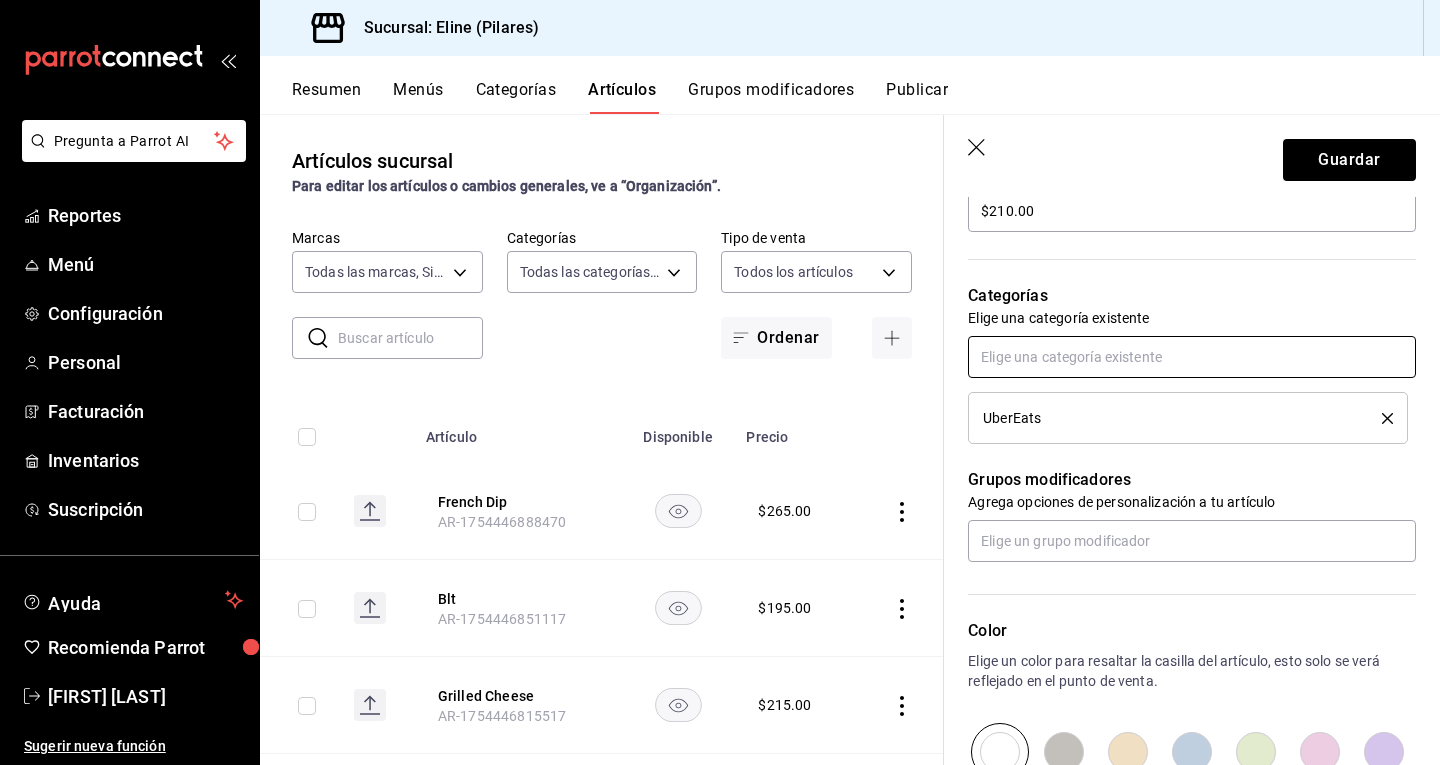 scroll, scrollTop: 900, scrollLeft: 0, axis: vertical 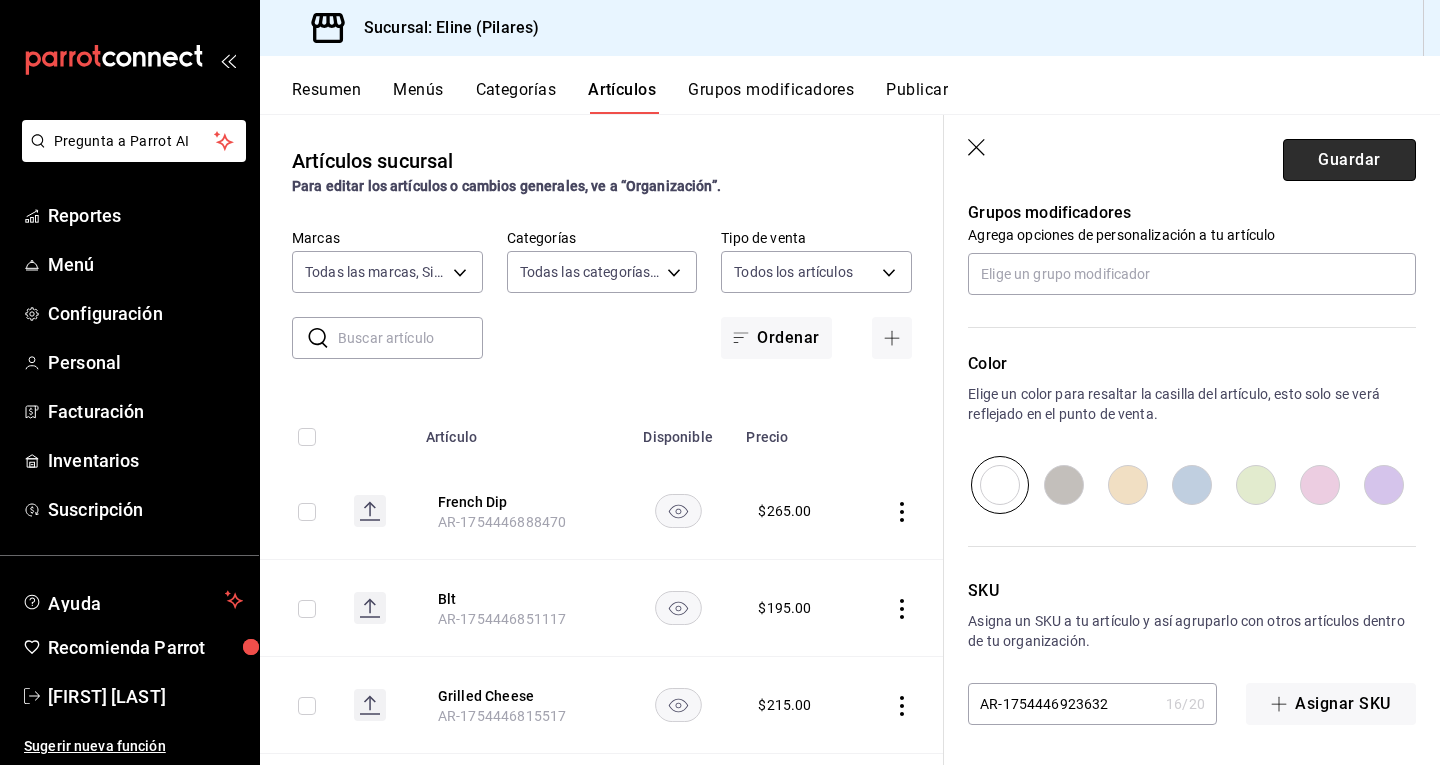 click on "Guardar" at bounding box center [1349, 160] 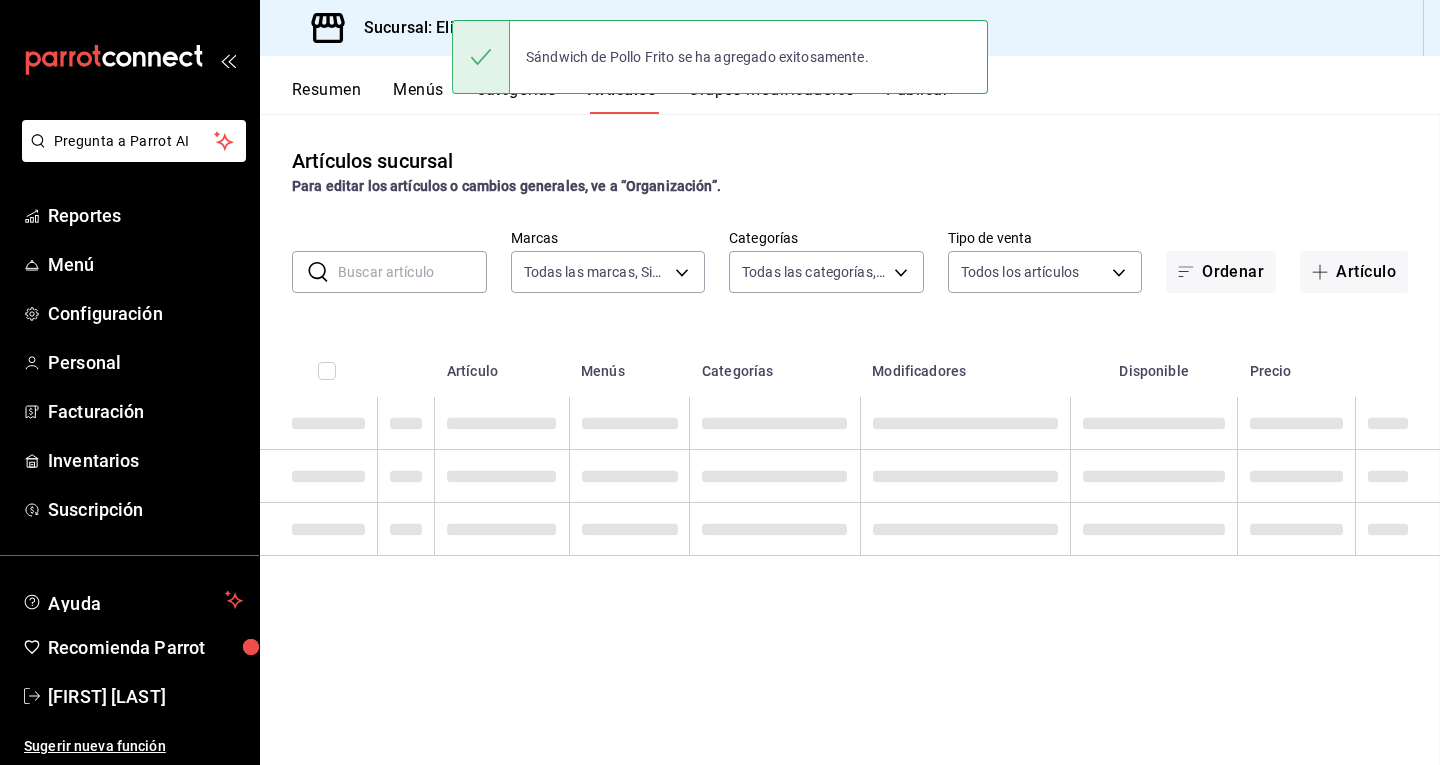 scroll, scrollTop: 0, scrollLeft: 0, axis: both 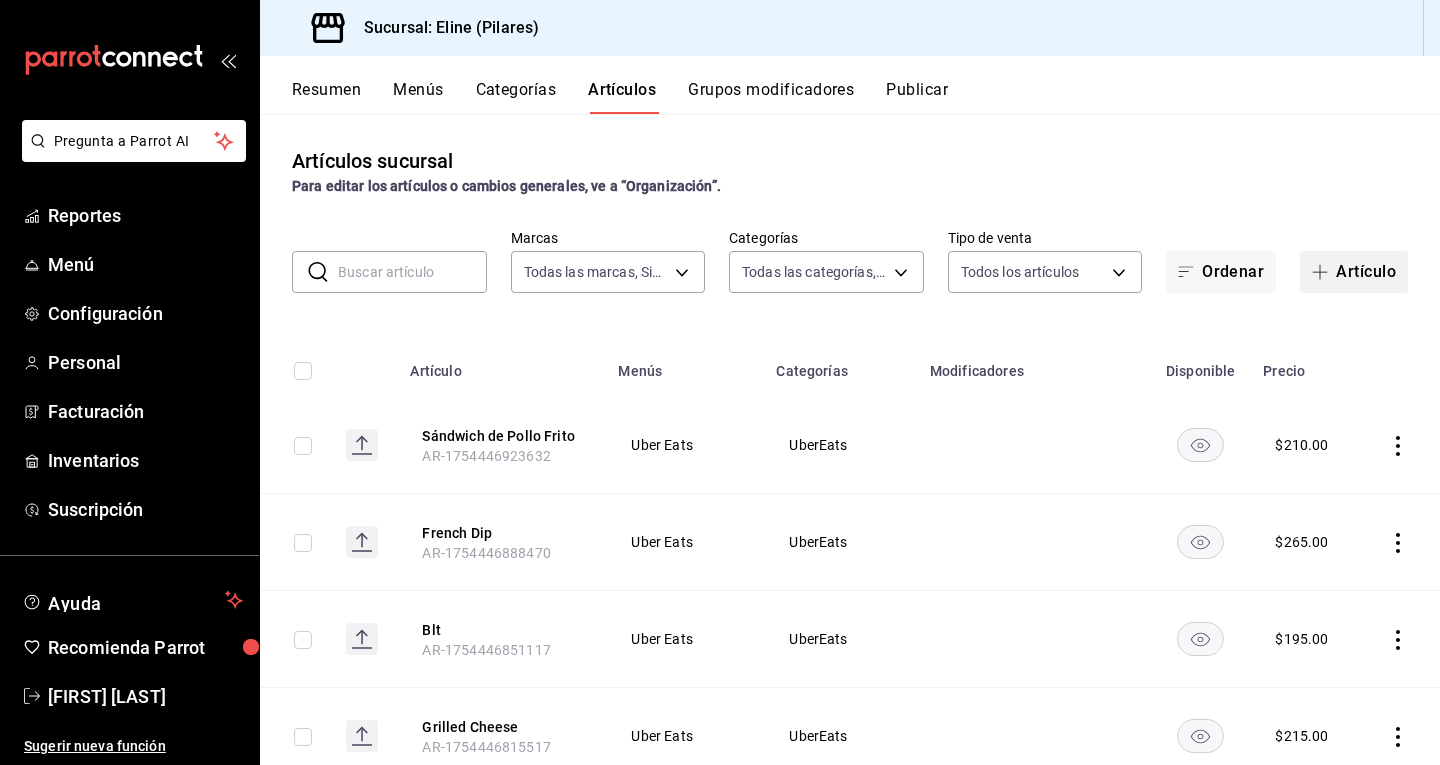 click on "Artículo" at bounding box center [1354, 272] 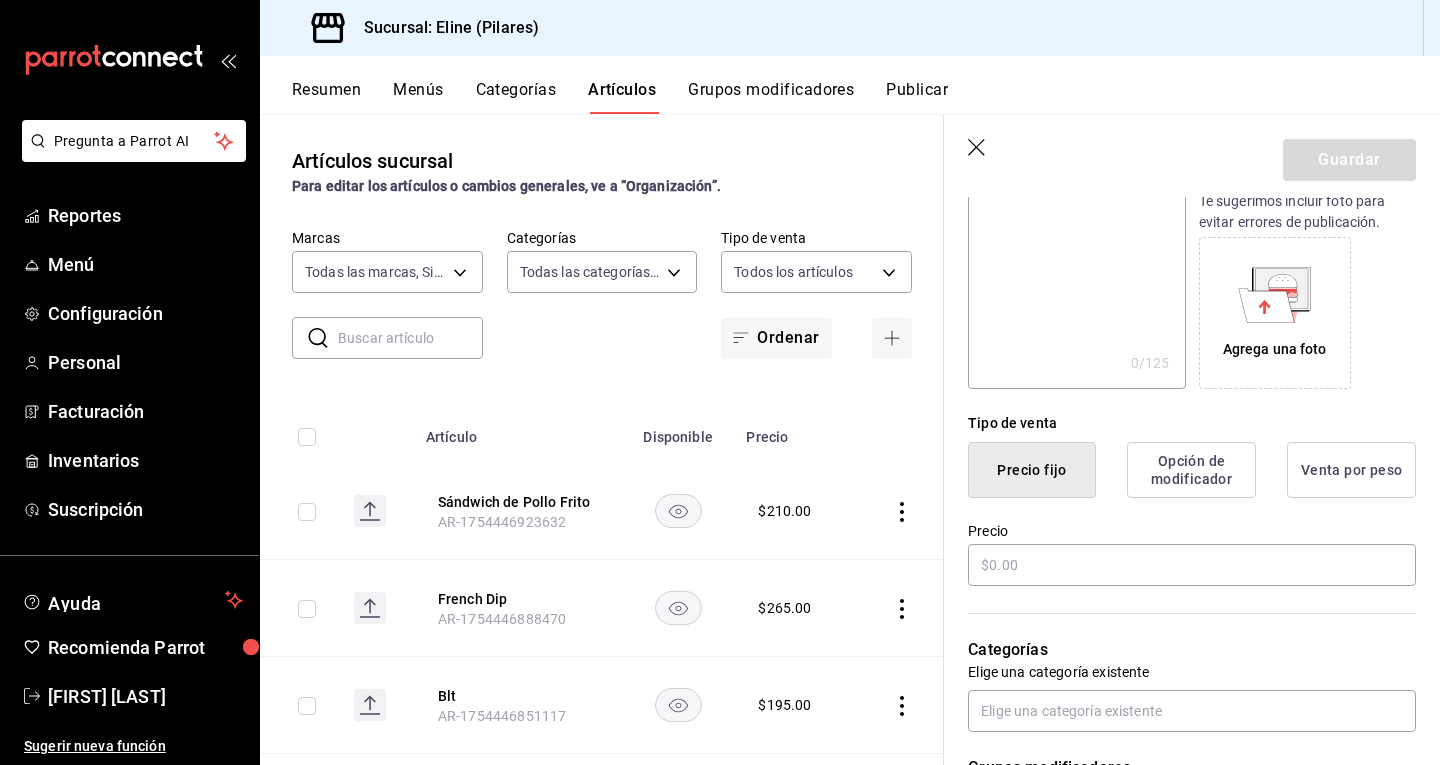 scroll, scrollTop: 280, scrollLeft: 0, axis: vertical 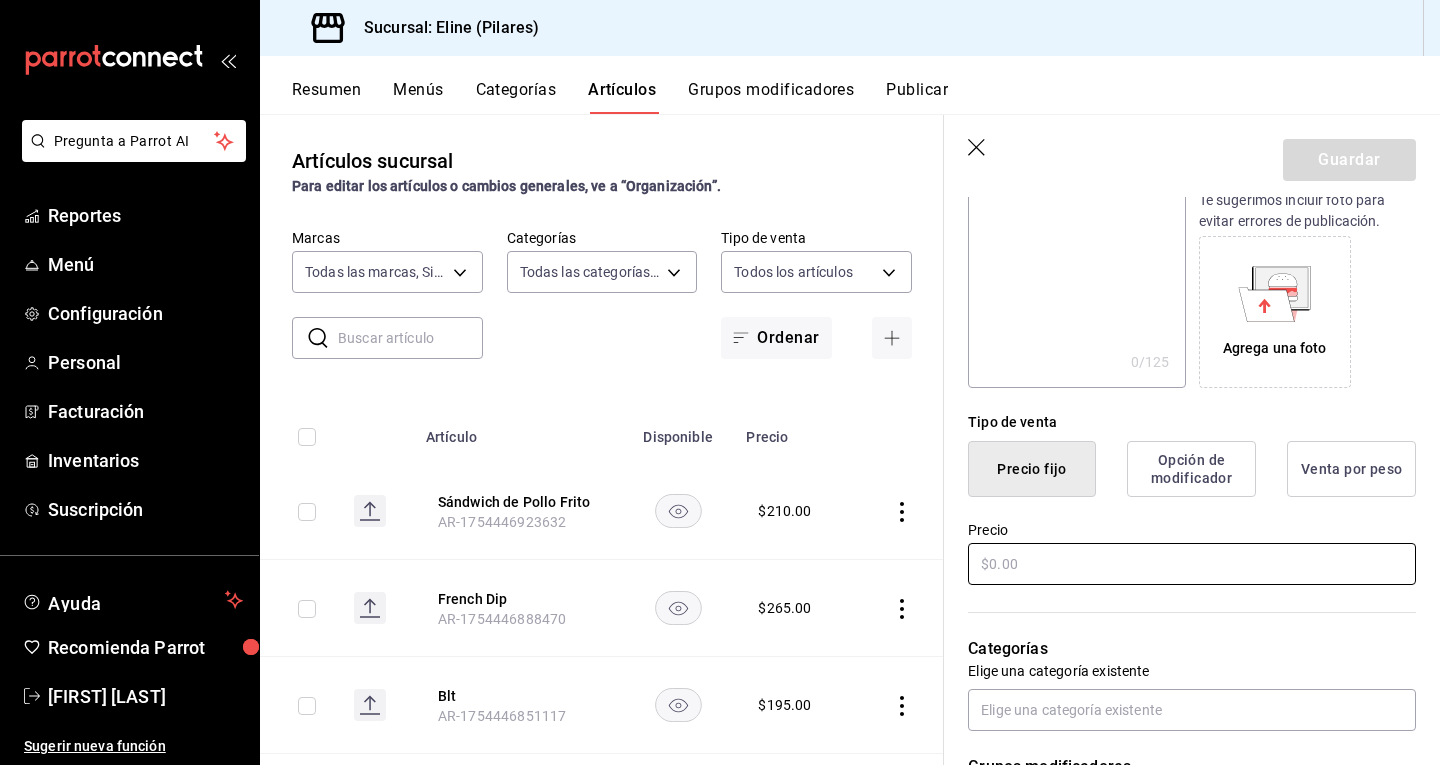 type on "Torta de Pierna al Horno" 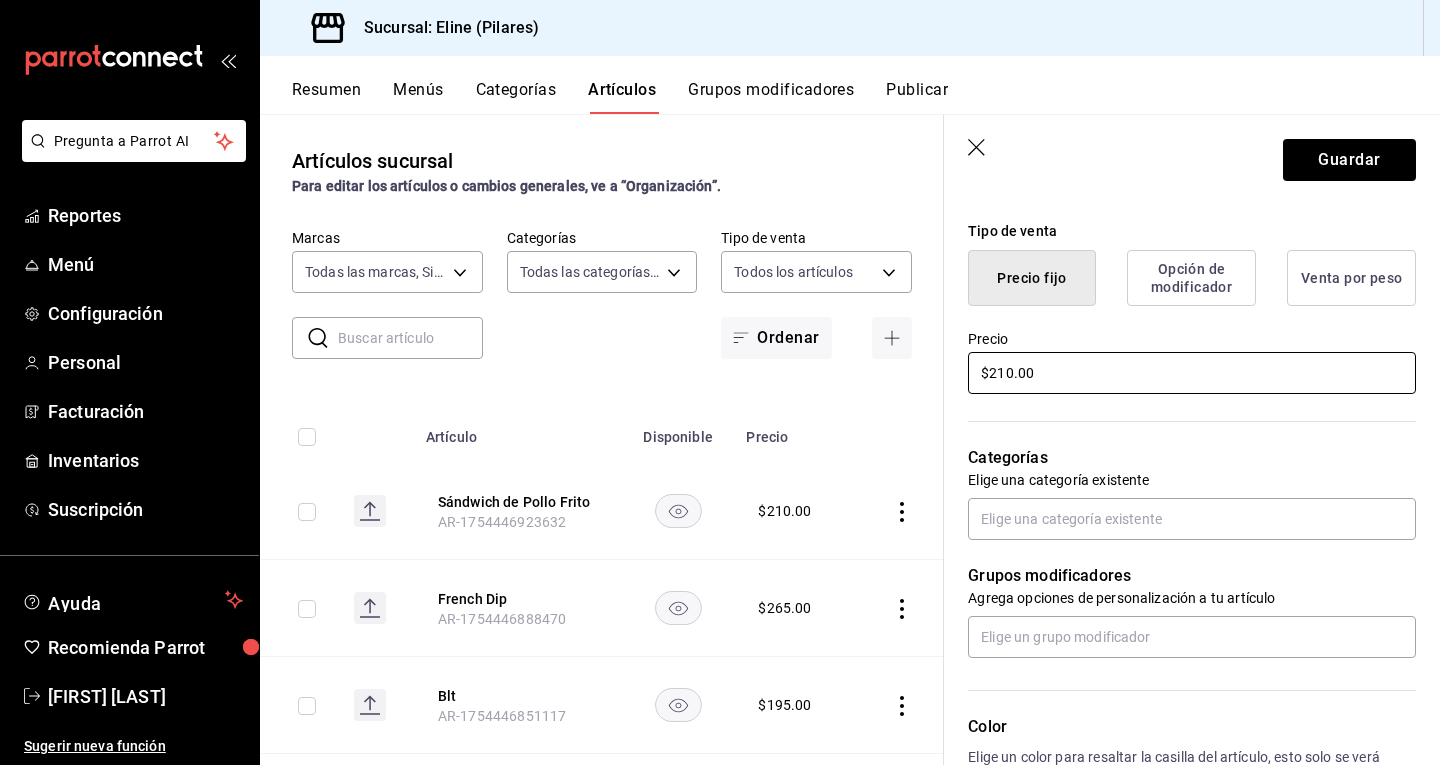 scroll, scrollTop: 472, scrollLeft: 0, axis: vertical 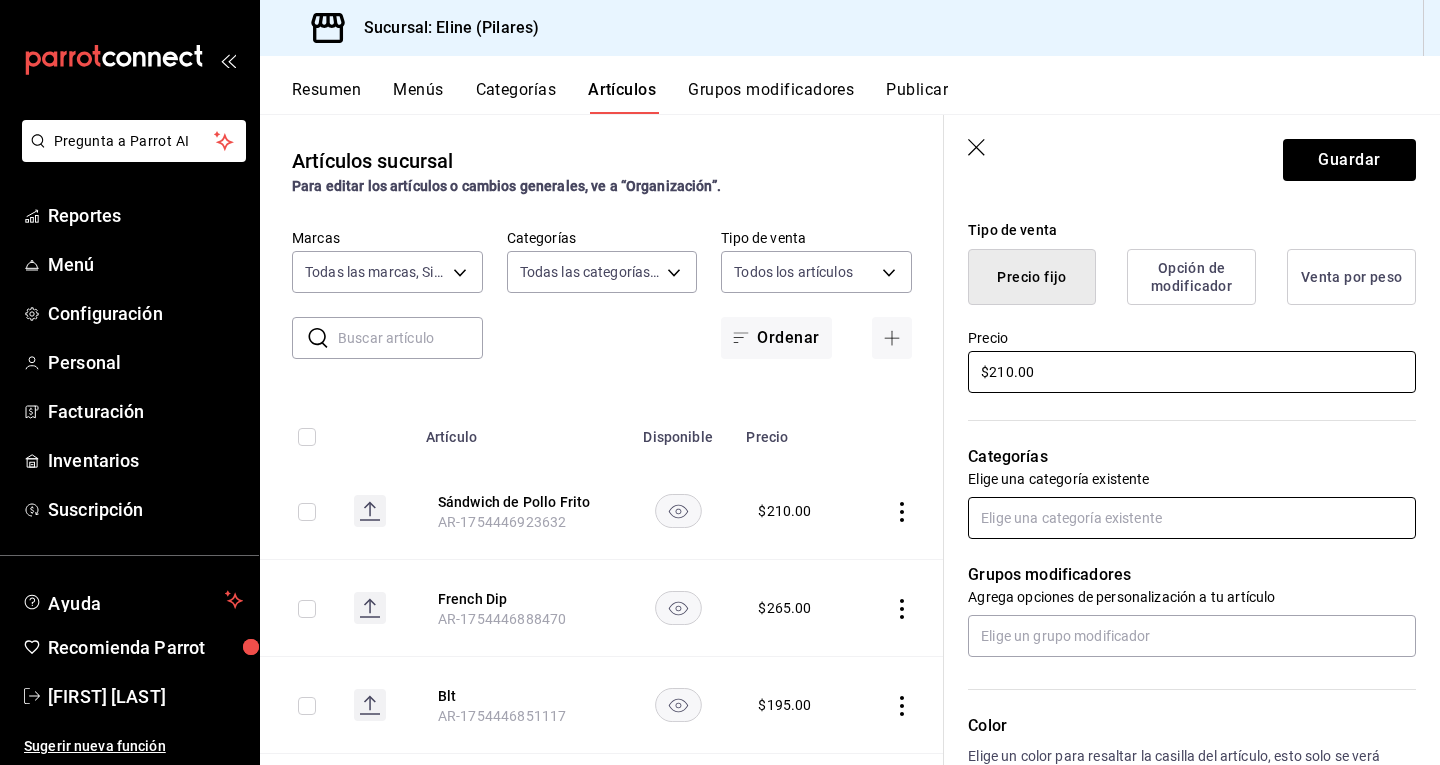 type on "$210.00" 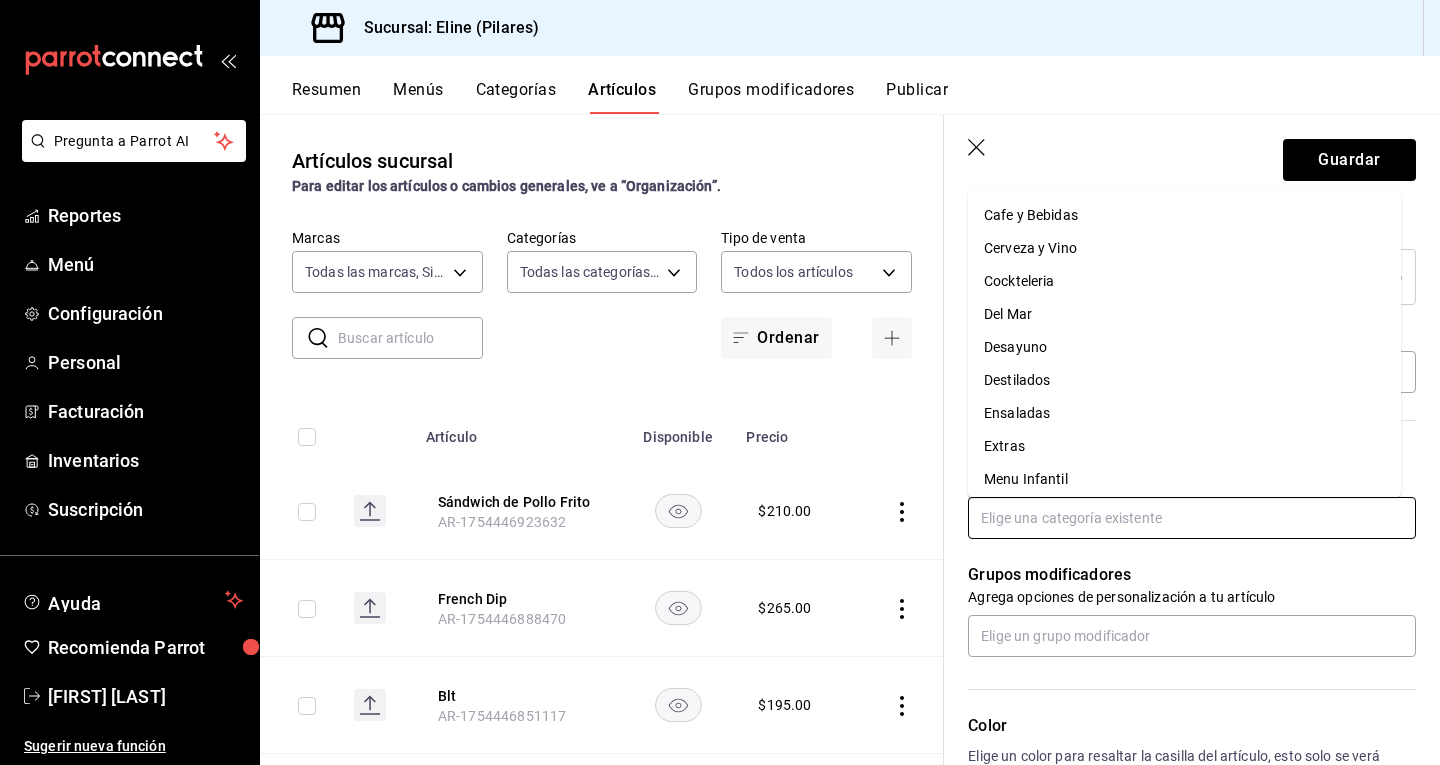 click at bounding box center (1192, 518) 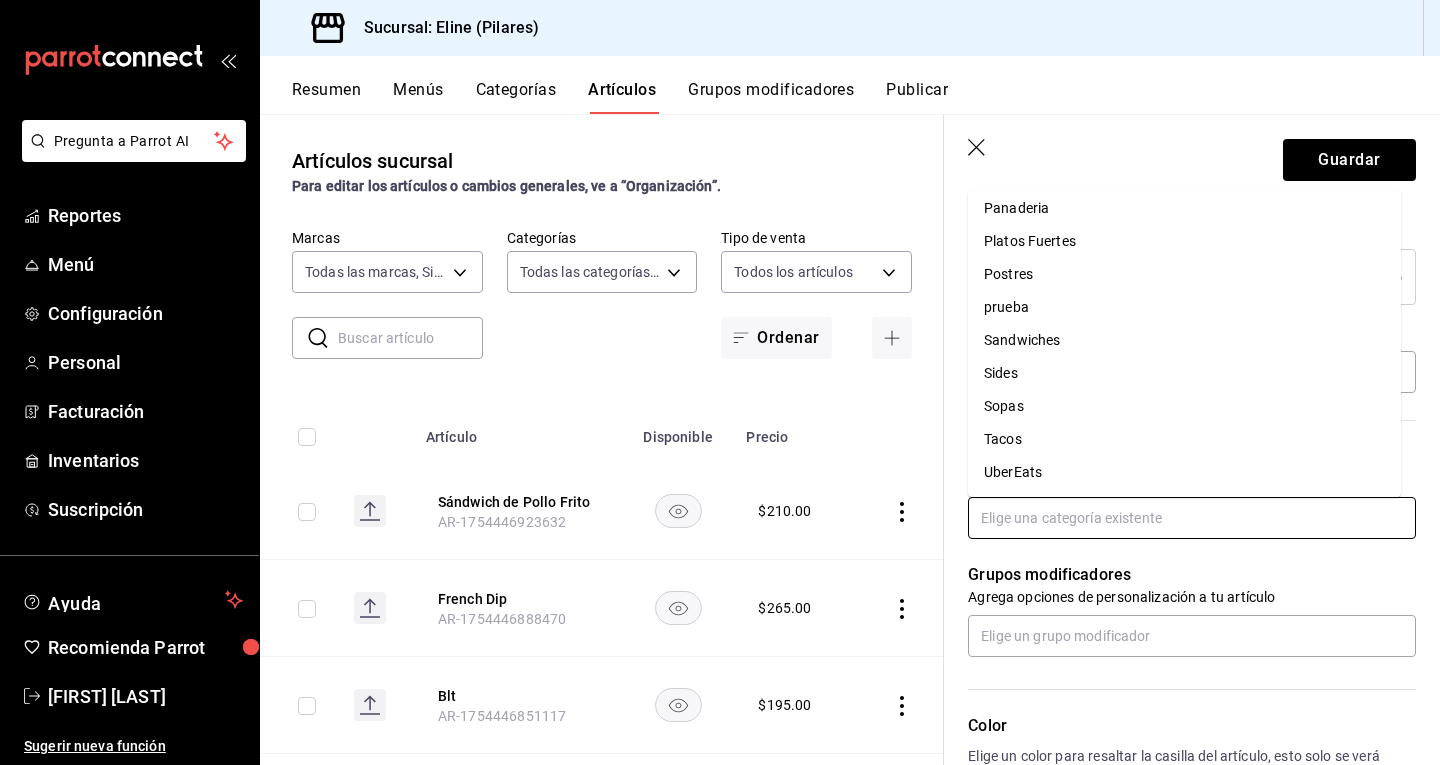 click on "UberEats" at bounding box center [1184, 472] 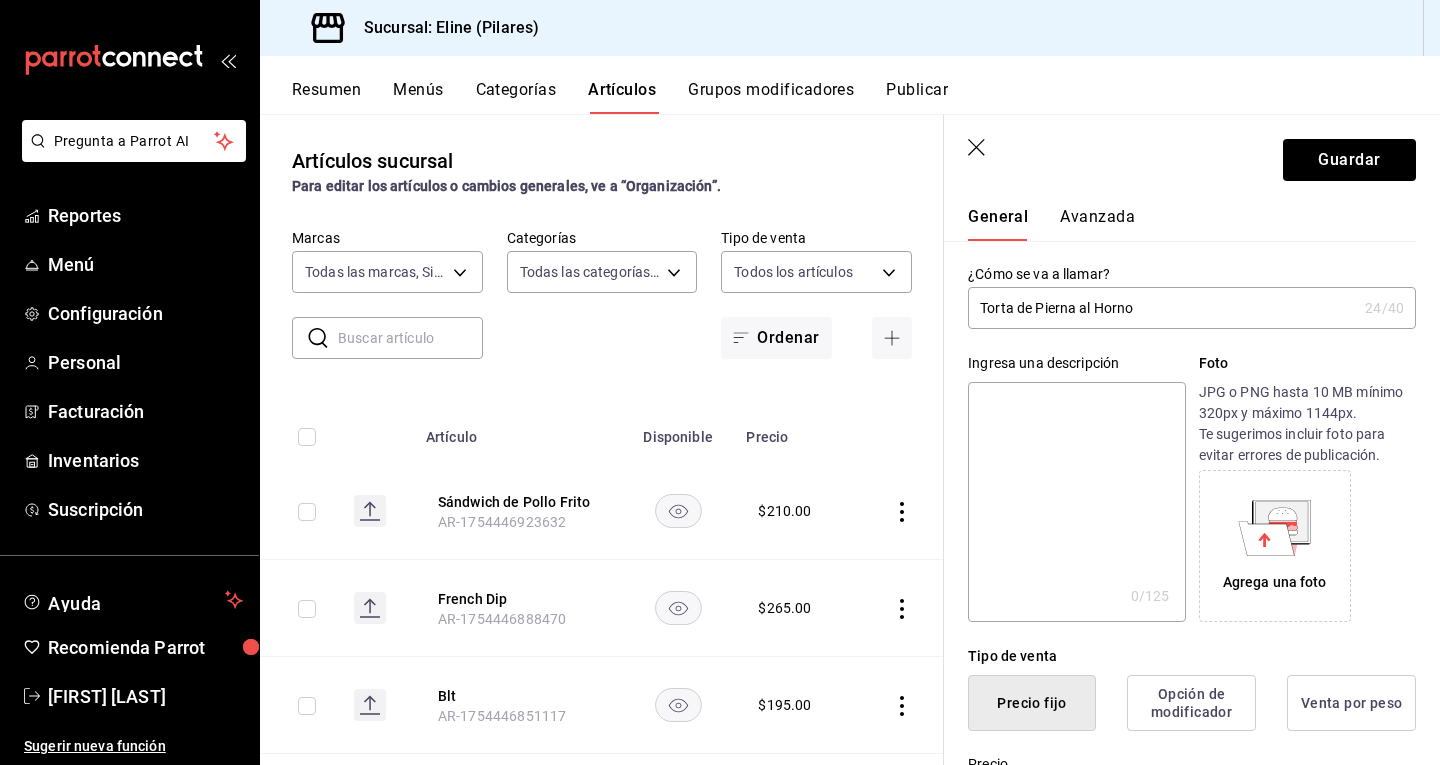 scroll, scrollTop: 0, scrollLeft: 0, axis: both 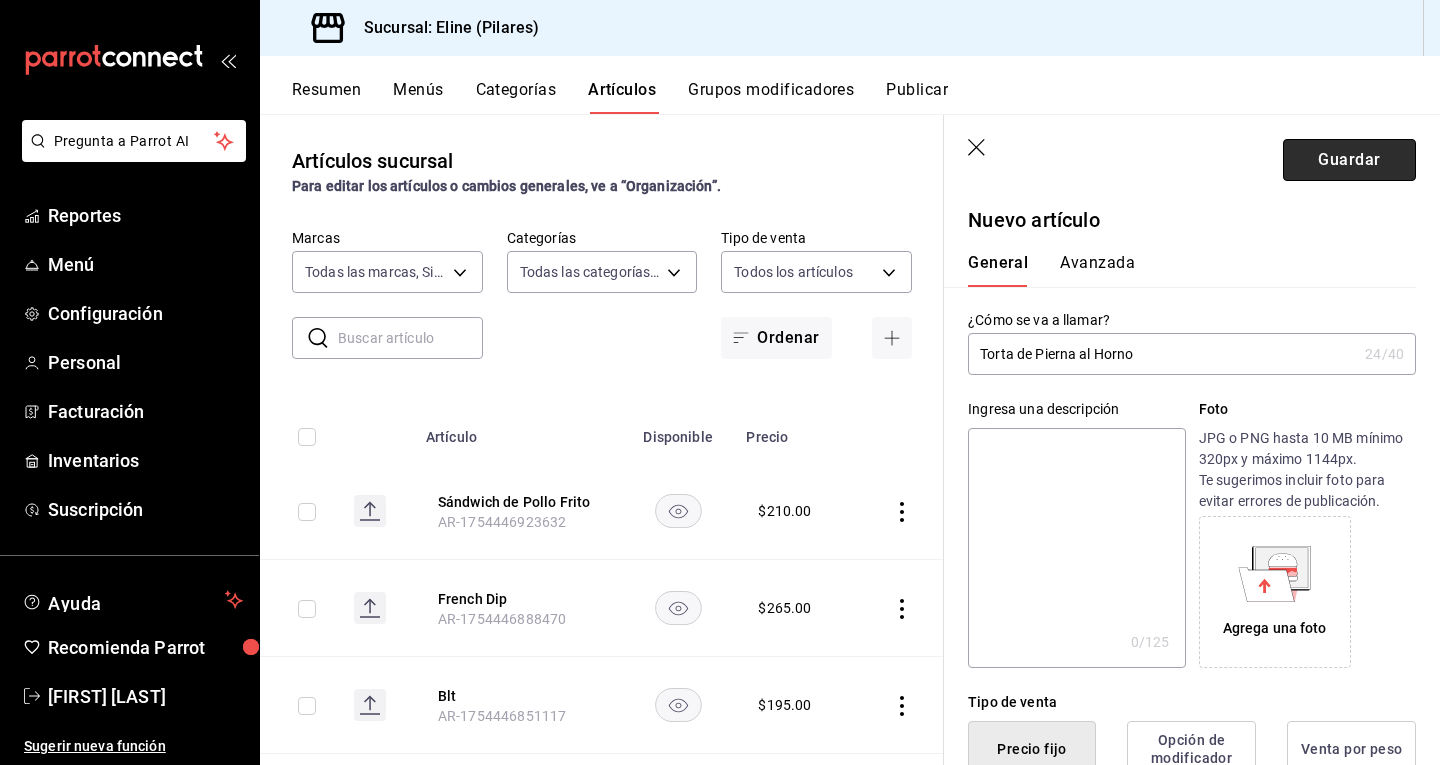 click on "Guardar" at bounding box center (1349, 160) 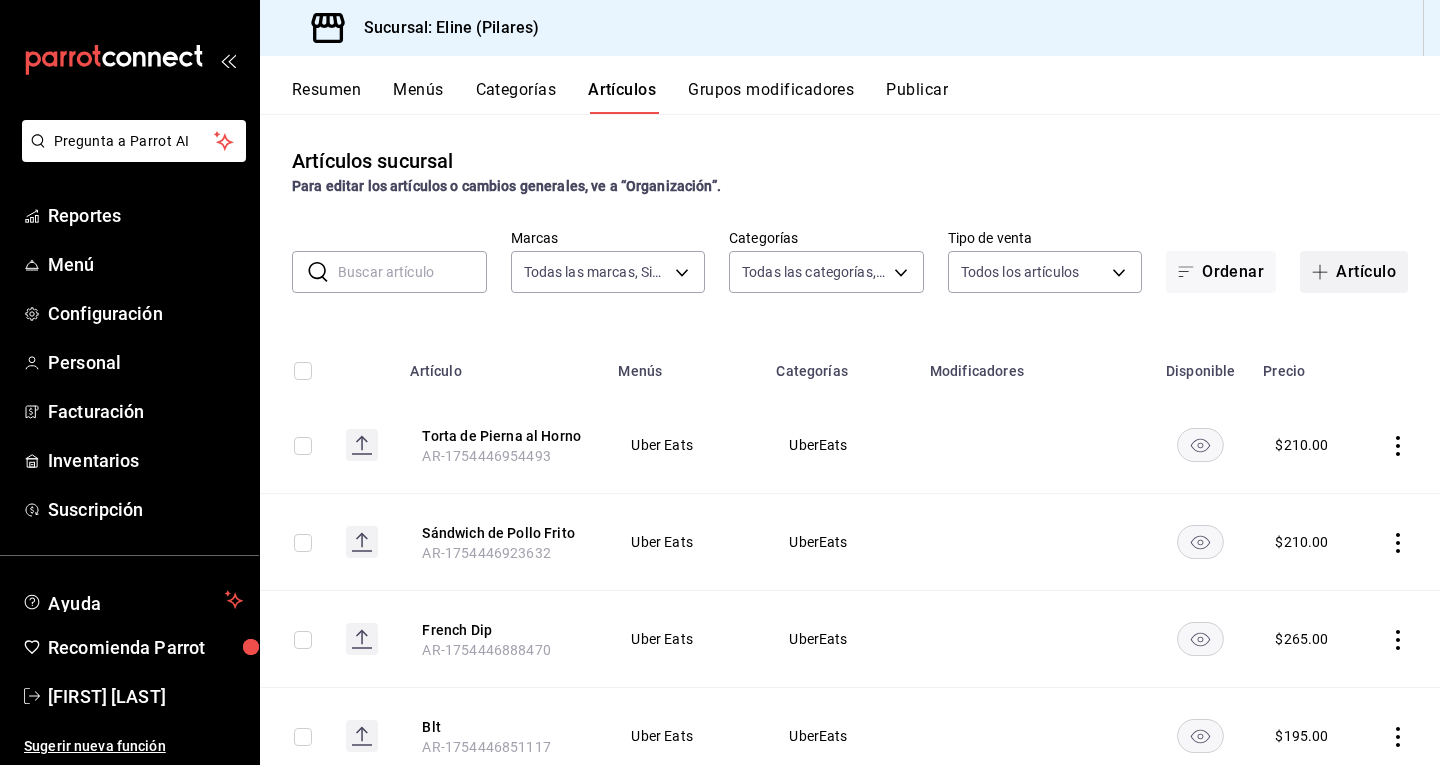 click on "Artículo" at bounding box center (1354, 272) 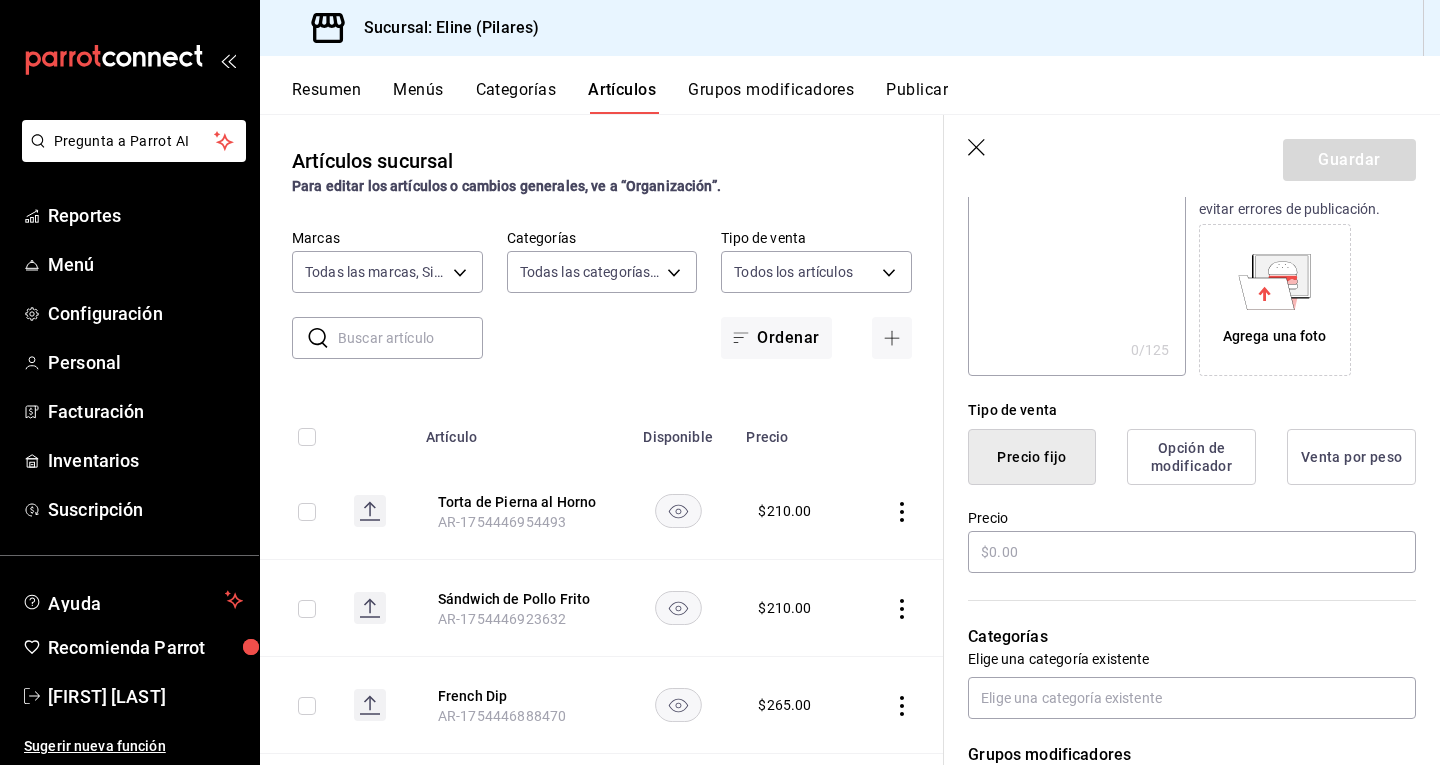 scroll, scrollTop: 293, scrollLeft: 0, axis: vertical 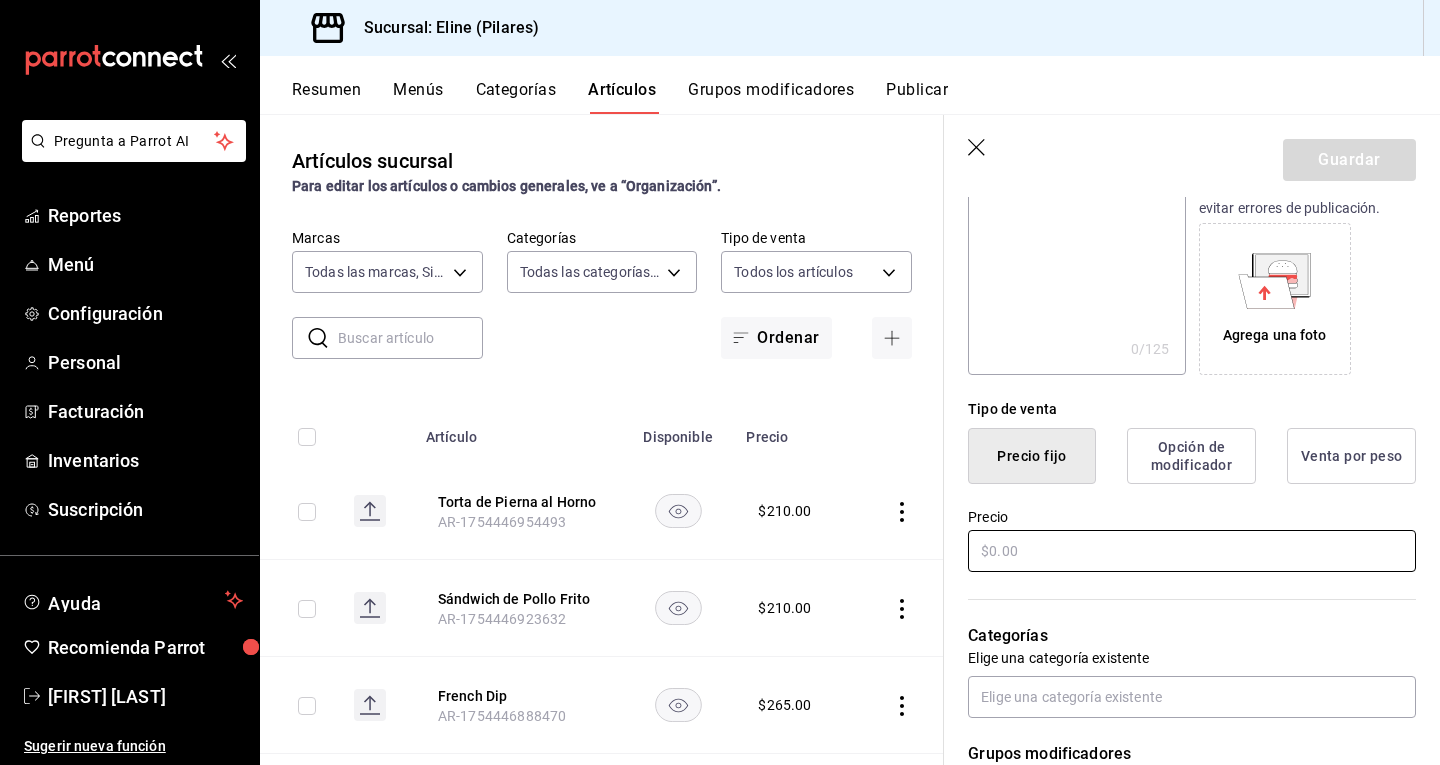 type on "Focaccia de Jamón Serrano" 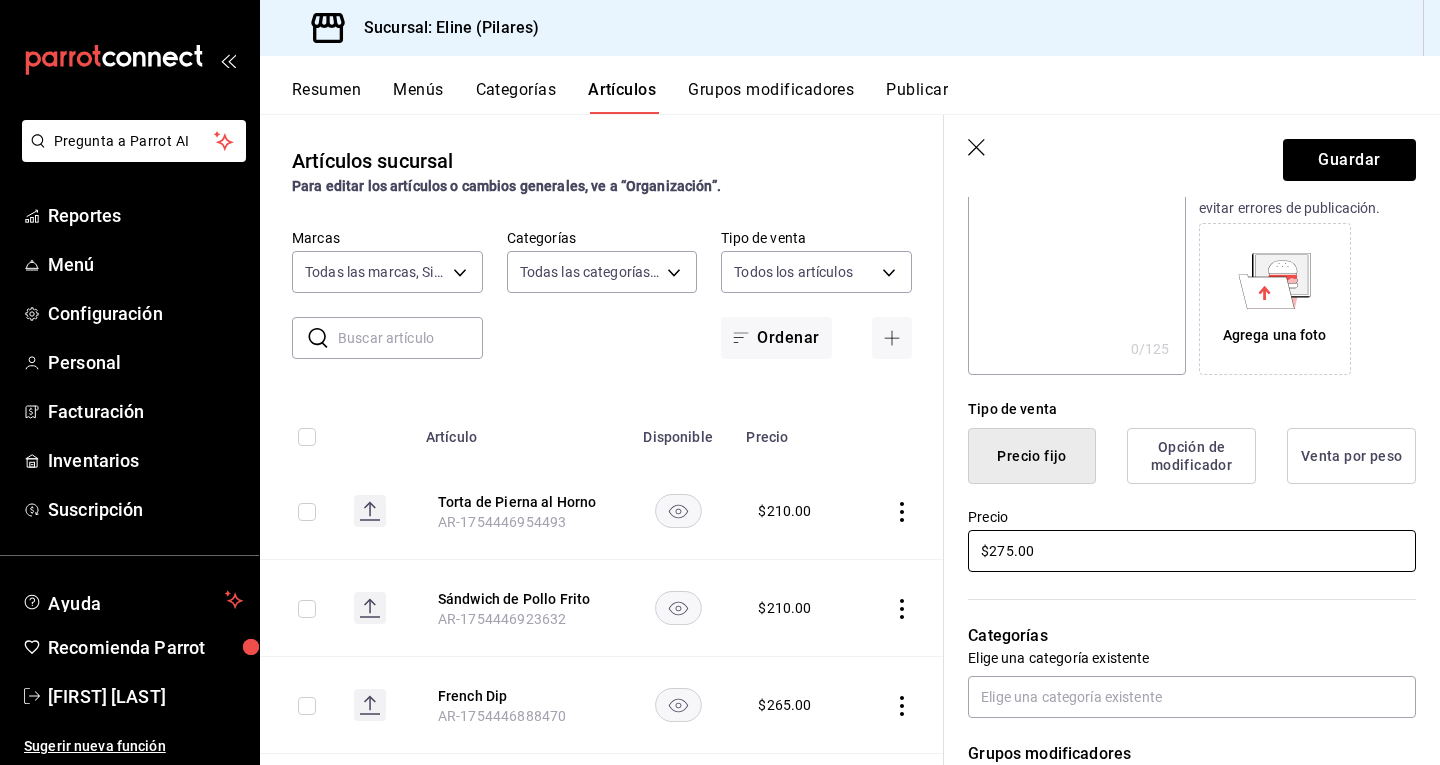 type on "$275.00" 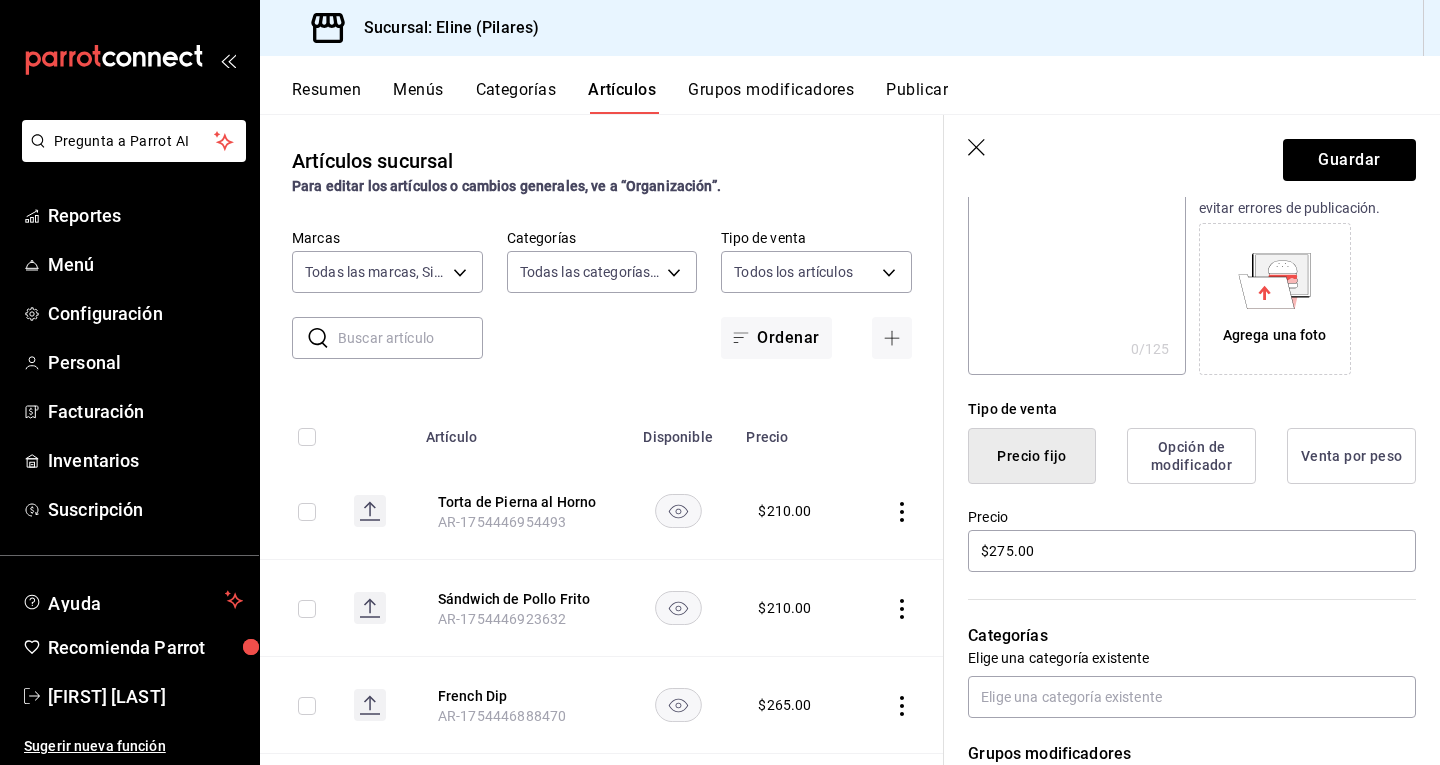 click on "Categorías Elige una categoría existente" at bounding box center [1180, 646] 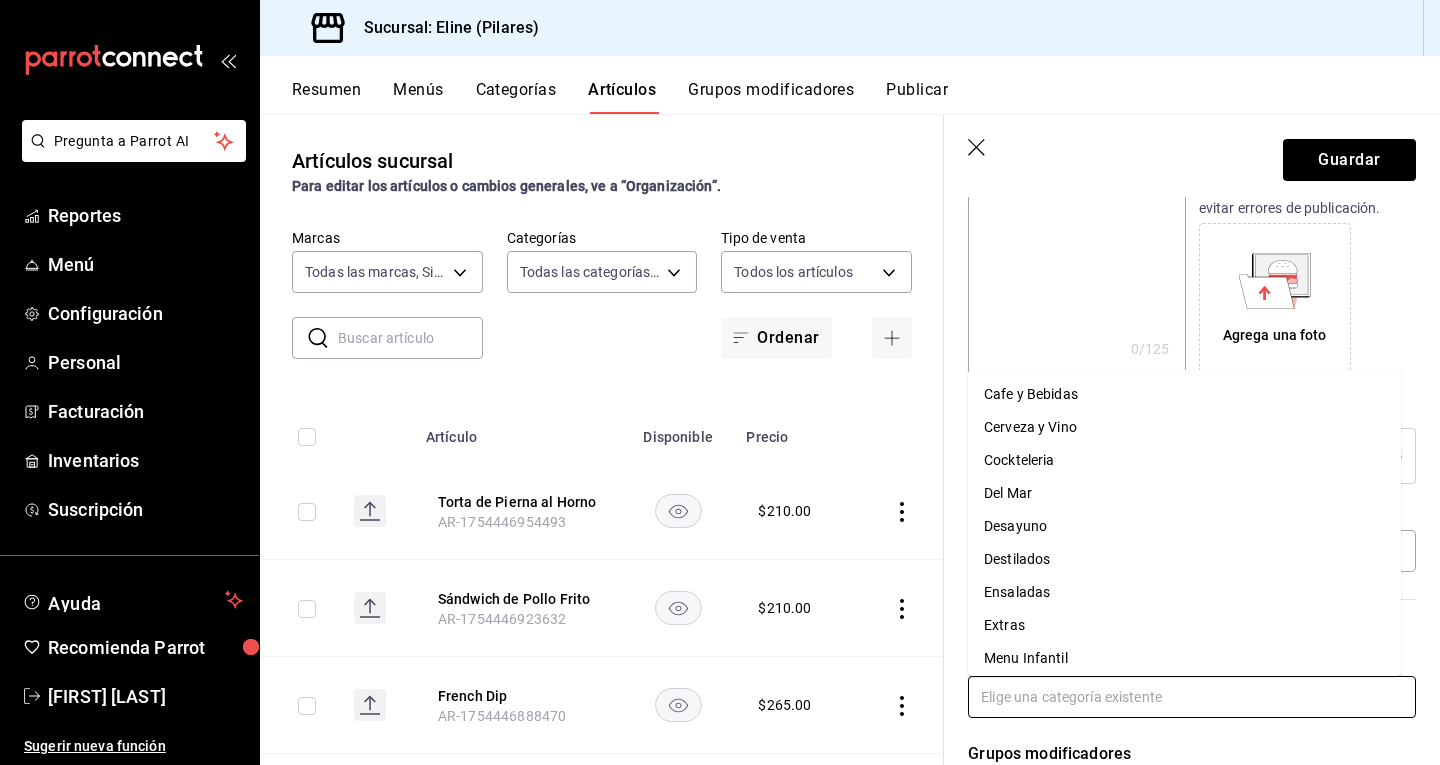 click at bounding box center (1192, 697) 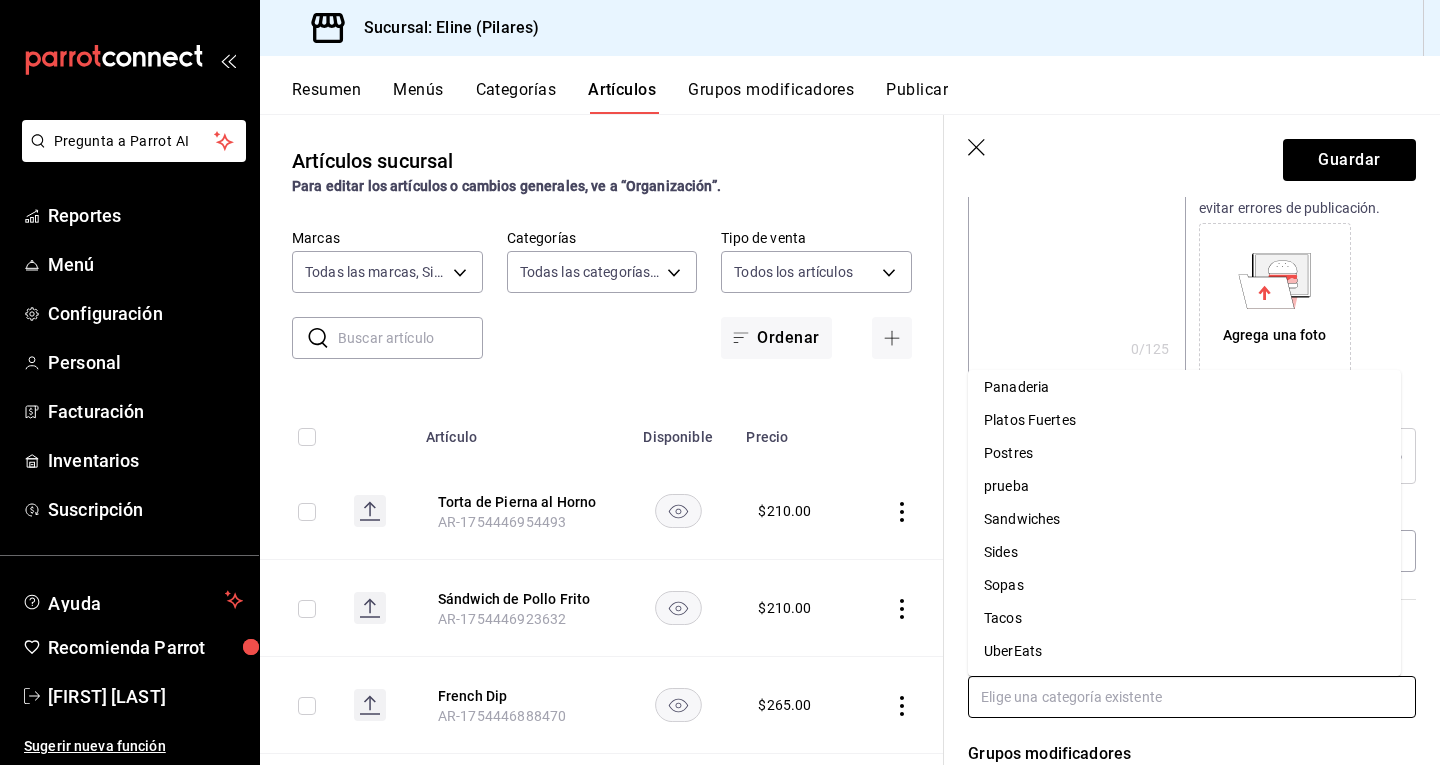 click on "UberEats" at bounding box center [1184, 651] 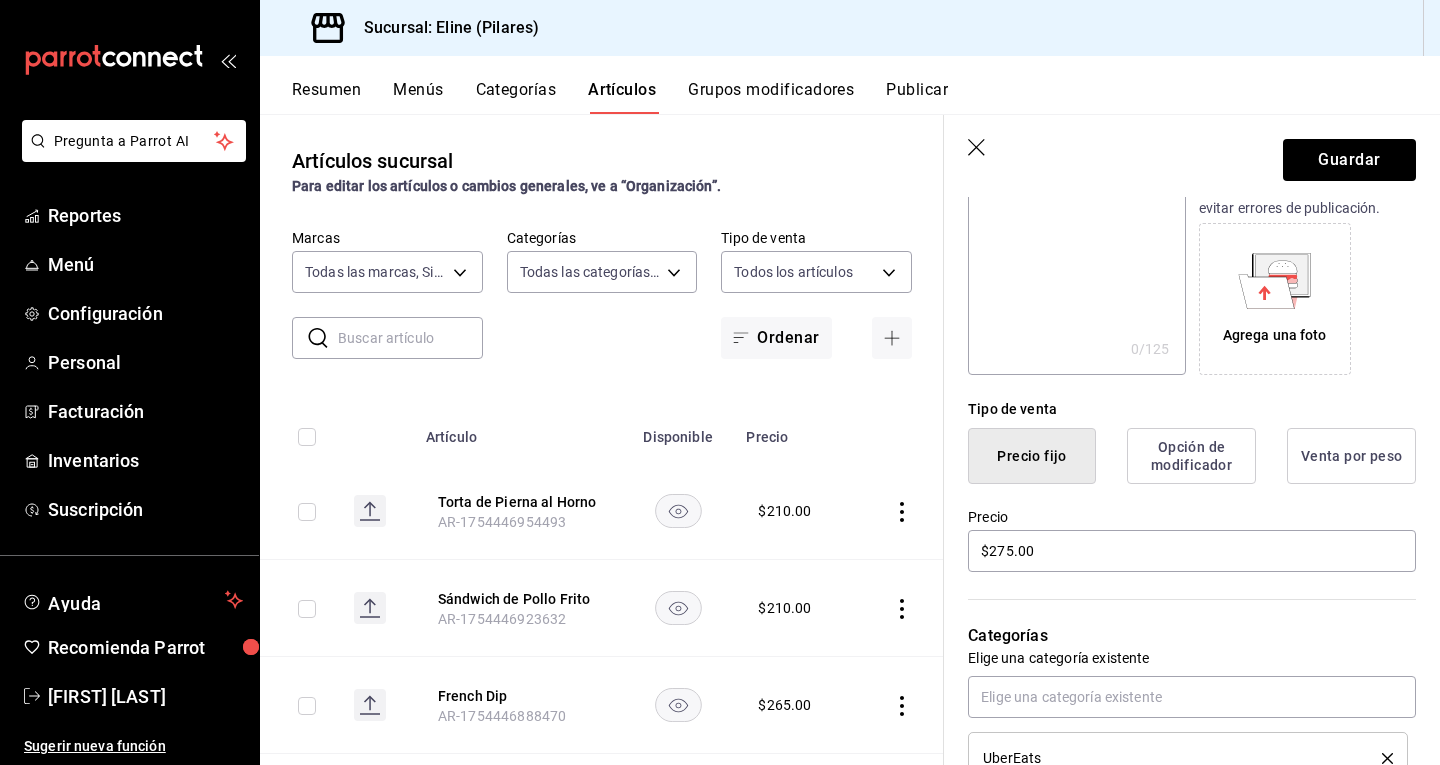 click on "Categorías" at bounding box center [1192, 636] 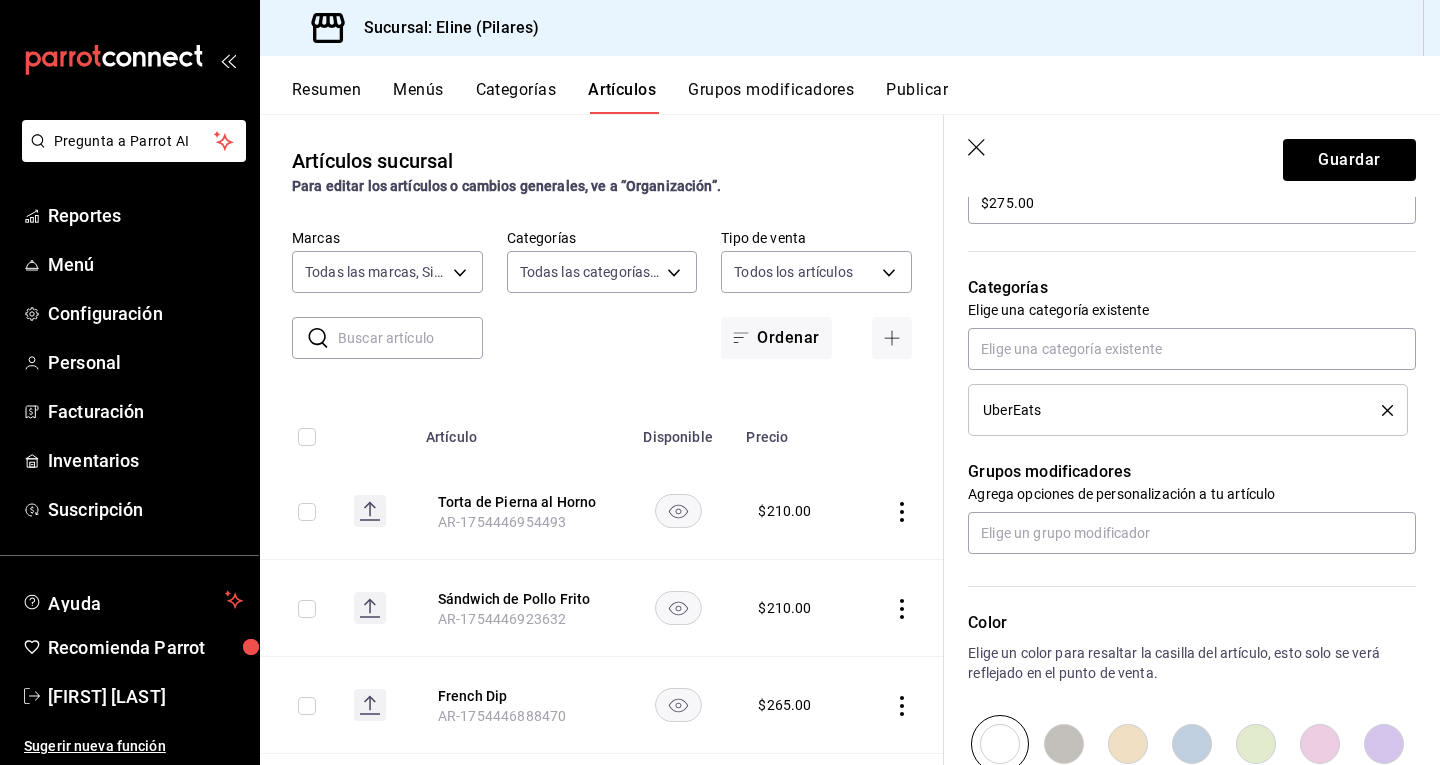 scroll, scrollTop: 900, scrollLeft: 0, axis: vertical 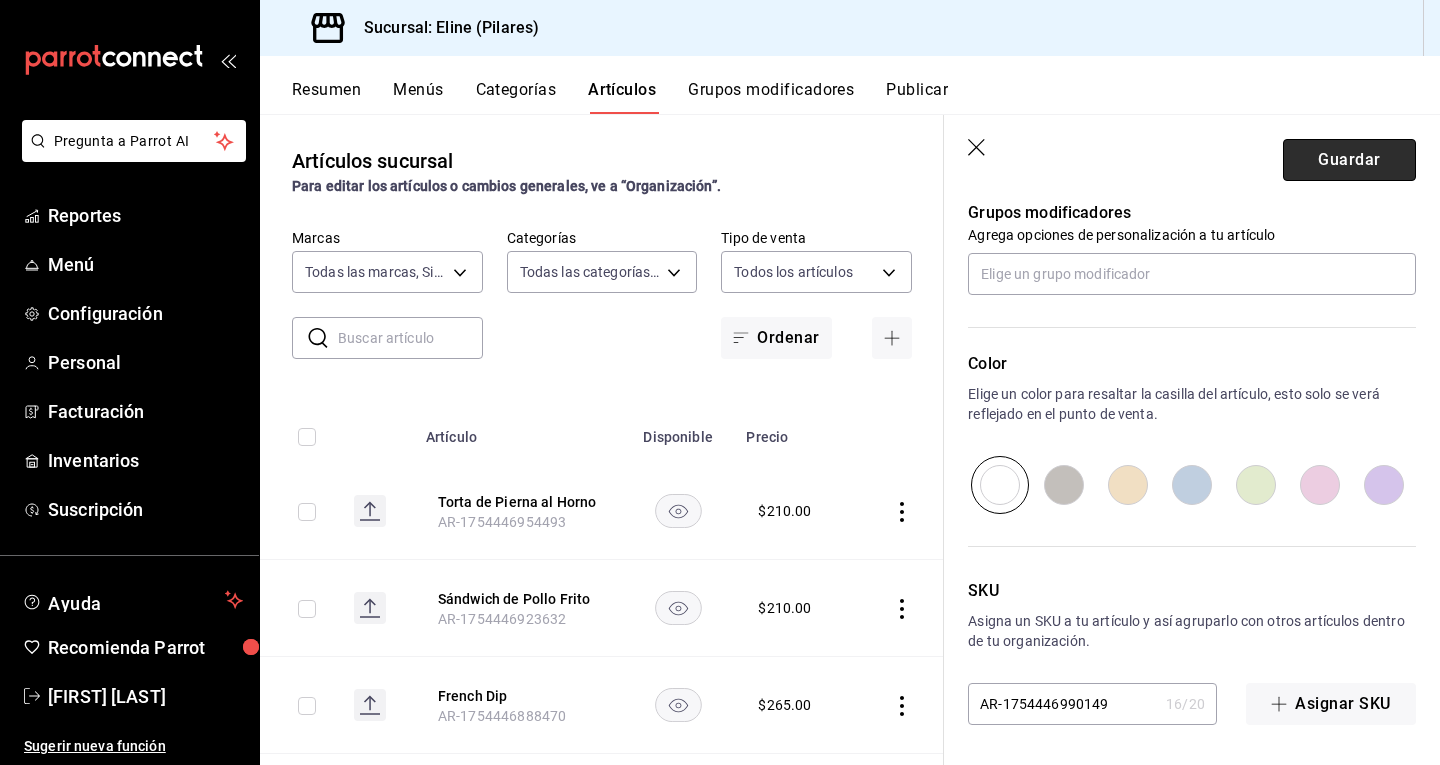 click on "Guardar" at bounding box center [1349, 160] 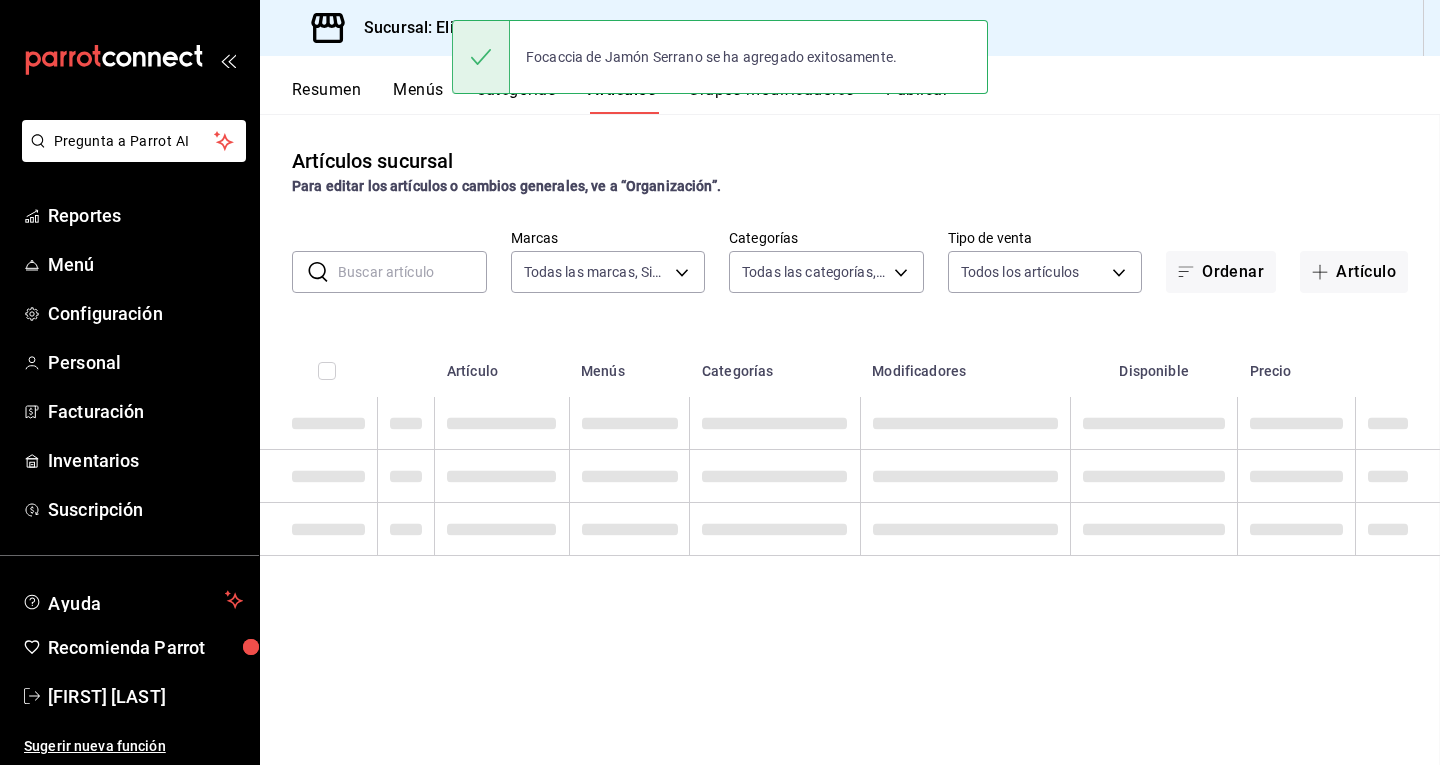 scroll, scrollTop: 0, scrollLeft: 0, axis: both 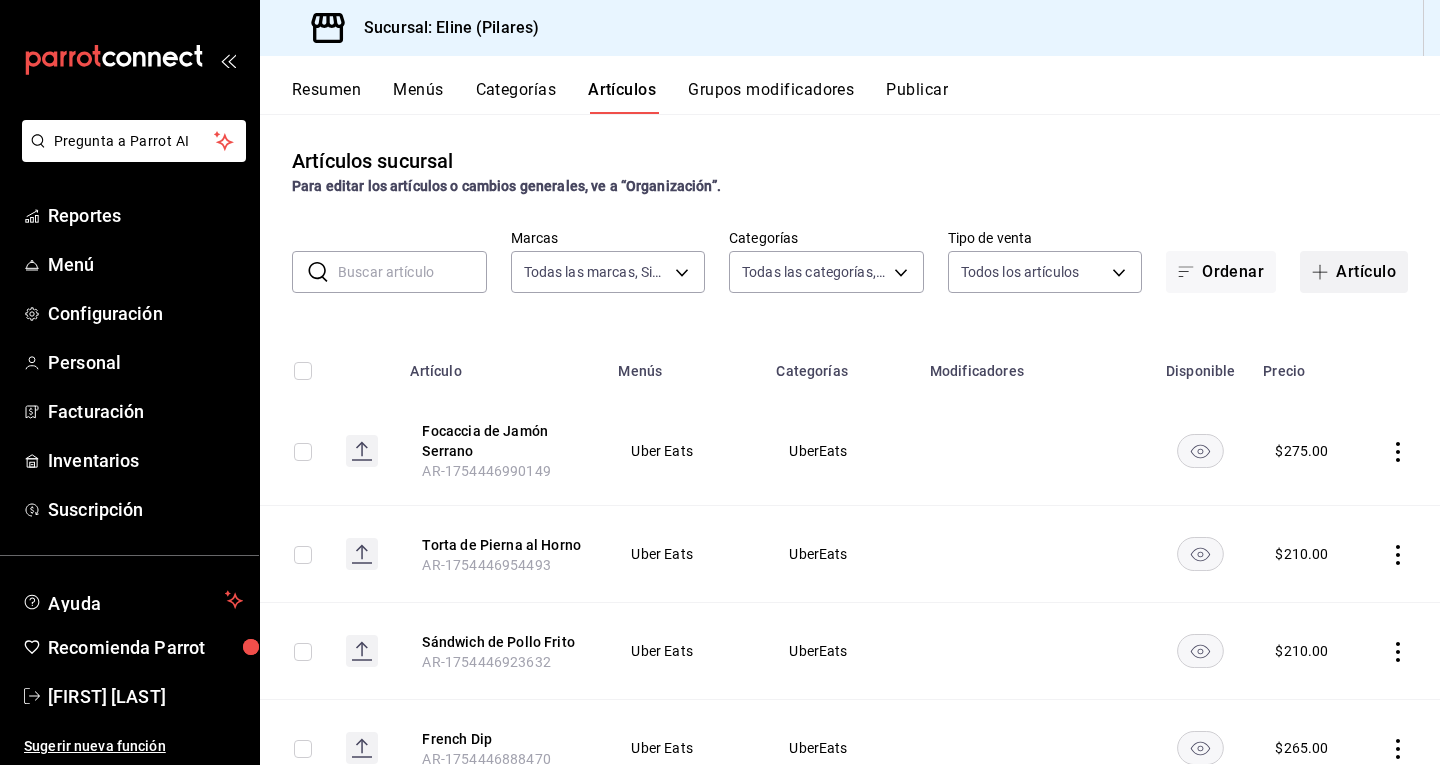 click on "Artículo" at bounding box center [1354, 272] 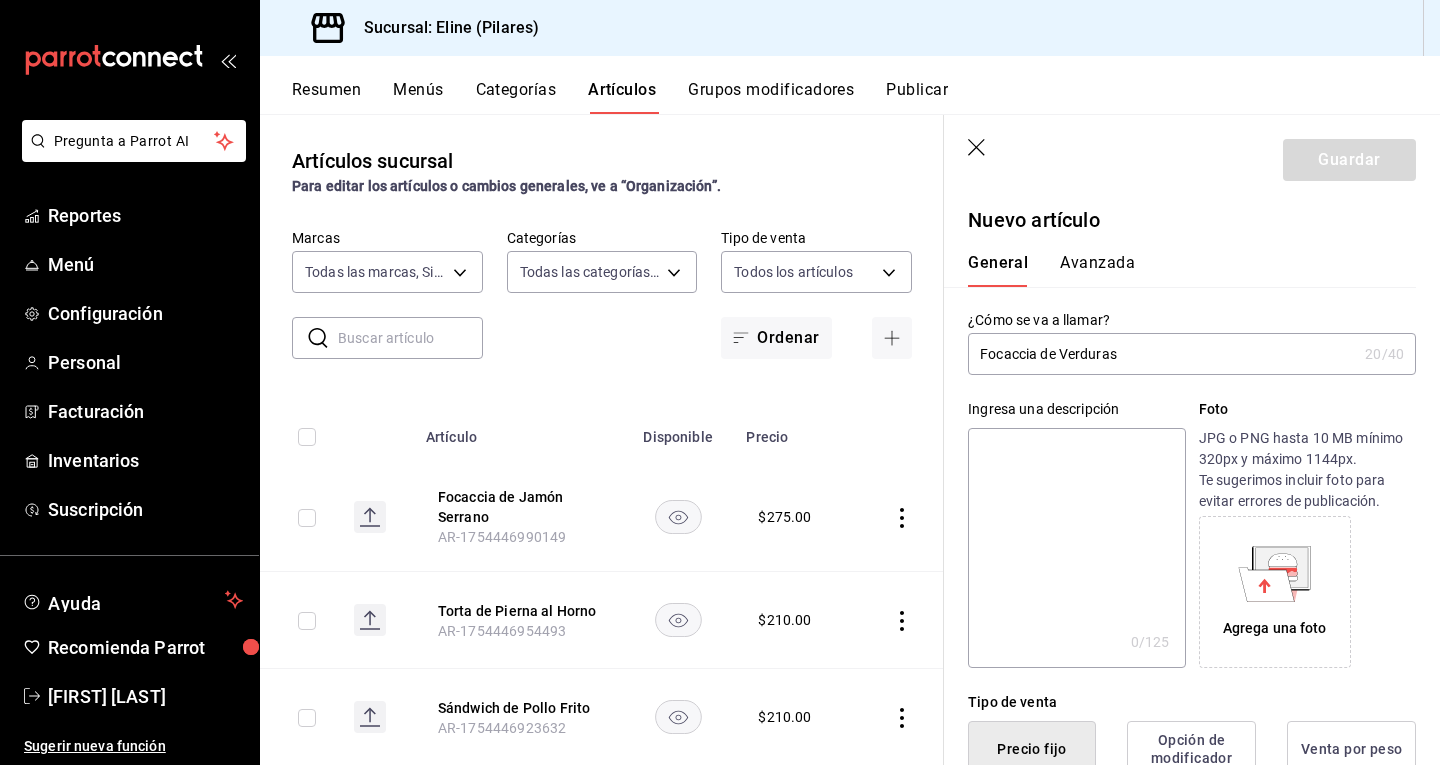 click on "Focaccia de Verduras" at bounding box center [1162, 354] 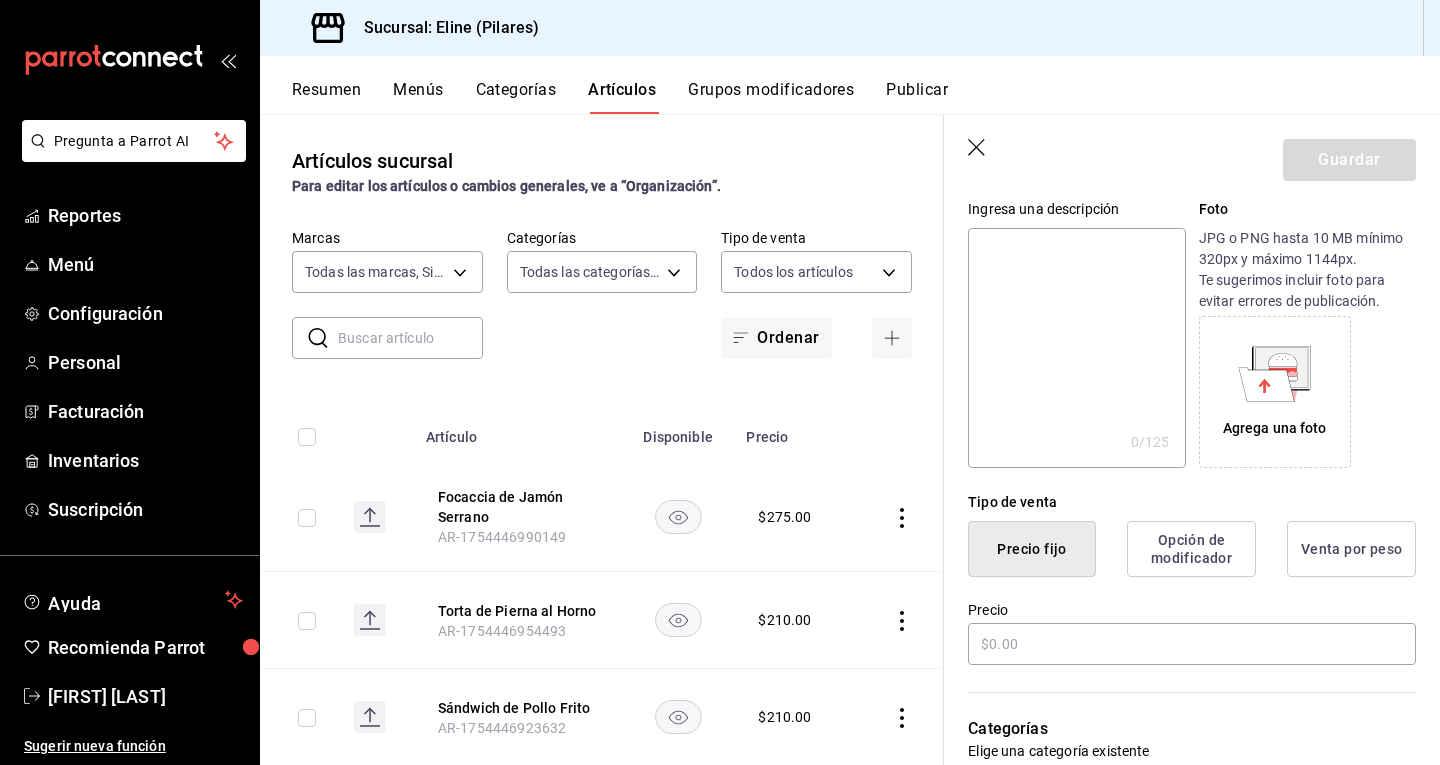 scroll, scrollTop: 208, scrollLeft: 0, axis: vertical 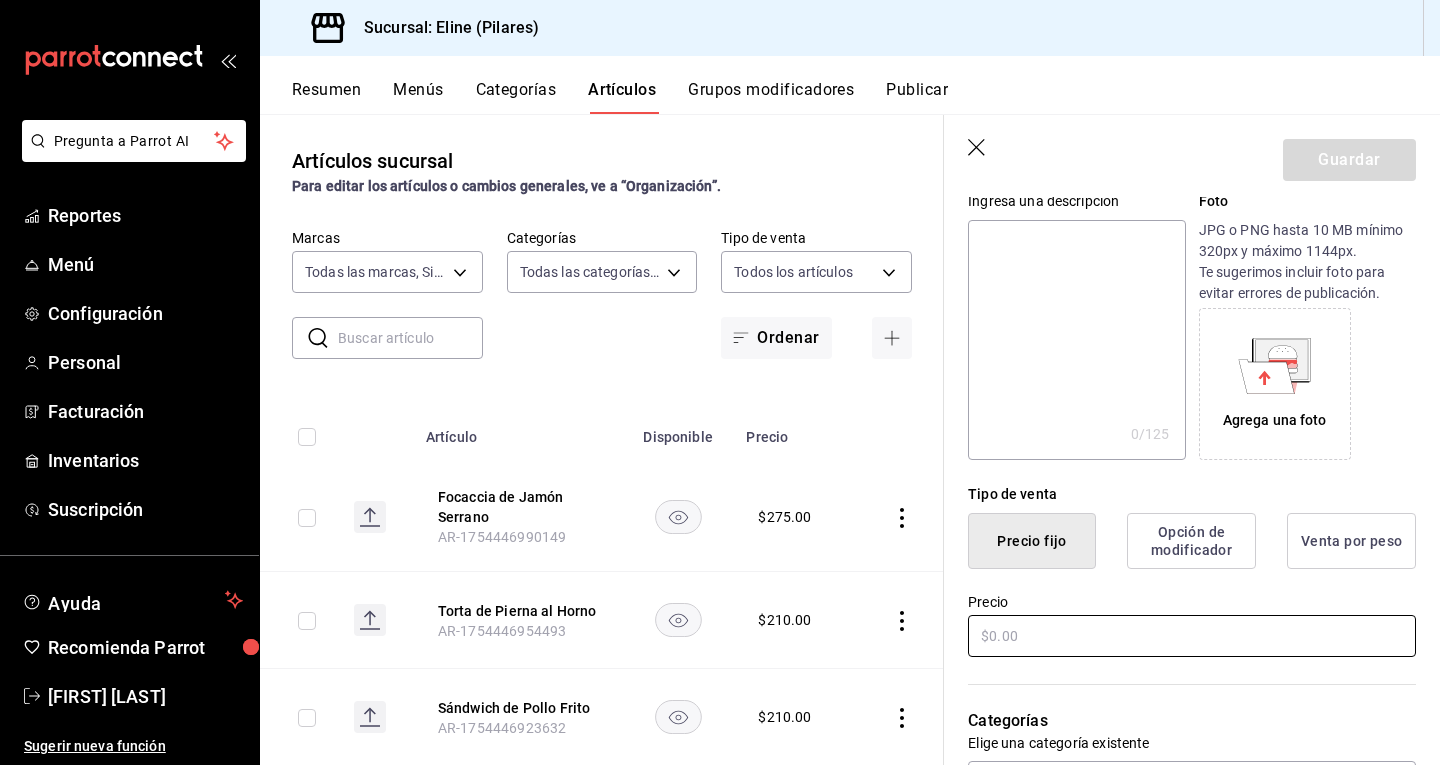 type on "Focaccia con Verduras" 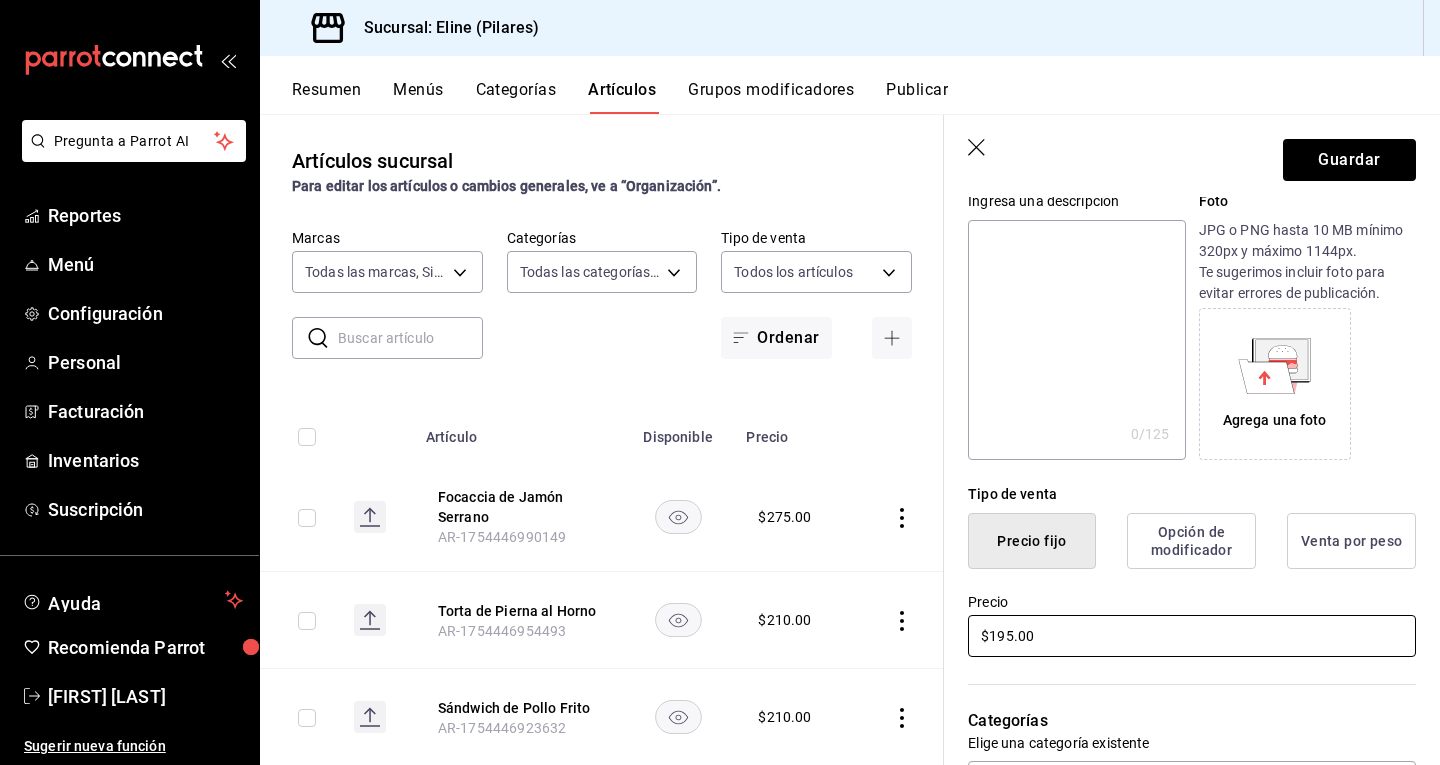 type on "$195.00" 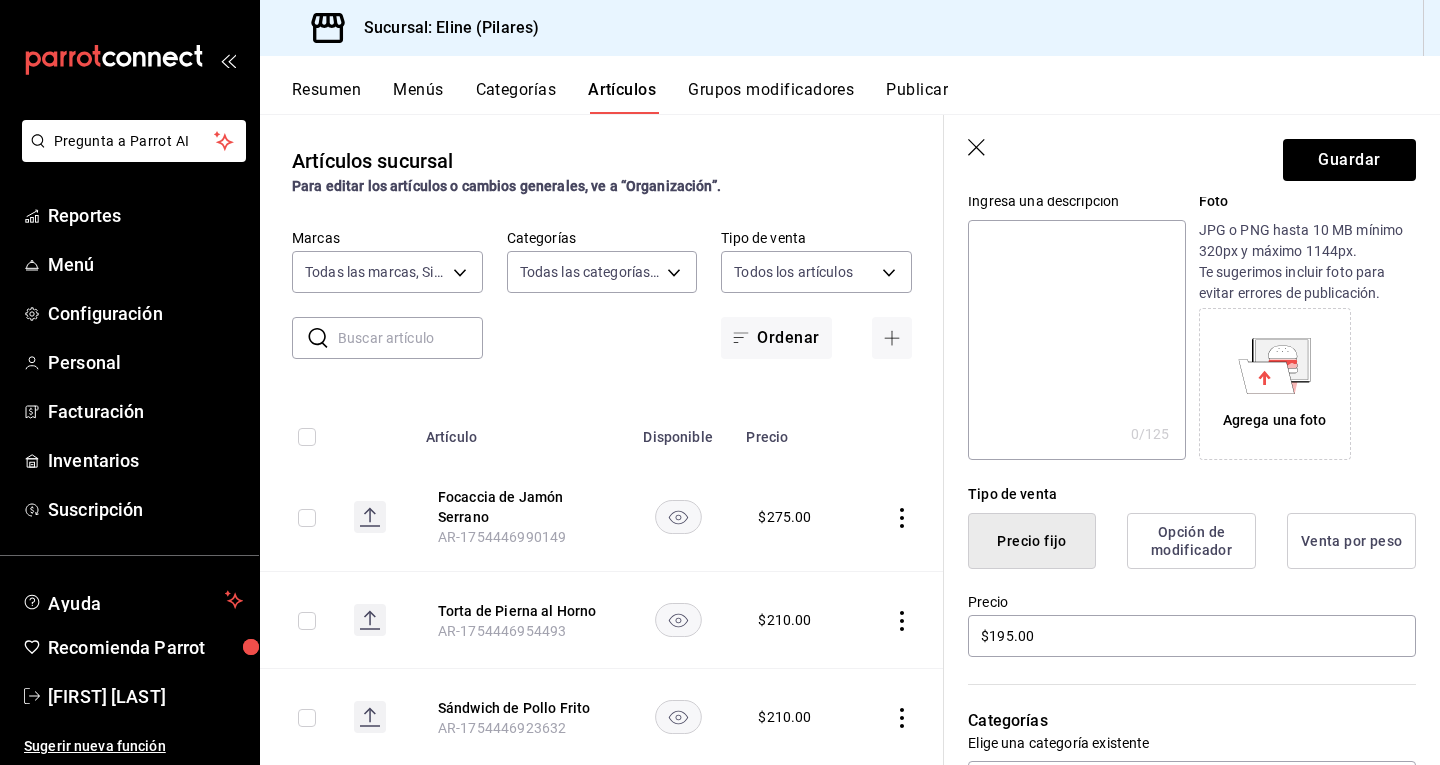 click on "Precio" at bounding box center [1192, 602] 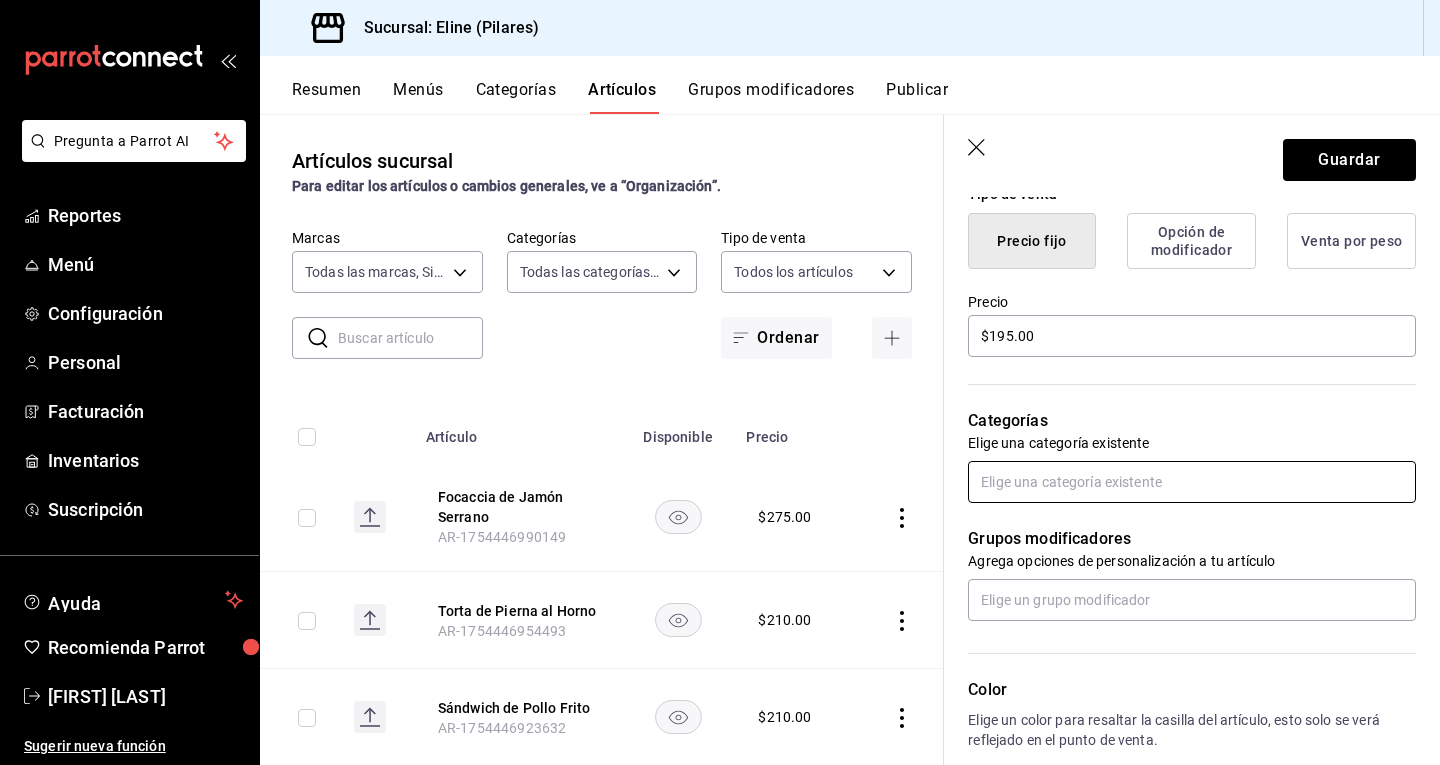click at bounding box center (1192, 482) 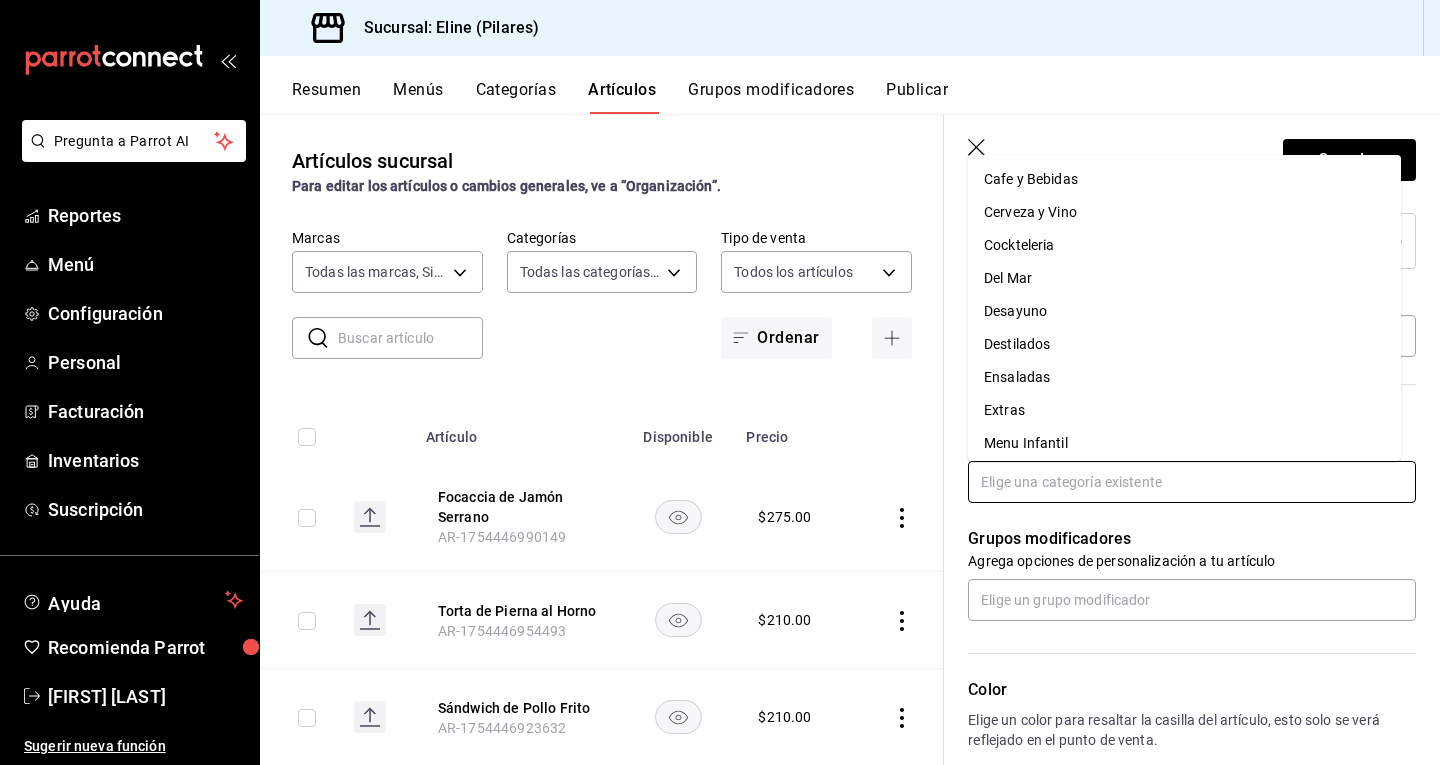 scroll, scrollTop: 304, scrollLeft: 0, axis: vertical 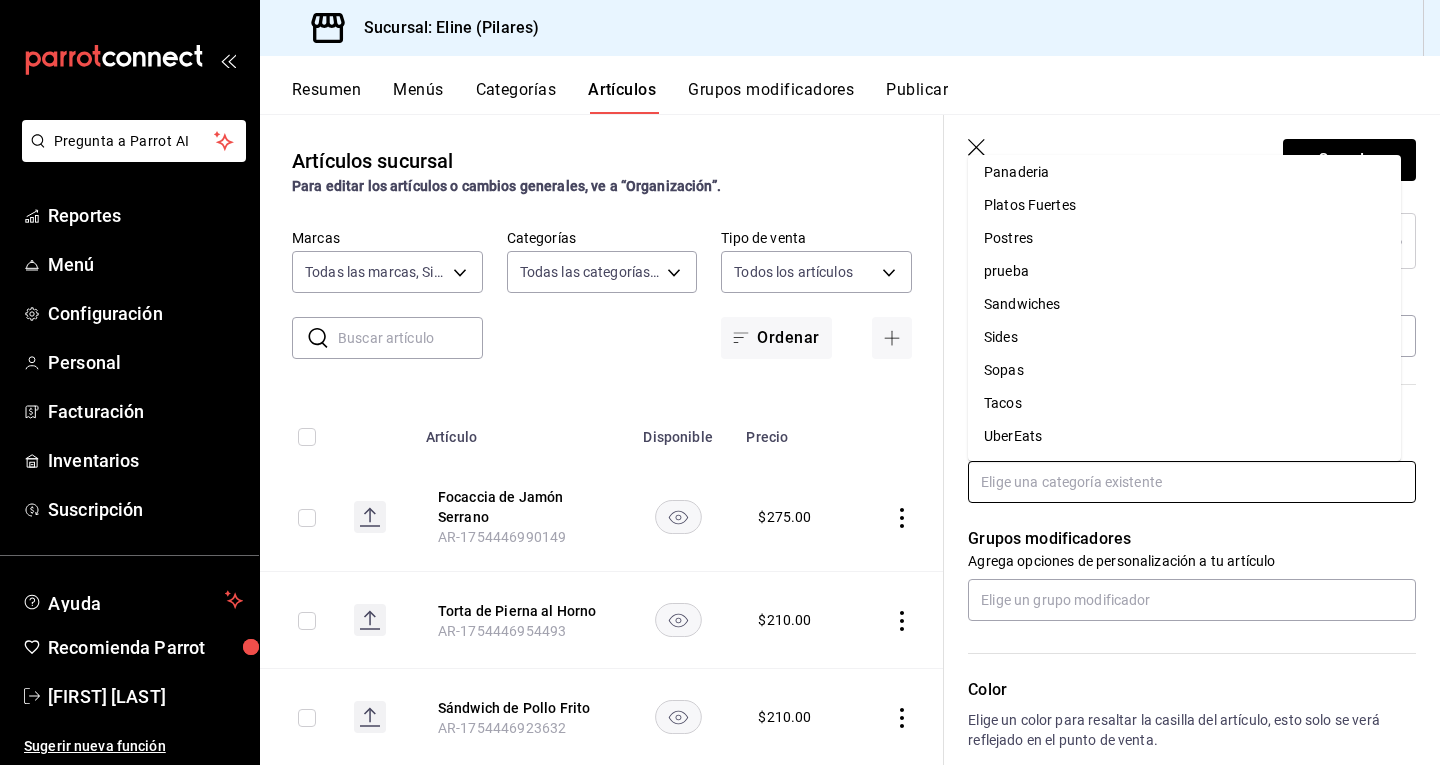 click on "UberEats" at bounding box center [1184, 436] 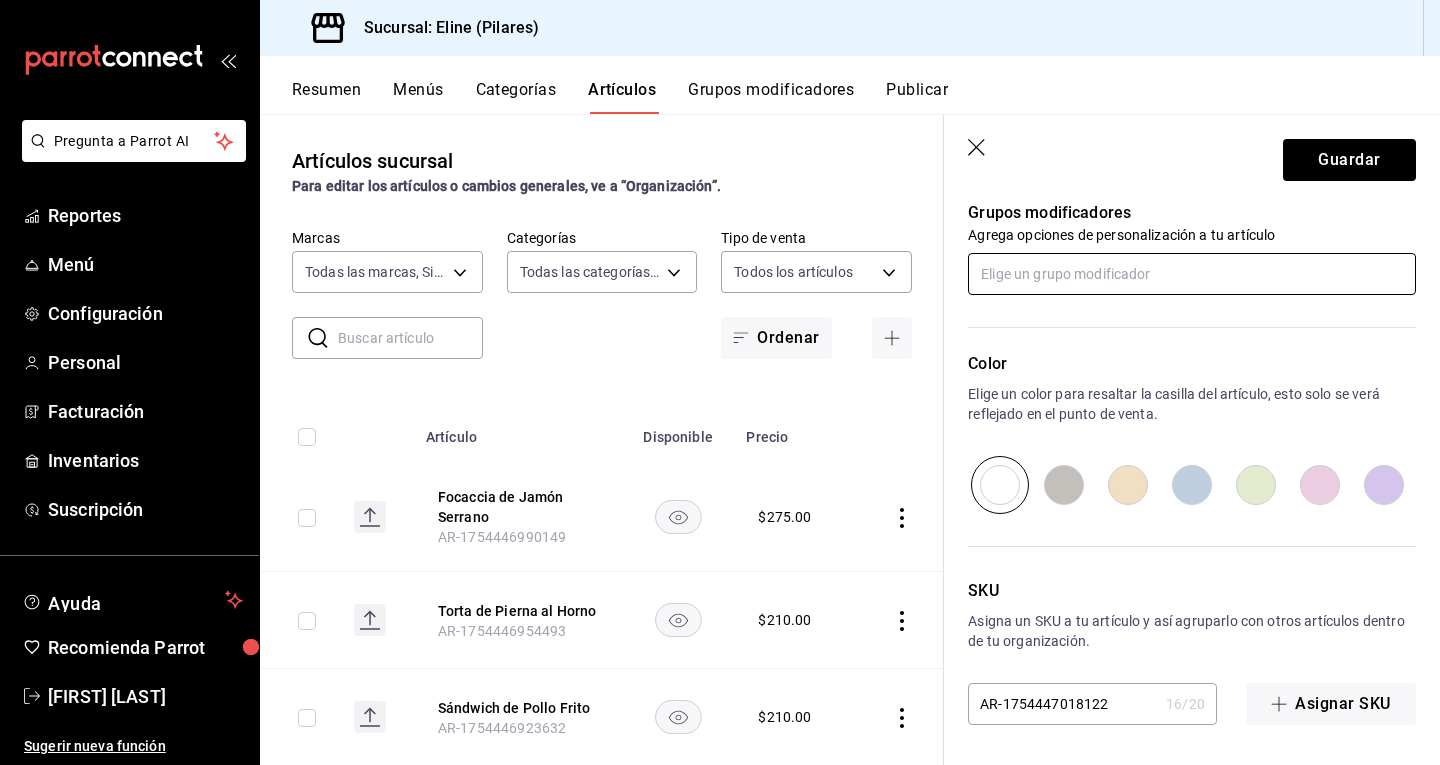 scroll, scrollTop: 900, scrollLeft: 0, axis: vertical 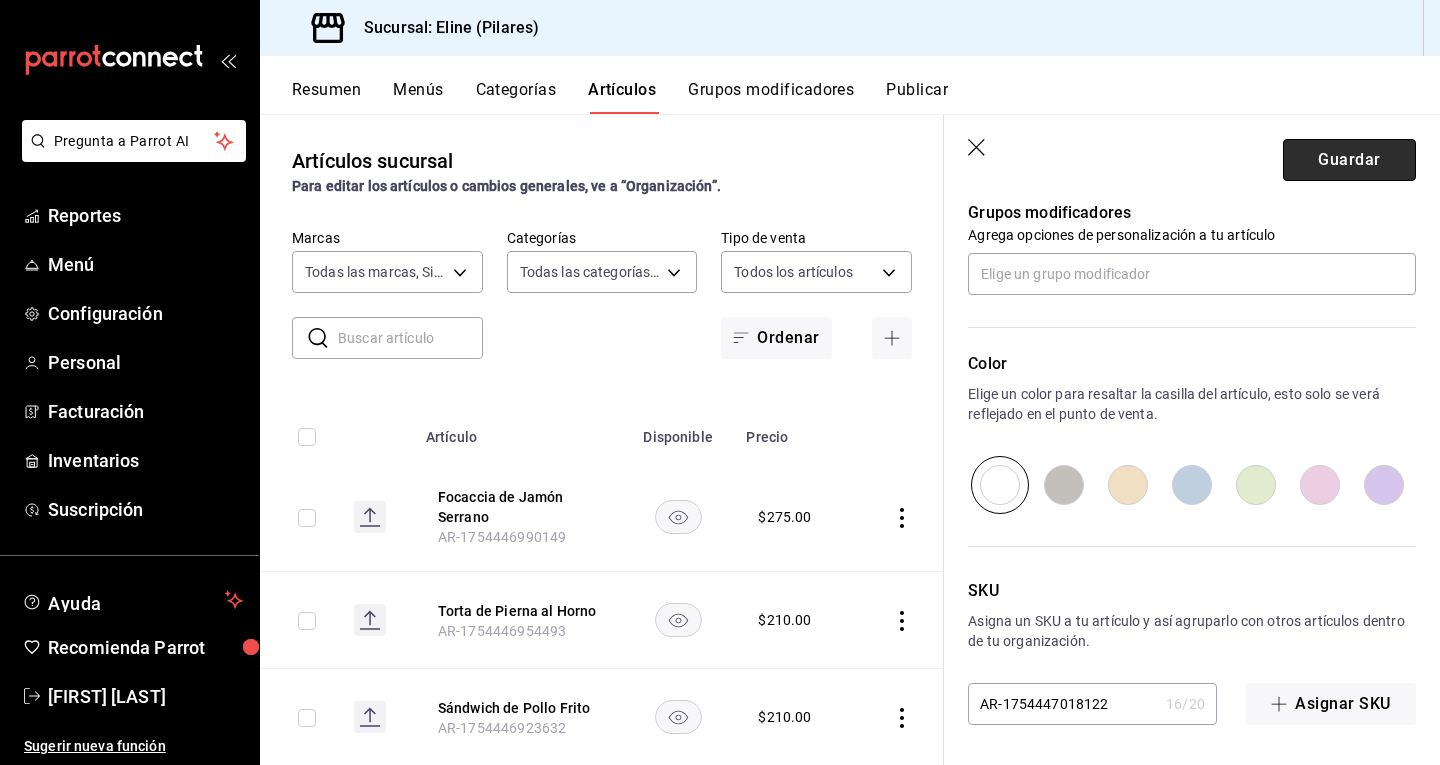 click on "Guardar" at bounding box center (1349, 160) 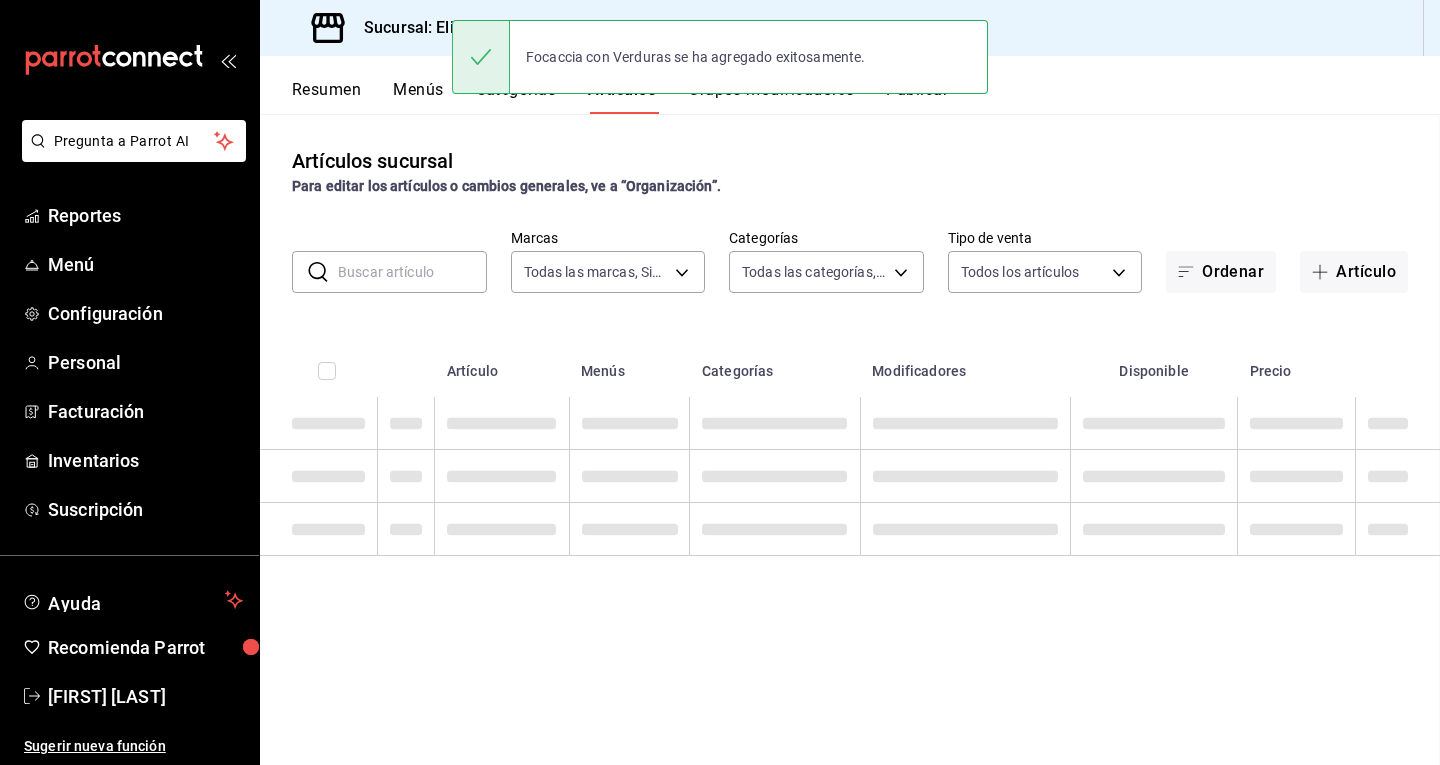 scroll, scrollTop: 0, scrollLeft: 0, axis: both 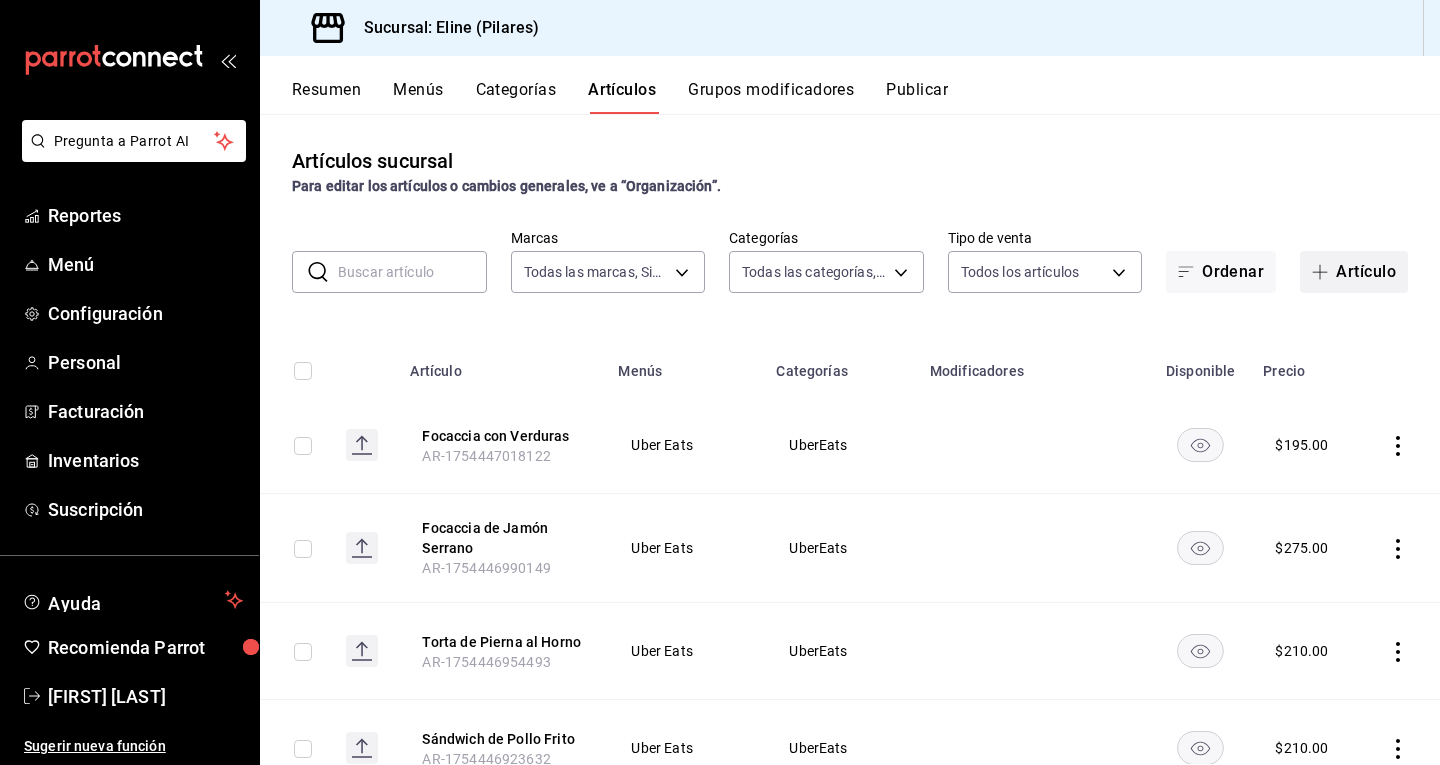 click on "Artículo" at bounding box center [1354, 272] 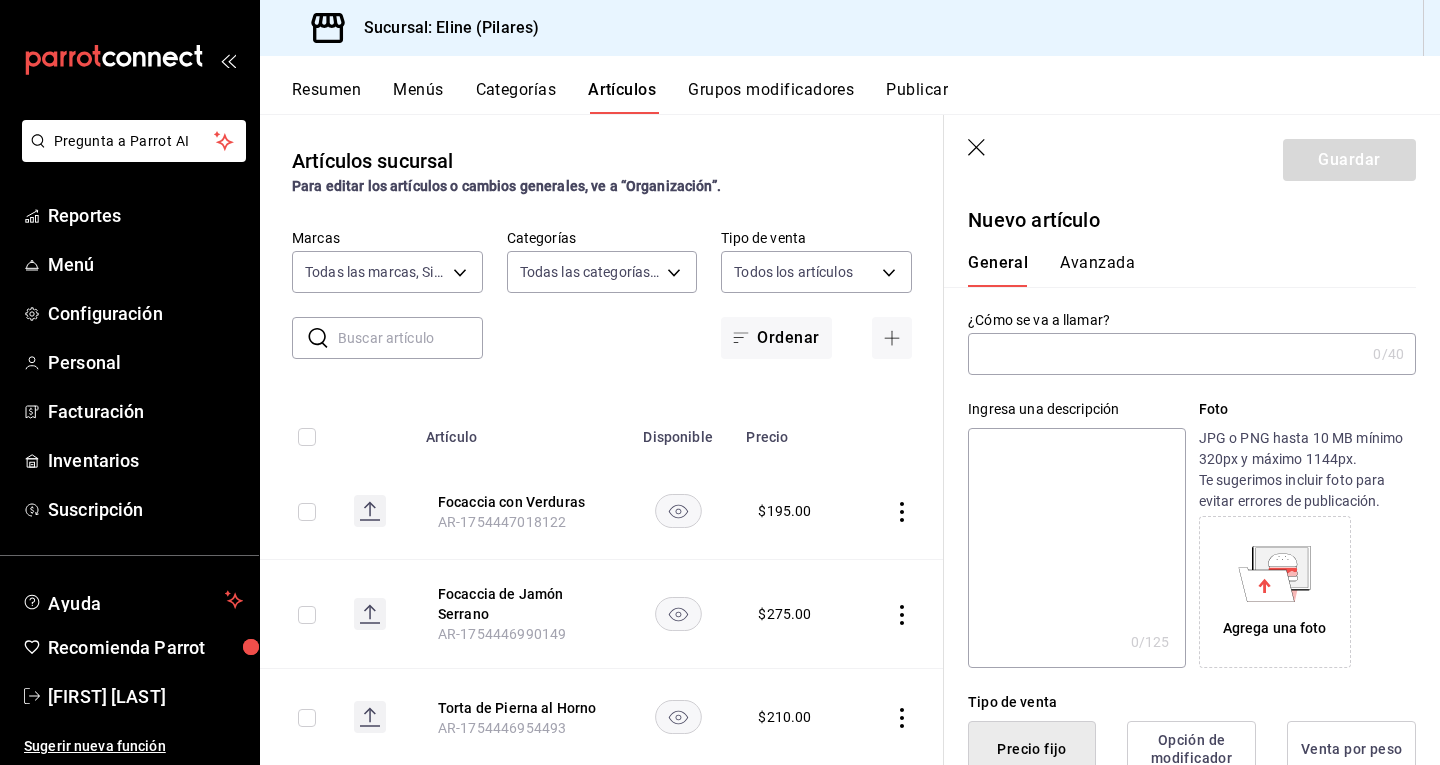 click at bounding box center (1166, 354) 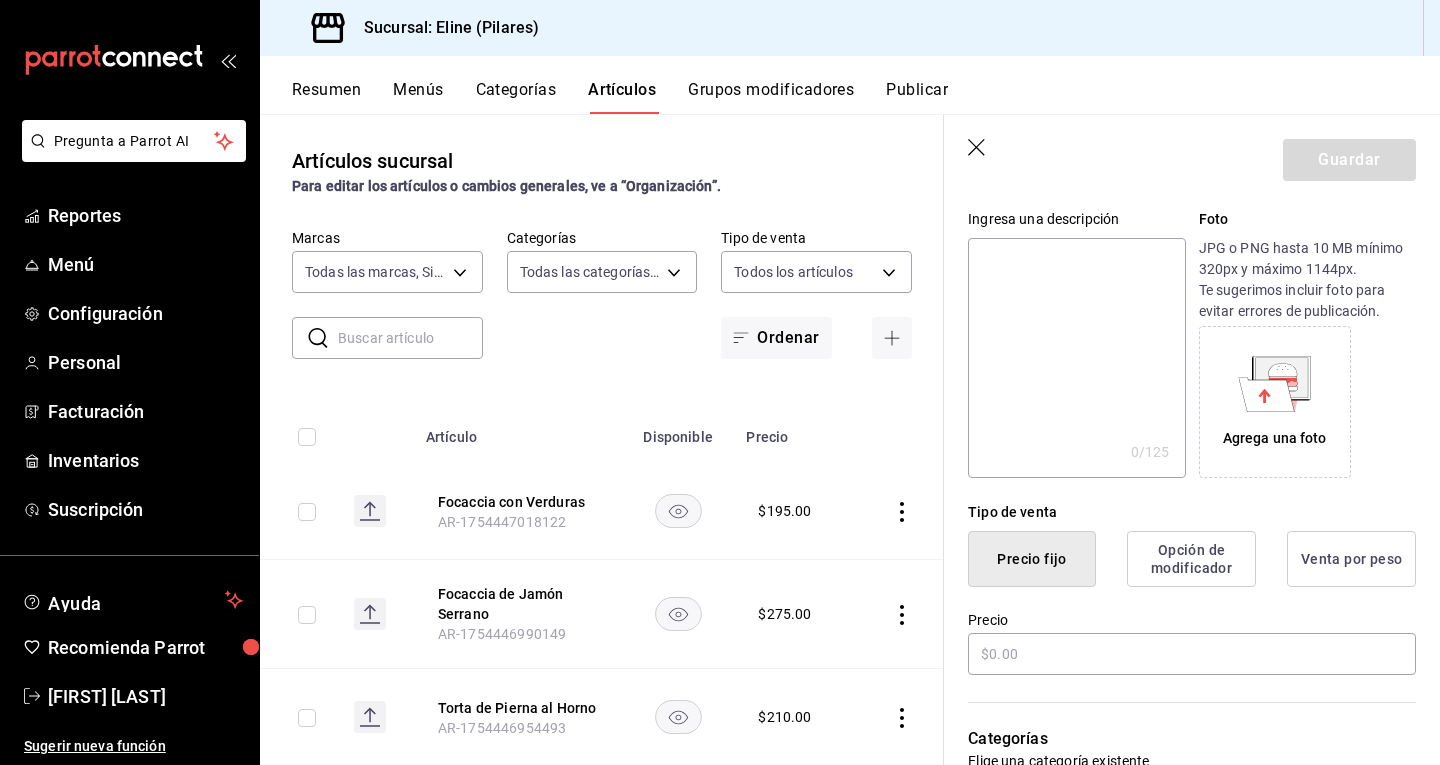 scroll, scrollTop: 191, scrollLeft: 0, axis: vertical 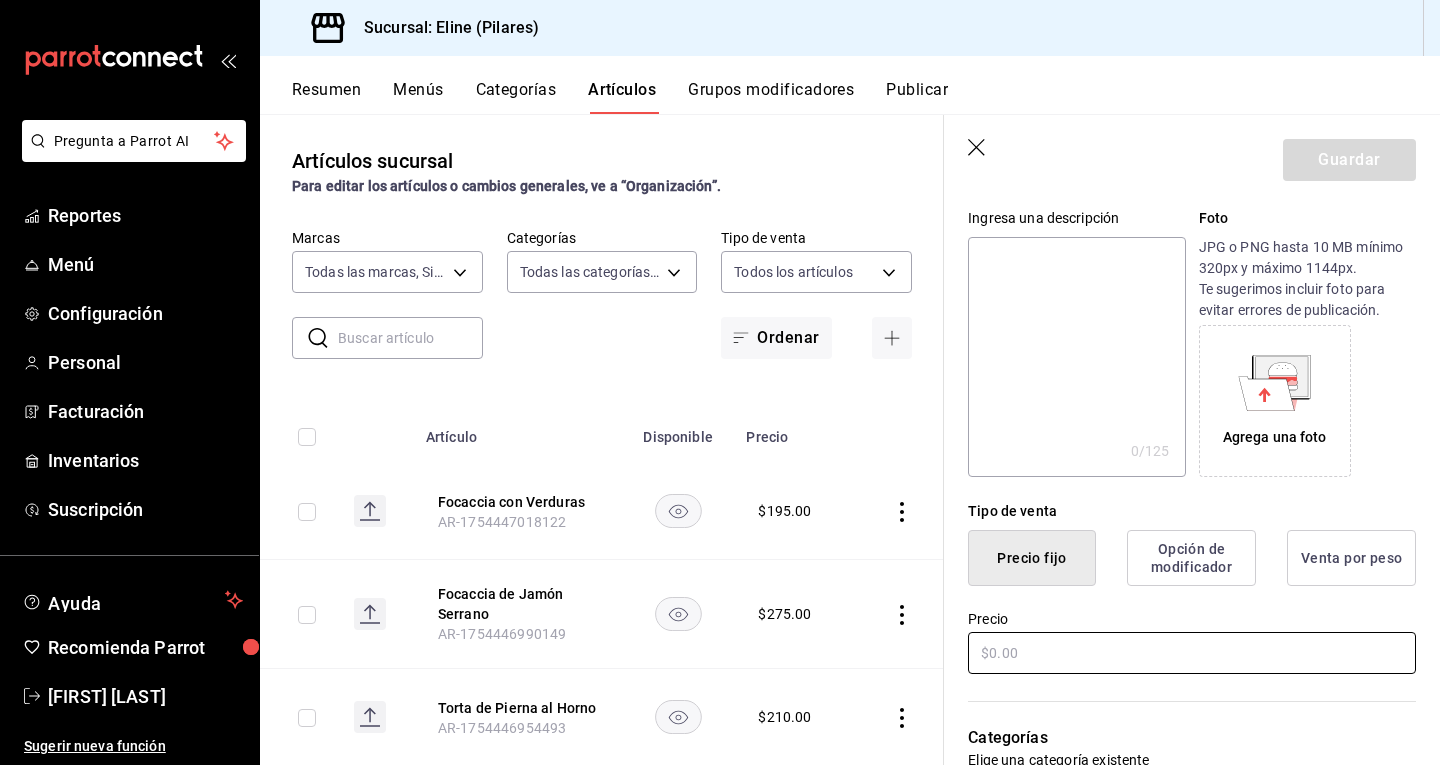 type on "Bagel de Salmón Ahumado" 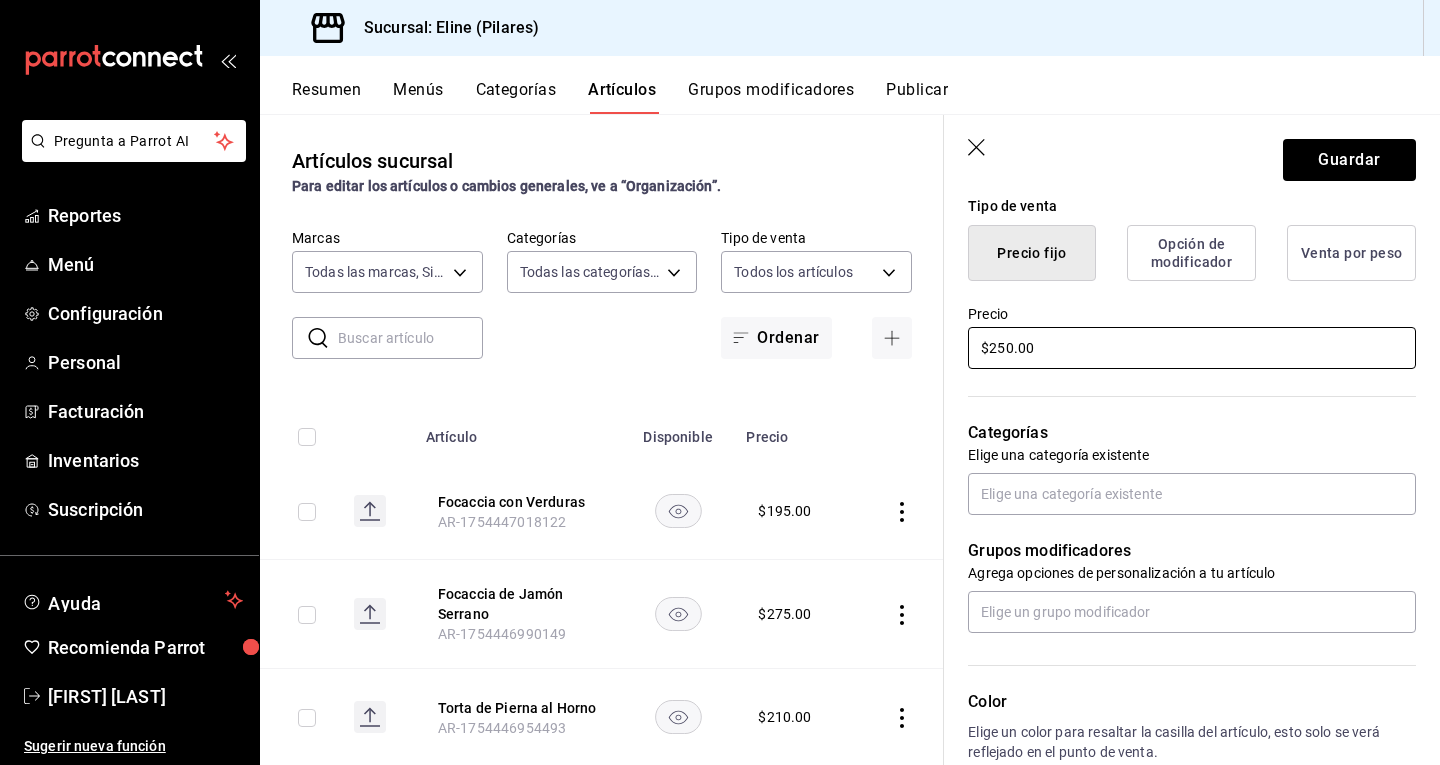 scroll, scrollTop: 514, scrollLeft: 0, axis: vertical 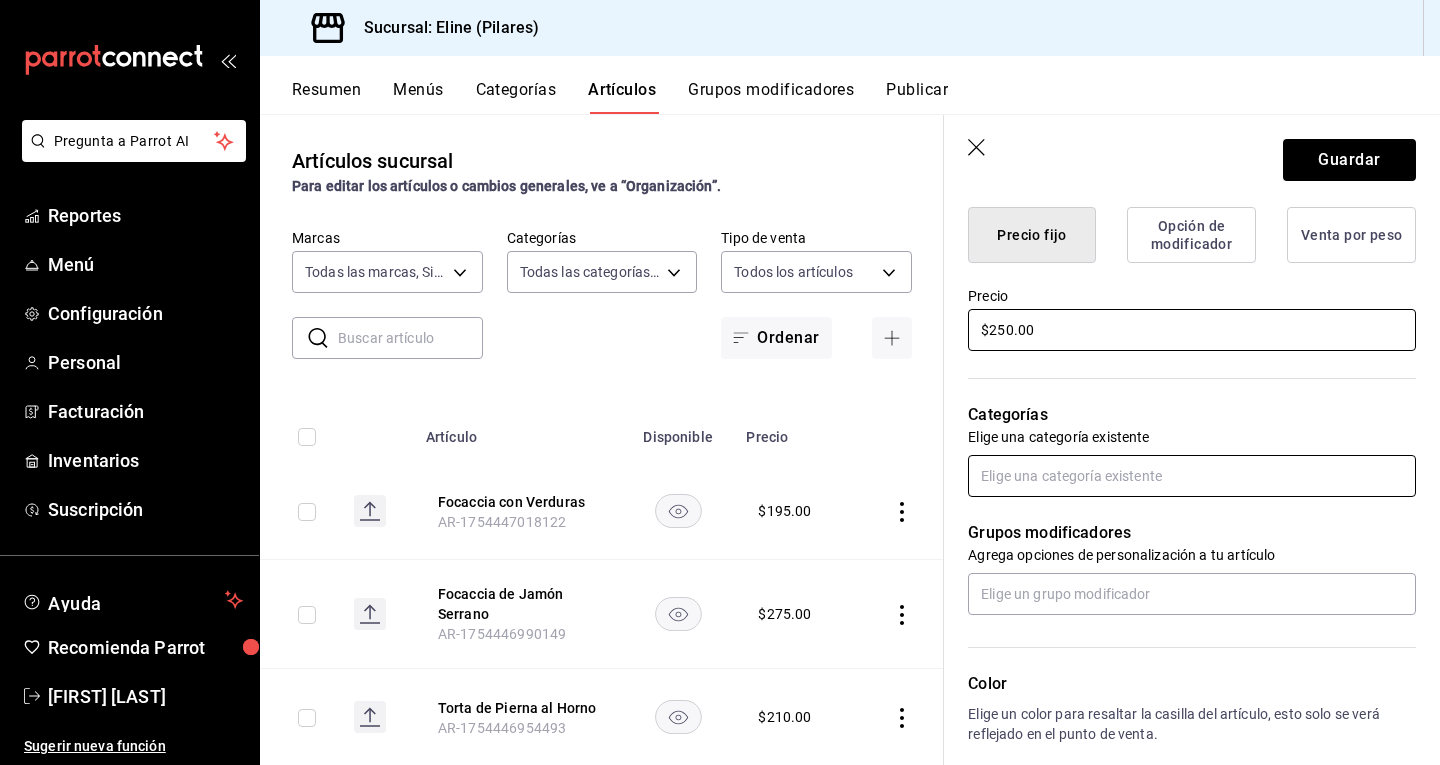 type on "$250.00" 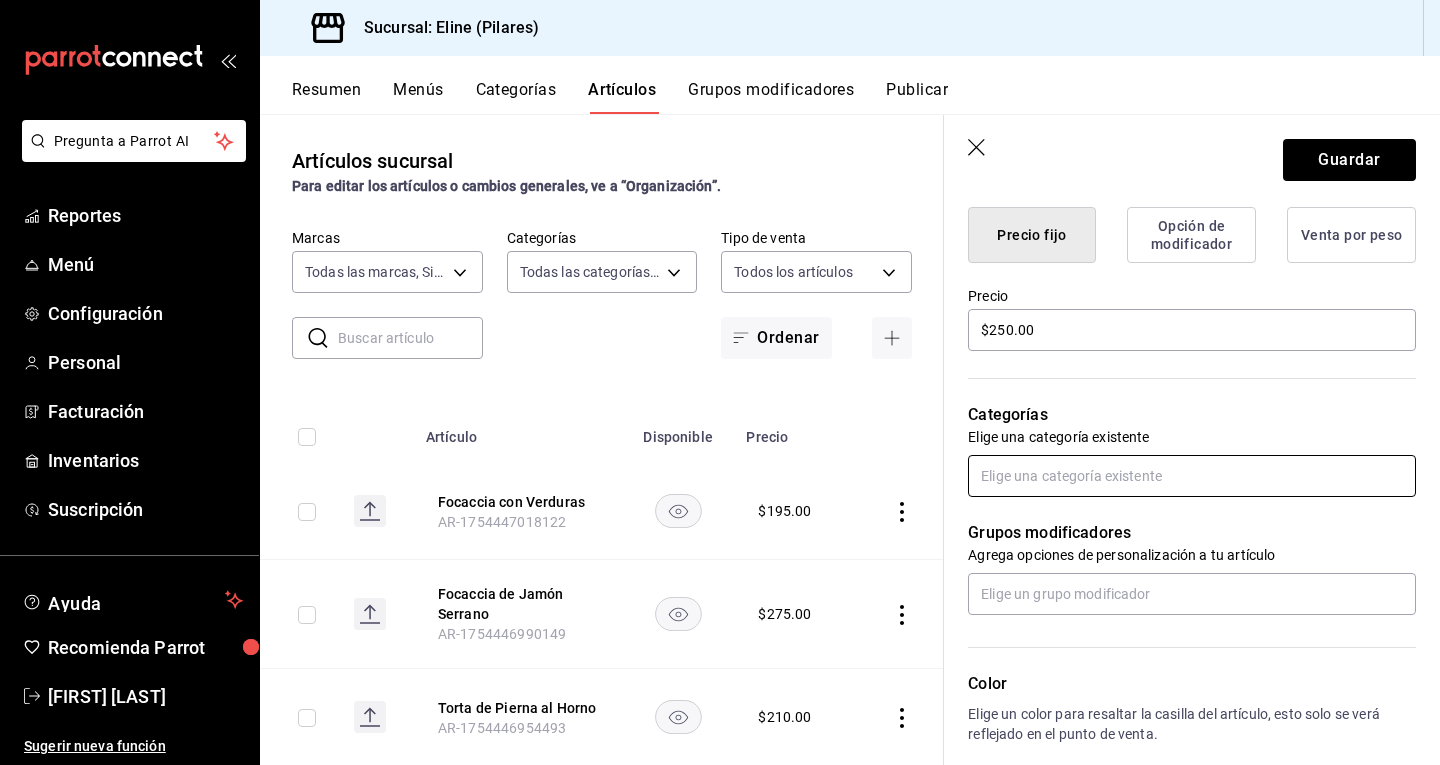 click at bounding box center [1192, 476] 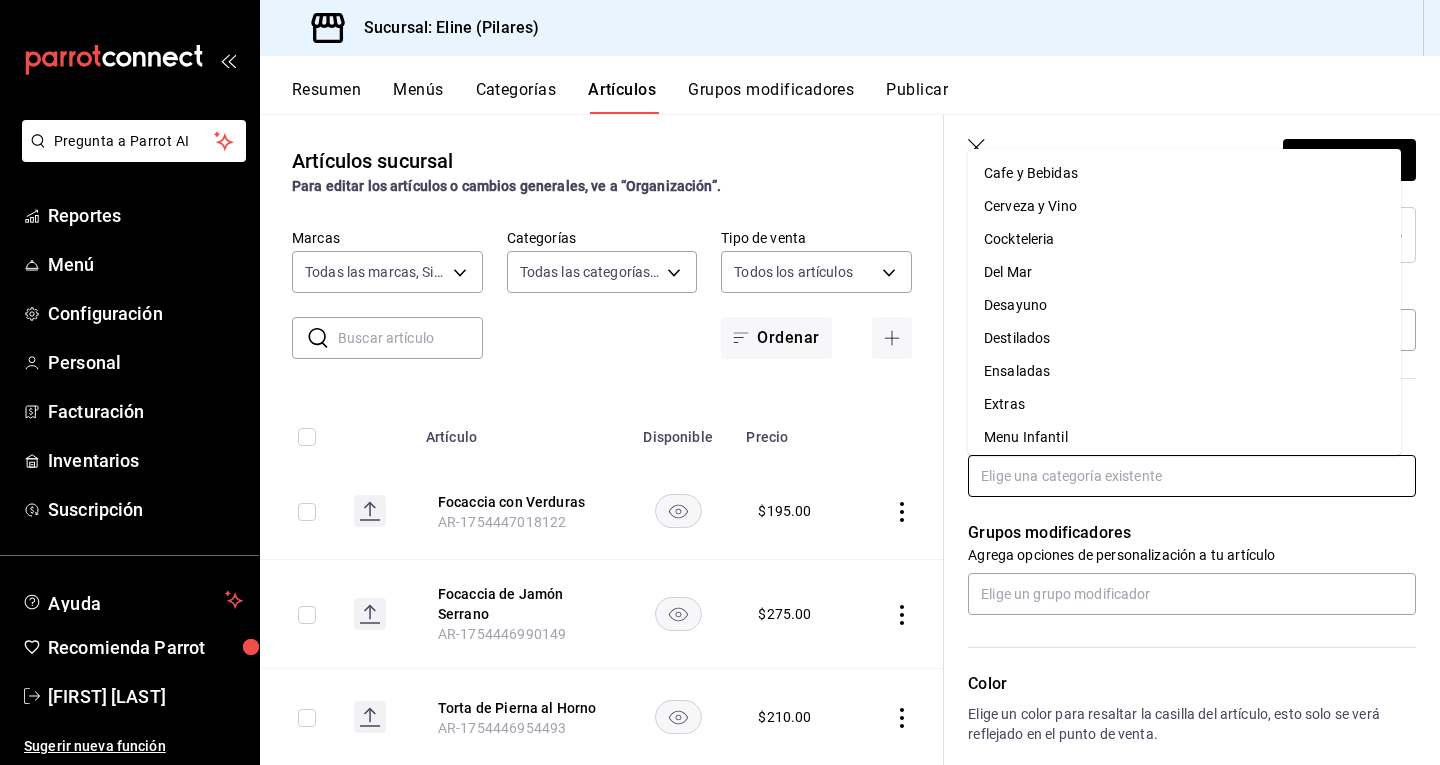 scroll, scrollTop: 304, scrollLeft: 0, axis: vertical 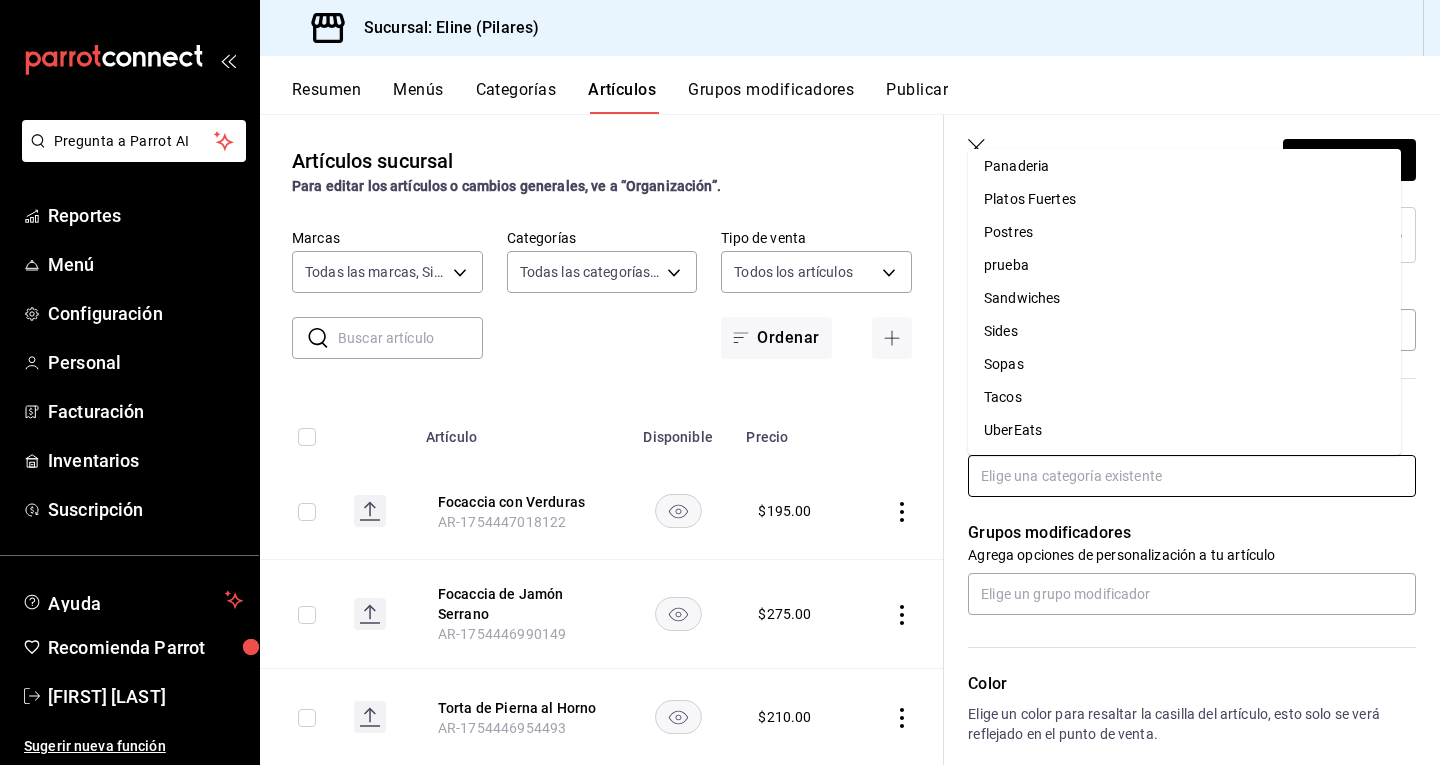 click on "UberEats" at bounding box center [1184, 430] 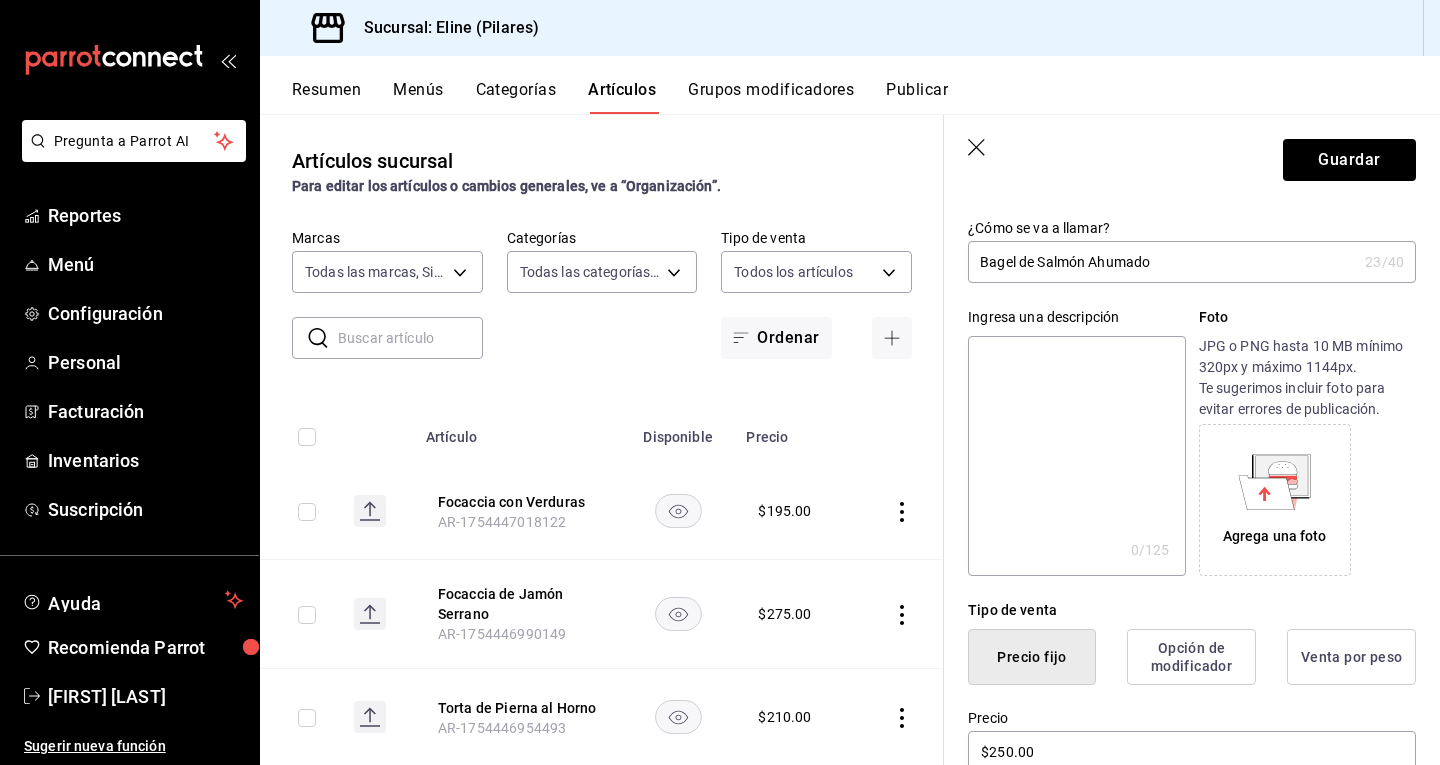 scroll, scrollTop: 0, scrollLeft: 0, axis: both 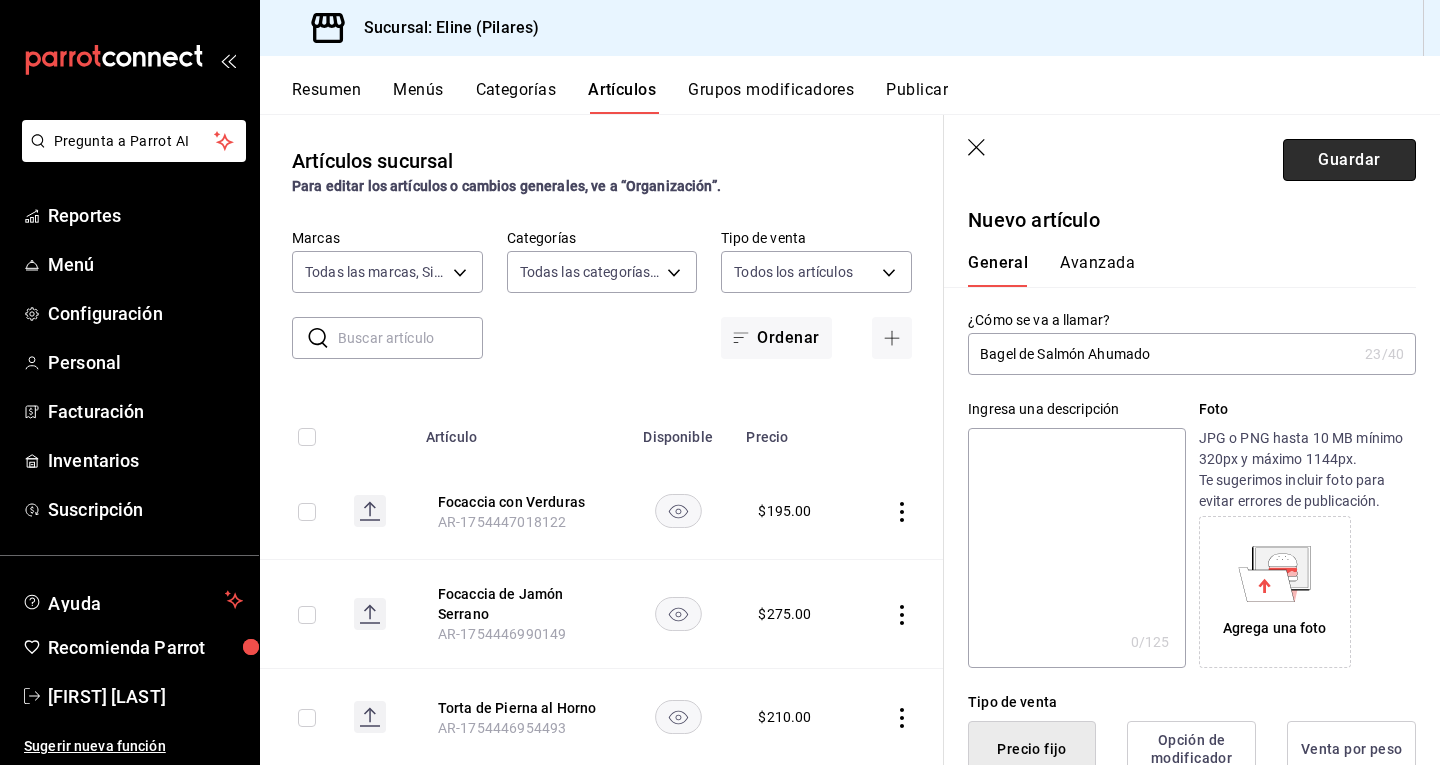 click on "Guardar" at bounding box center (1349, 160) 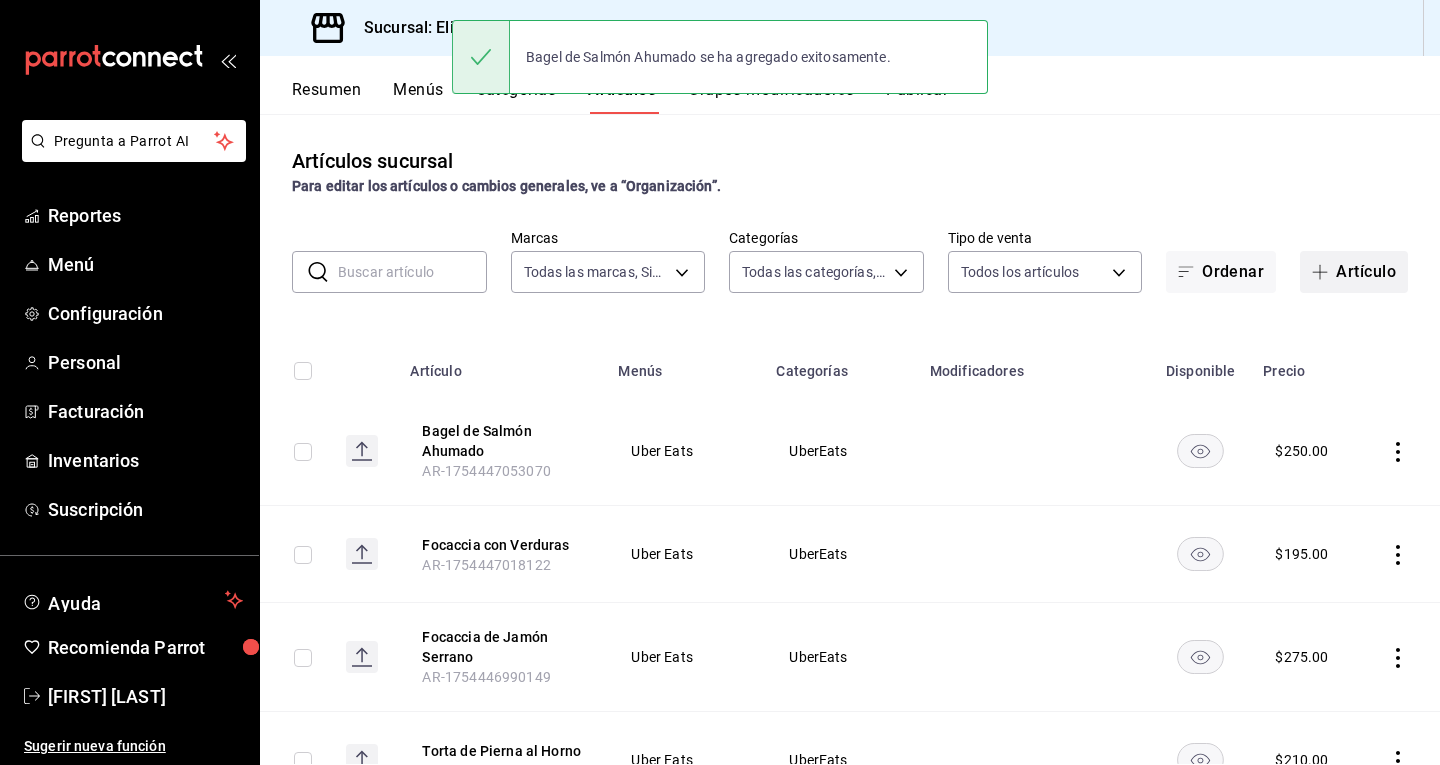 click on "Artículo" at bounding box center [1354, 272] 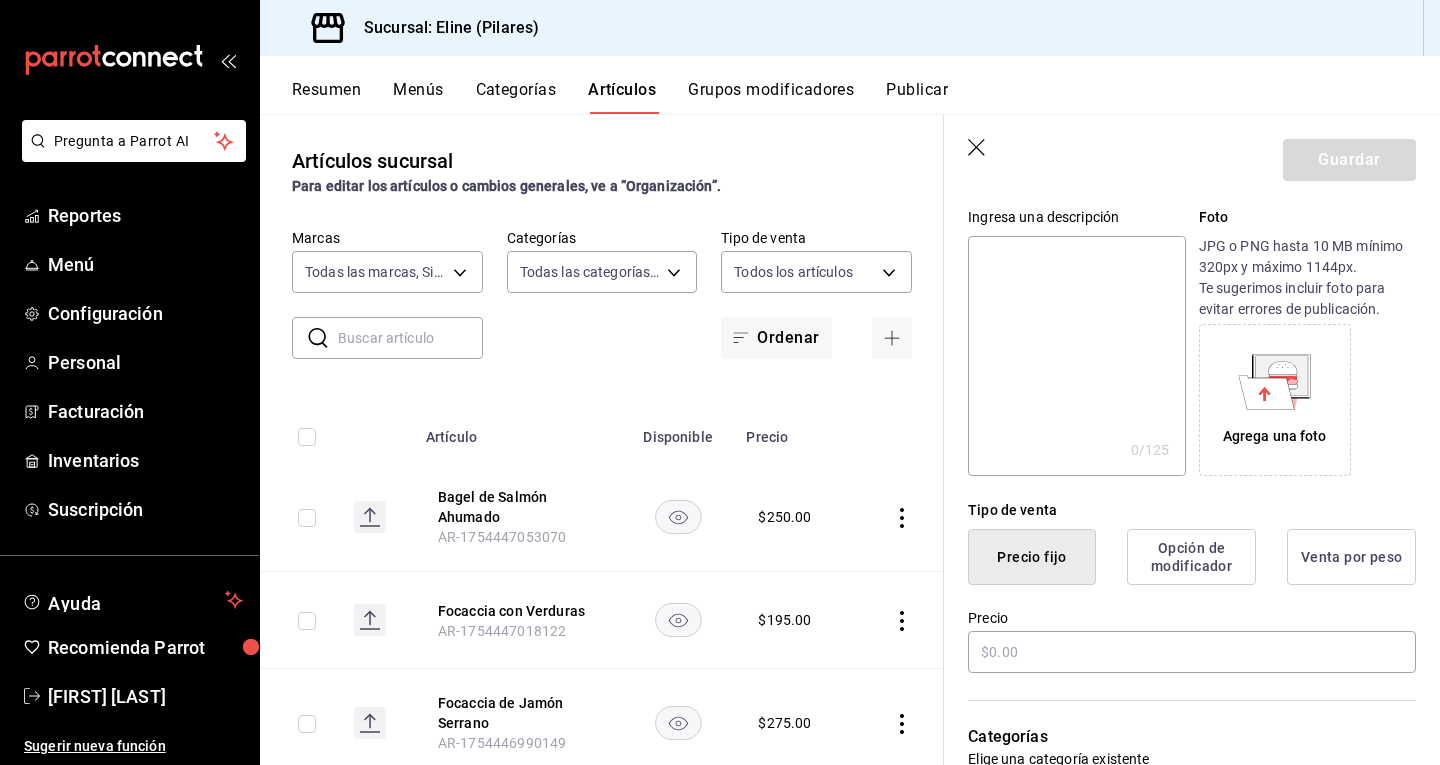 scroll, scrollTop: 193, scrollLeft: 0, axis: vertical 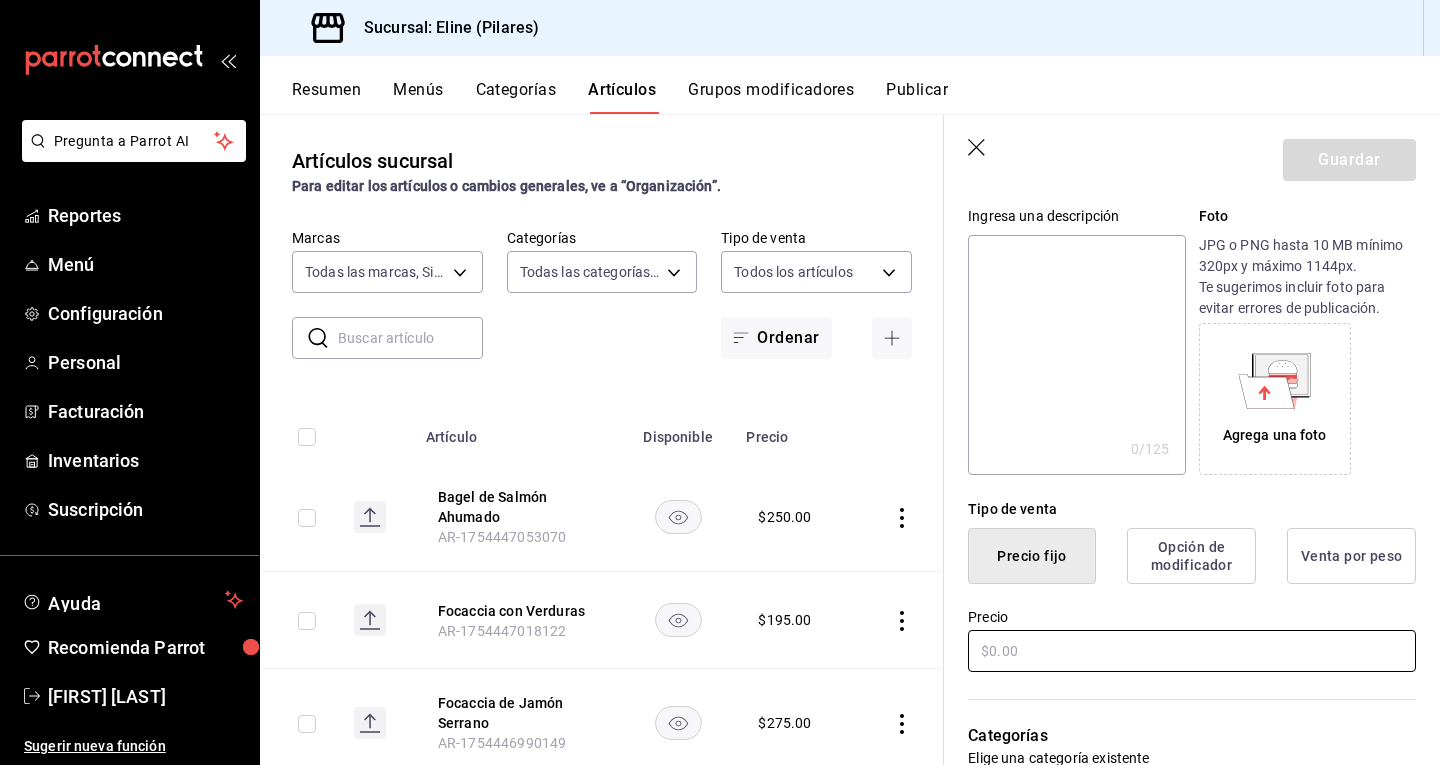 type on "Hamburguesa de Res 150 gm" 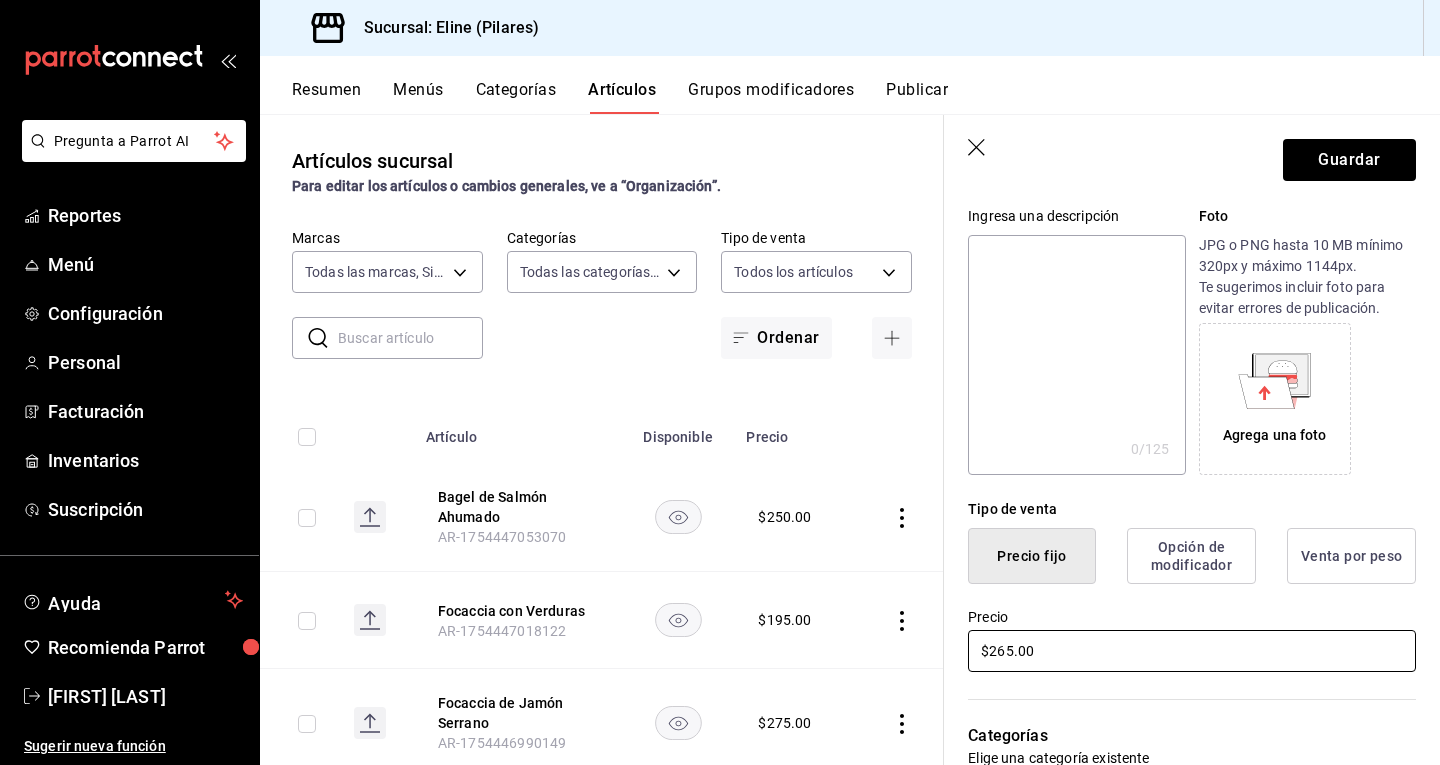 type on "$265.00" 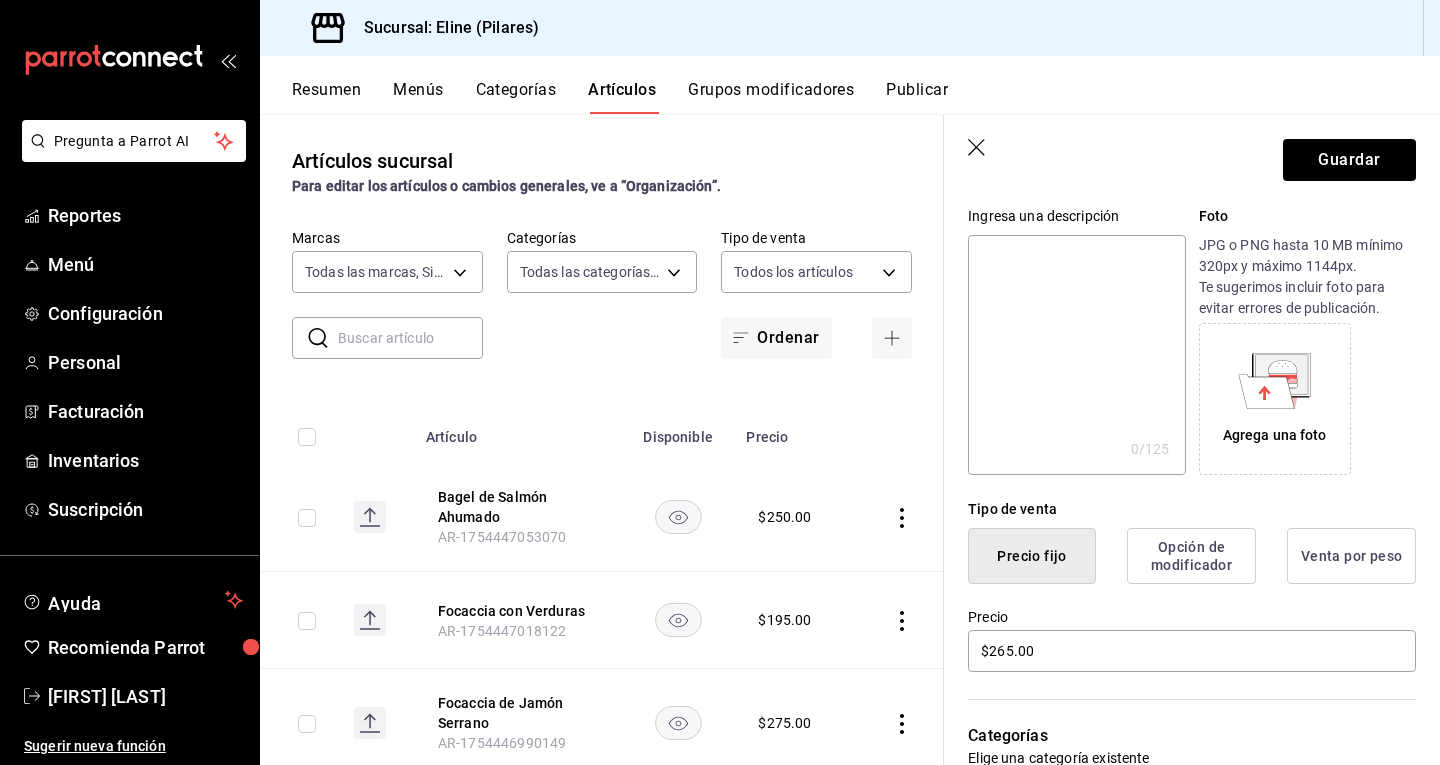 click on "Precio" at bounding box center (1192, 617) 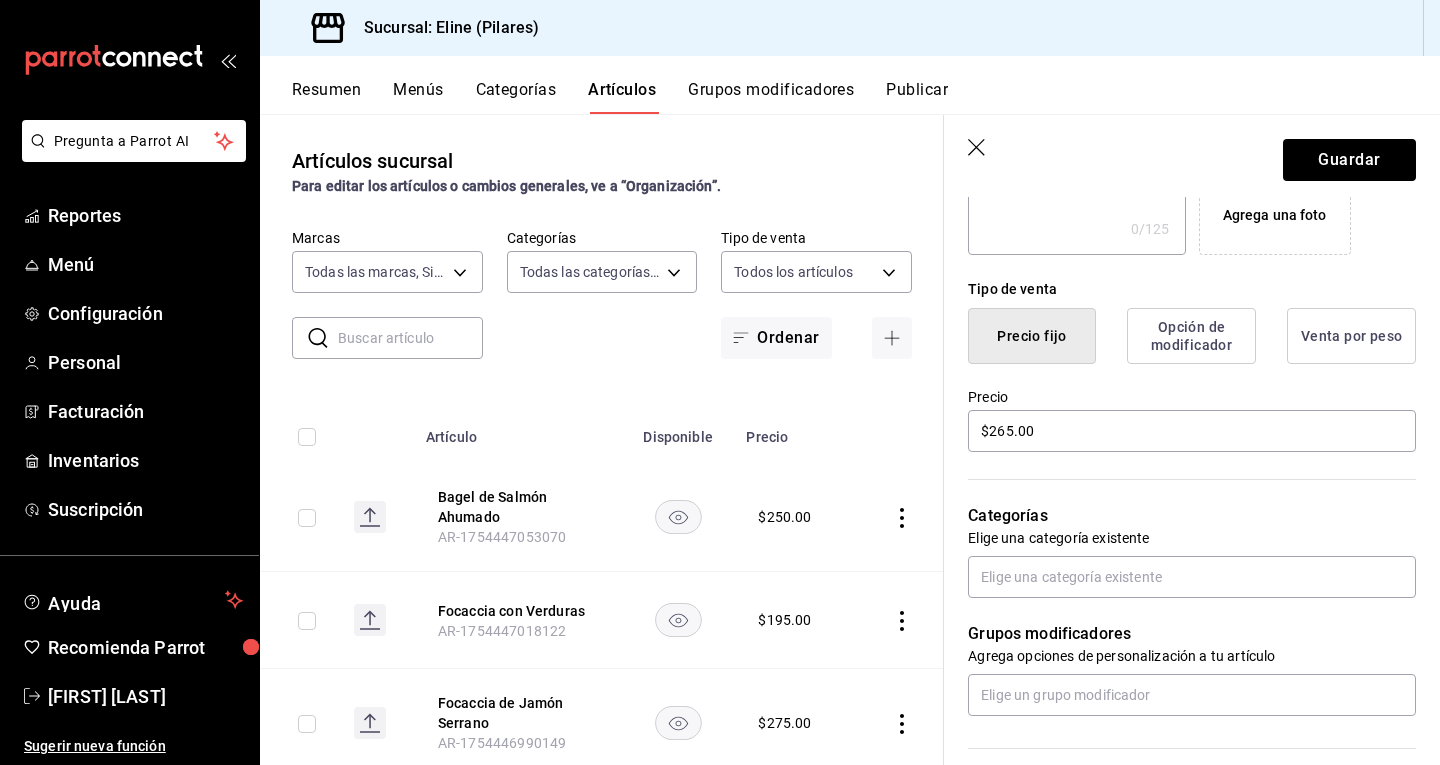scroll, scrollTop: 523, scrollLeft: 0, axis: vertical 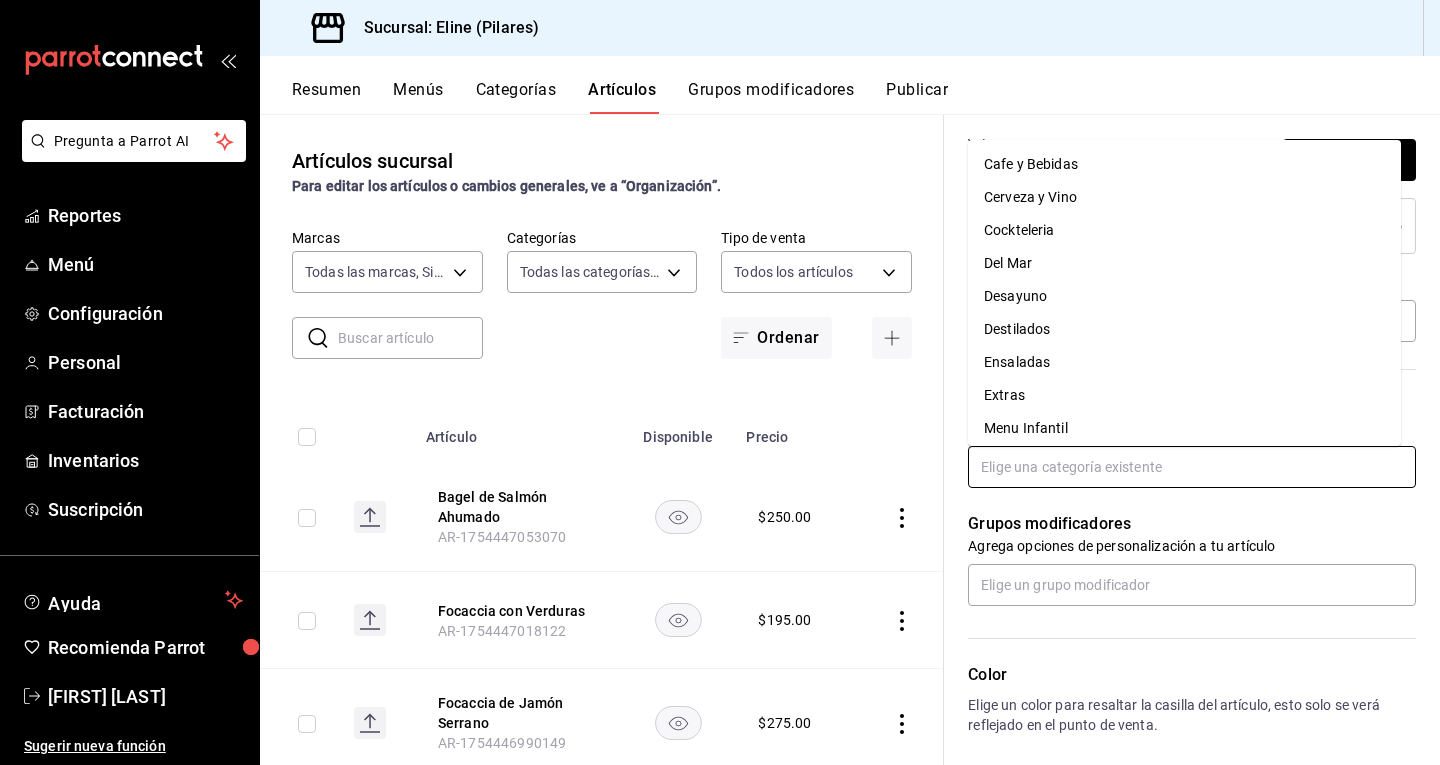click at bounding box center [1192, 467] 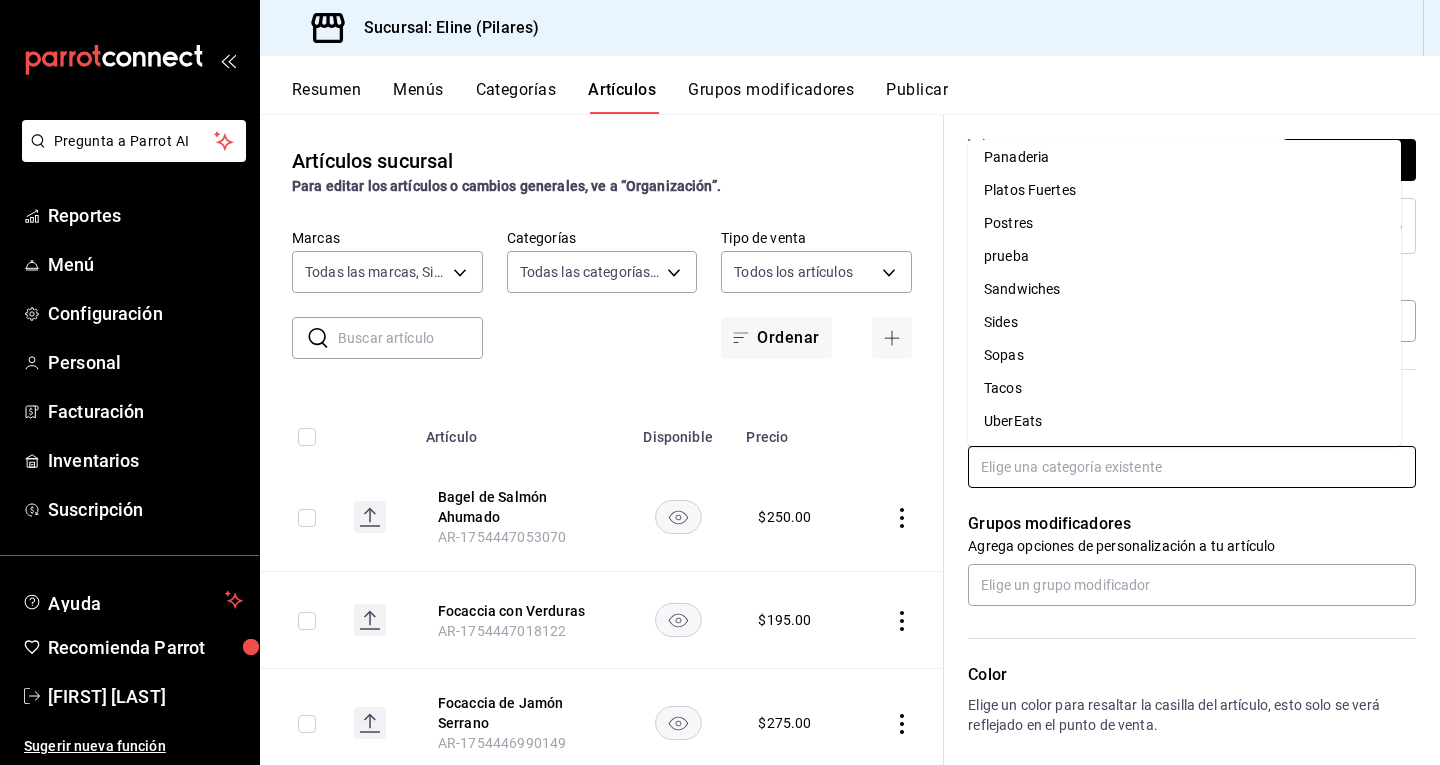 click on "UberEats" at bounding box center (1184, 421) 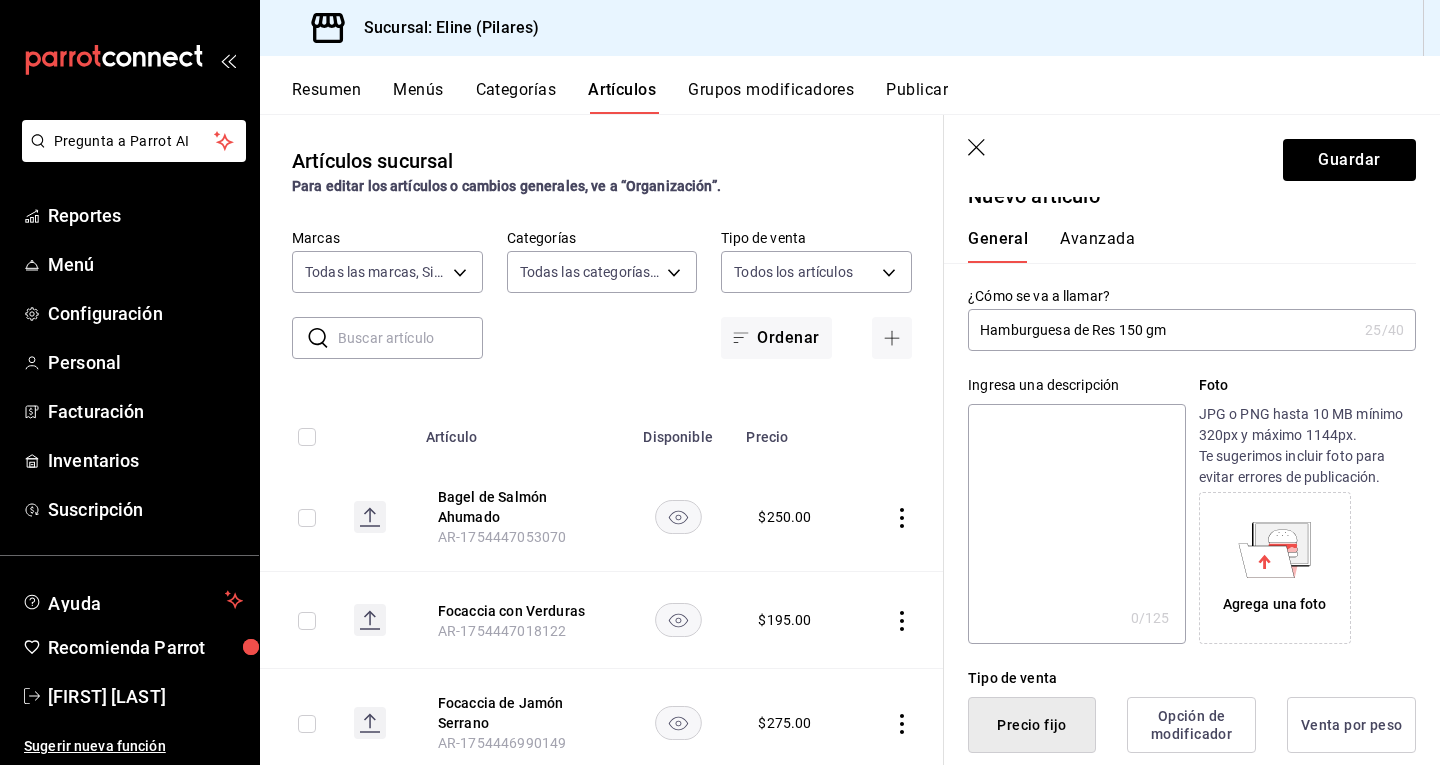 scroll, scrollTop: 0, scrollLeft: 0, axis: both 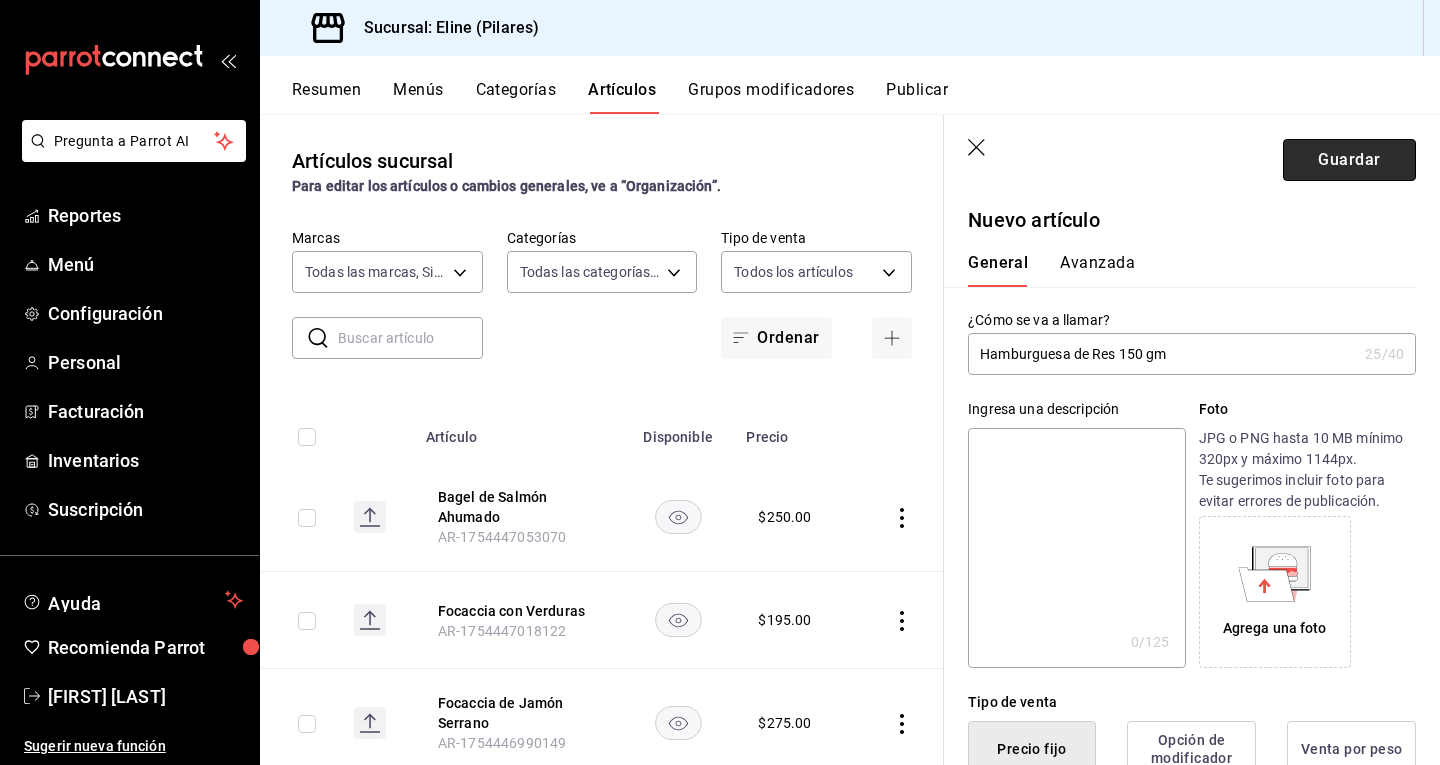 click on "Guardar" at bounding box center [1349, 160] 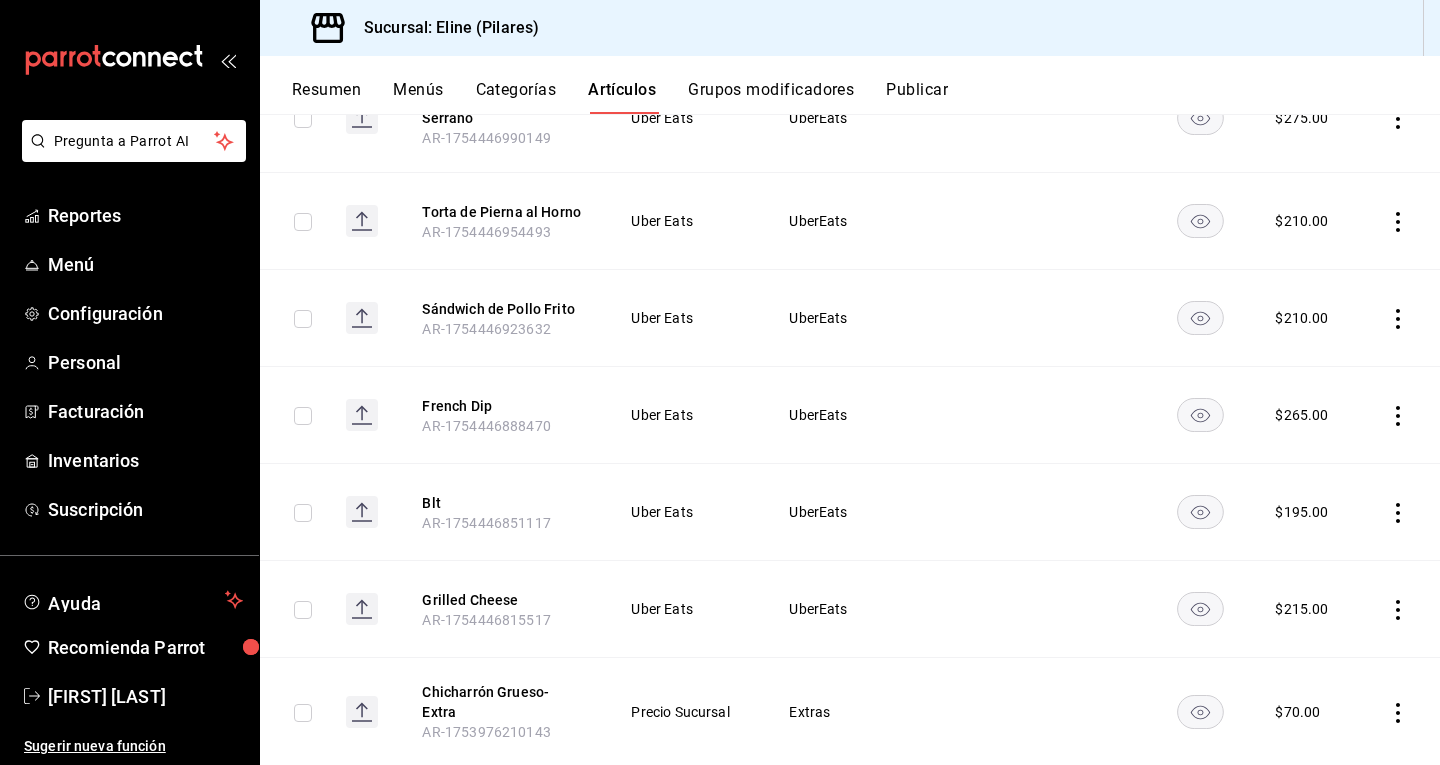 scroll, scrollTop: 0, scrollLeft: 0, axis: both 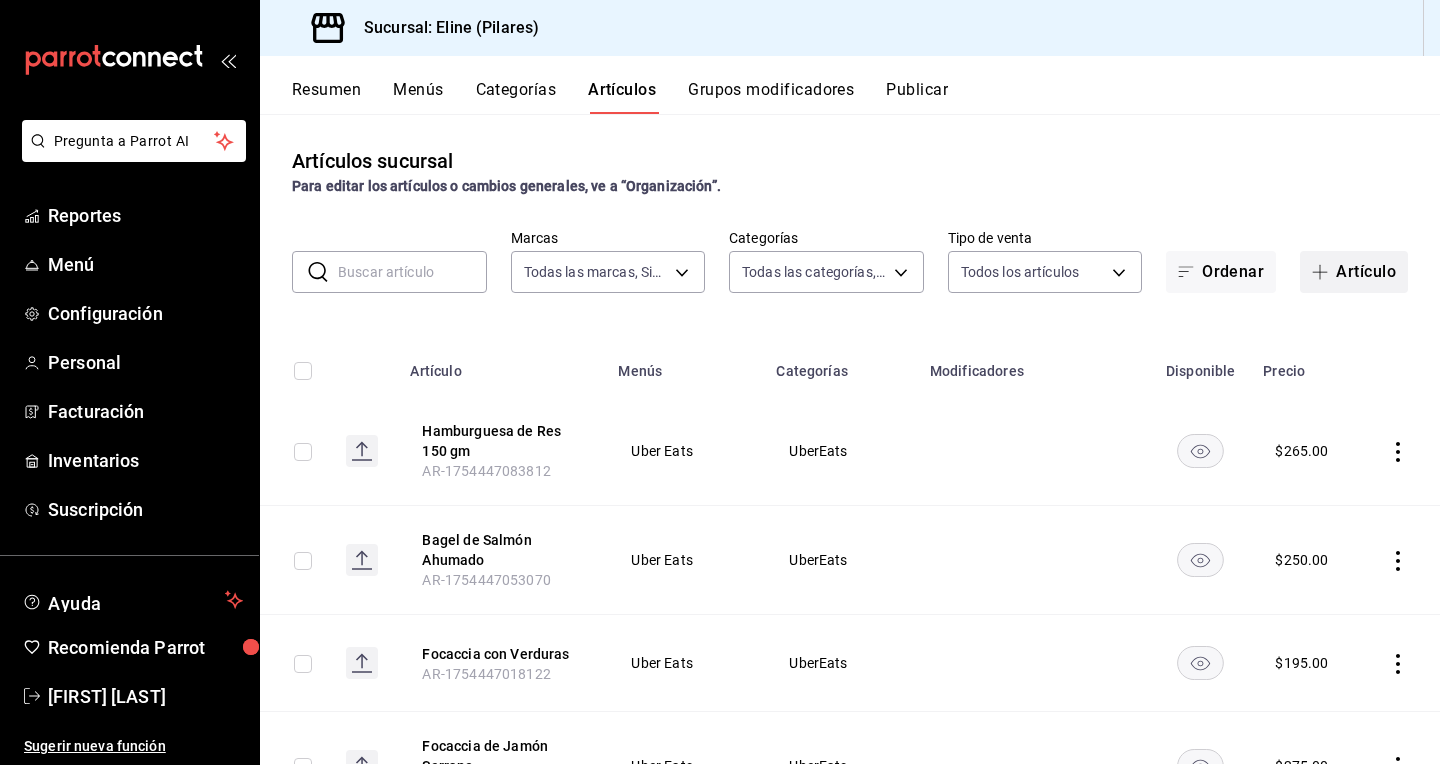 click on "Artículo" at bounding box center [1354, 272] 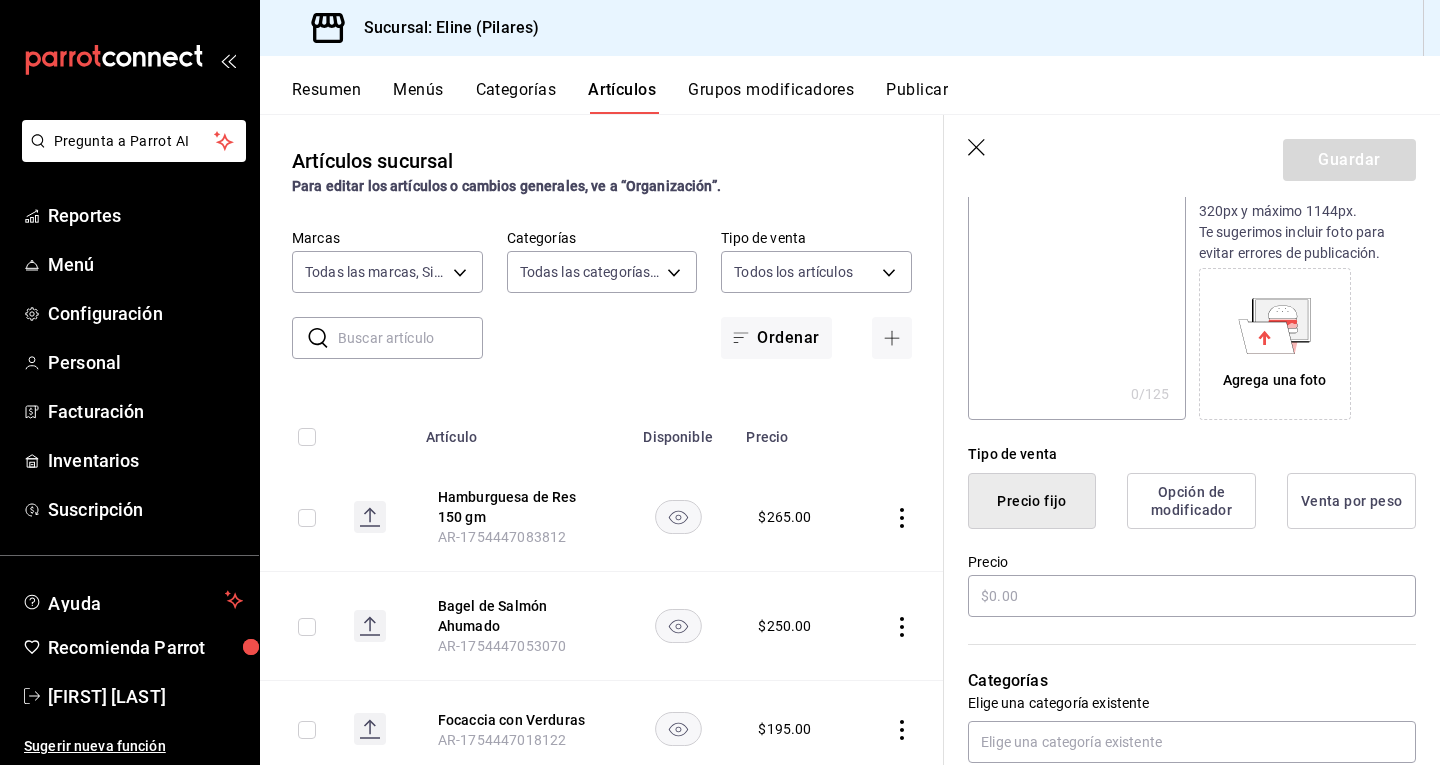 scroll, scrollTop: 276, scrollLeft: 0, axis: vertical 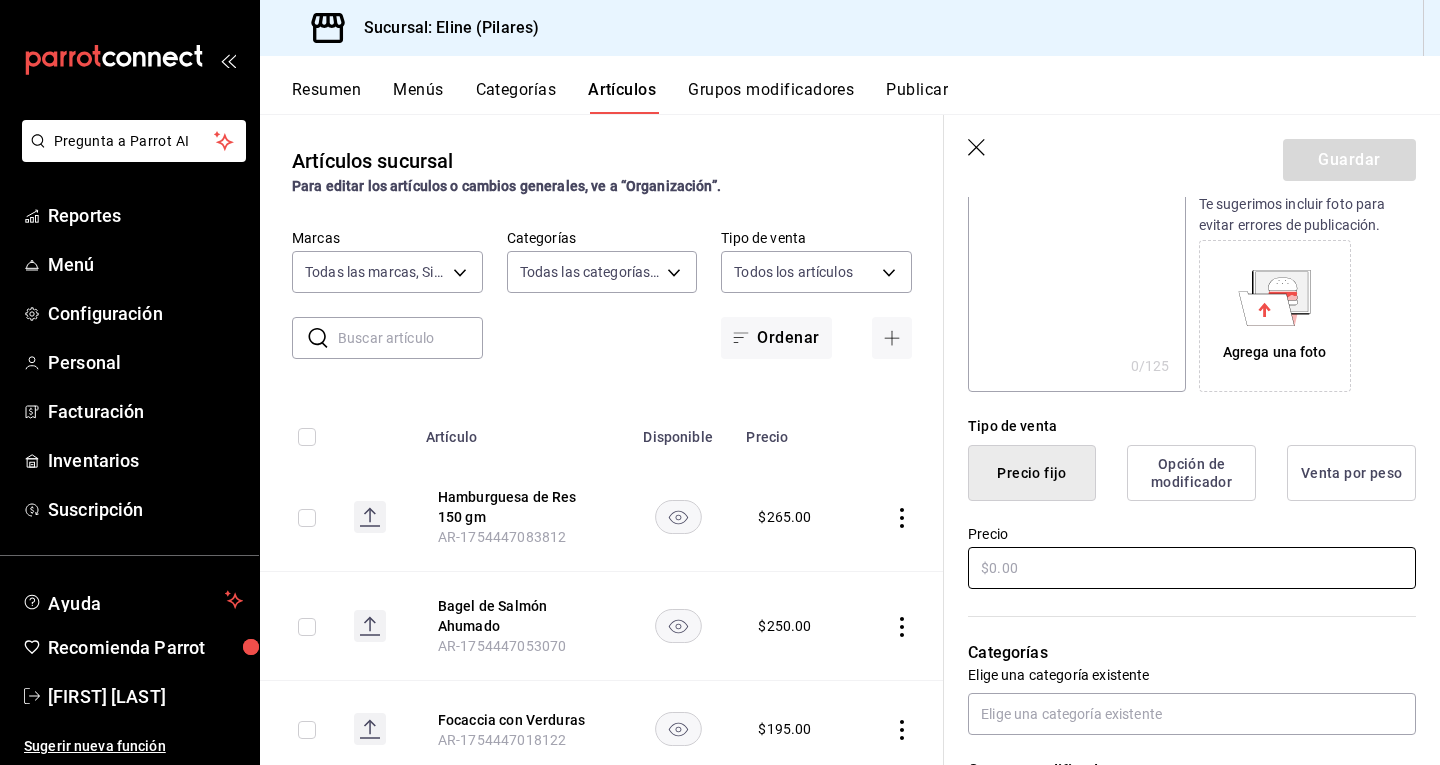 type on "Molletes Tres Quesos" 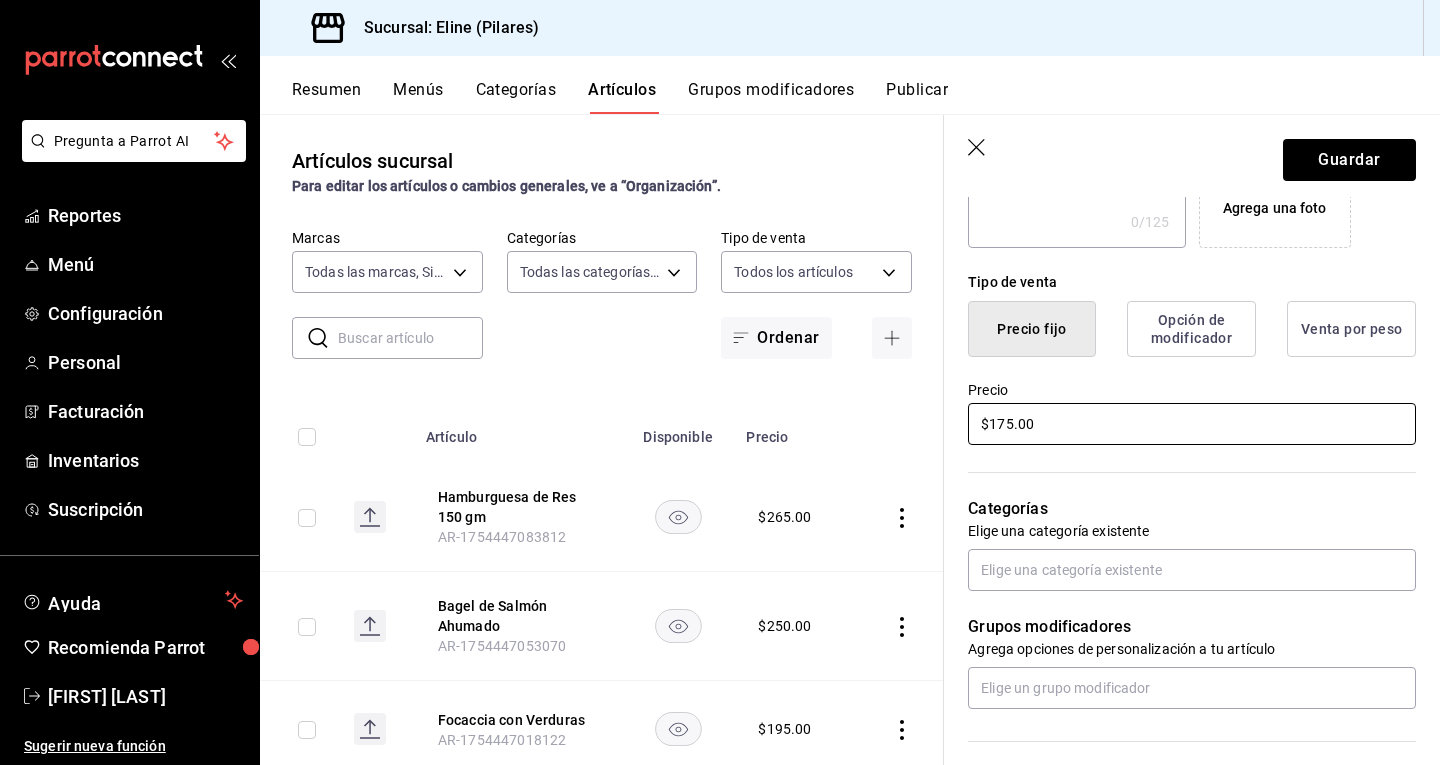 scroll, scrollTop: 422, scrollLeft: 0, axis: vertical 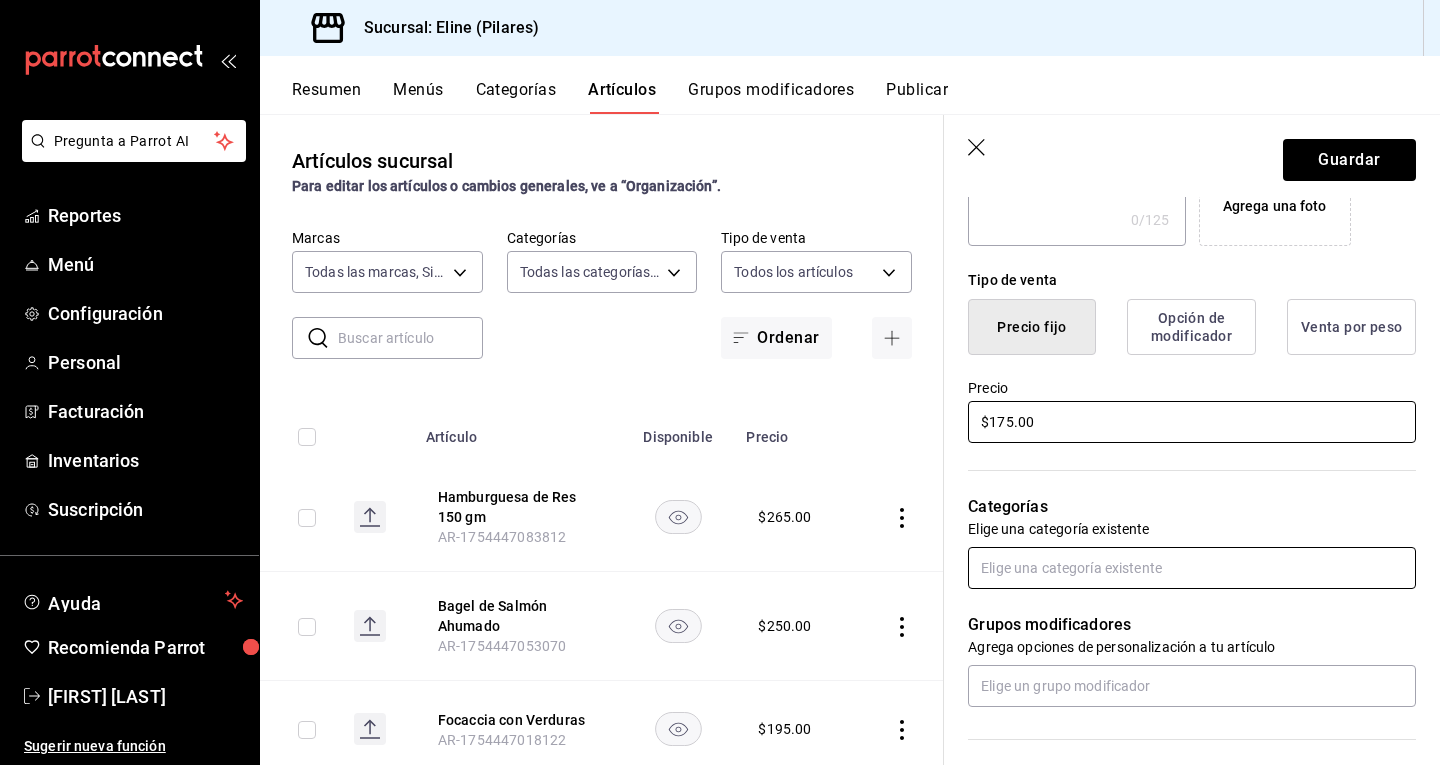 type on "$175.00" 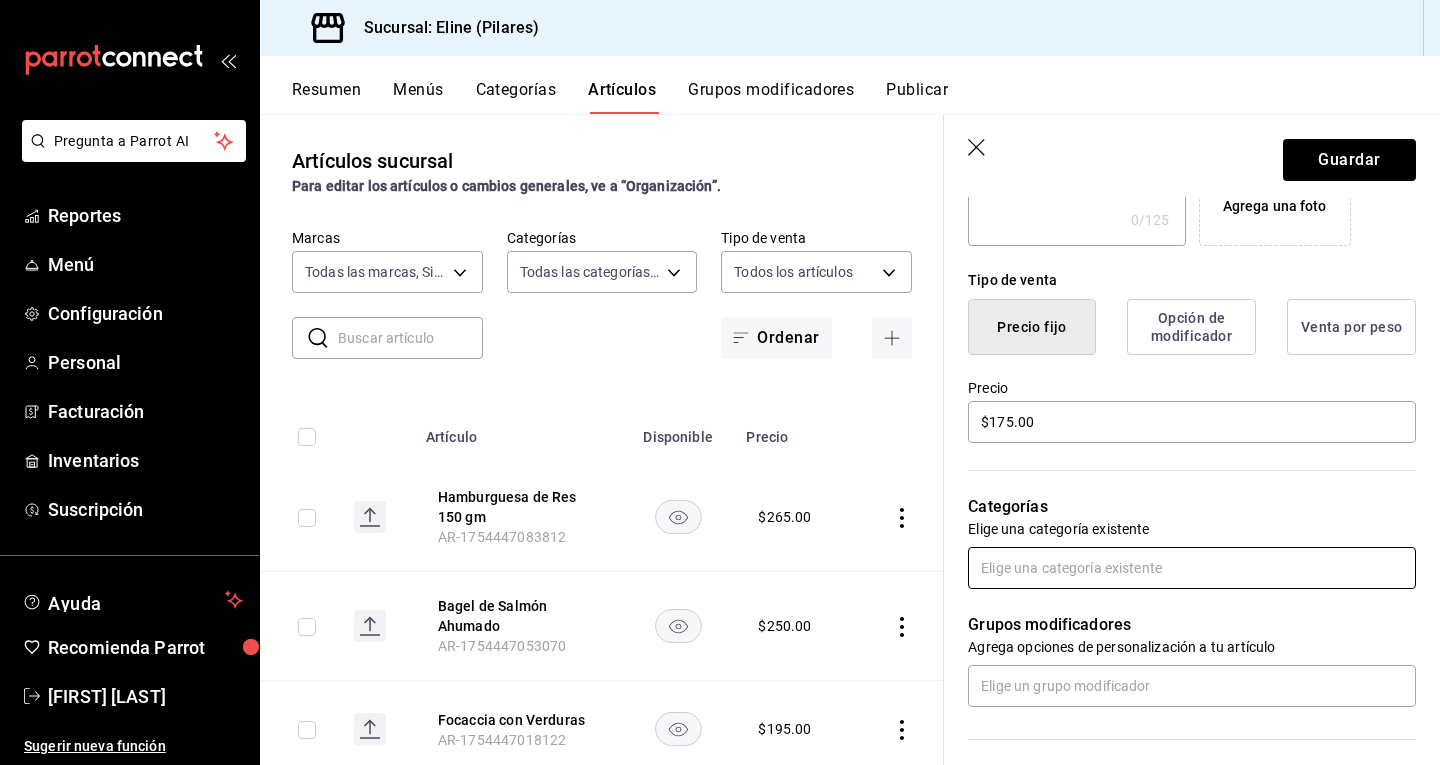 click at bounding box center (1192, 568) 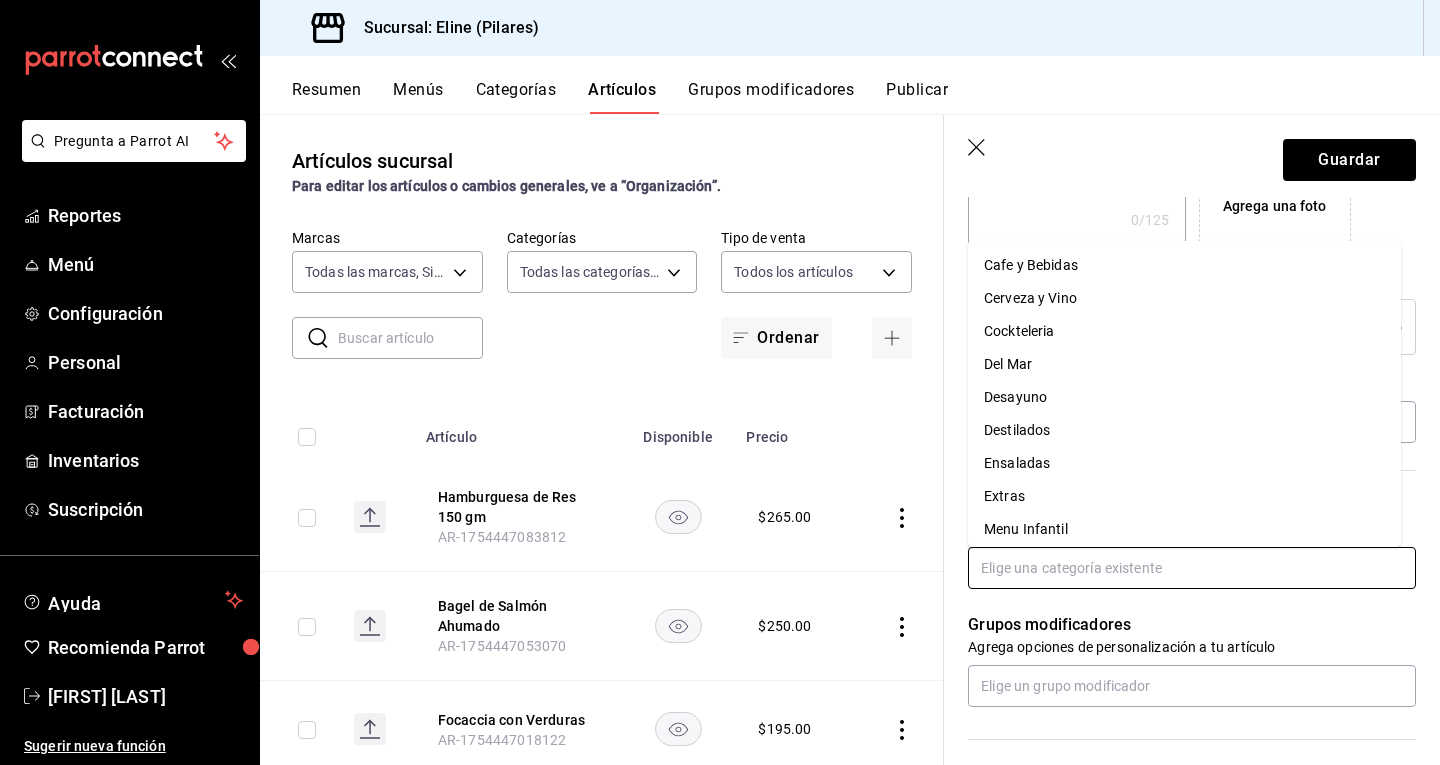 scroll, scrollTop: 304, scrollLeft: 0, axis: vertical 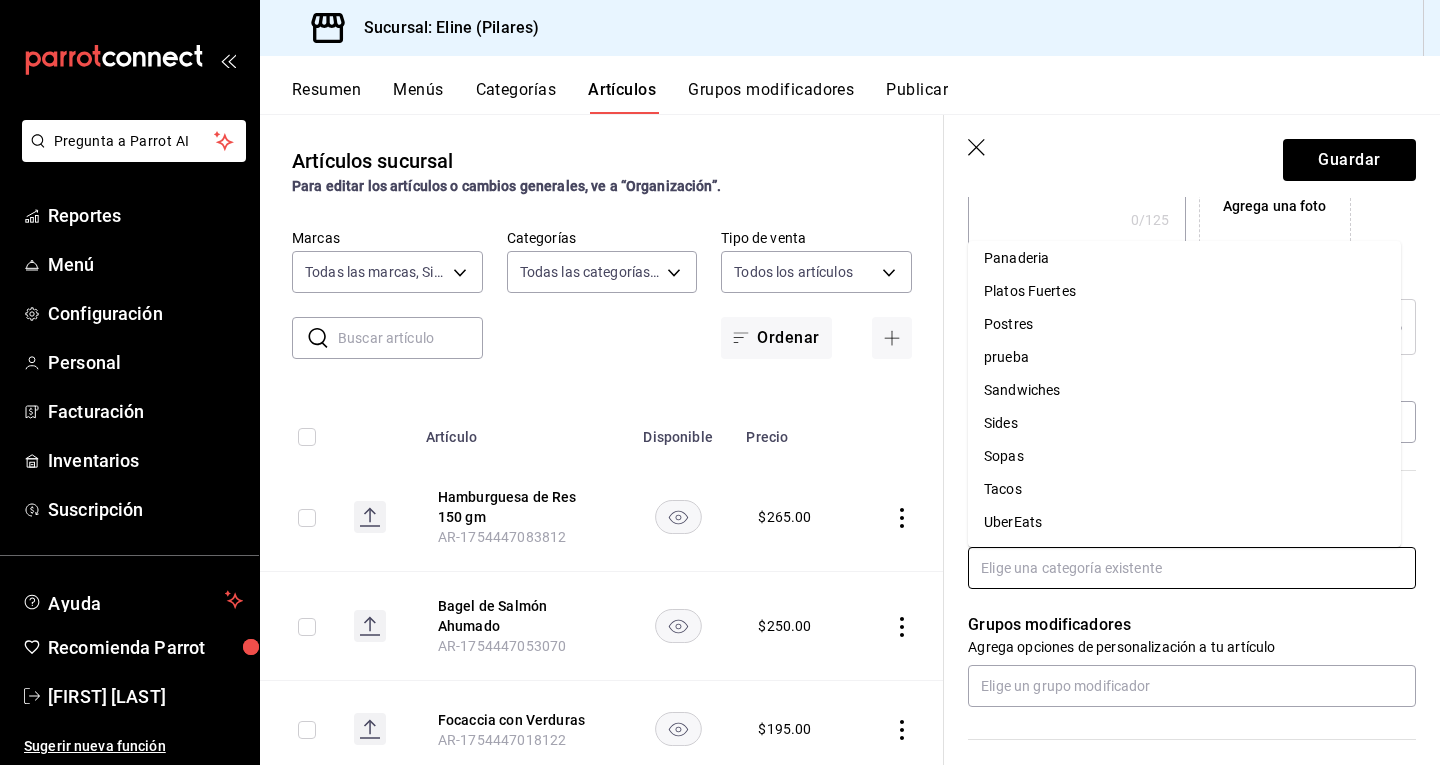 click on "UberEats" at bounding box center (1184, 522) 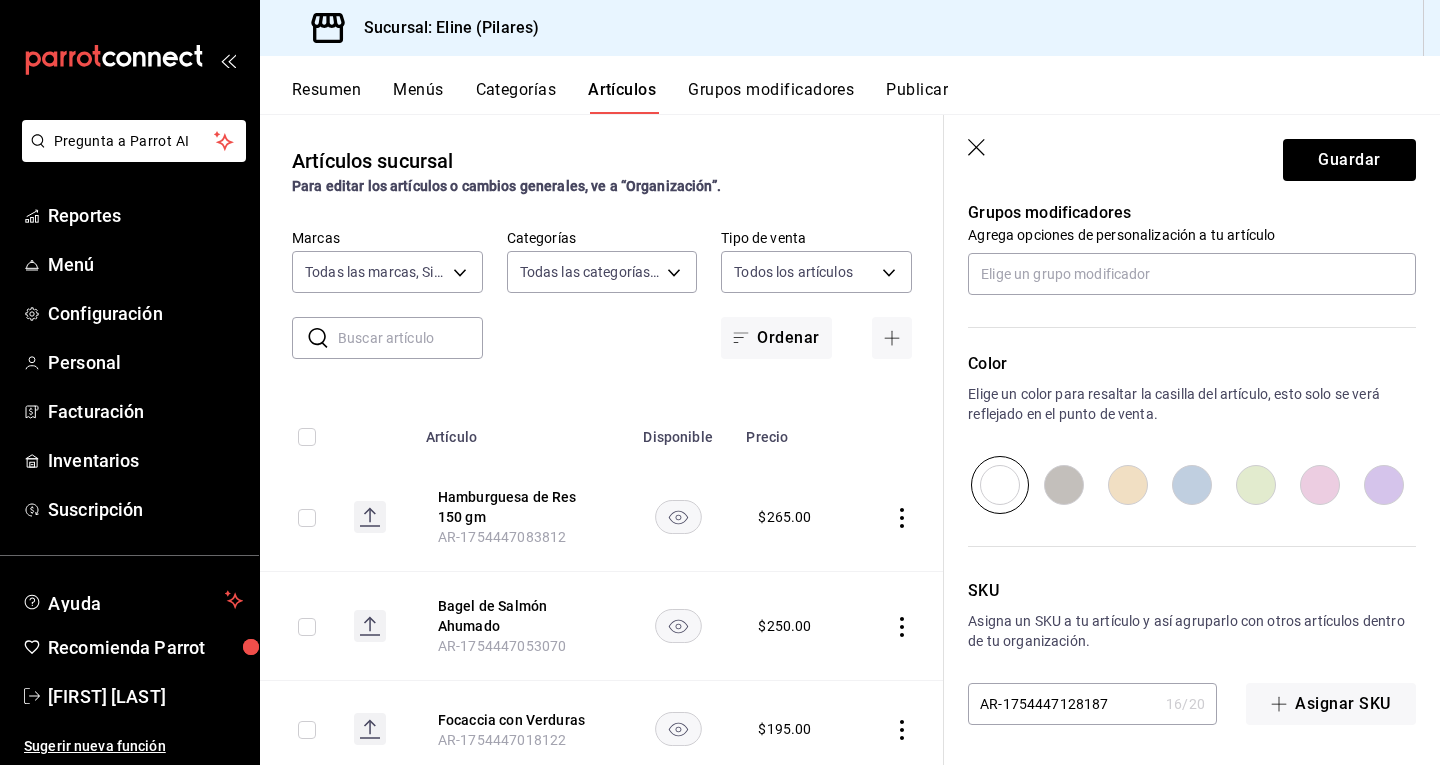 scroll, scrollTop: 0, scrollLeft: 0, axis: both 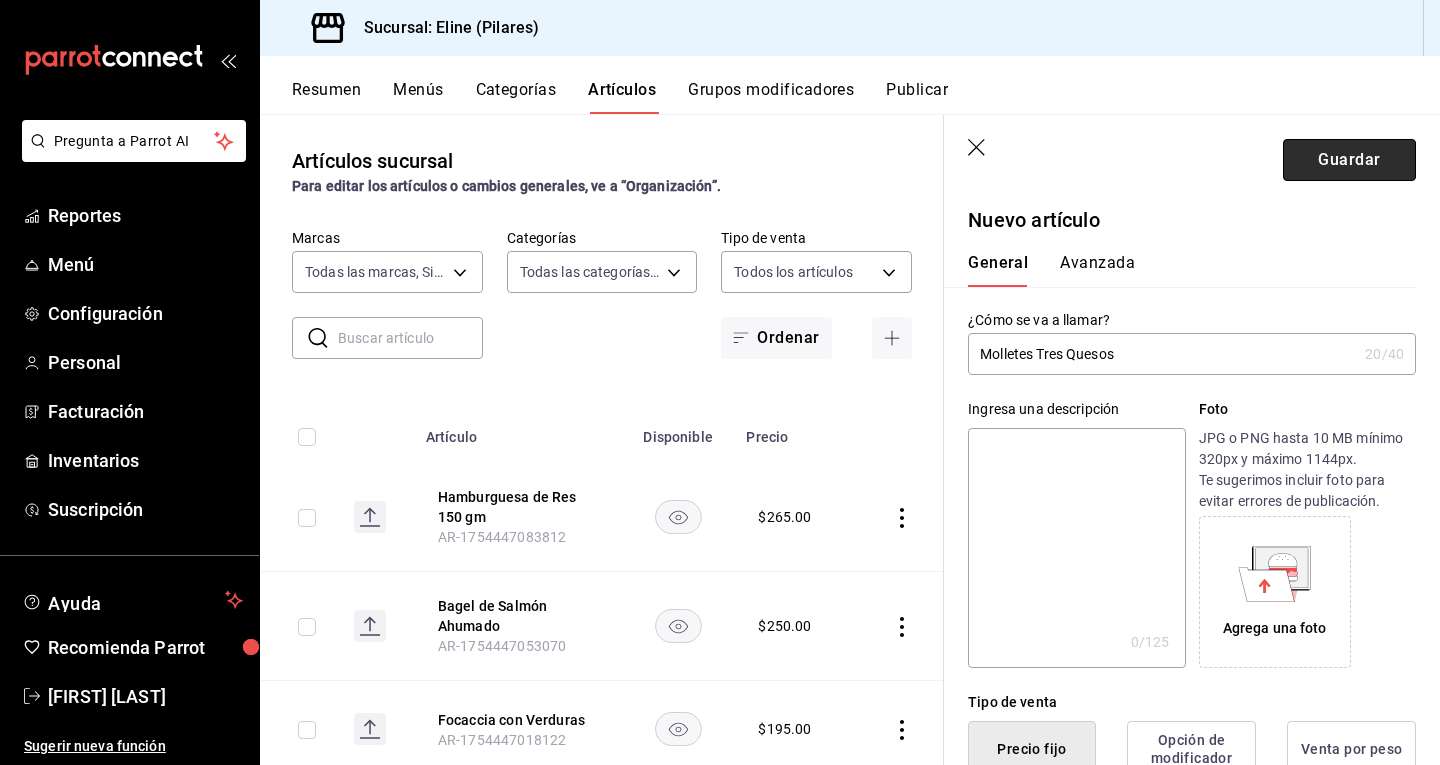 click on "Guardar" at bounding box center (1349, 160) 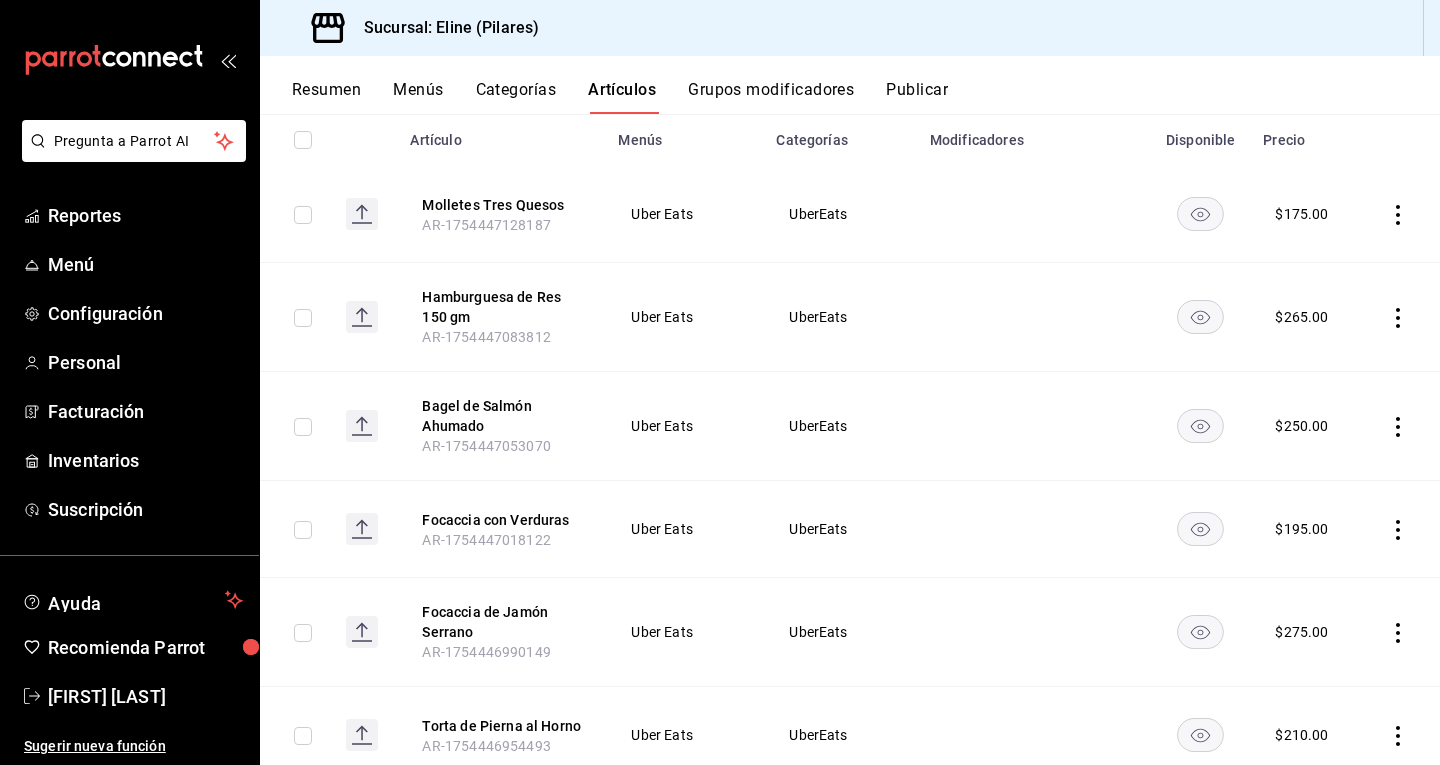 scroll, scrollTop: 0, scrollLeft: 0, axis: both 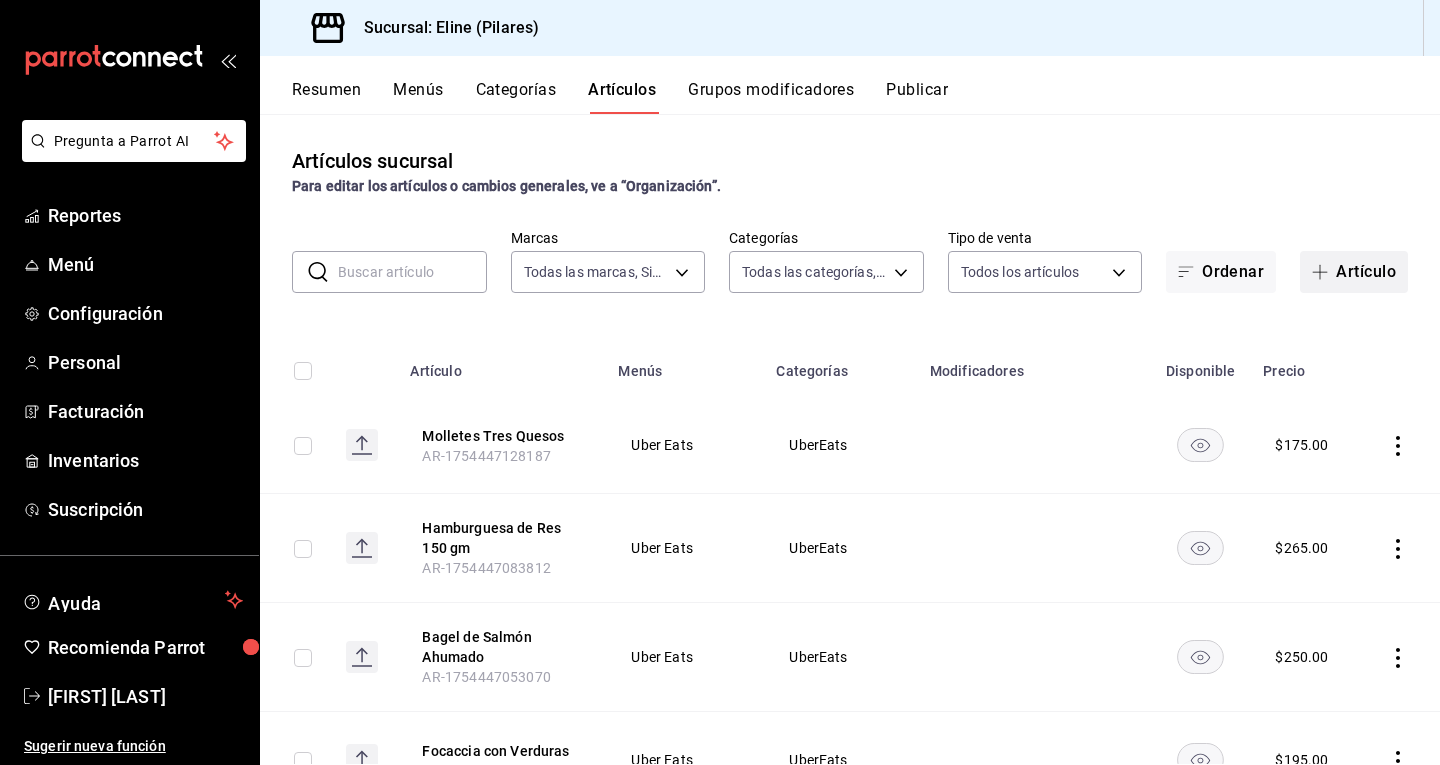 click on "Artículo" at bounding box center (1354, 272) 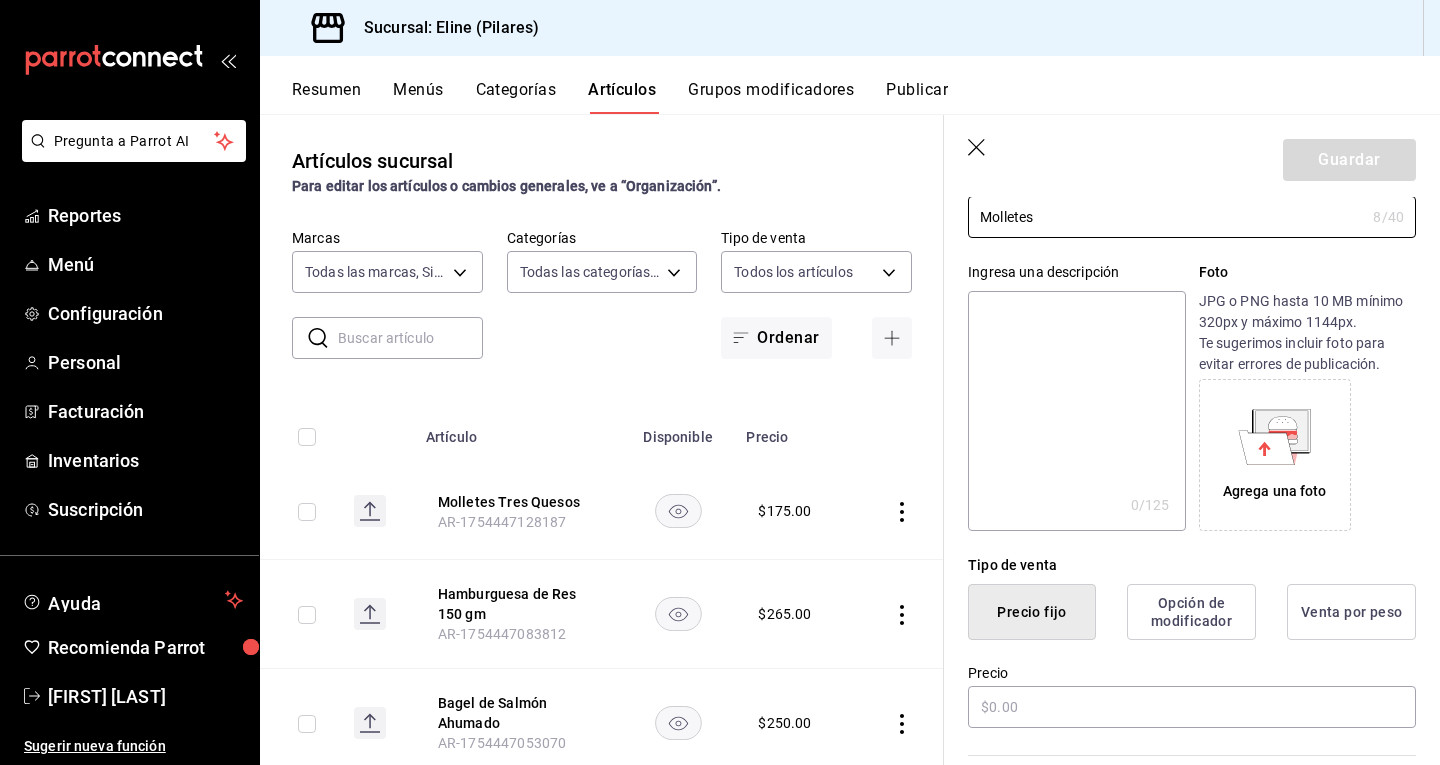 scroll, scrollTop: 325, scrollLeft: 0, axis: vertical 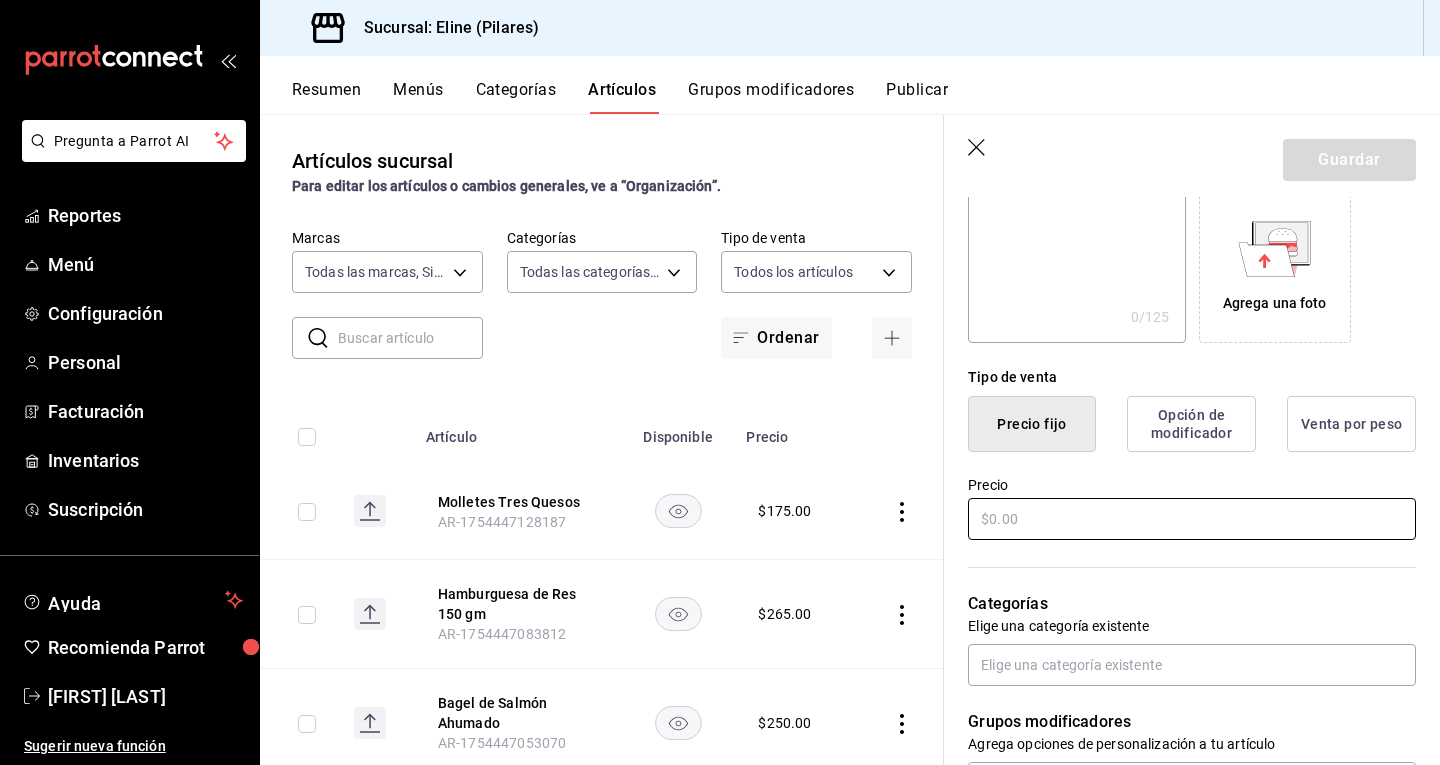 type on "Molletes" 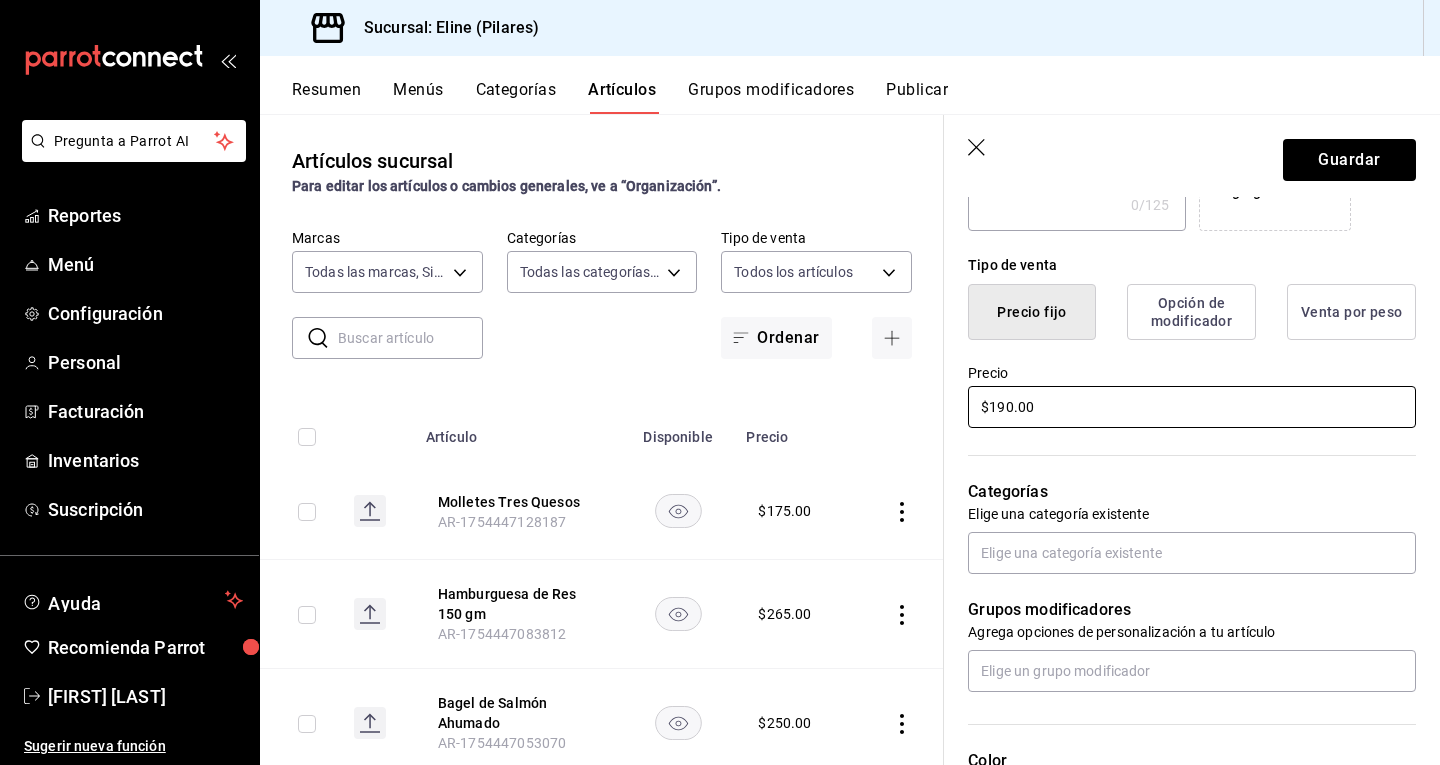 scroll, scrollTop: 438, scrollLeft: 0, axis: vertical 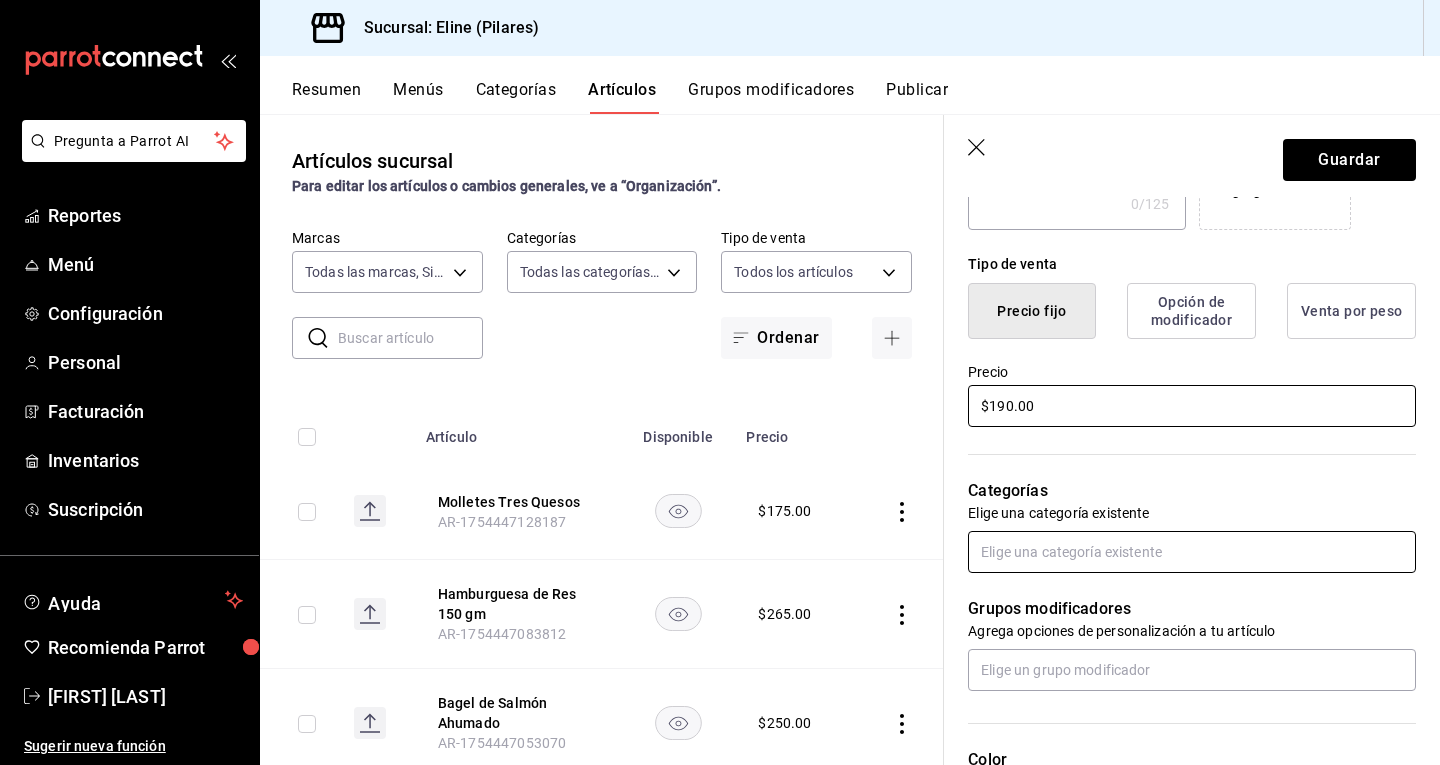 type on "$190.00" 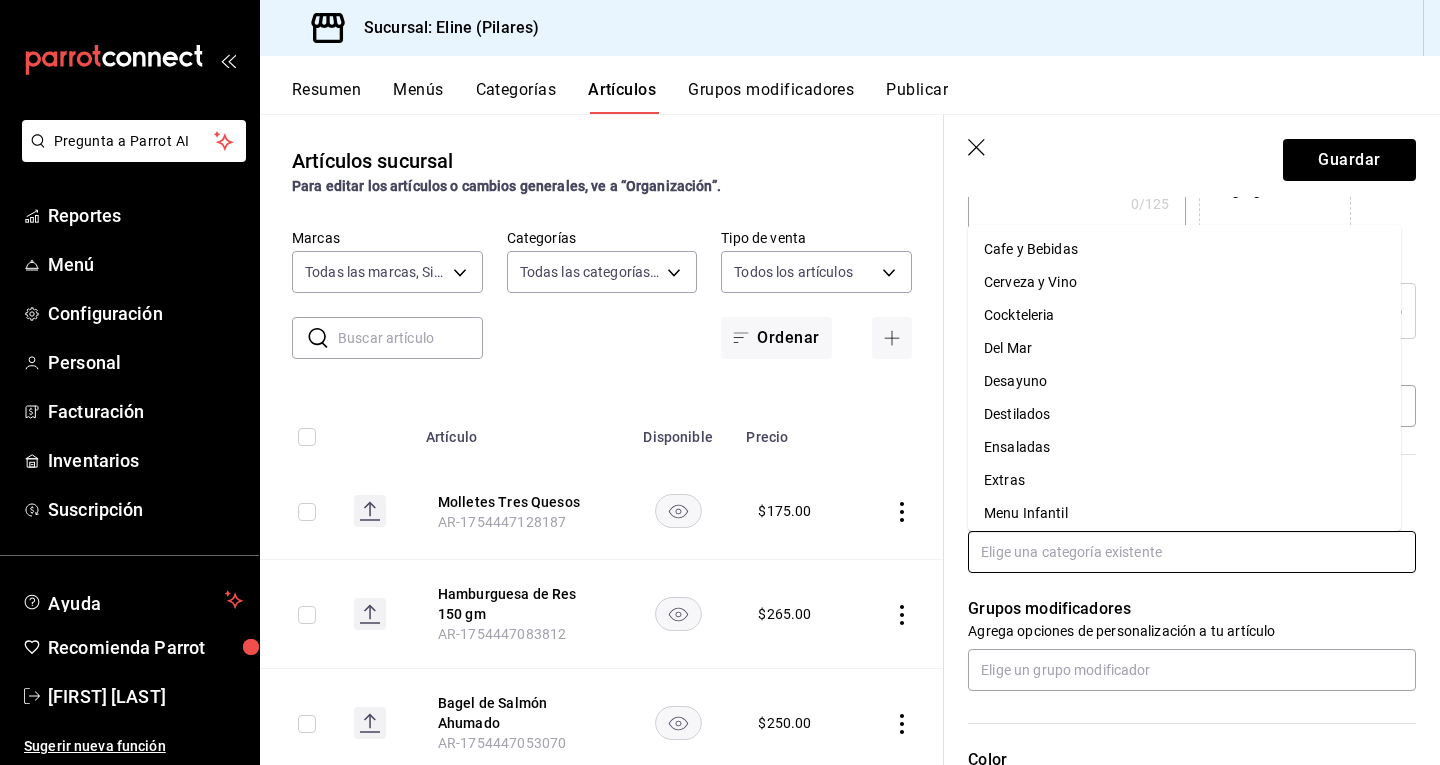 click at bounding box center (1192, 552) 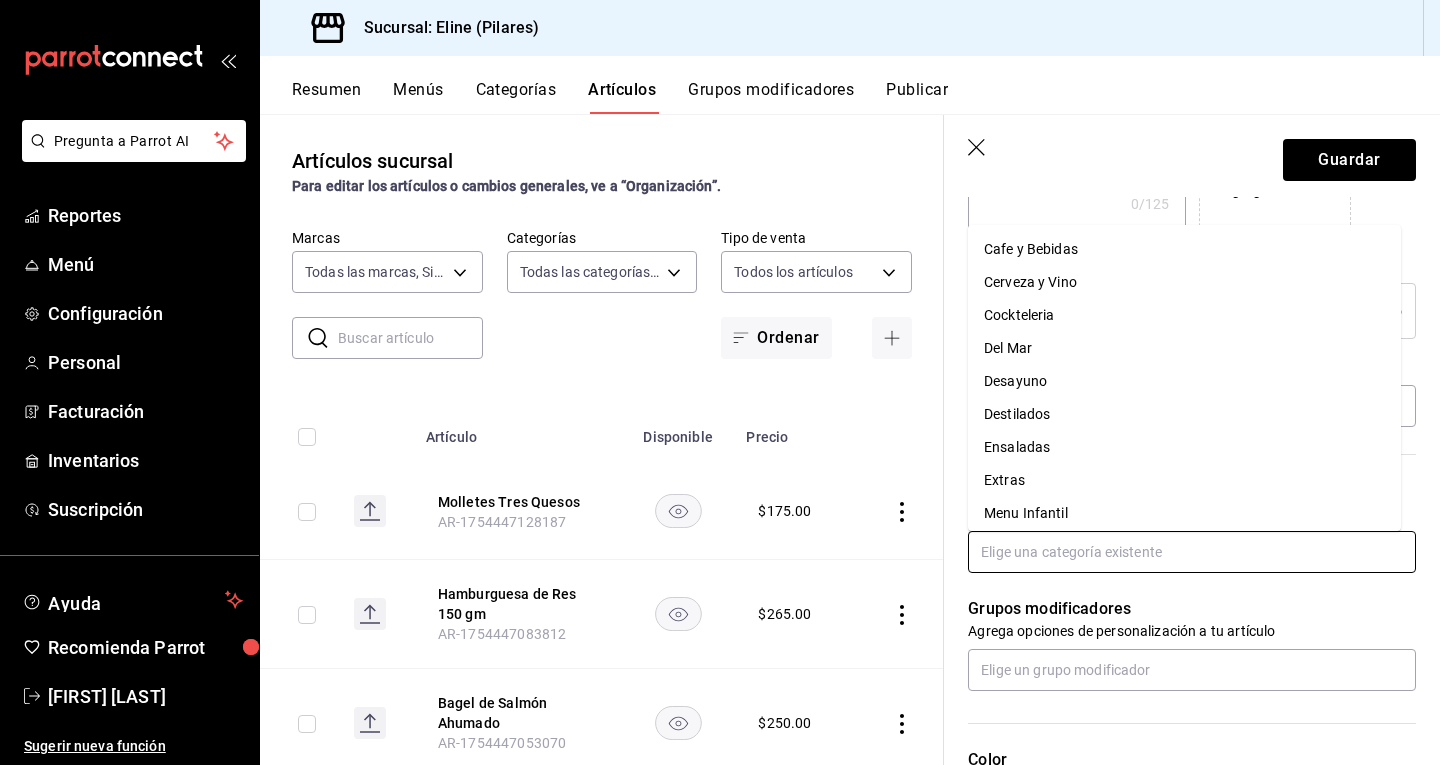scroll, scrollTop: 304, scrollLeft: 0, axis: vertical 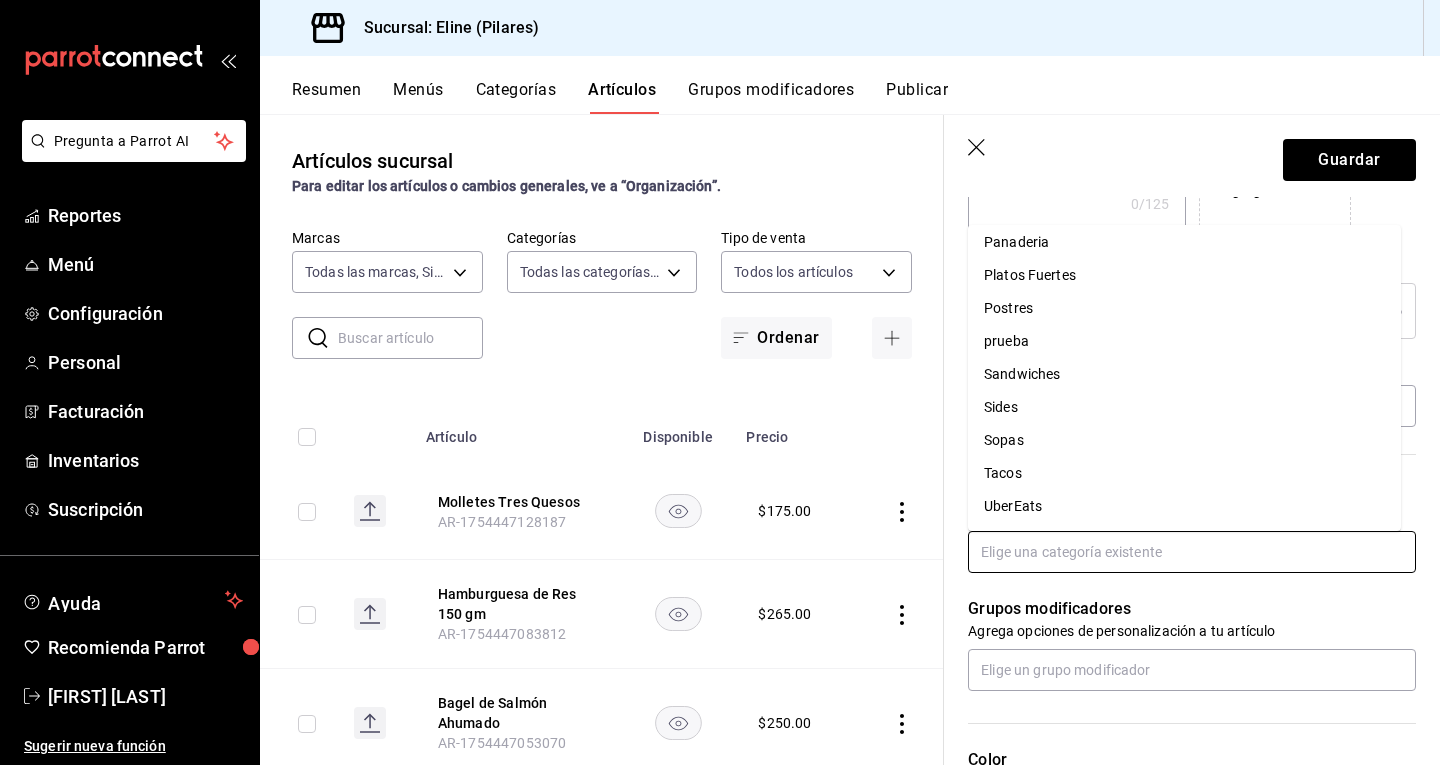 click on "UberEats" at bounding box center (1184, 506) 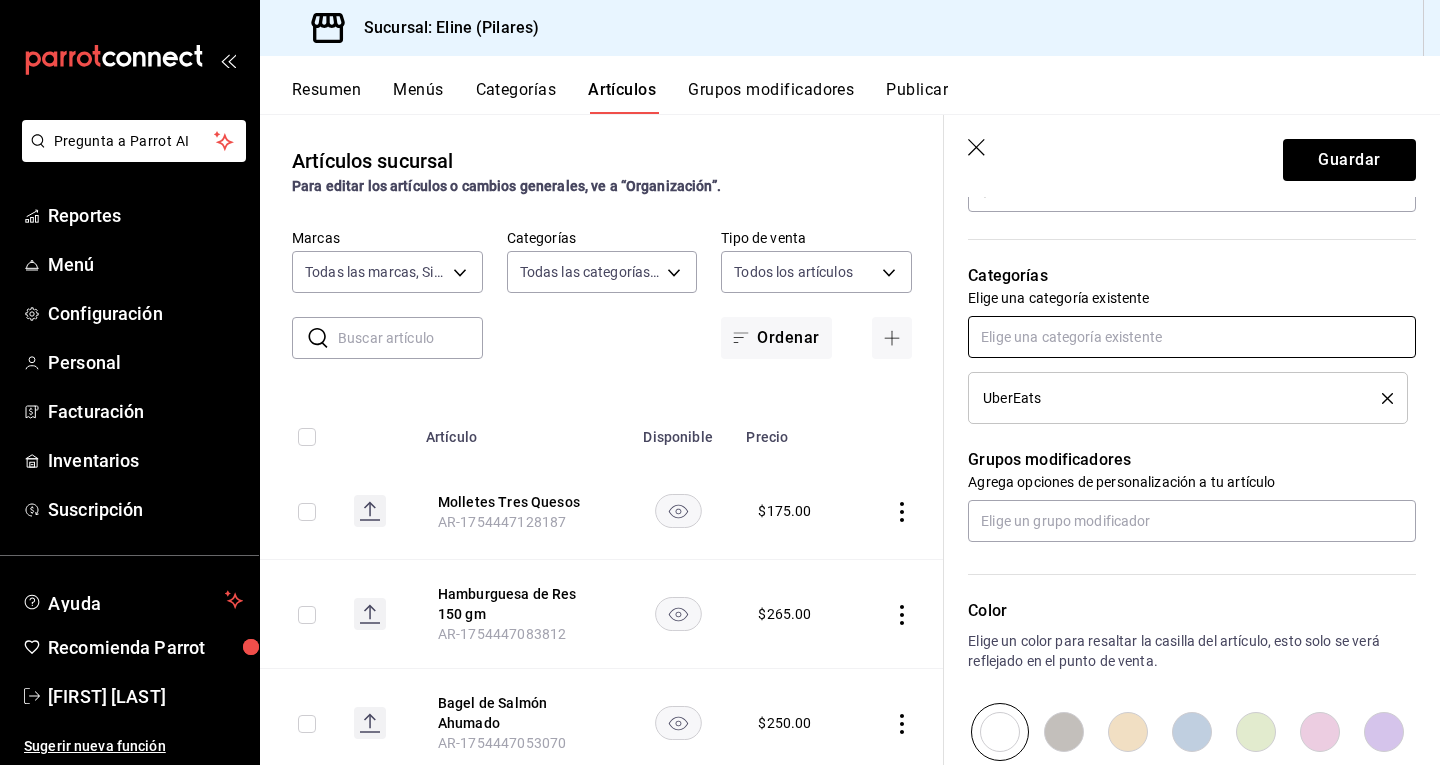 scroll, scrollTop: 660, scrollLeft: 0, axis: vertical 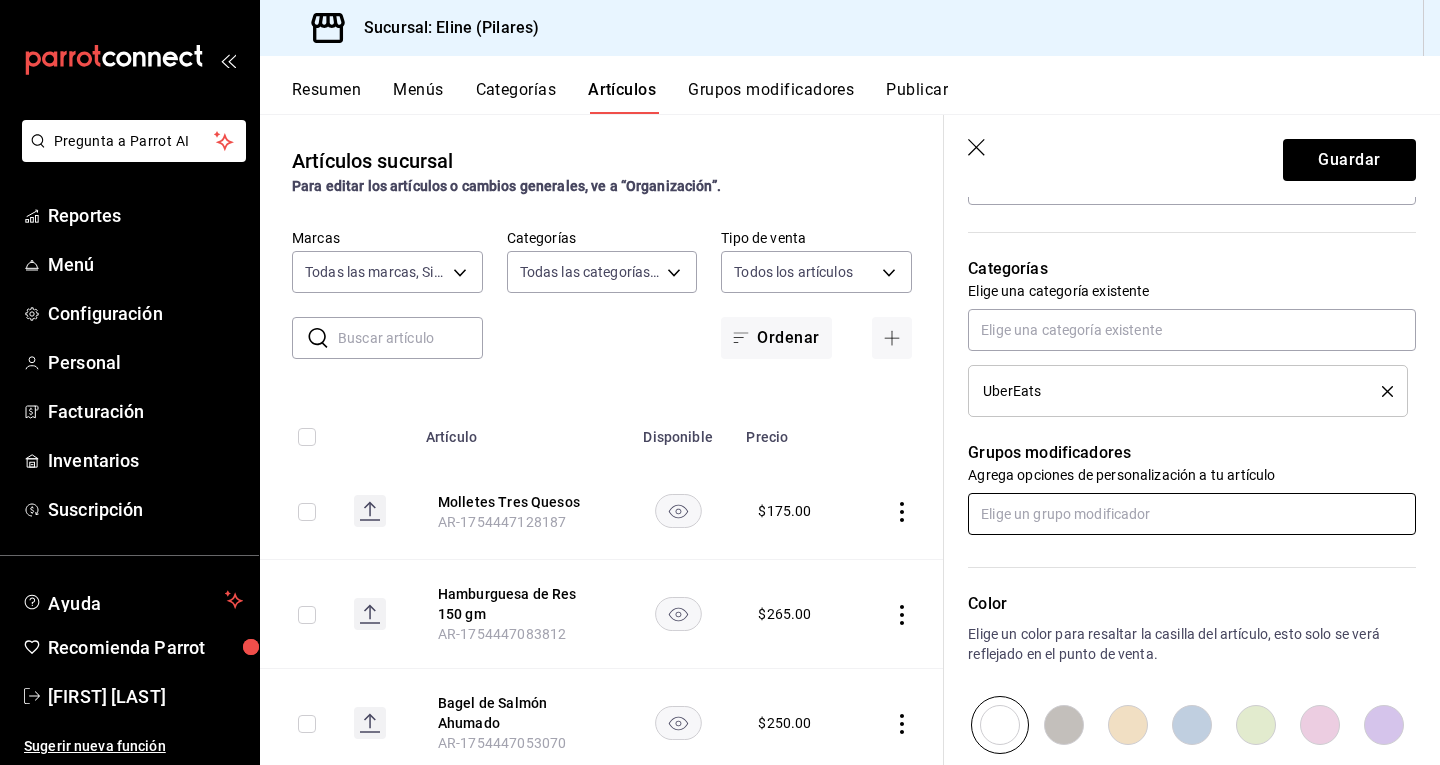 click at bounding box center [1192, 514] 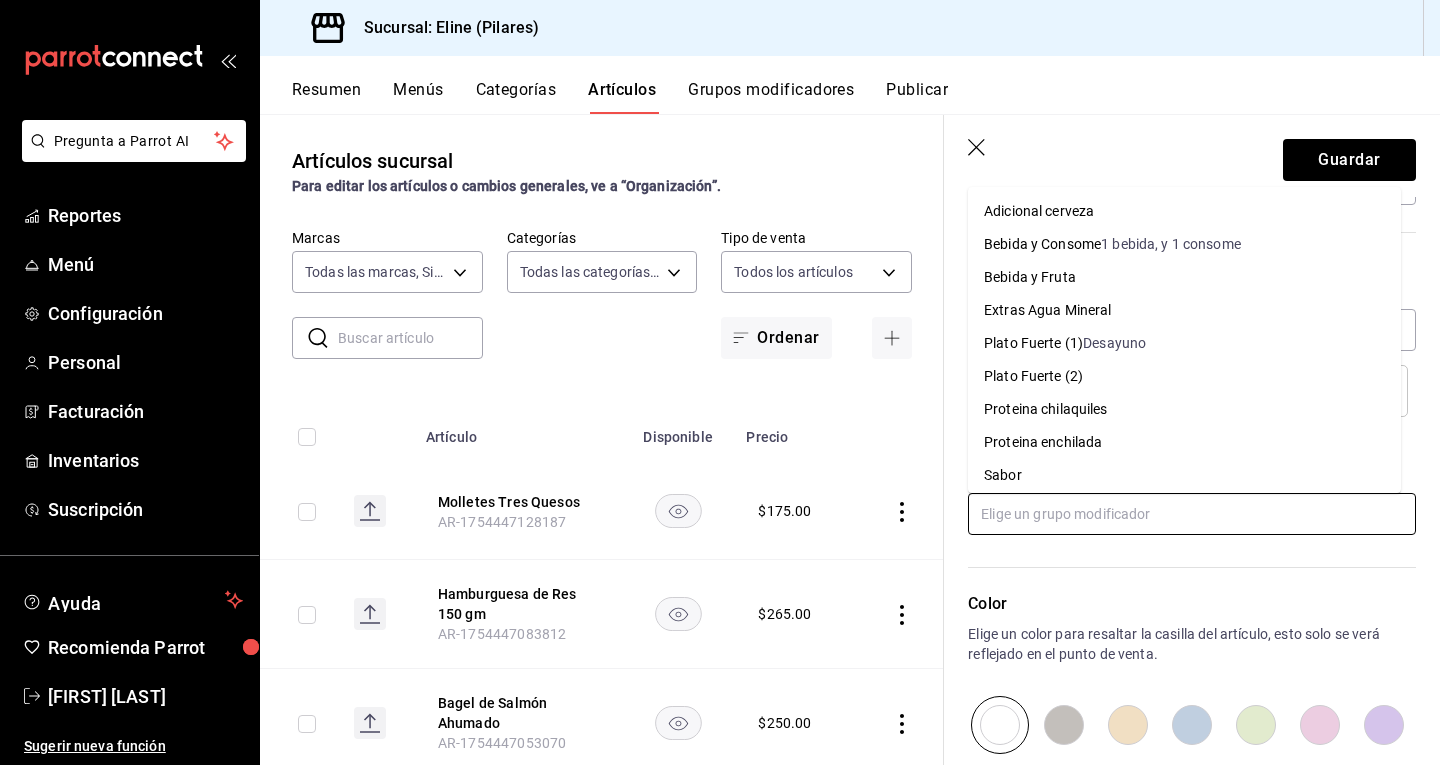 scroll, scrollTop: 172, scrollLeft: 0, axis: vertical 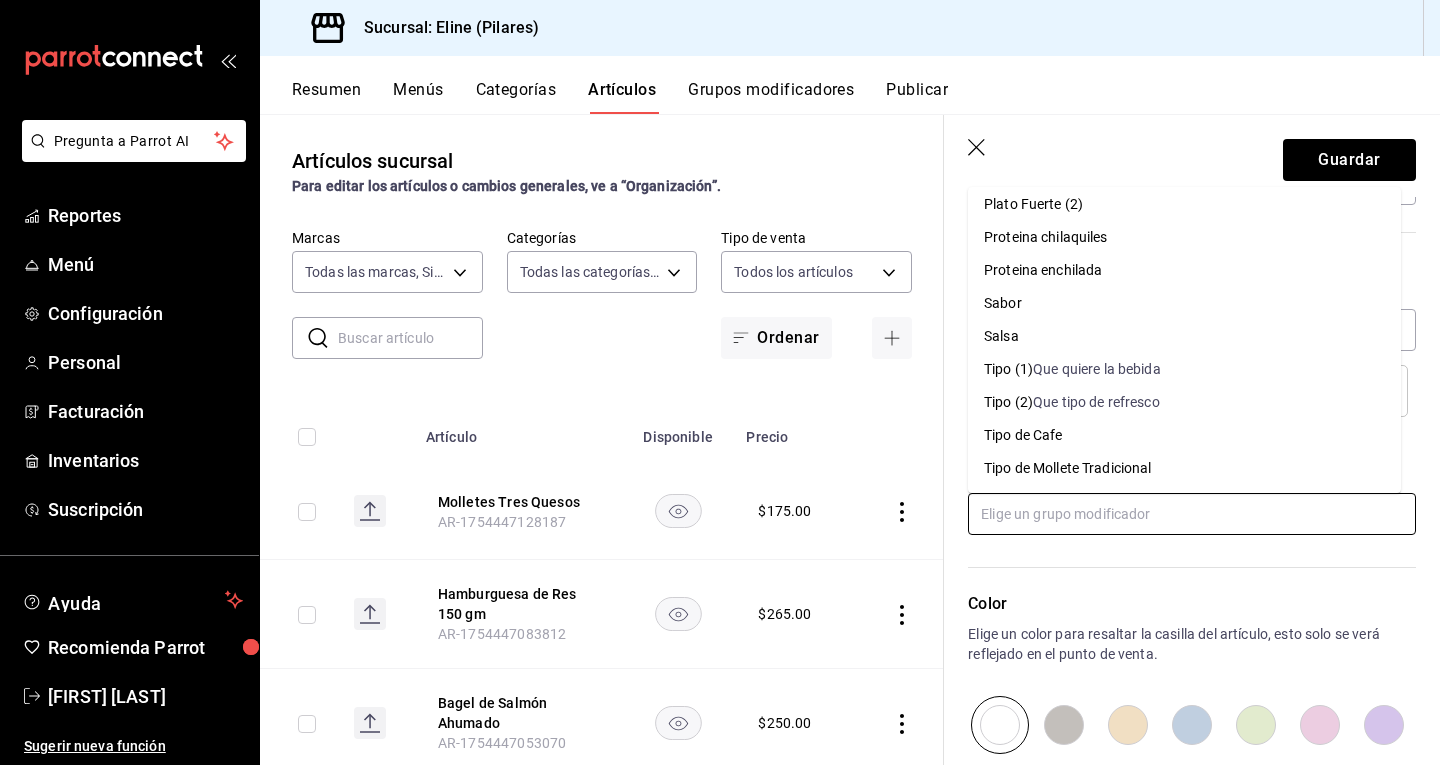 click on "Tipo de Mollete Tradicional" at bounding box center (1068, 468) 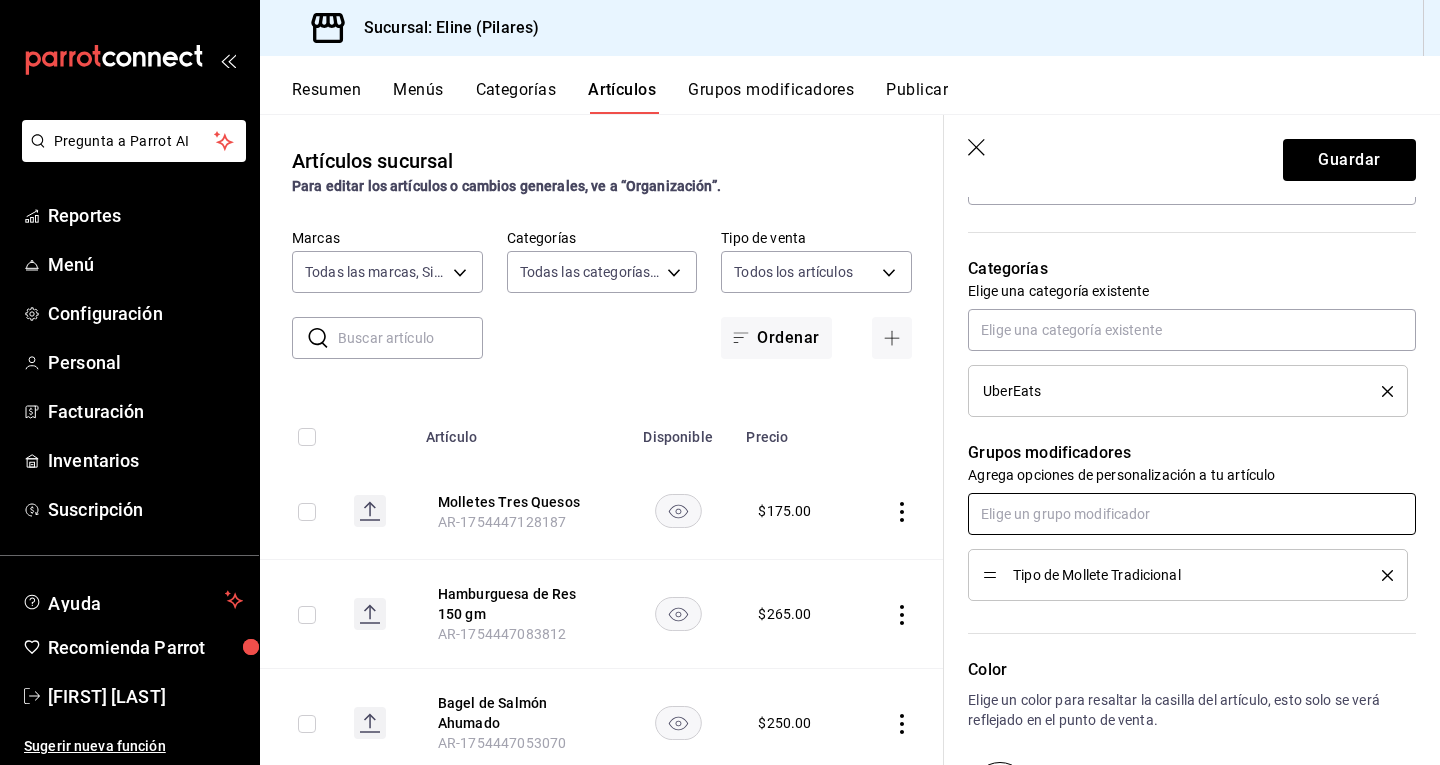 scroll, scrollTop: 966, scrollLeft: 0, axis: vertical 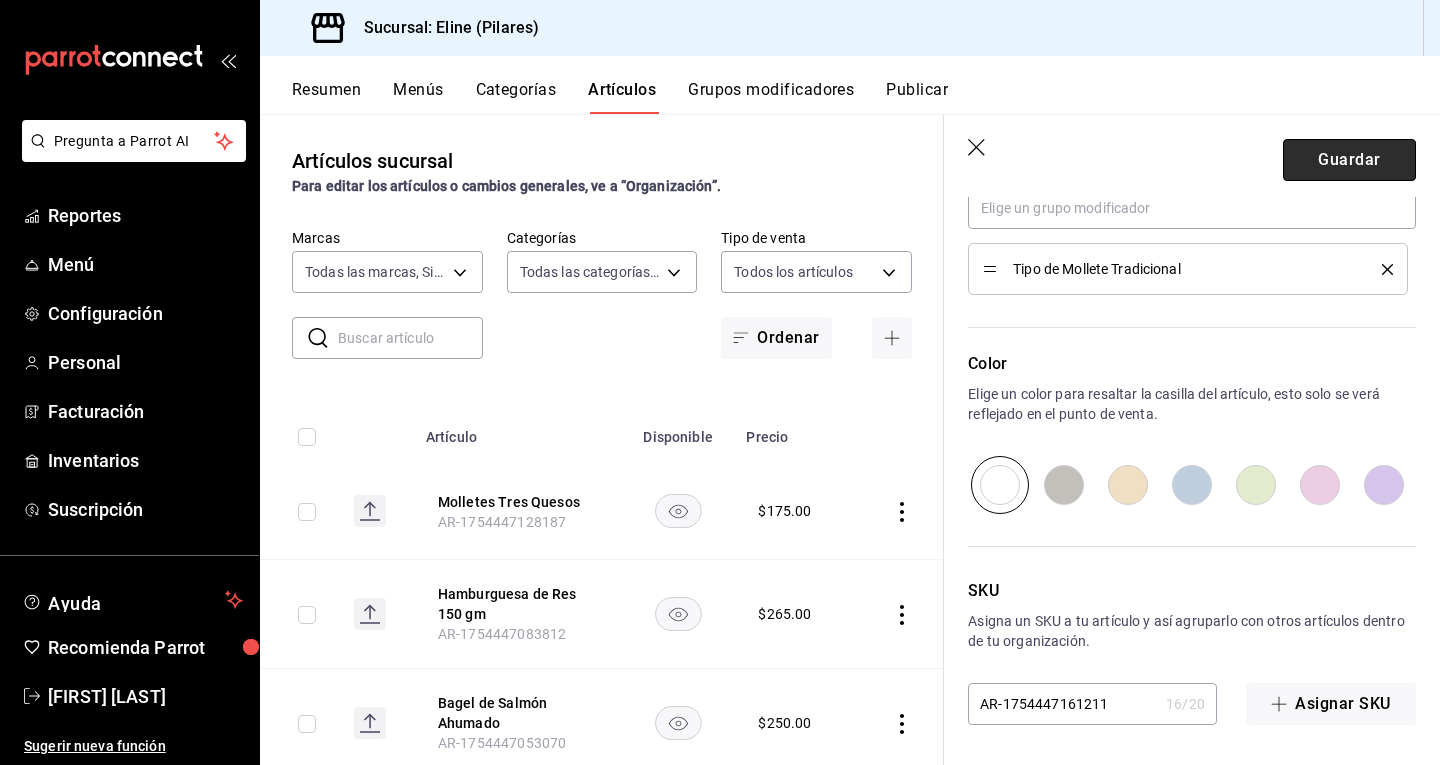 click on "Guardar" at bounding box center [1349, 160] 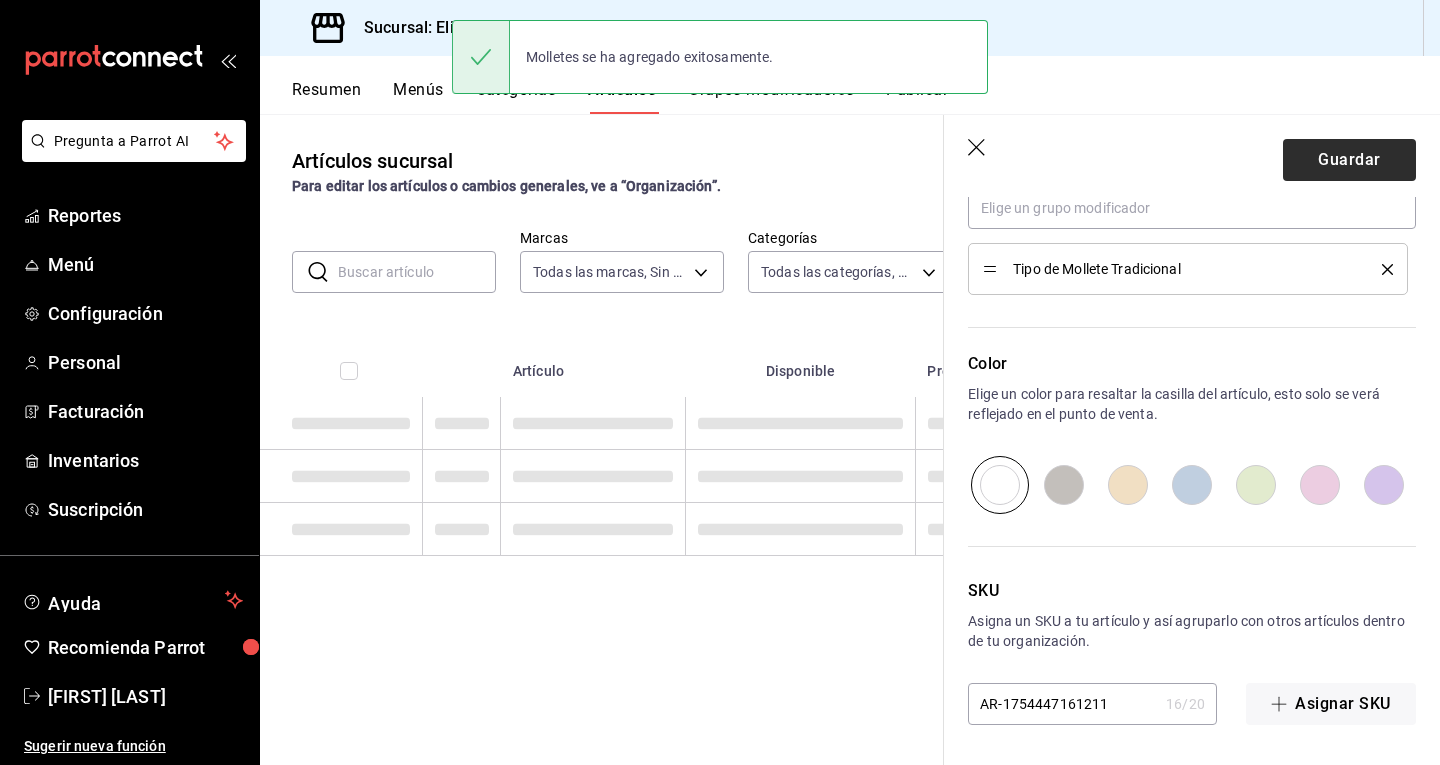 scroll, scrollTop: 0, scrollLeft: 0, axis: both 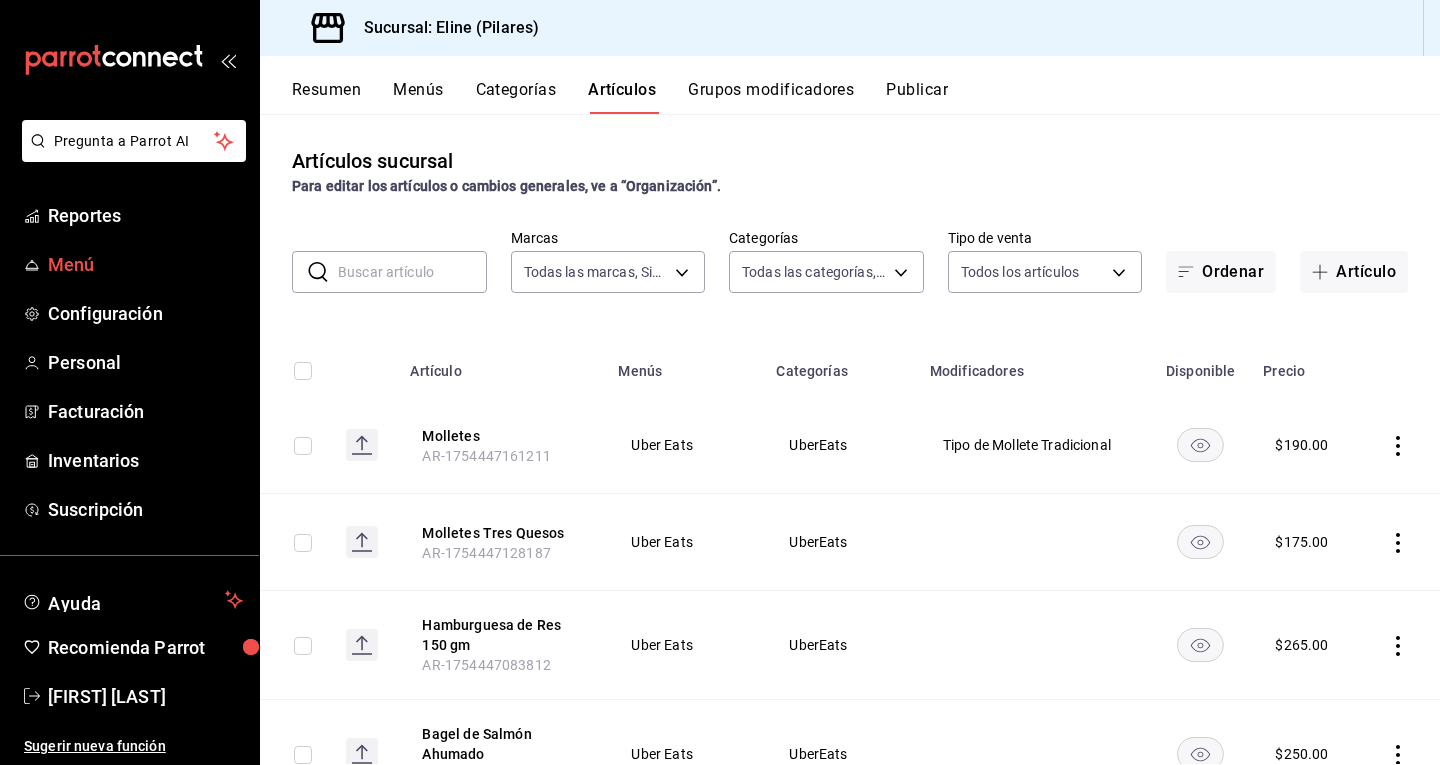 click on "Menú" at bounding box center [145, 264] 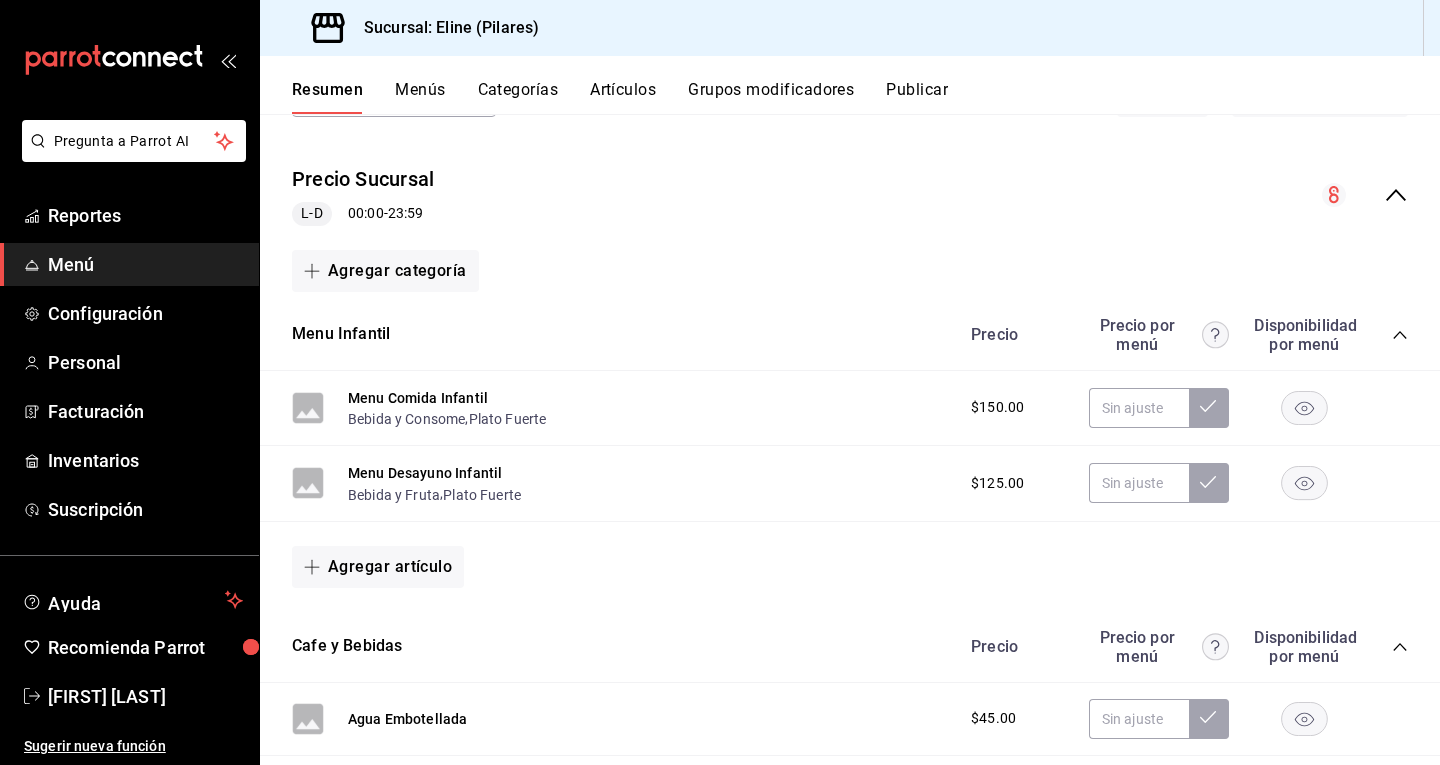 scroll, scrollTop: 0, scrollLeft: 0, axis: both 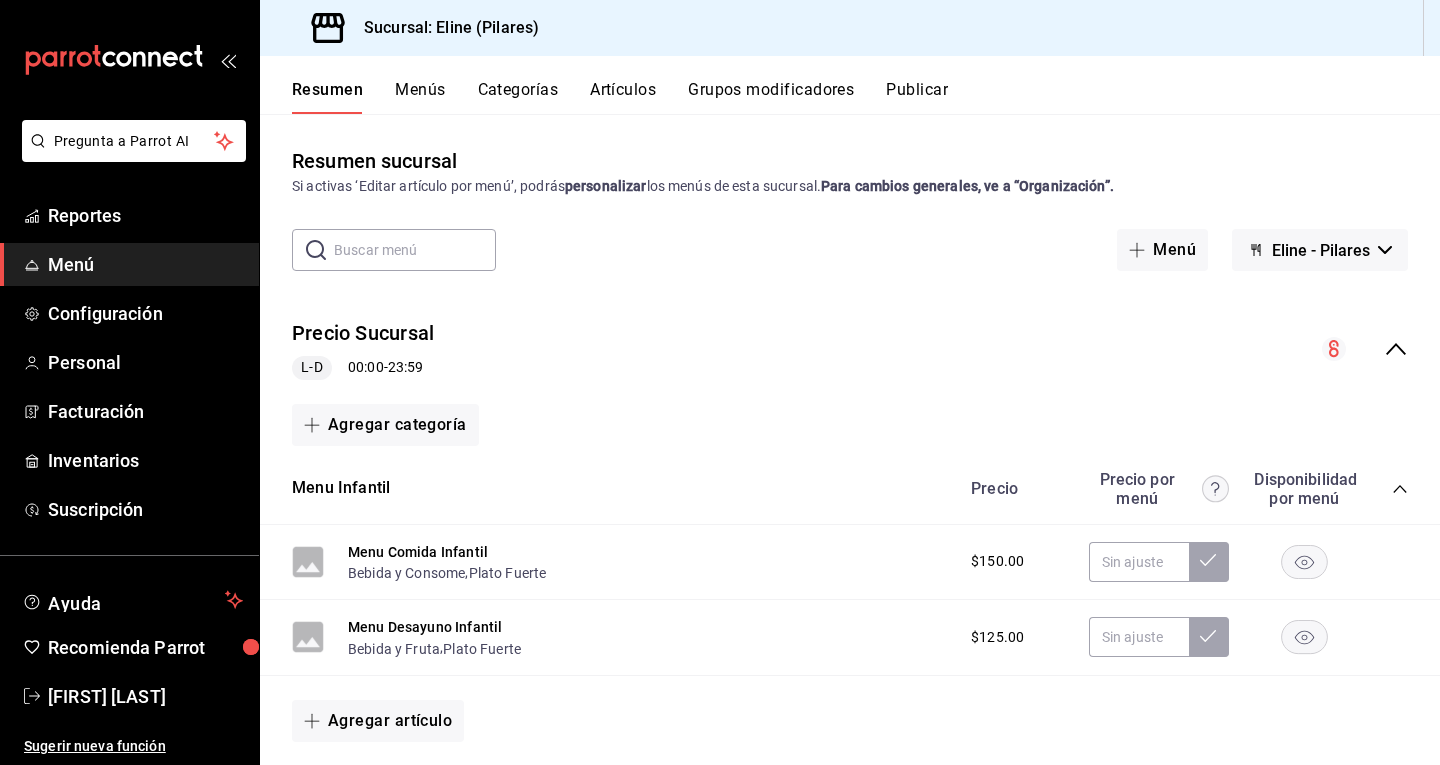 click on "Menús" at bounding box center (420, 97) 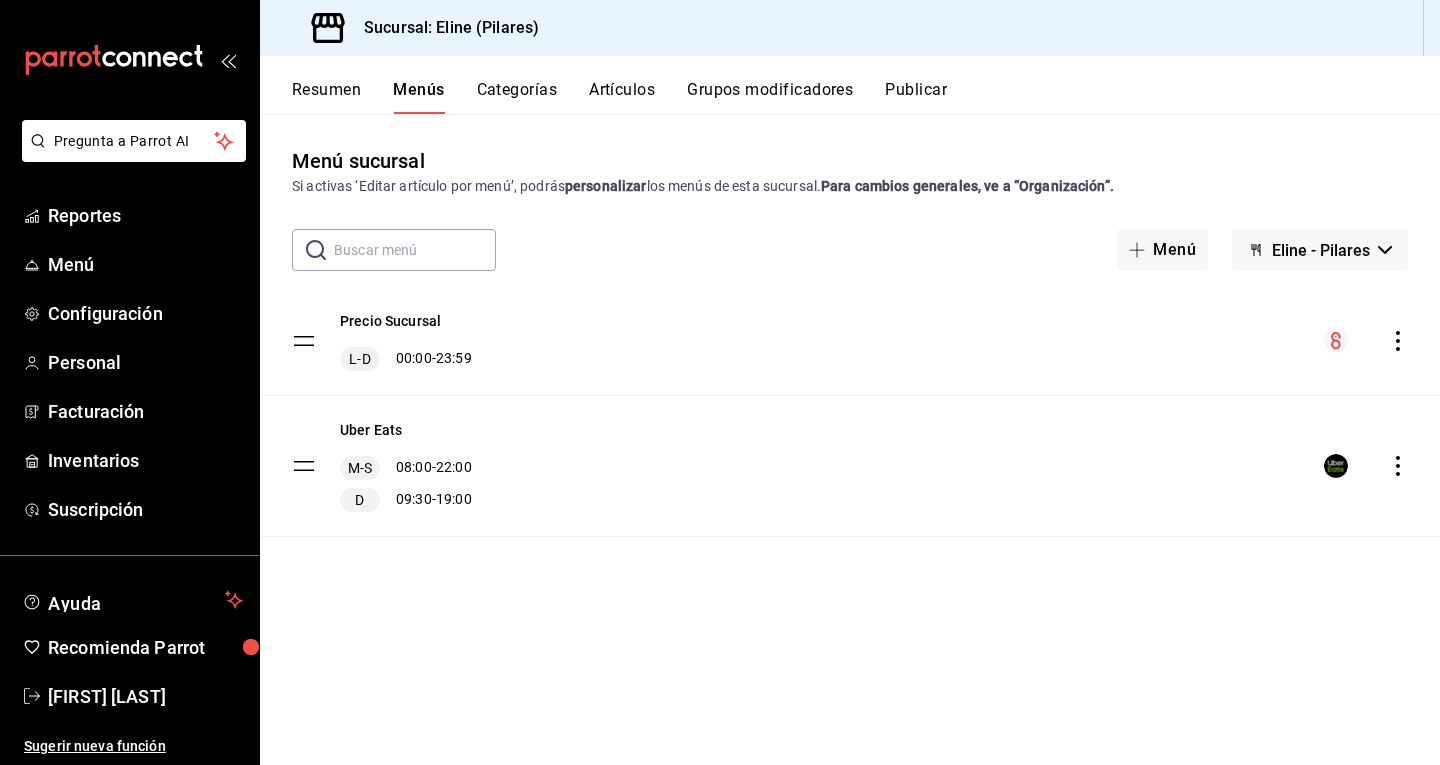 click 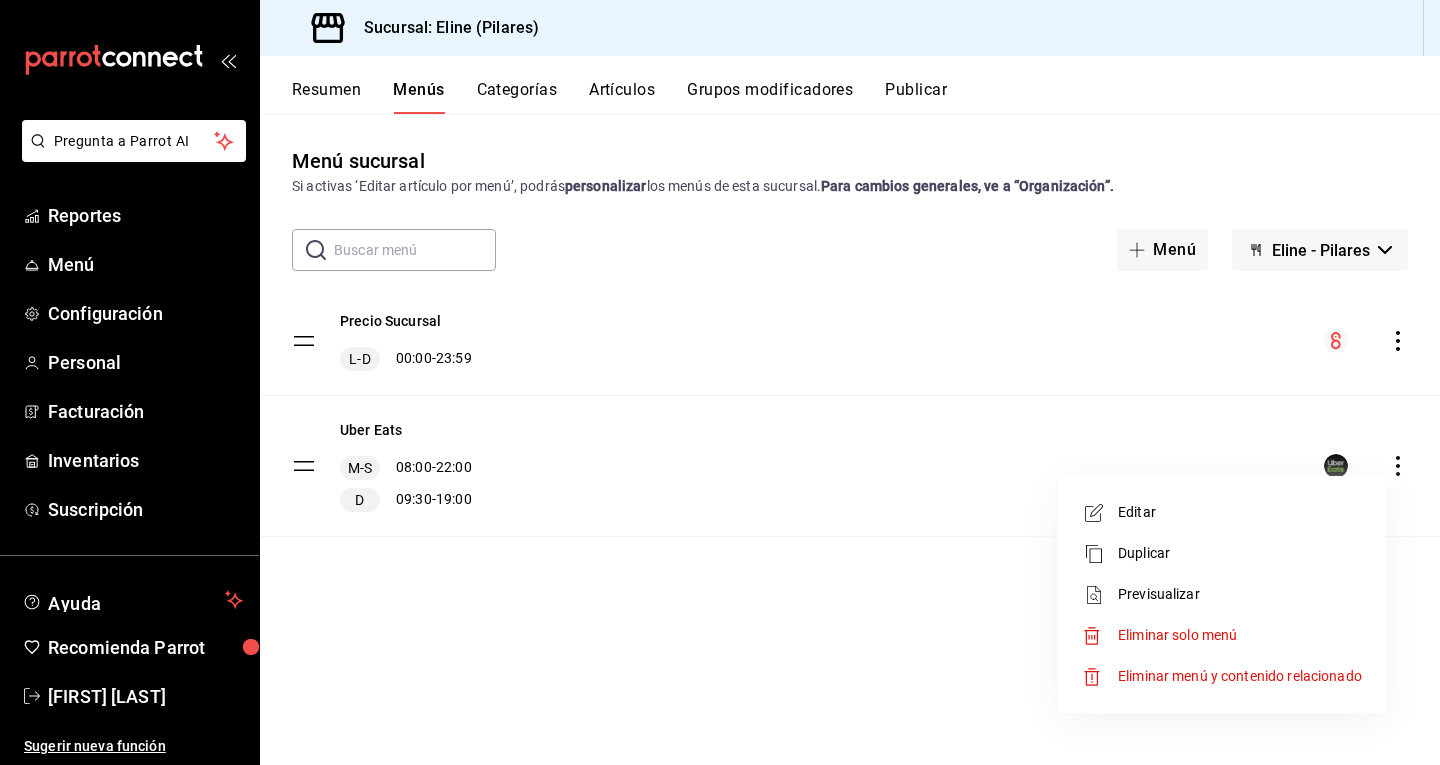 click on "Editar" at bounding box center [1240, 512] 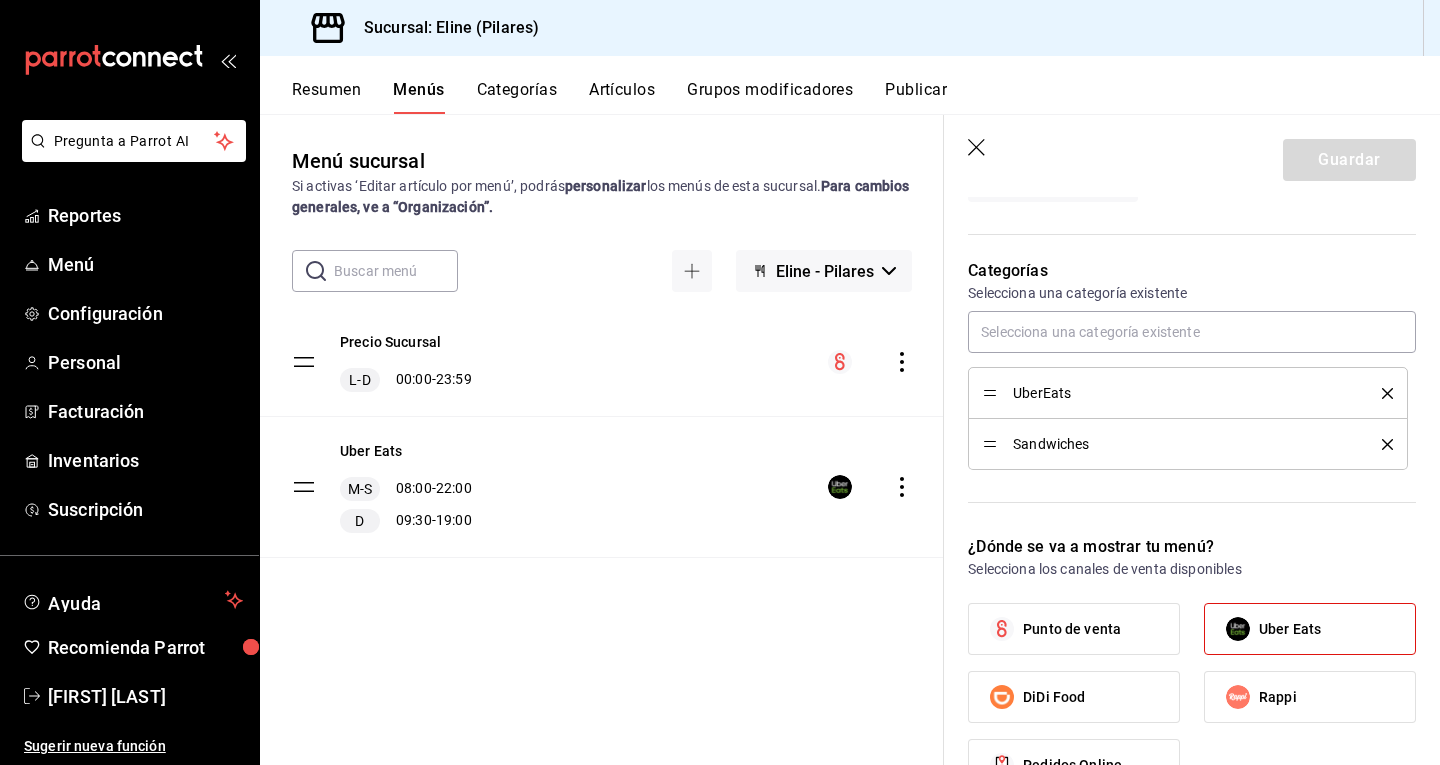scroll, scrollTop: 756, scrollLeft: 0, axis: vertical 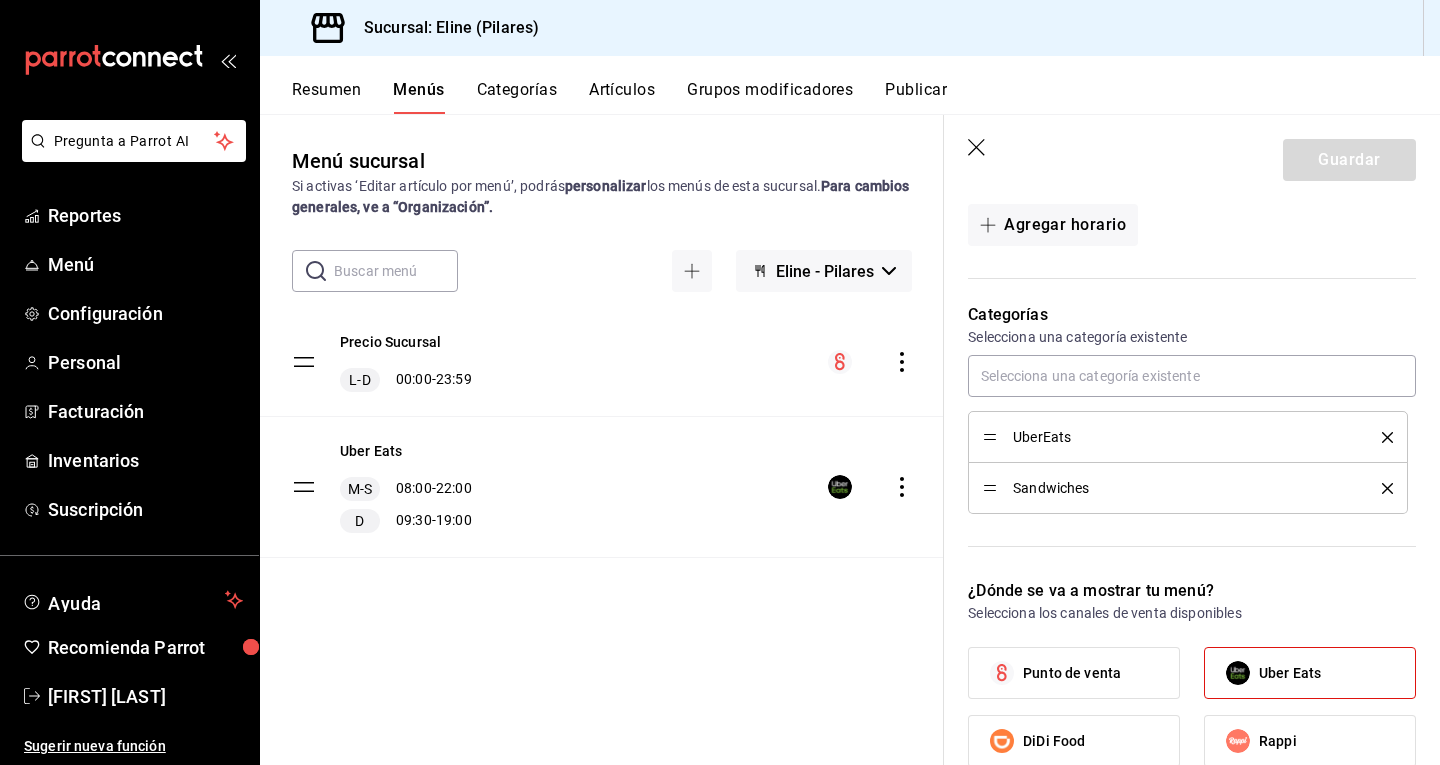 click on "Sandwiches" at bounding box center [1188, 488] 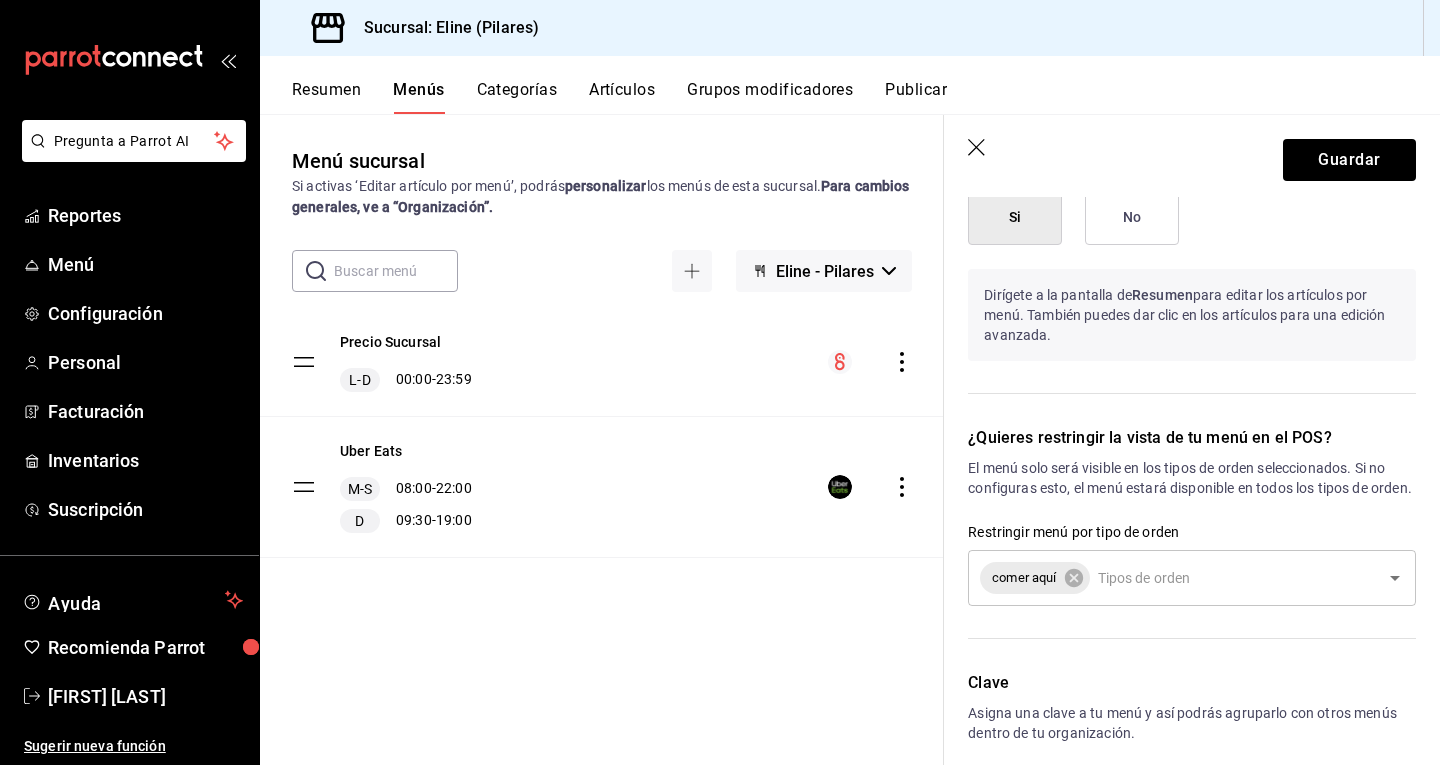 scroll, scrollTop: 1593, scrollLeft: 0, axis: vertical 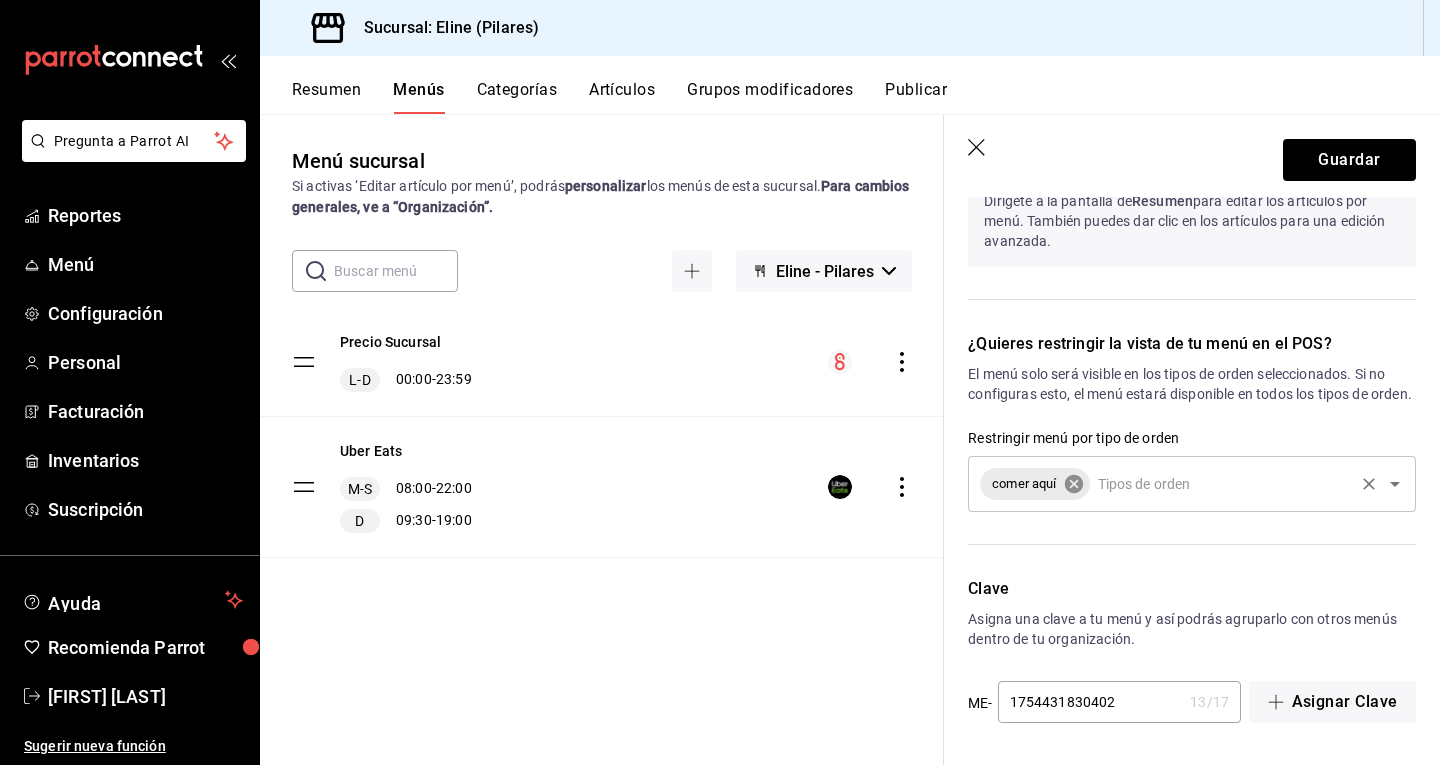 click 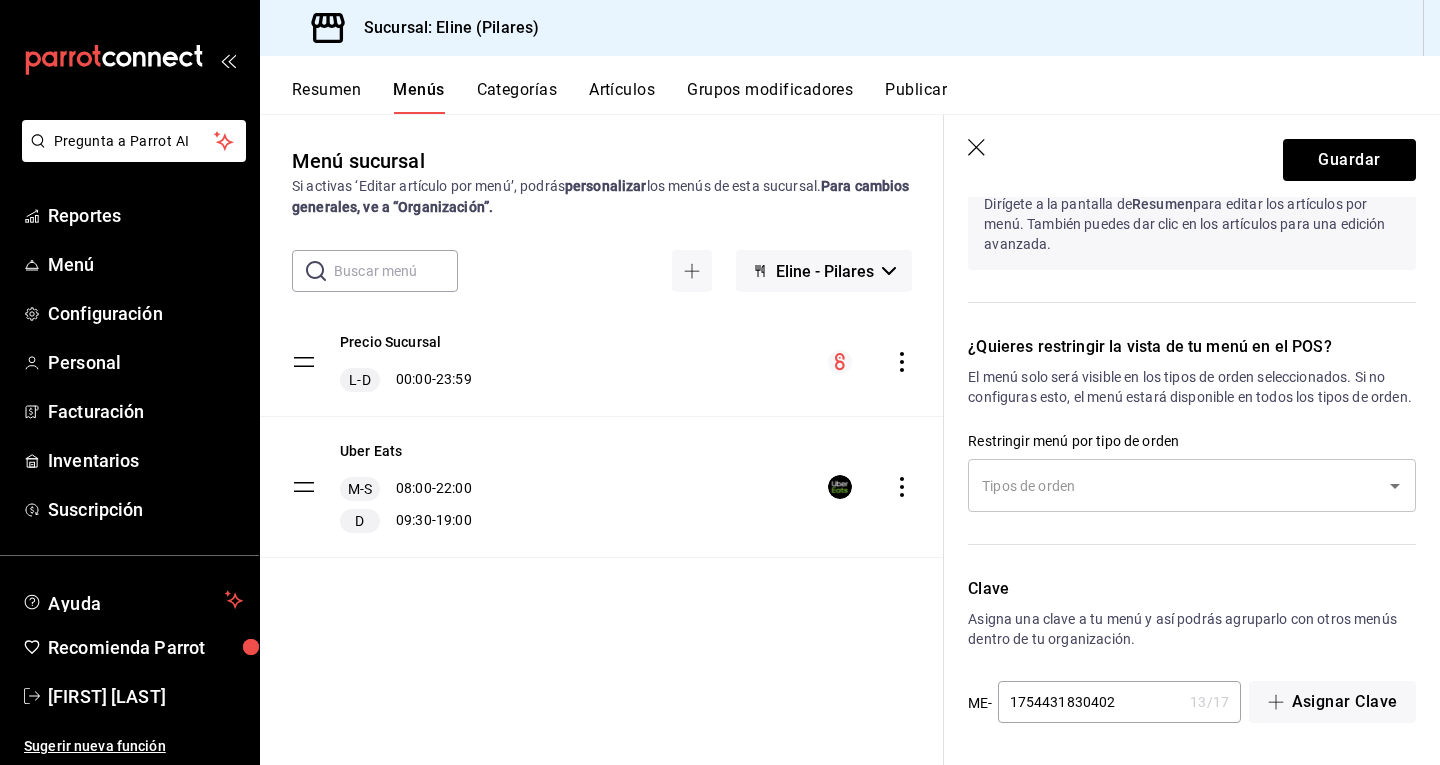 scroll, scrollTop: 1590, scrollLeft: 0, axis: vertical 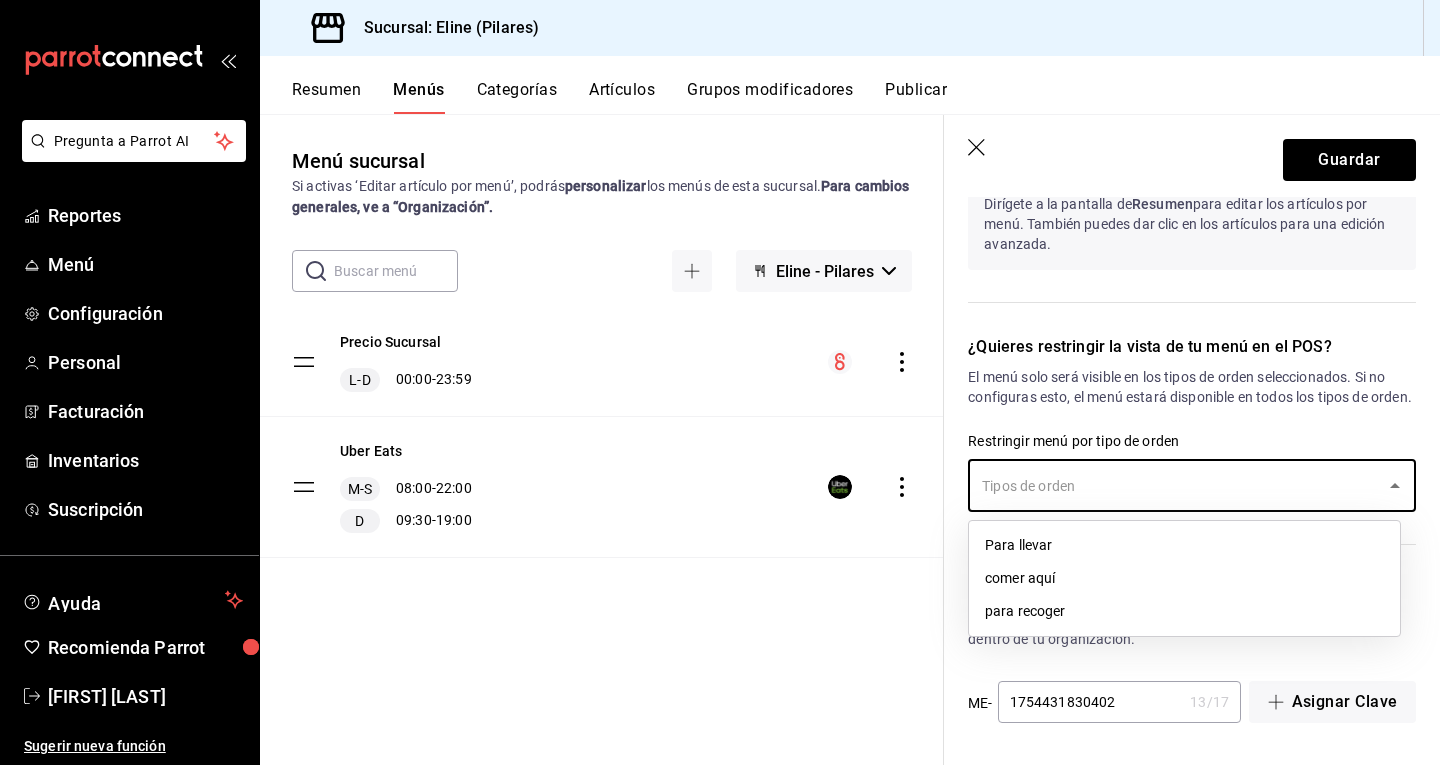 click at bounding box center (1177, 485) 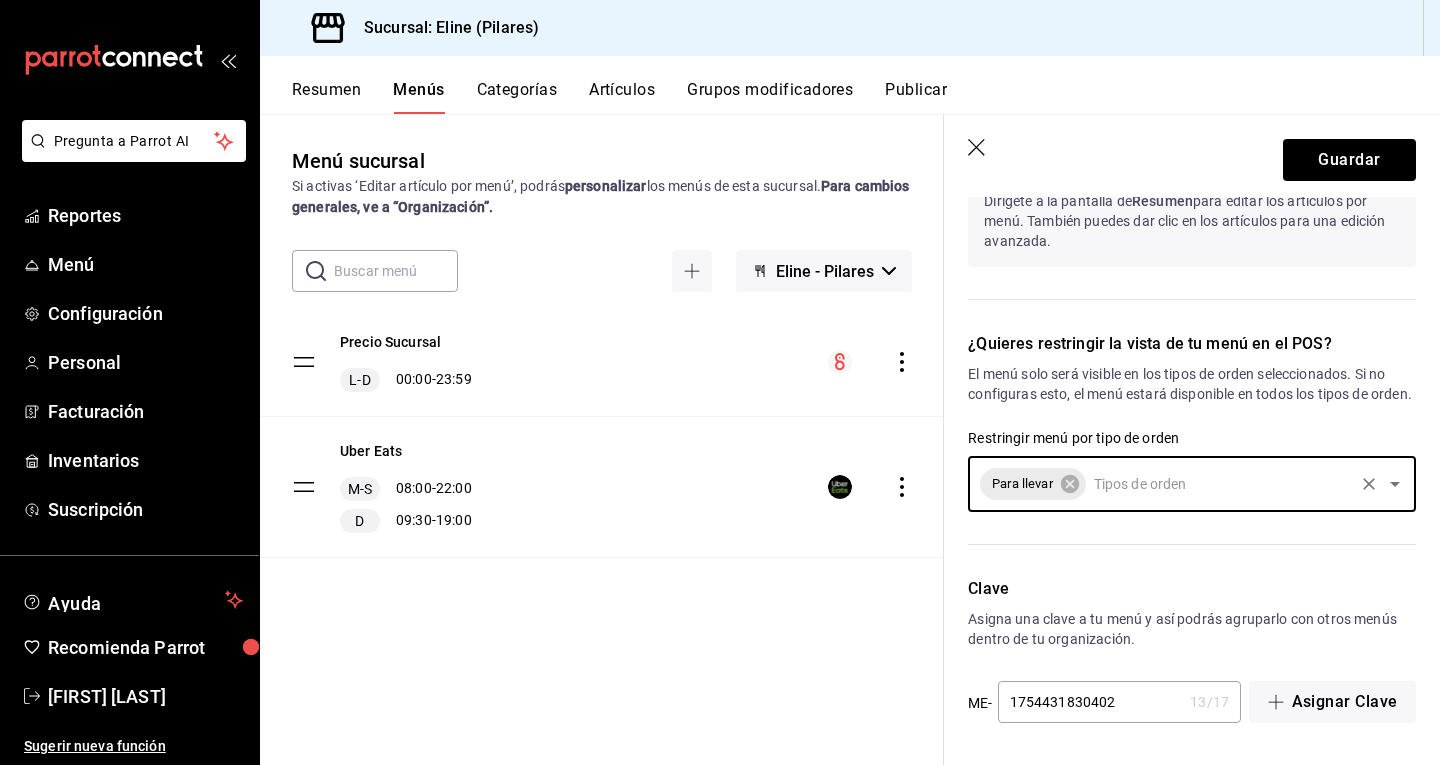 click at bounding box center (1220, 484) 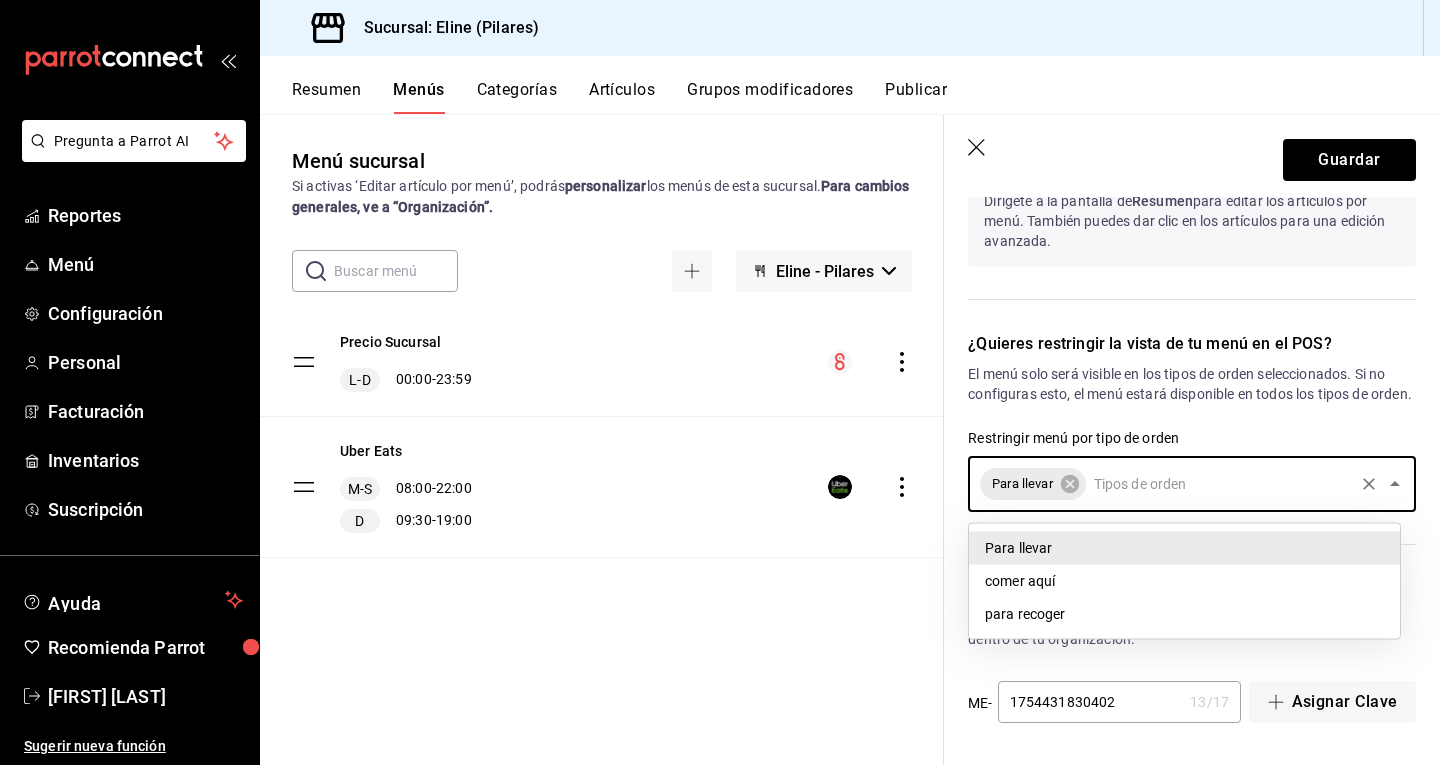 click on "para recoger" at bounding box center (1184, 614) 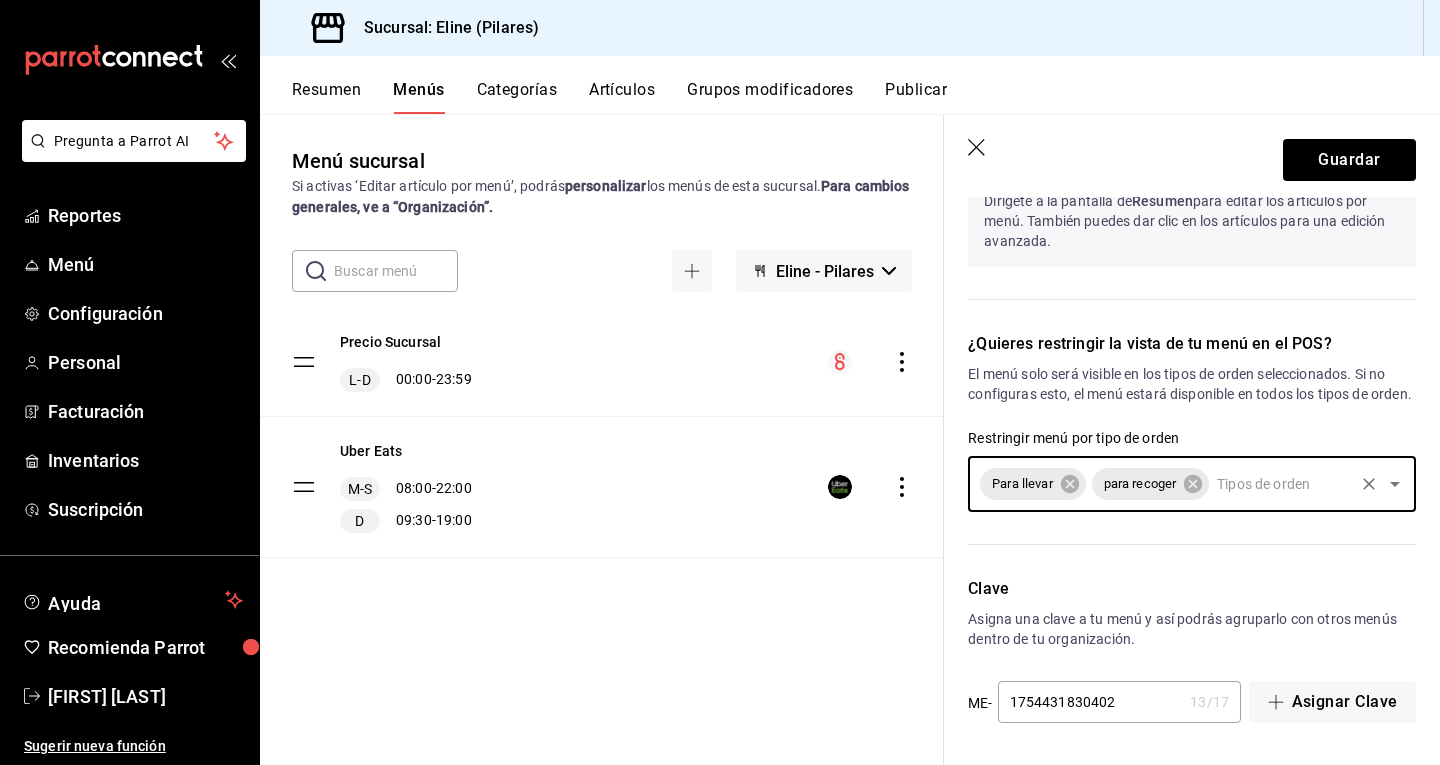scroll, scrollTop: 1593, scrollLeft: 0, axis: vertical 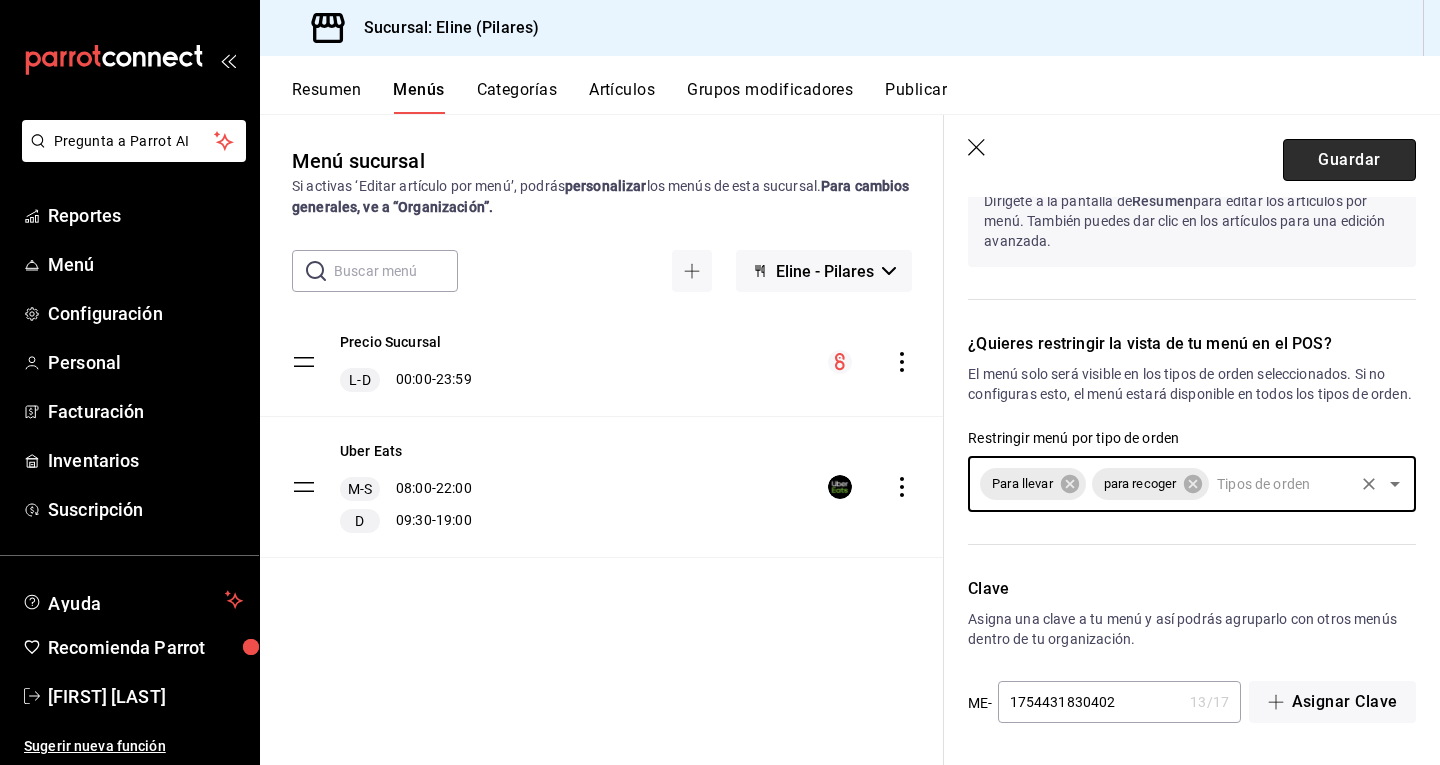 click on "Guardar" at bounding box center (1349, 160) 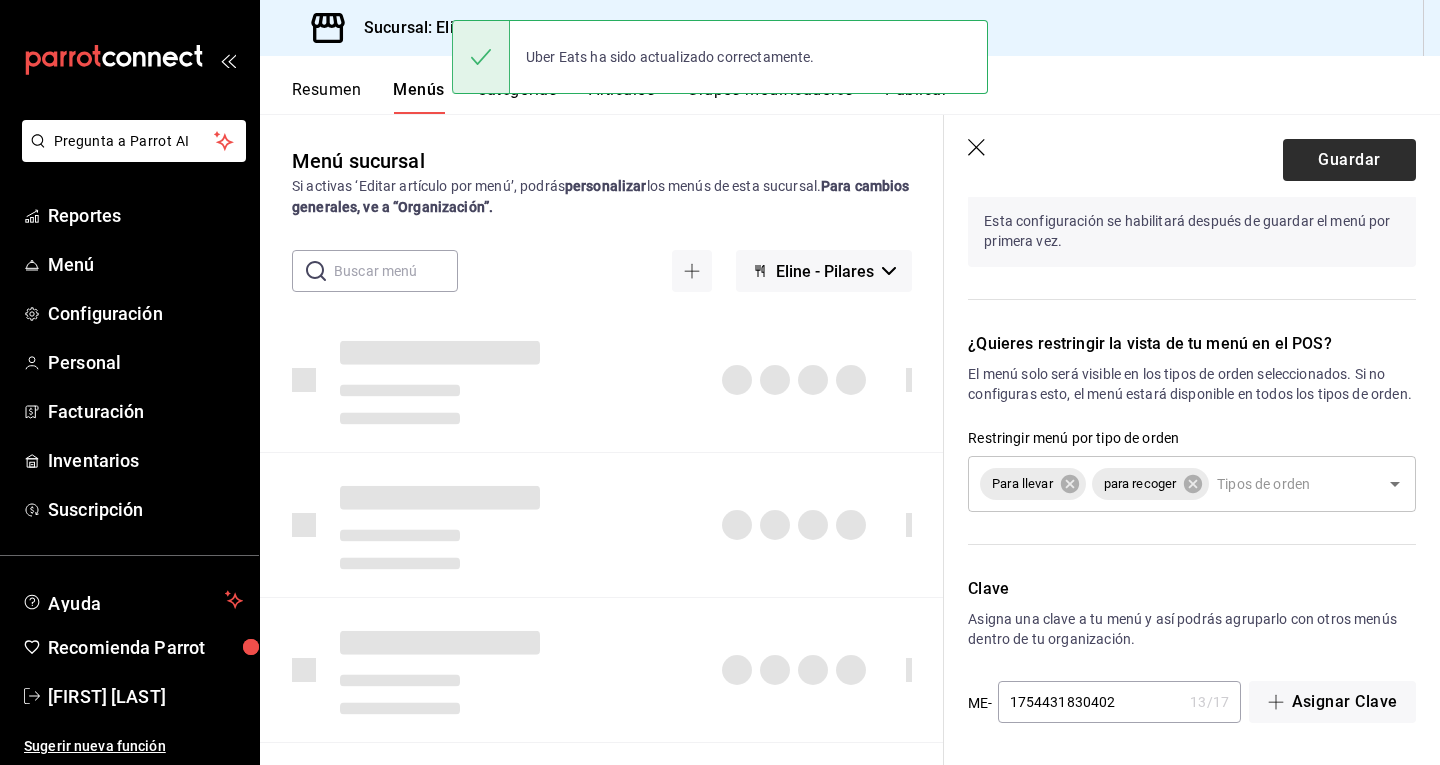 type 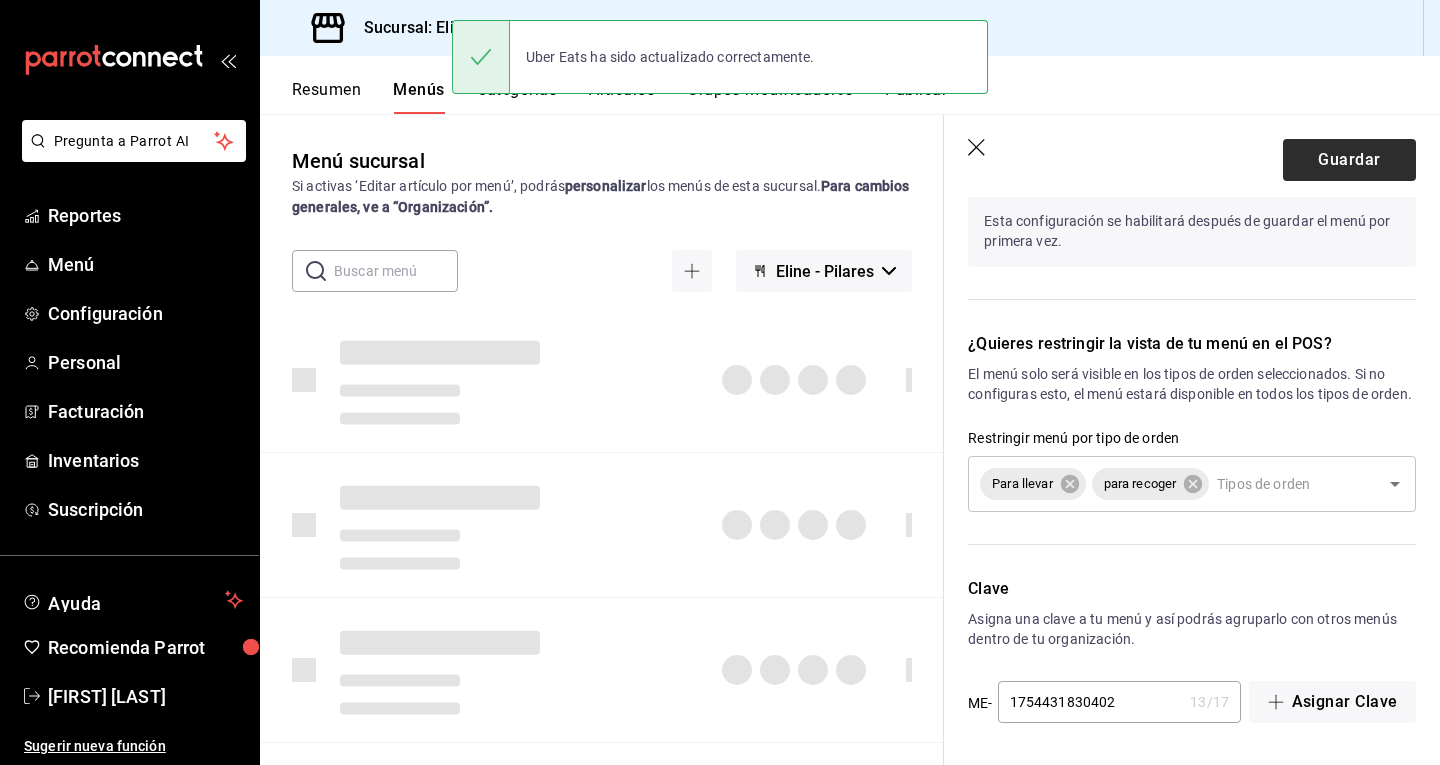 checkbox on "false" 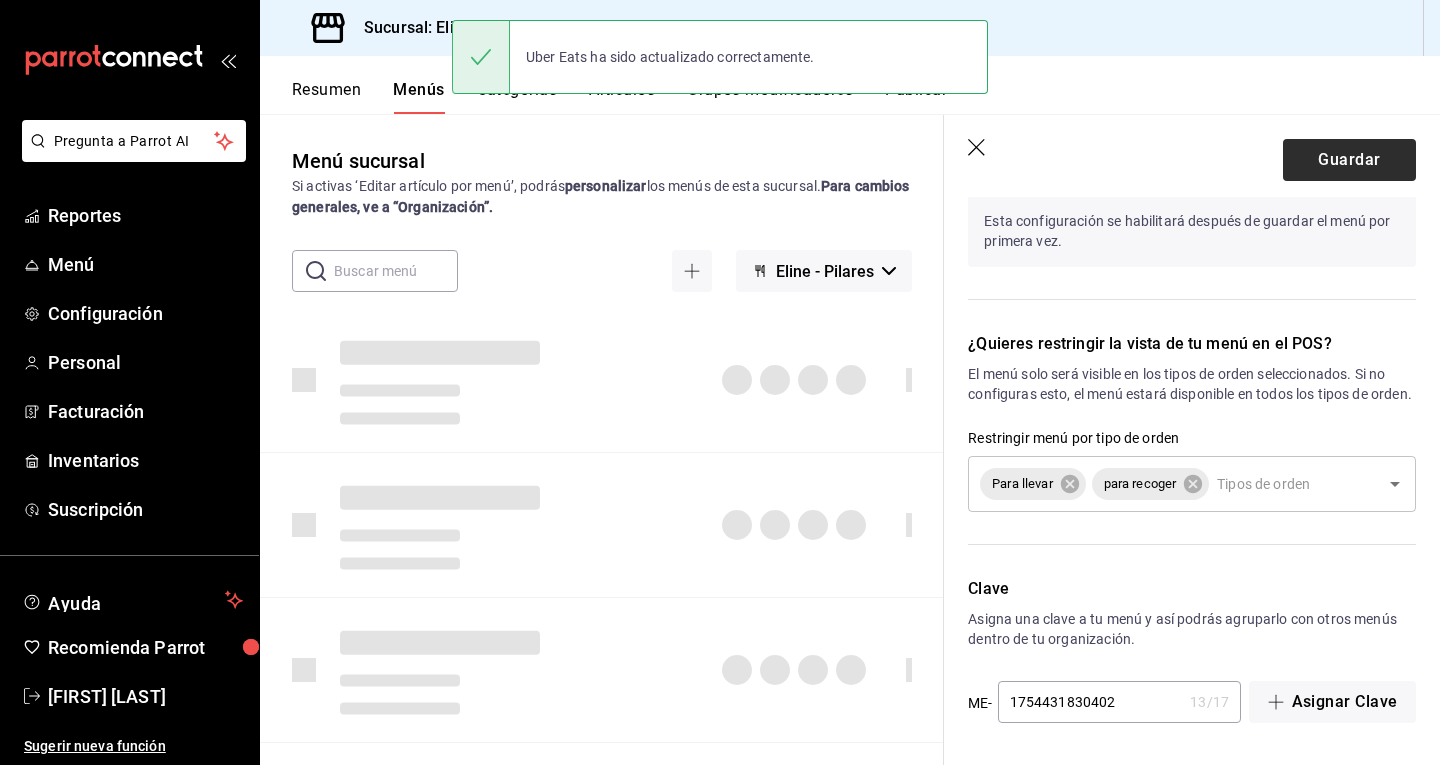 type on "1754447265418" 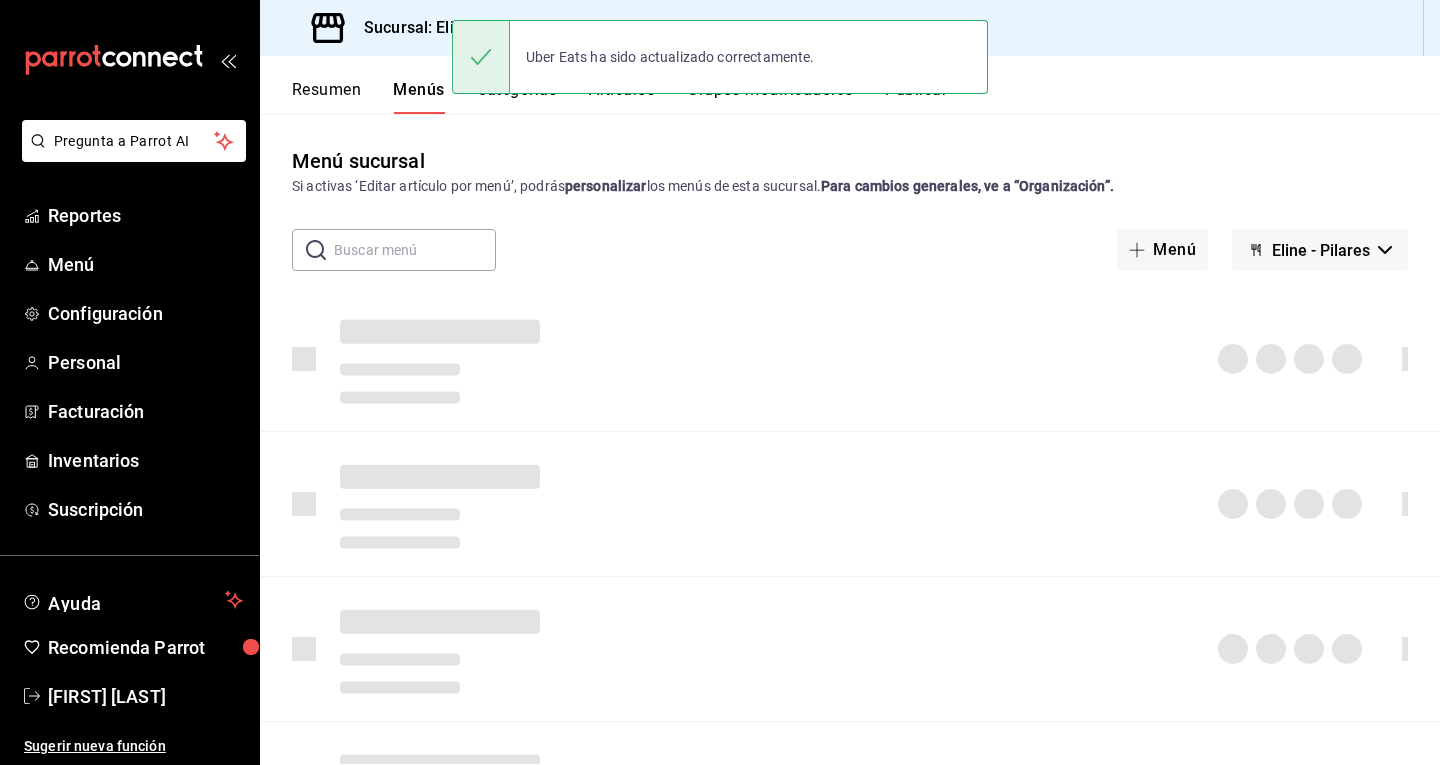 scroll, scrollTop: 0, scrollLeft: 0, axis: both 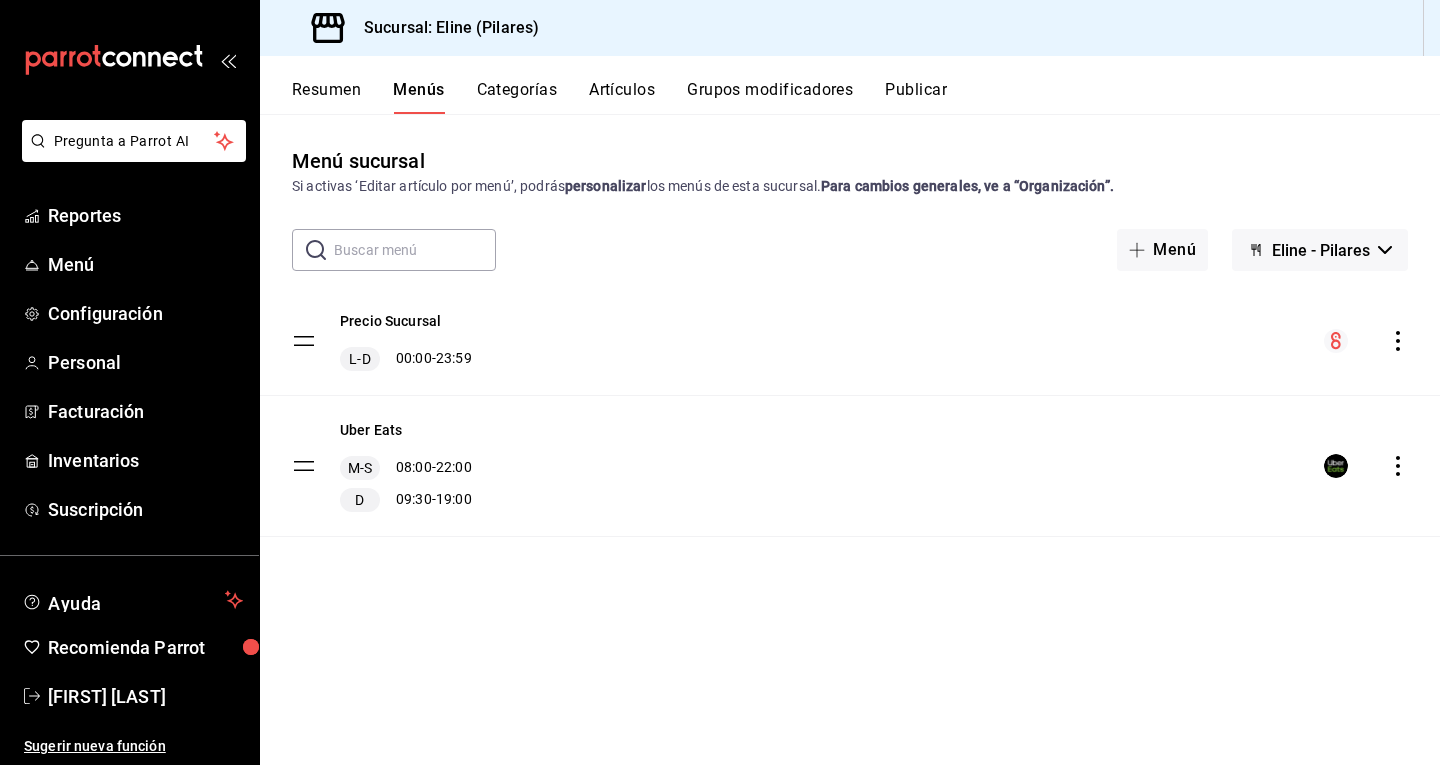 click on "Publicar" at bounding box center (916, 97) 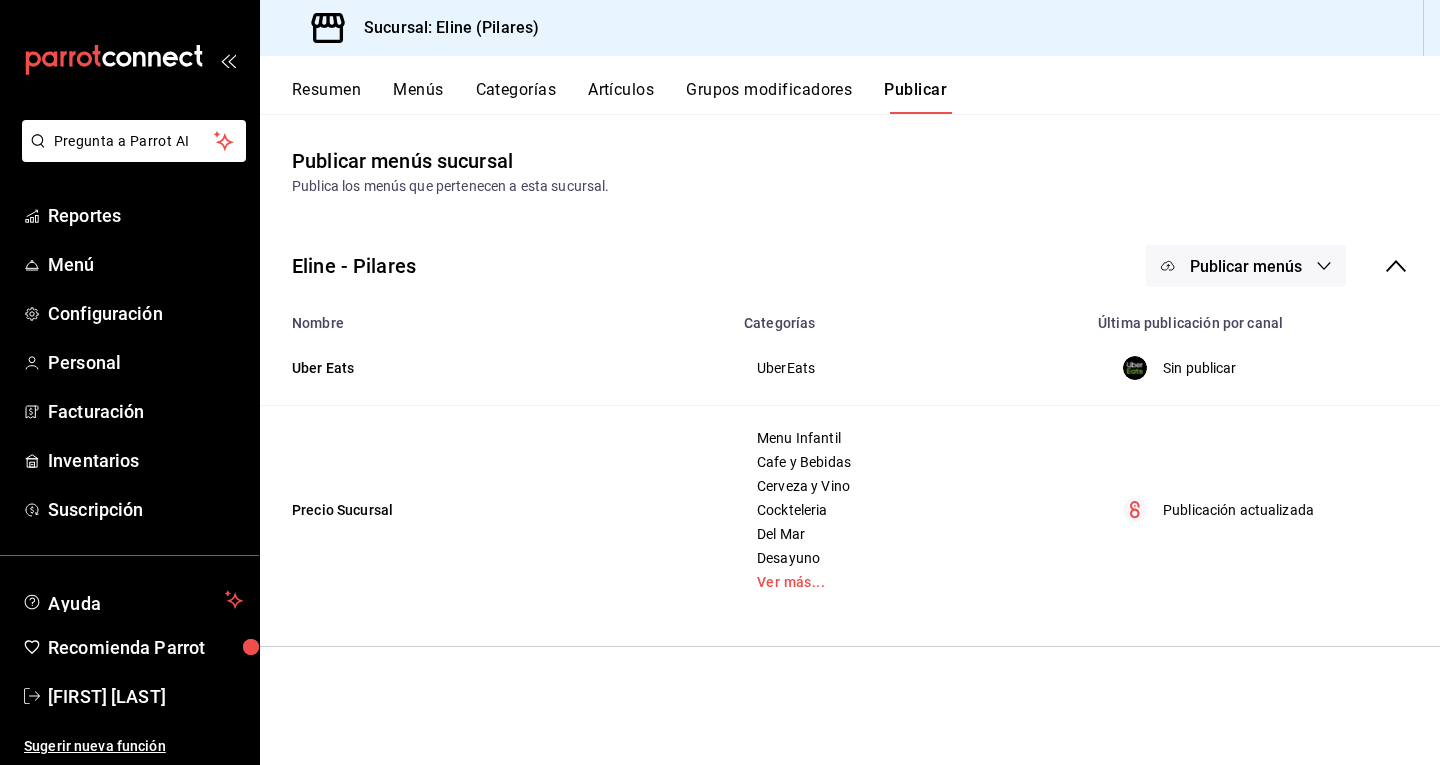 click on "Publicar menús" at bounding box center [1246, 266] 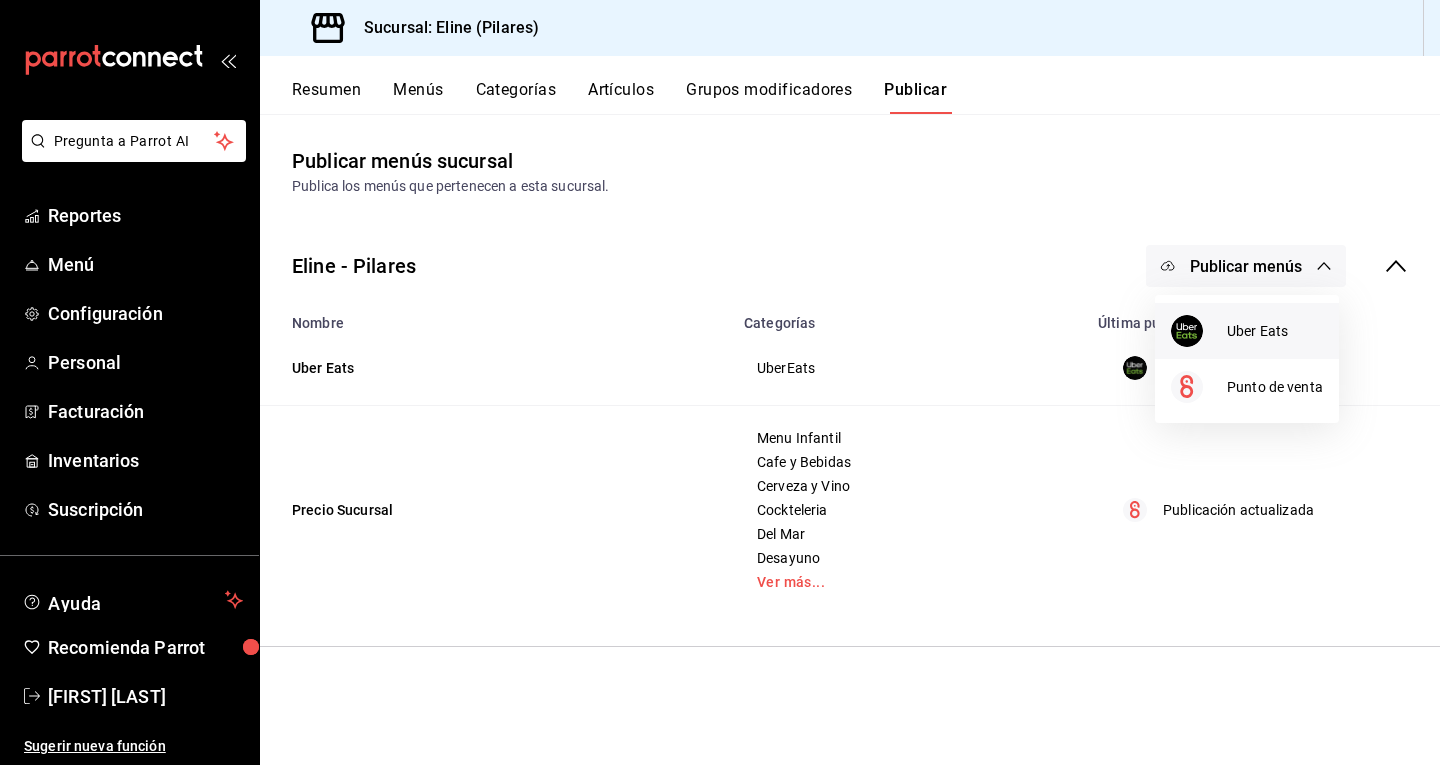 click on "Uber Eats" at bounding box center [1275, 331] 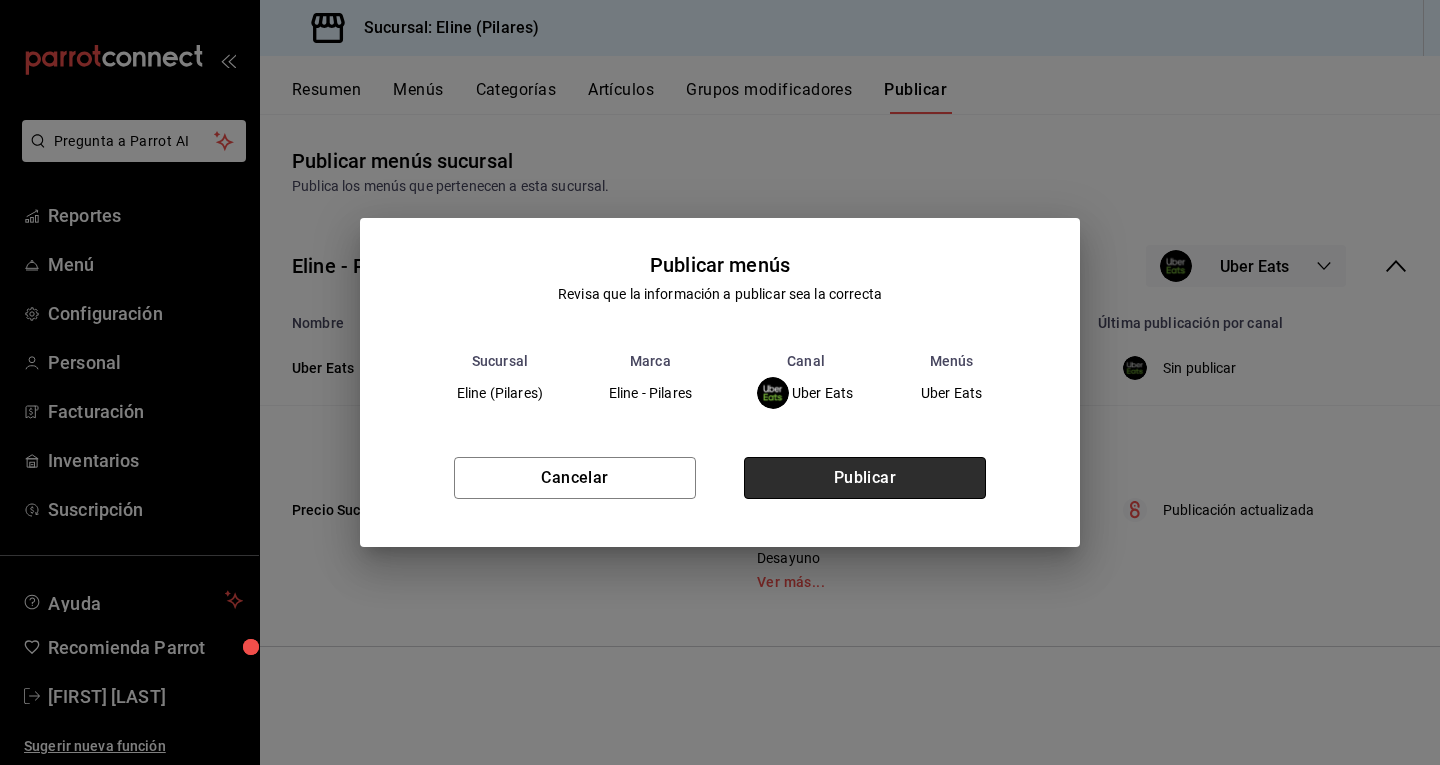 click on "Publicar" at bounding box center [865, 478] 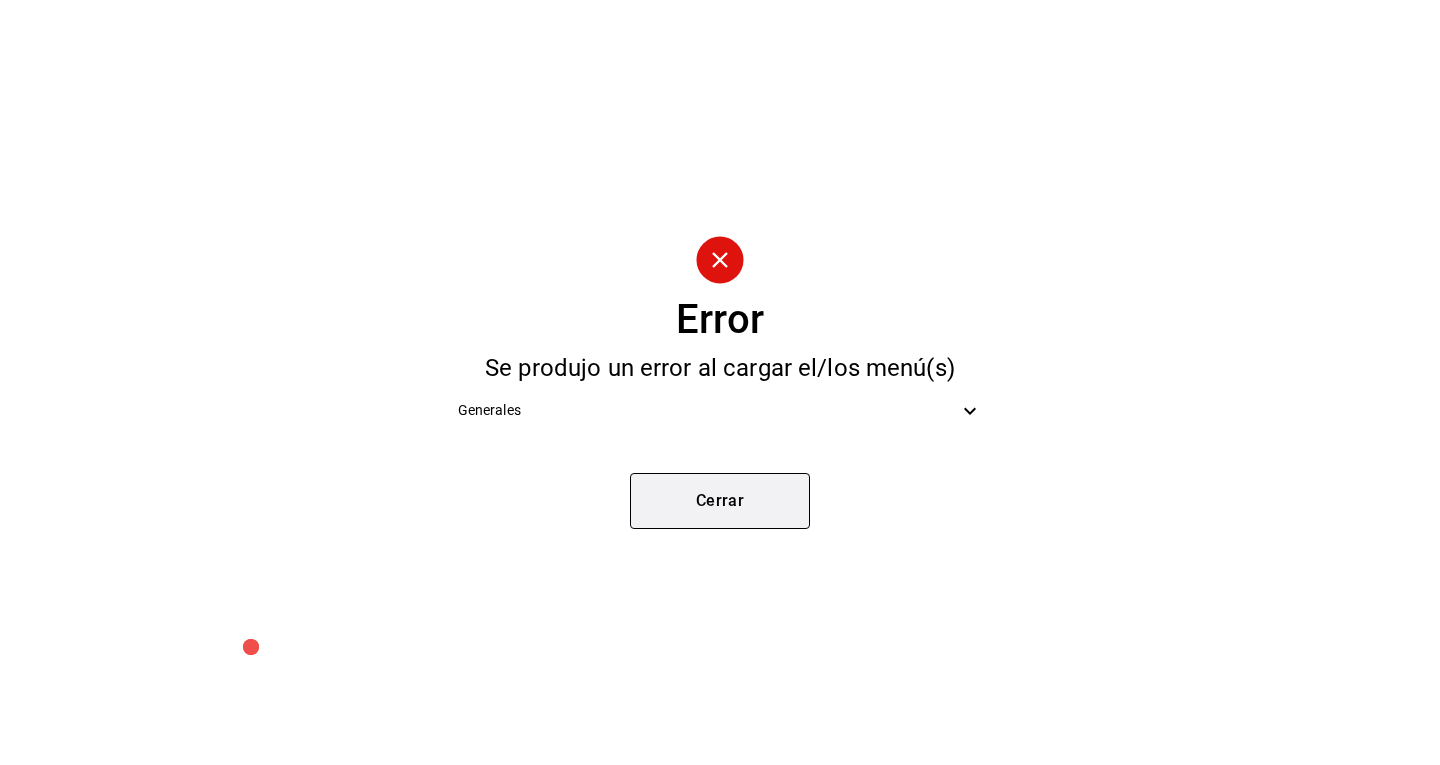click on "Cerrar" at bounding box center [720, 501] 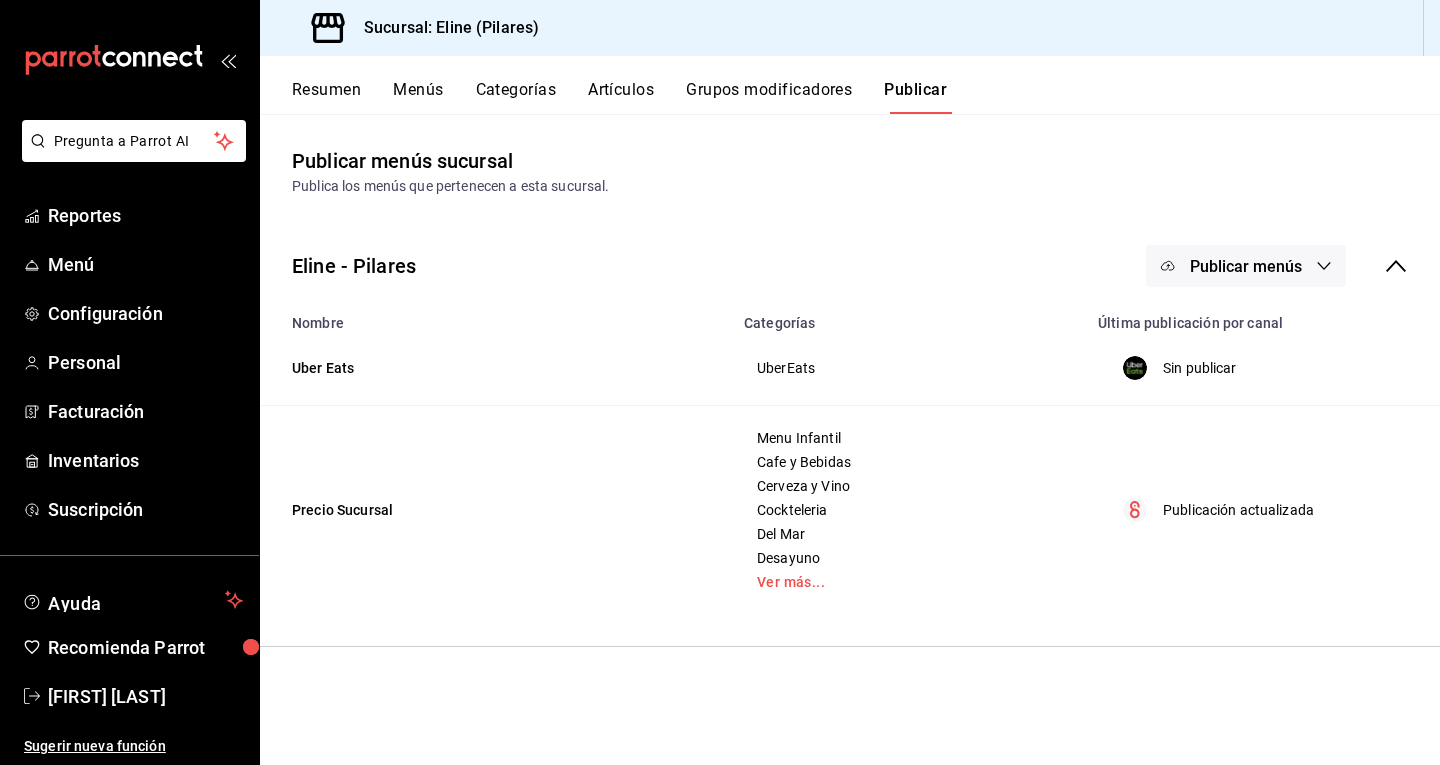 click on "Publicar menús" at bounding box center [1246, 266] 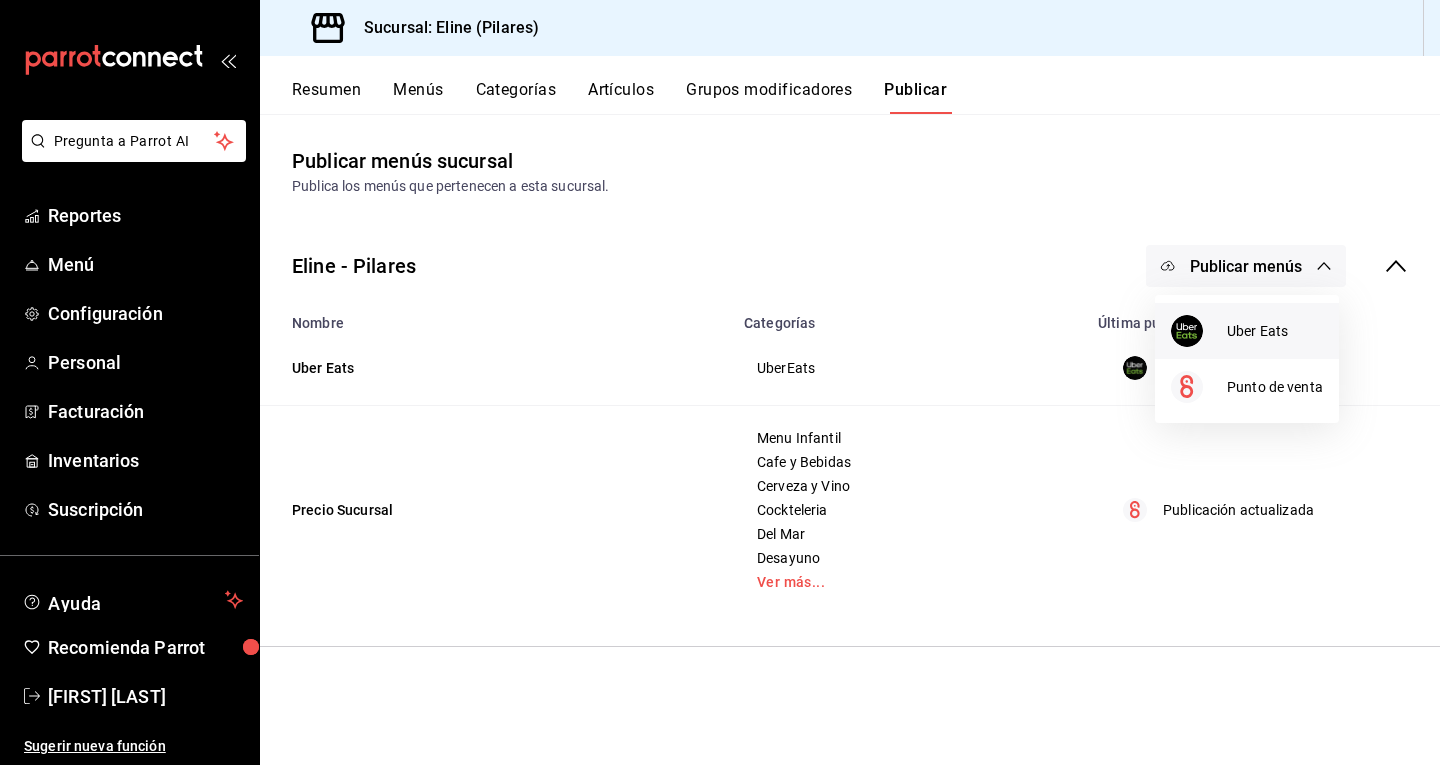 click on "Uber Eats" at bounding box center [1247, 331] 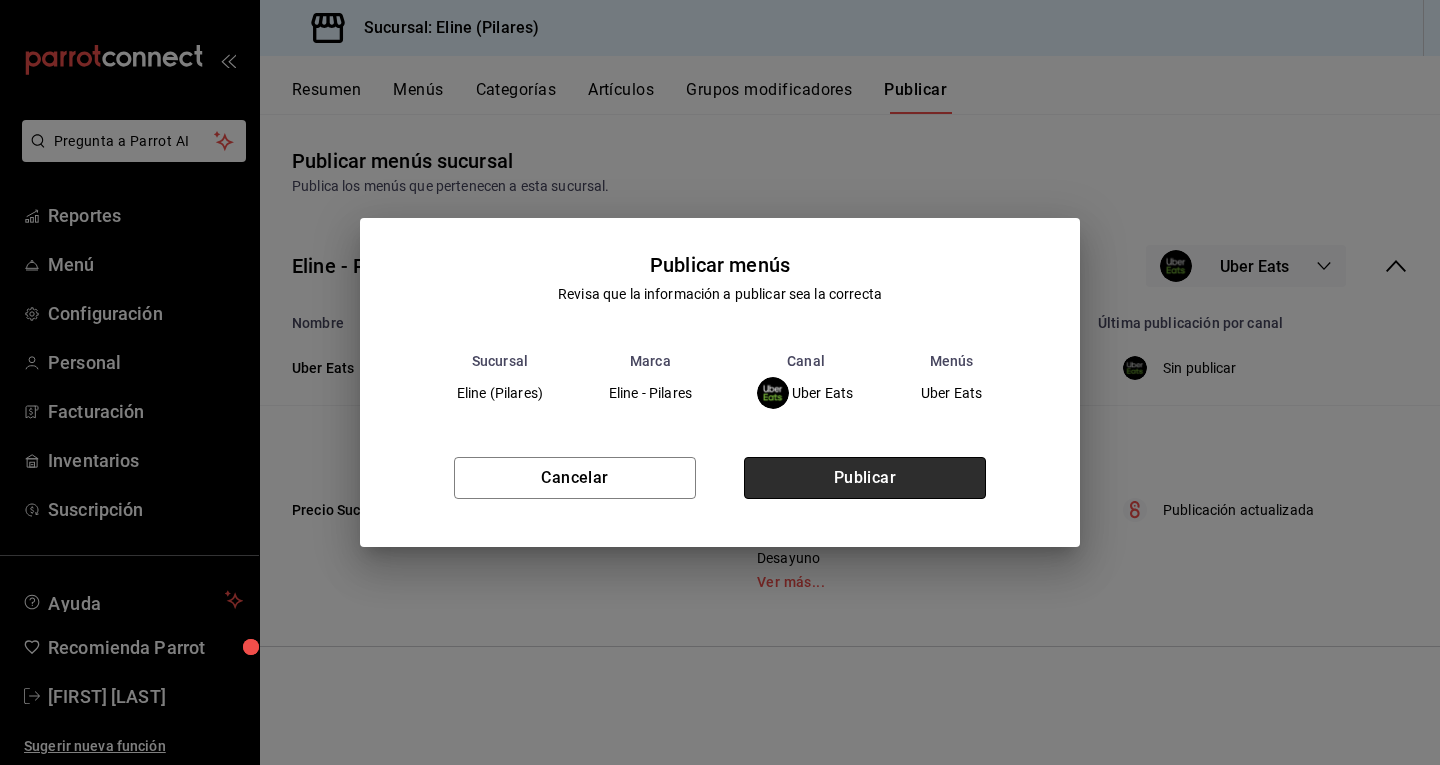 click on "Publicar" at bounding box center (865, 478) 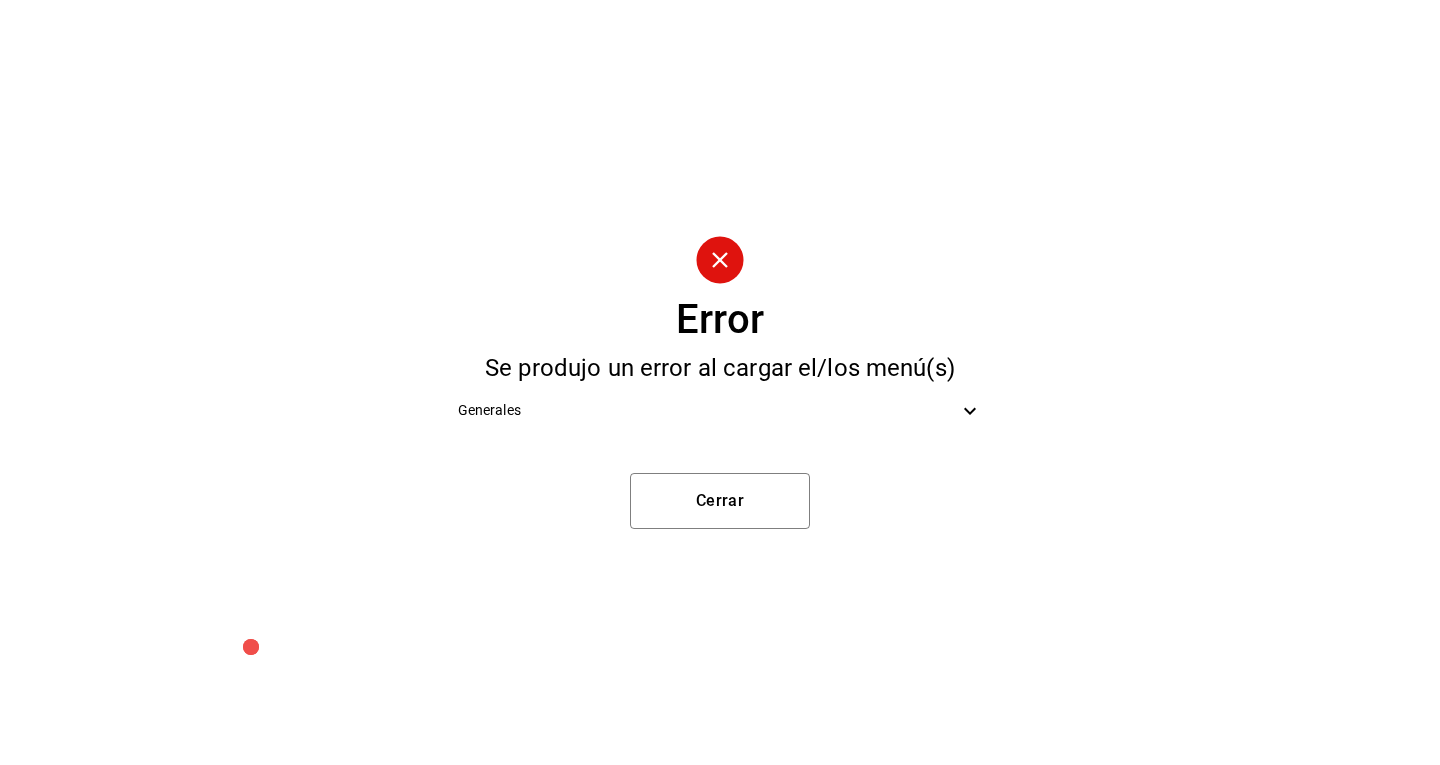 click on "Generales" at bounding box center [708, 410] 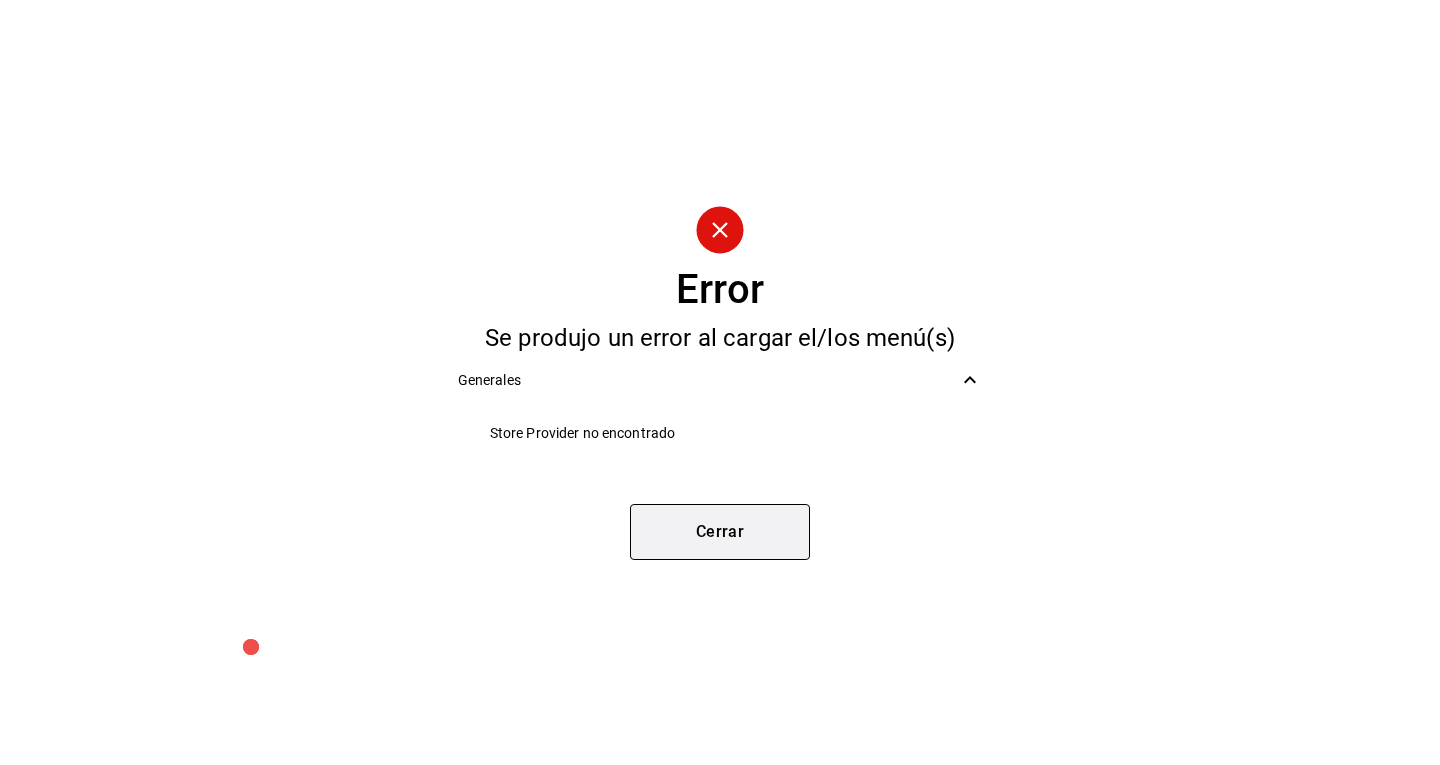 click on "Cerrar" at bounding box center (720, 532) 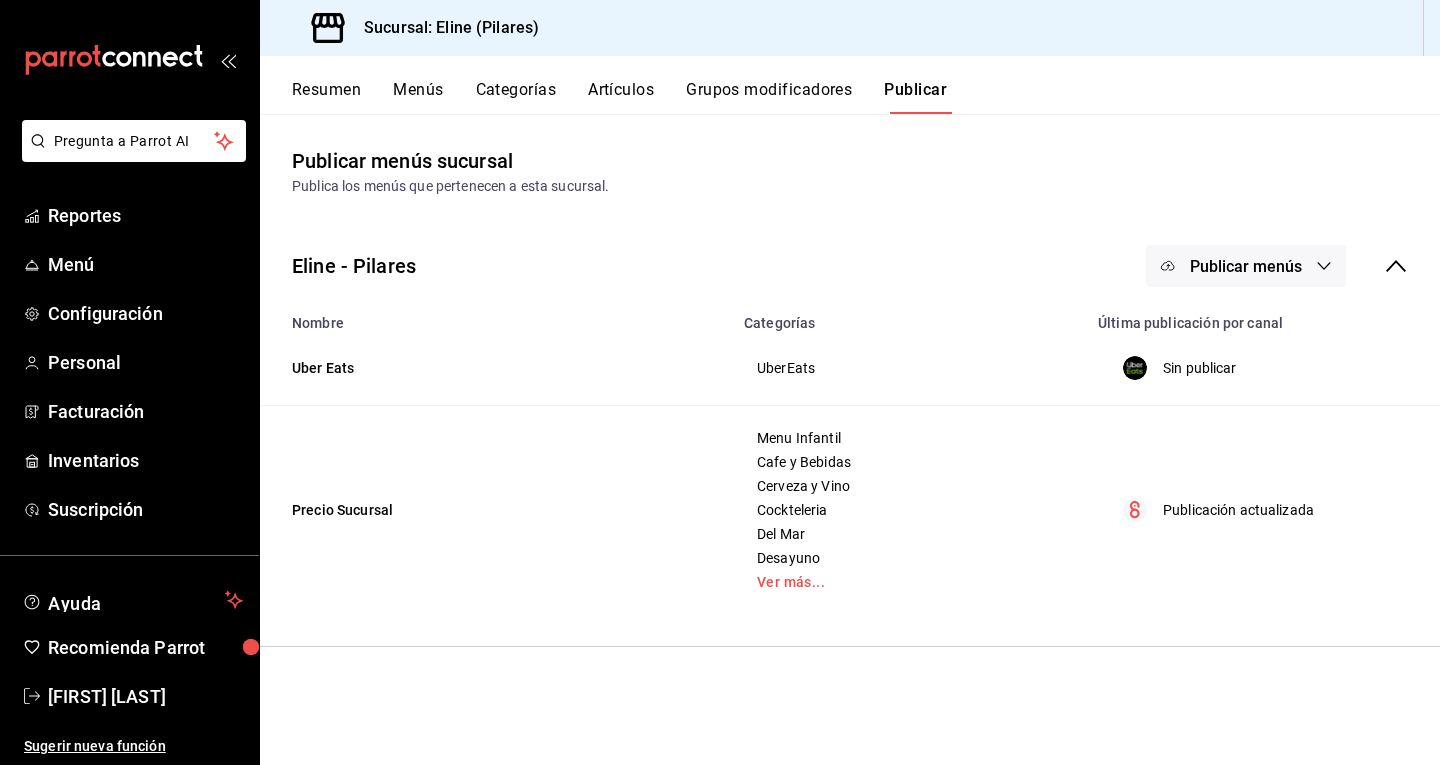 click on "Publicar menús" at bounding box center [1246, 266] 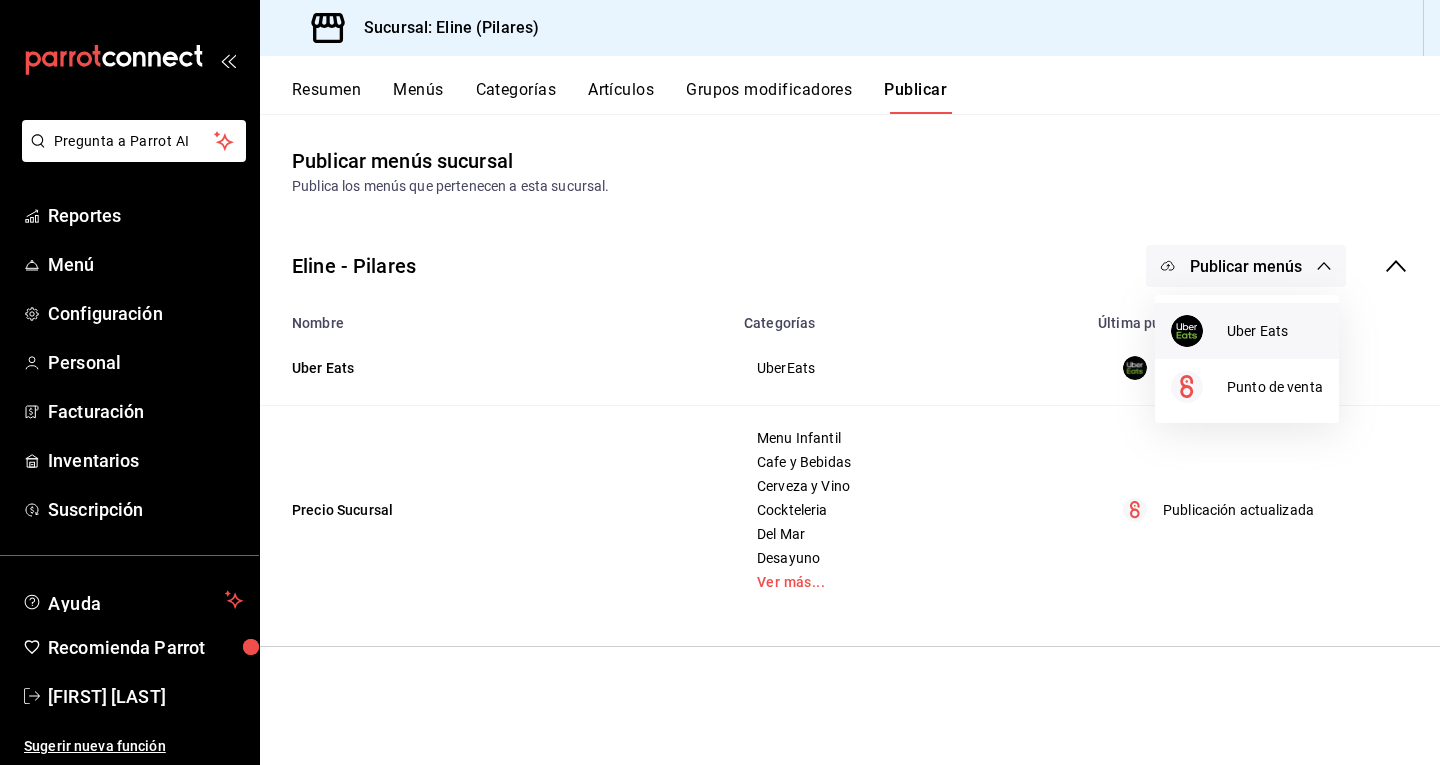 click on "Uber Eats" at bounding box center (1247, 331) 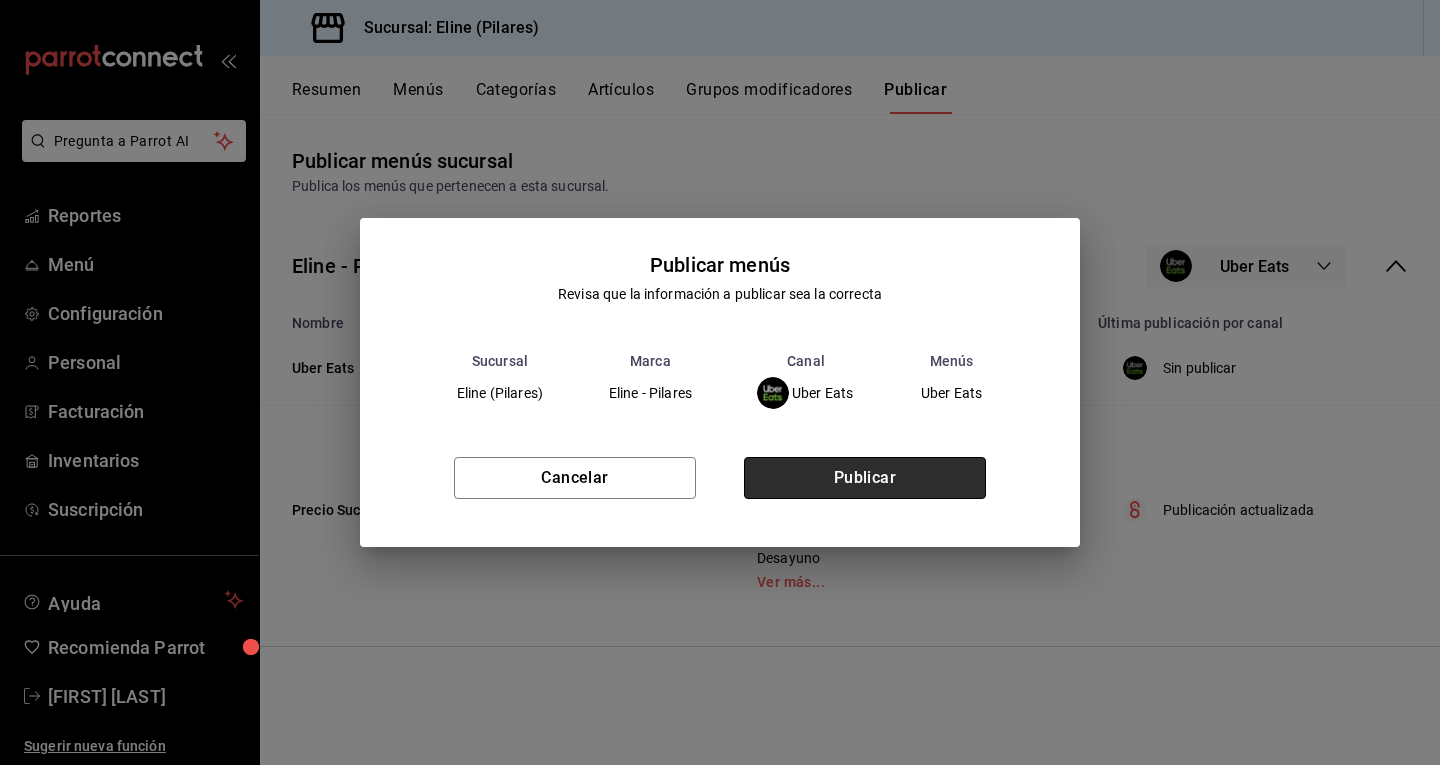 click on "Publicar" at bounding box center [865, 478] 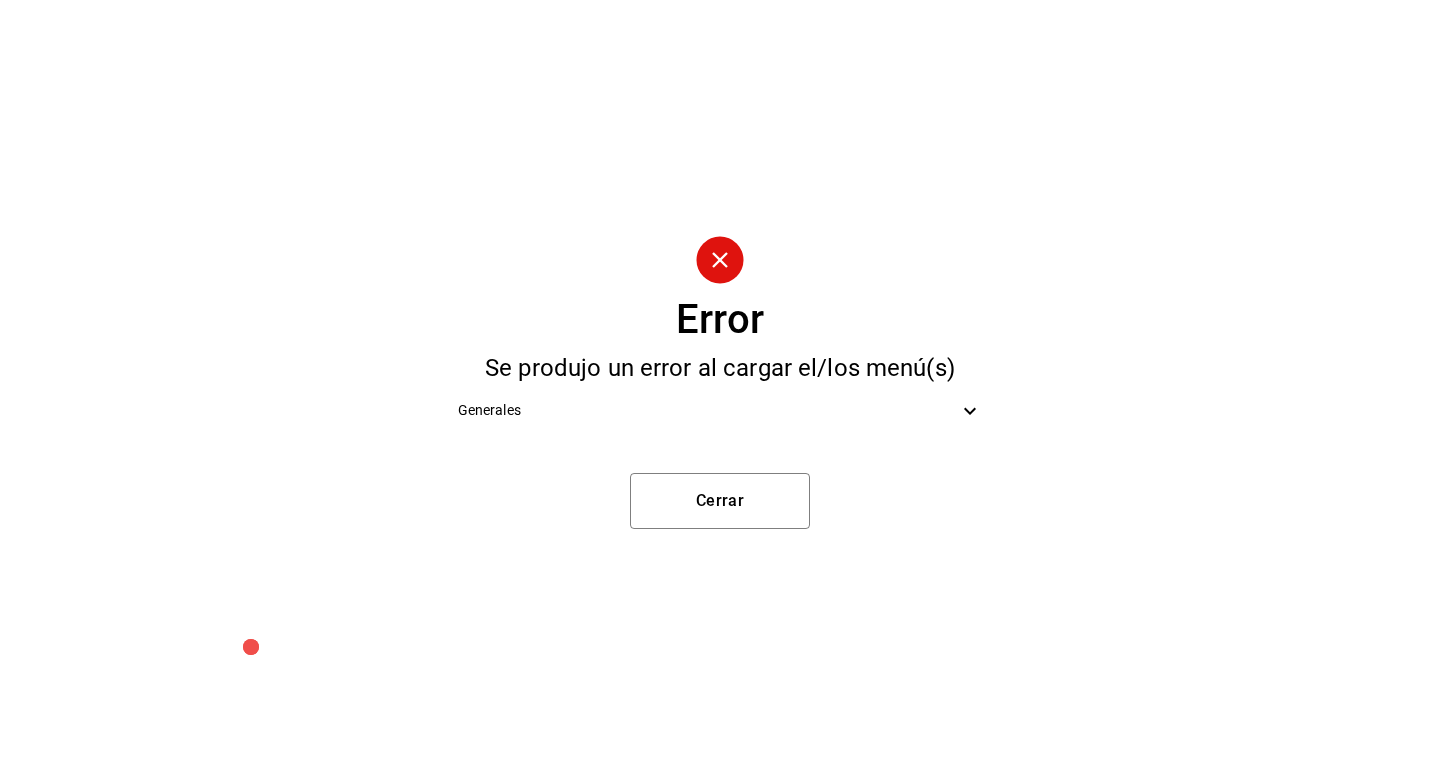 click on "Generales" at bounding box center (708, 410) 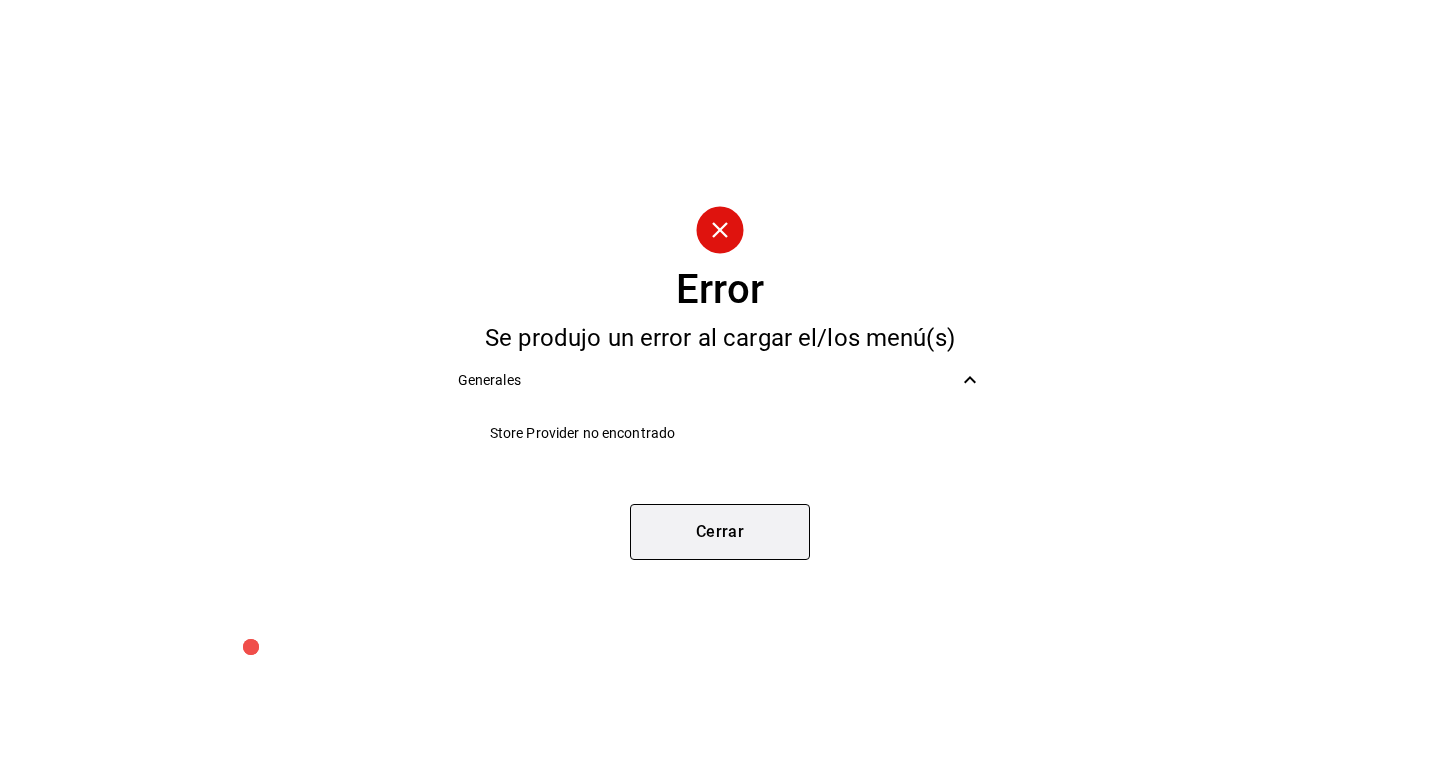 click on "Cerrar" at bounding box center (720, 532) 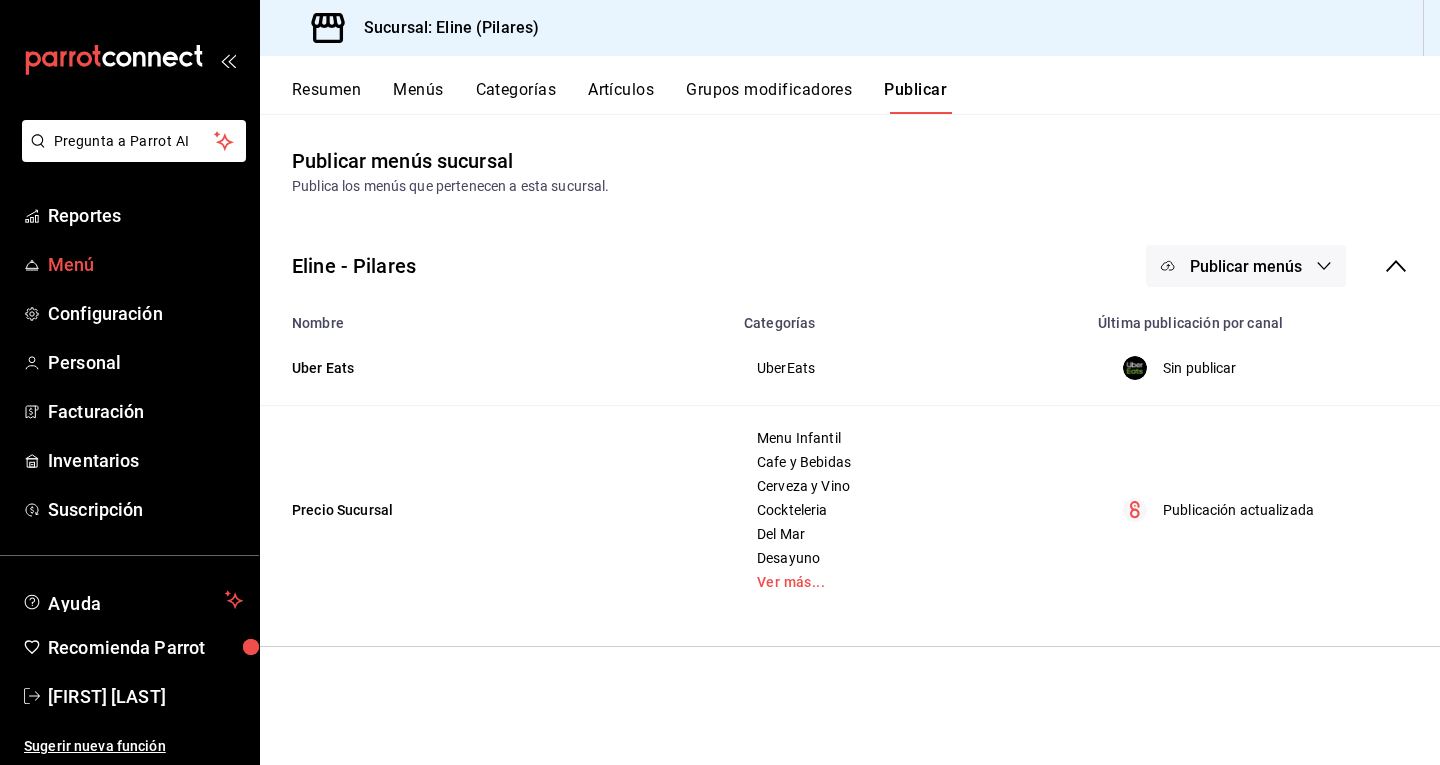 click on "Menú" at bounding box center (145, 264) 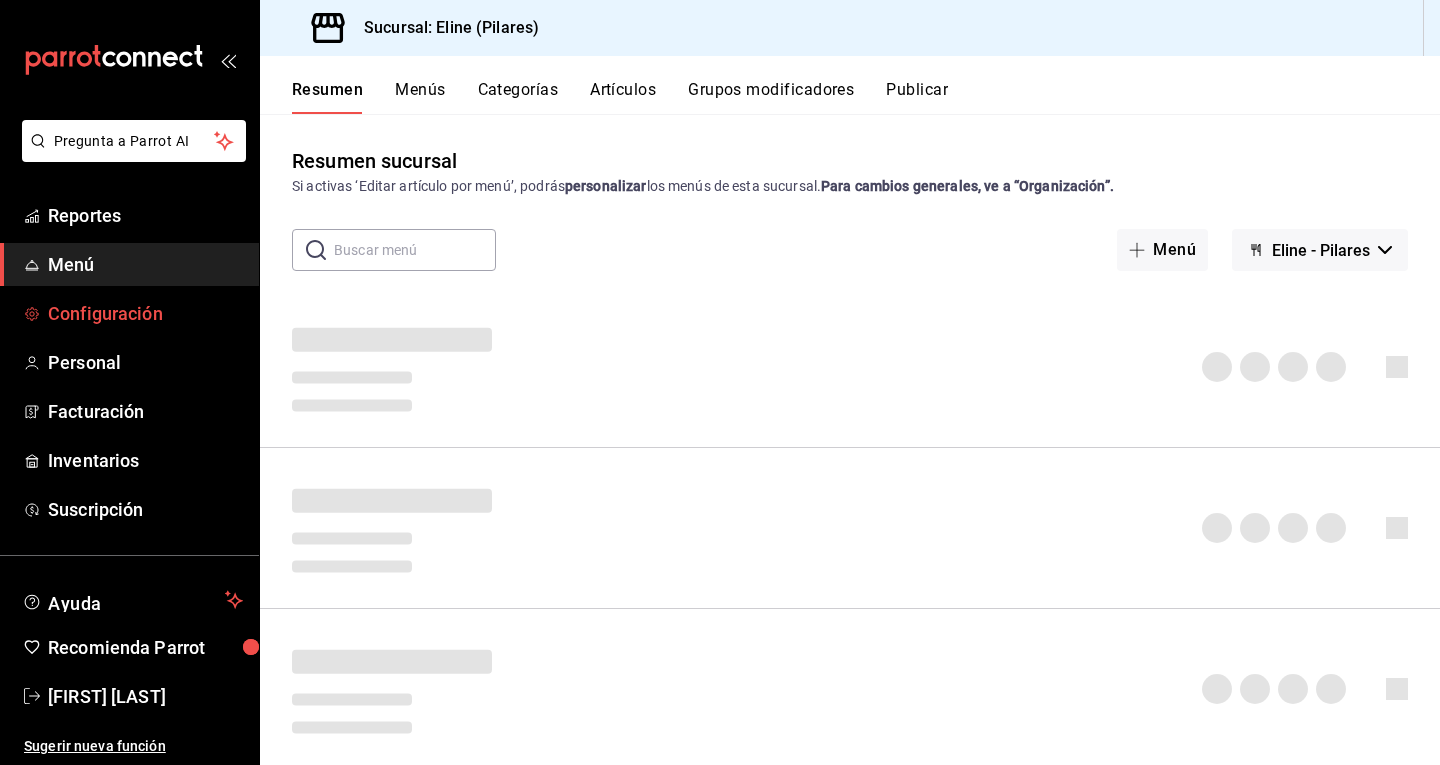 click on "Configuración" at bounding box center (145, 313) 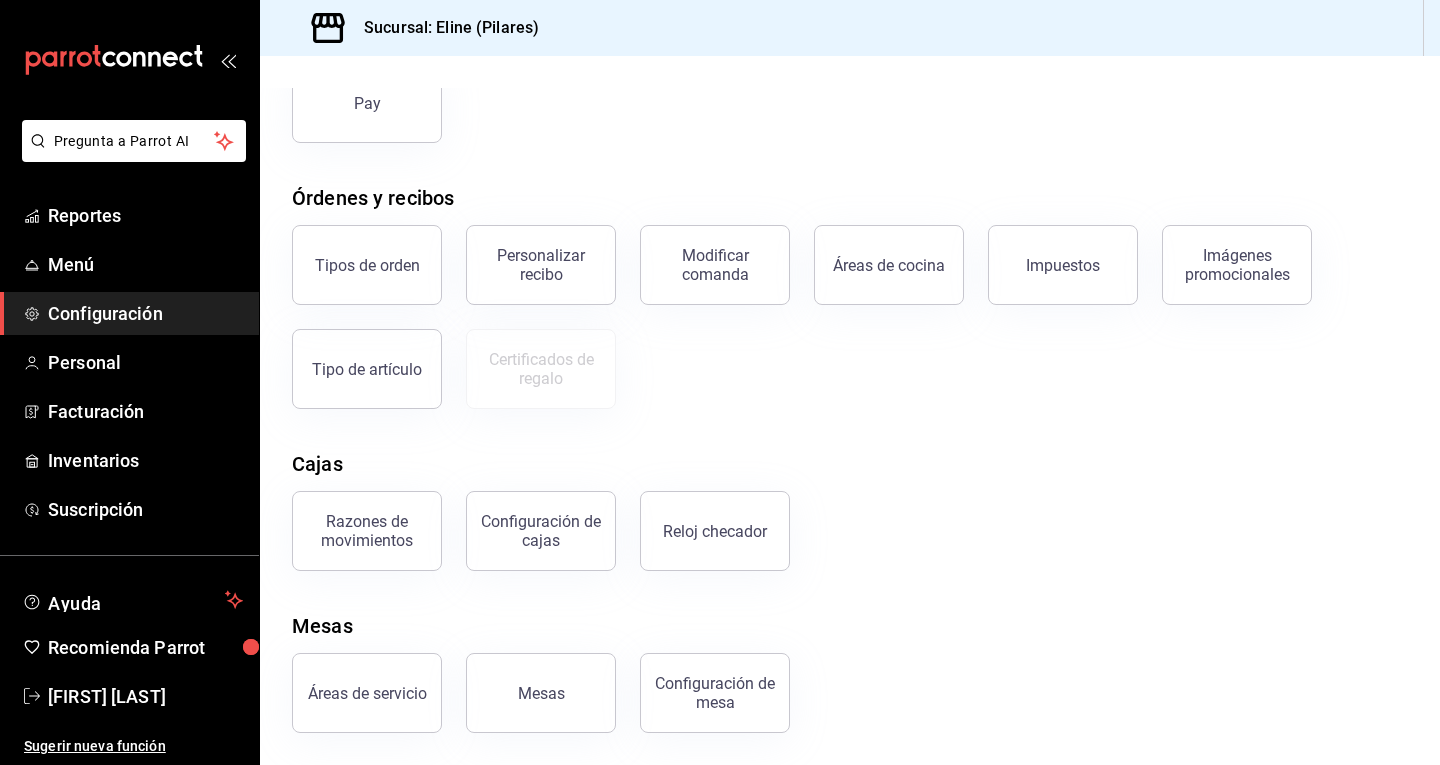 scroll, scrollTop: 0, scrollLeft: 0, axis: both 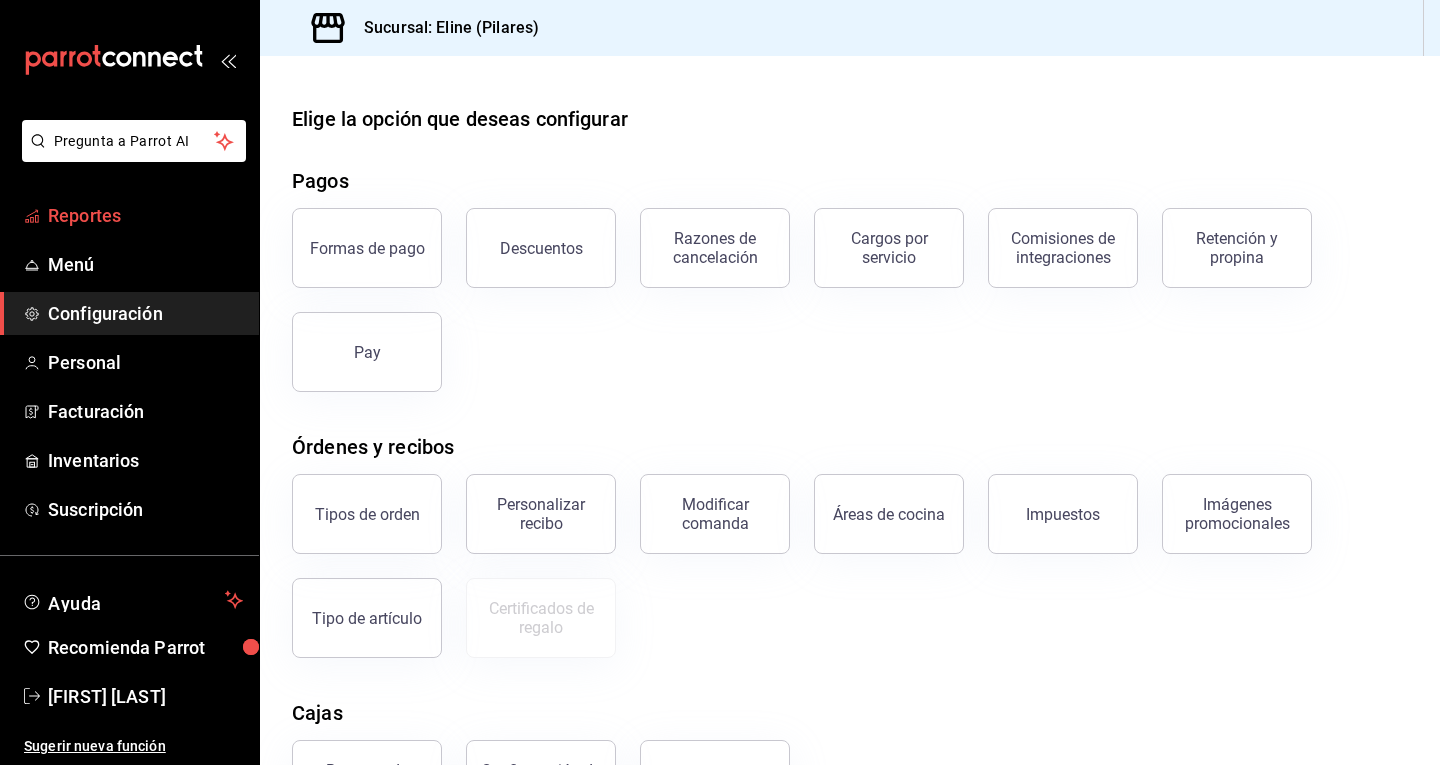 click on "Reportes" at bounding box center (145, 215) 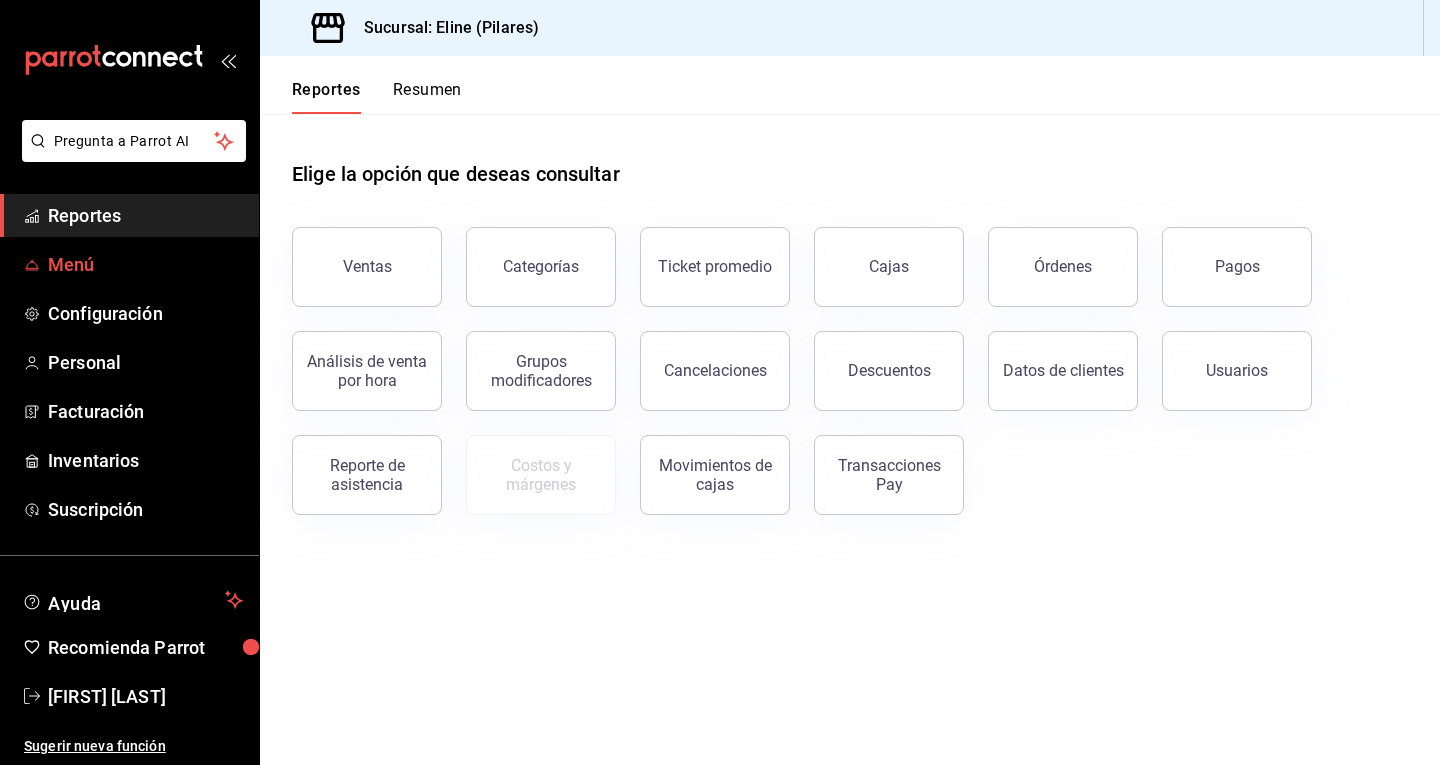 click on "Menú" at bounding box center [145, 264] 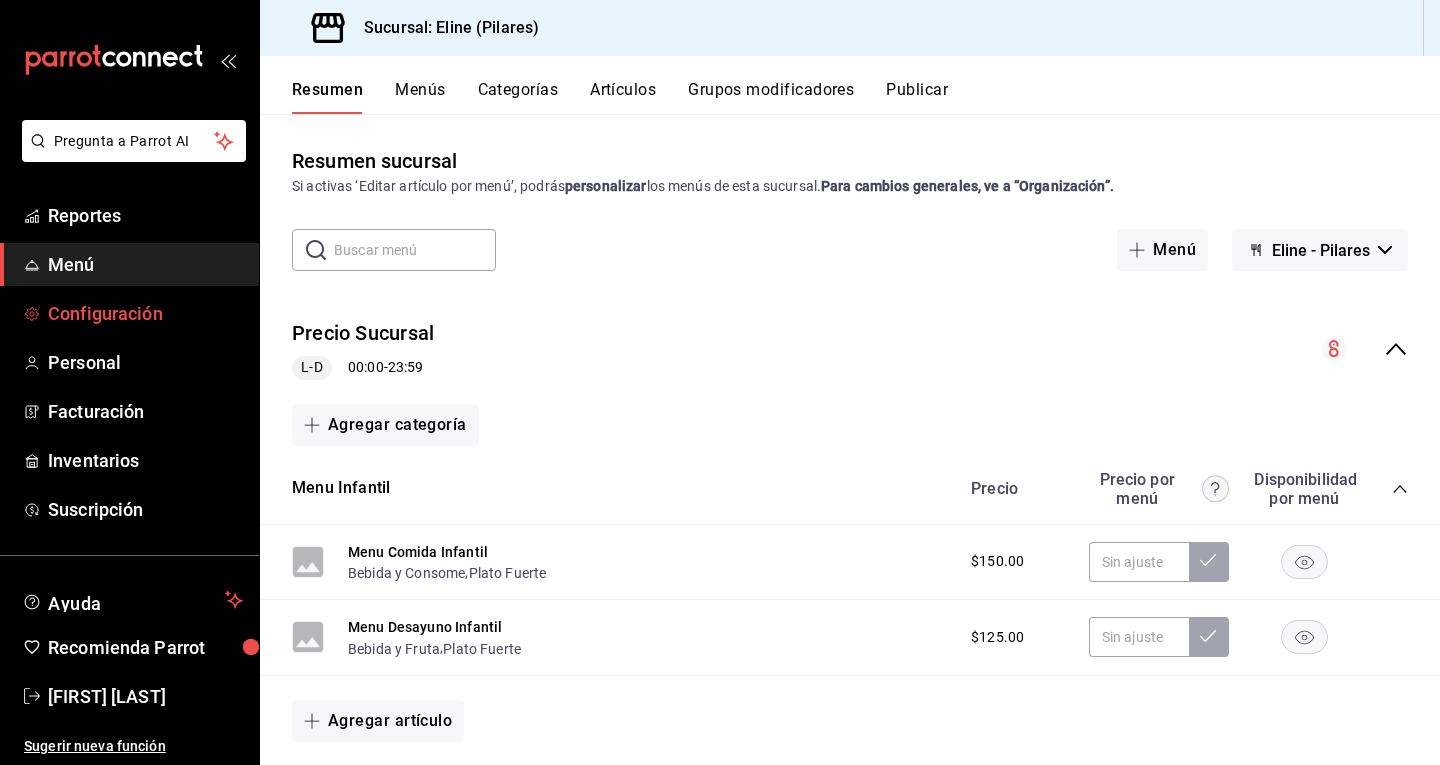 click on "Configuración" at bounding box center [145, 313] 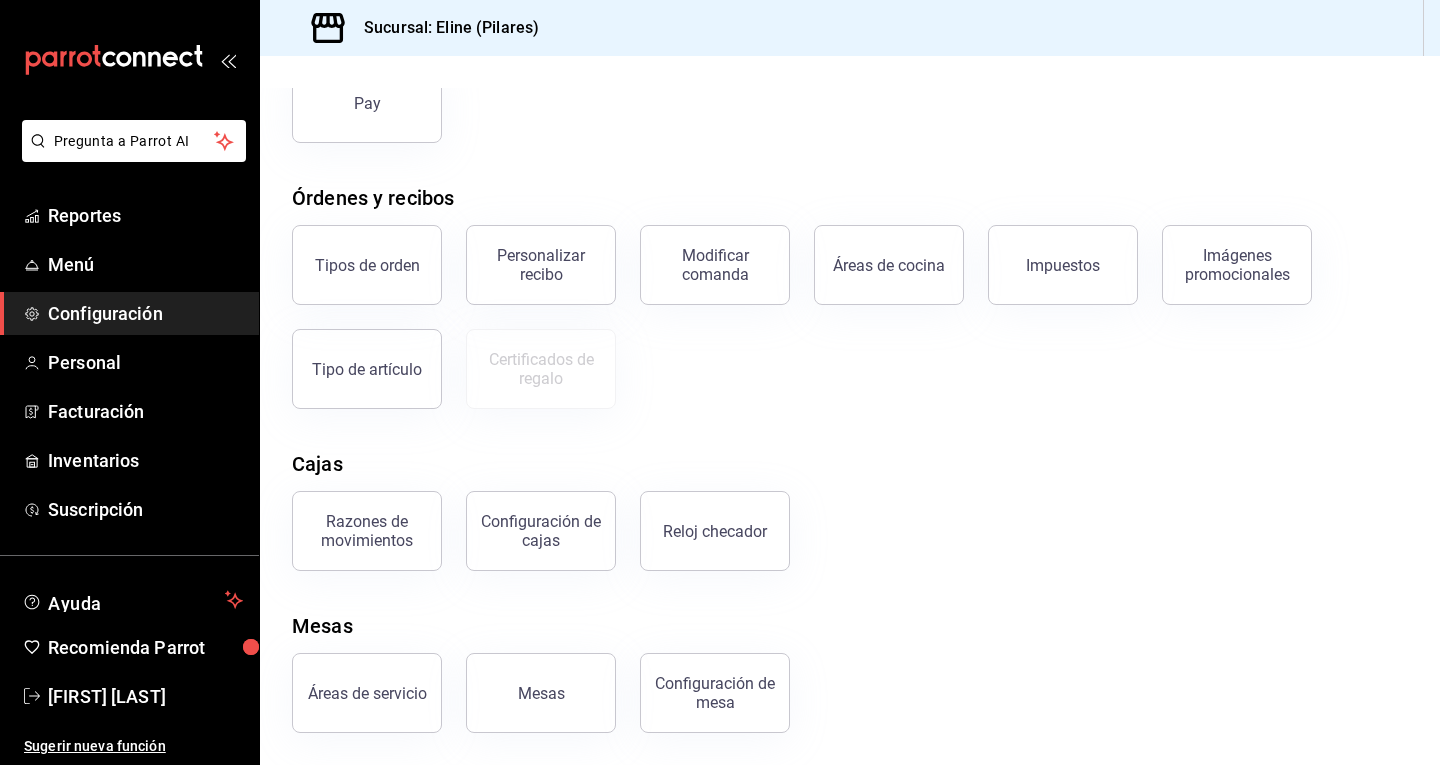 scroll, scrollTop: 248, scrollLeft: 0, axis: vertical 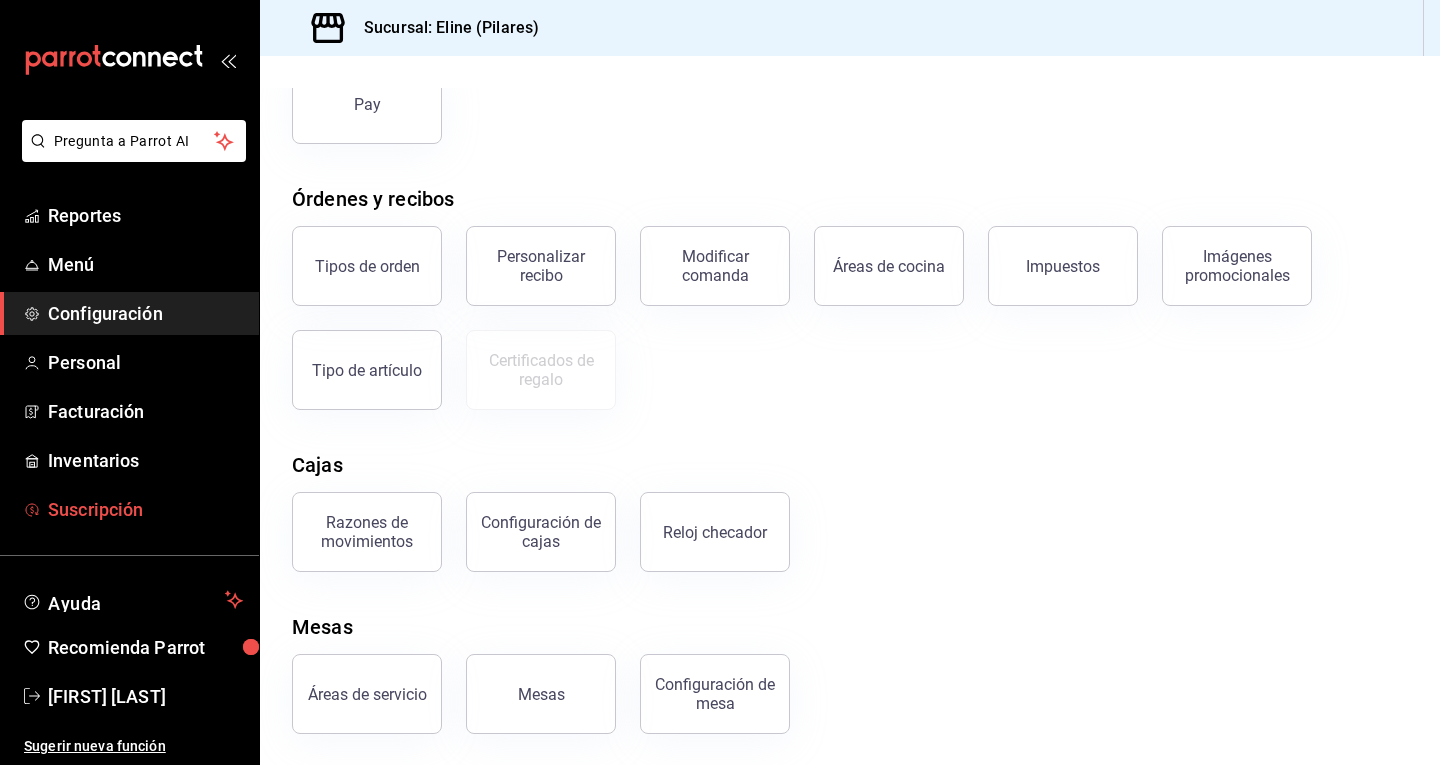 click on "Suscripción" at bounding box center [129, 509] 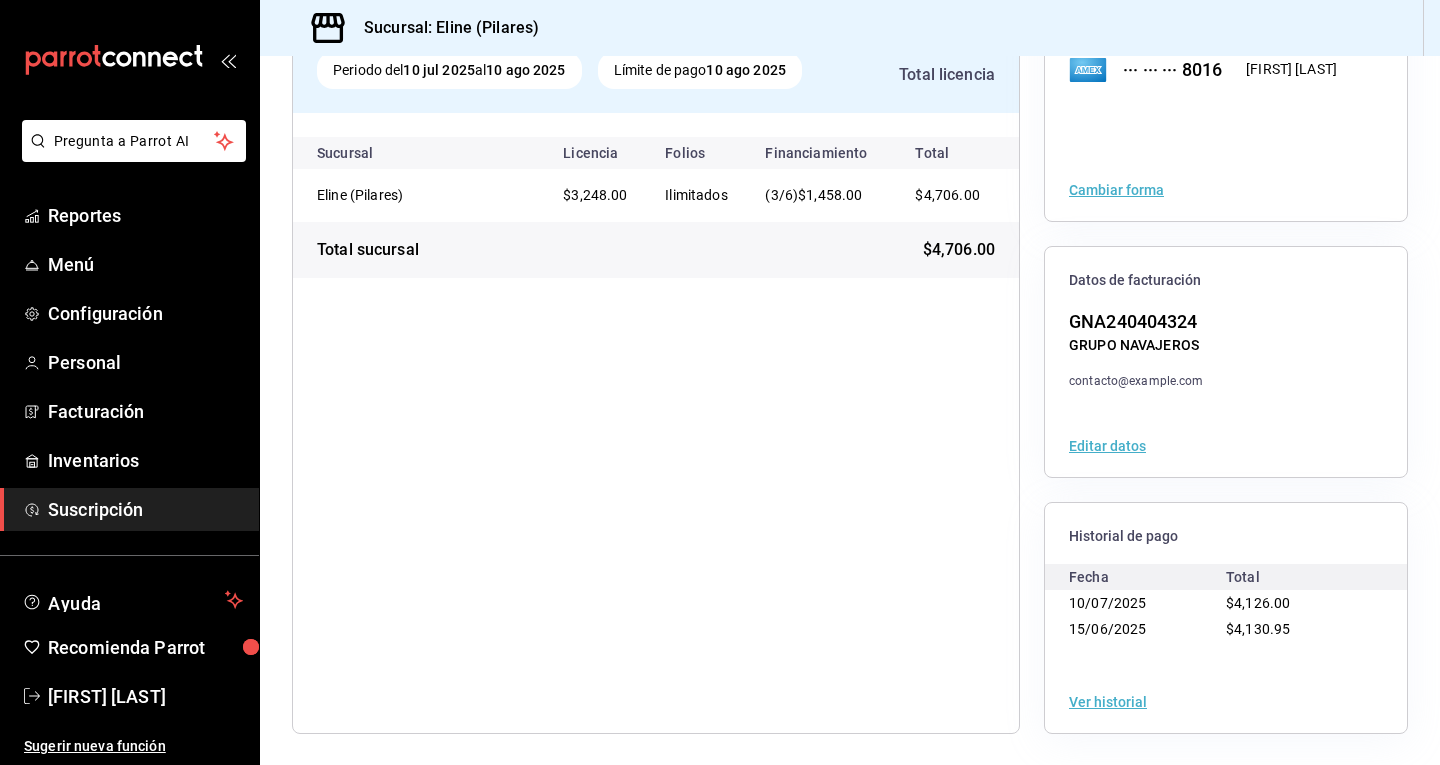 scroll, scrollTop: 0, scrollLeft: 0, axis: both 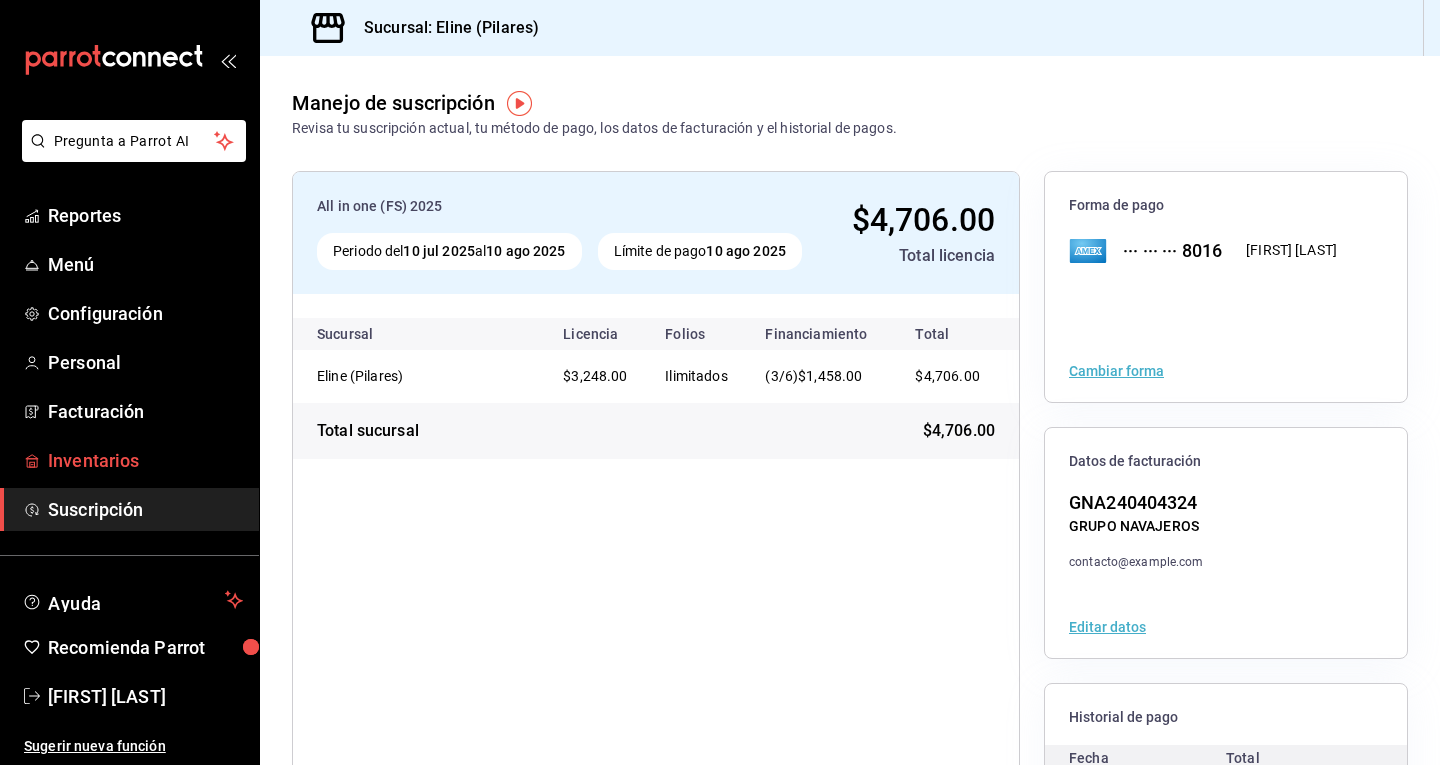 click on "Inventarios" at bounding box center [145, 460] 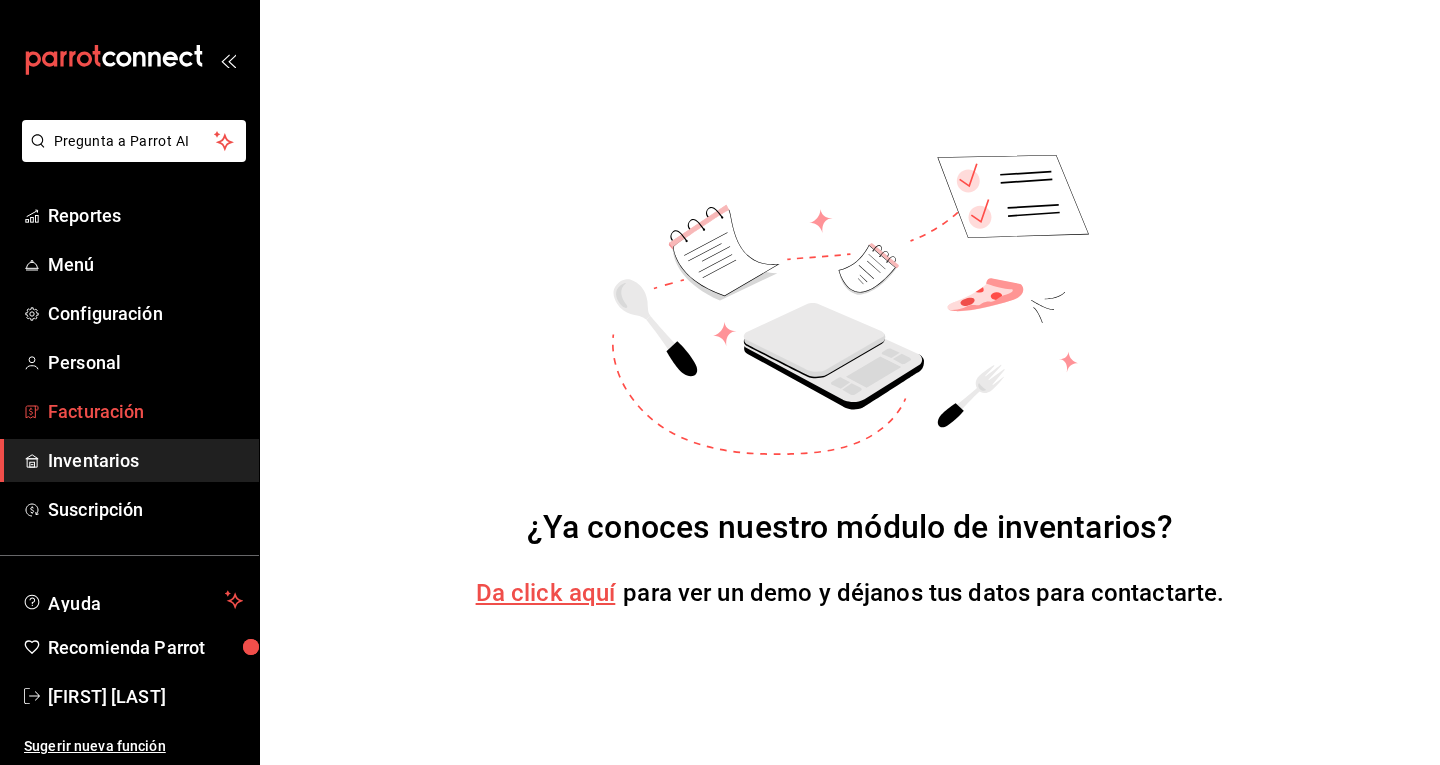 click on "Facturación" at bounding box center (145, 411) 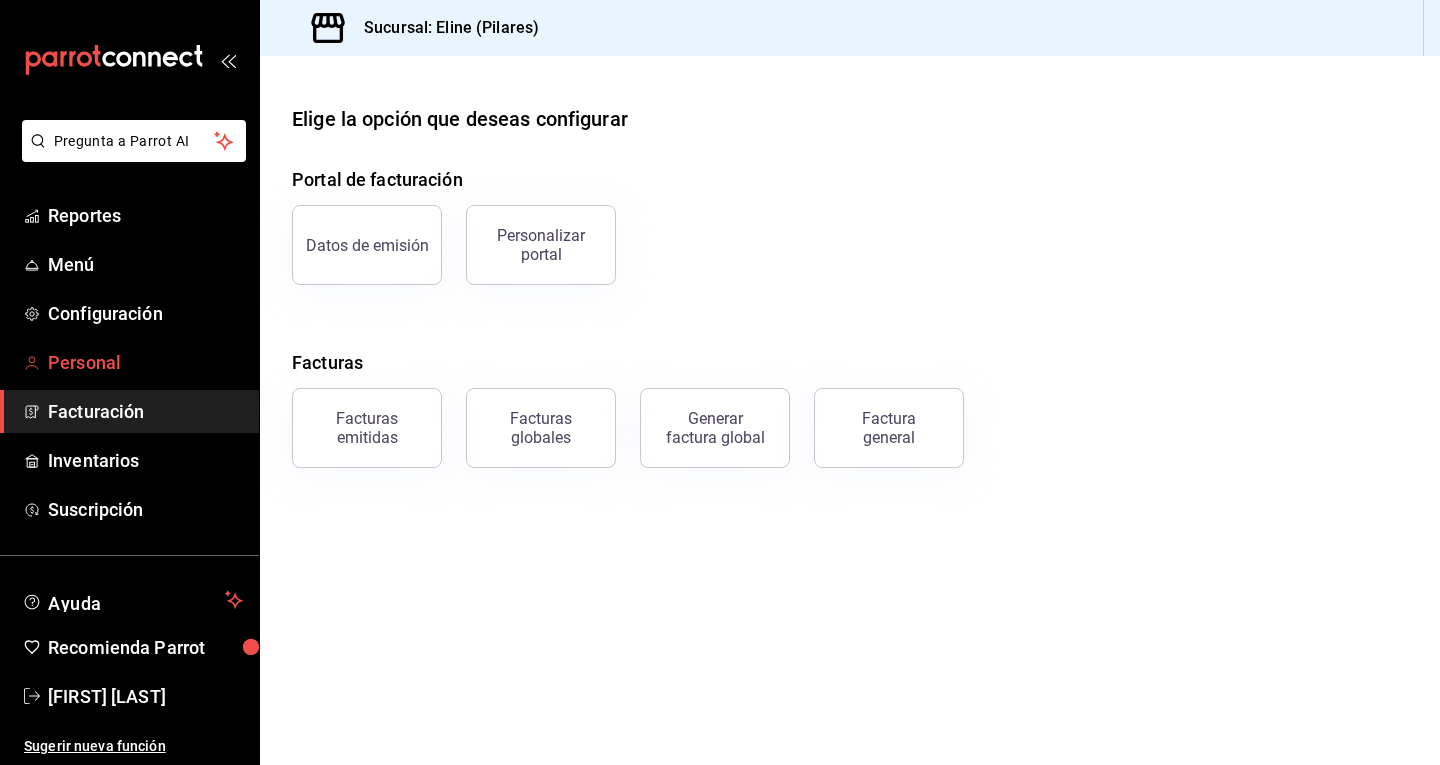 click on "Personal" at bounding box center [145, 362] 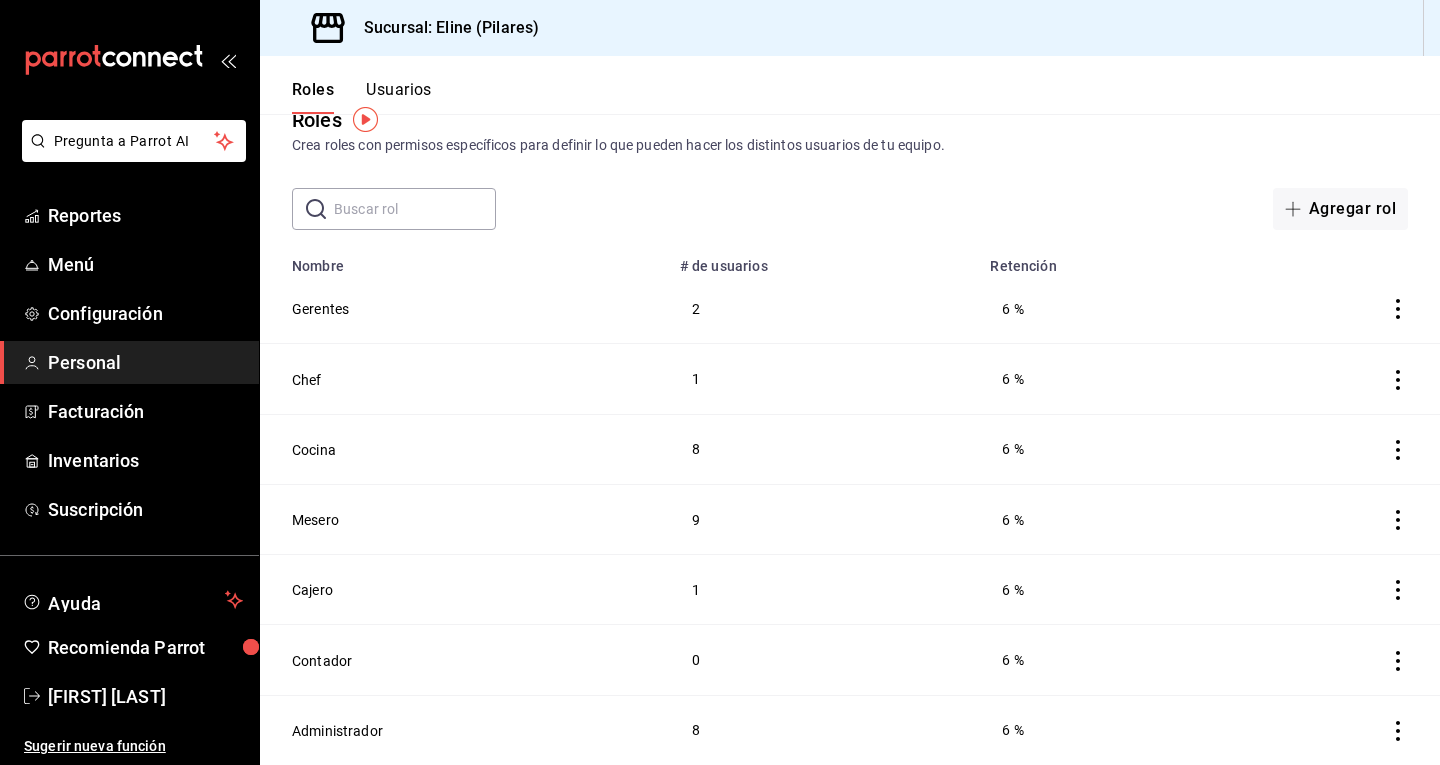 scroll, scrollTop: 0, scrollLeft: 0, axis: both 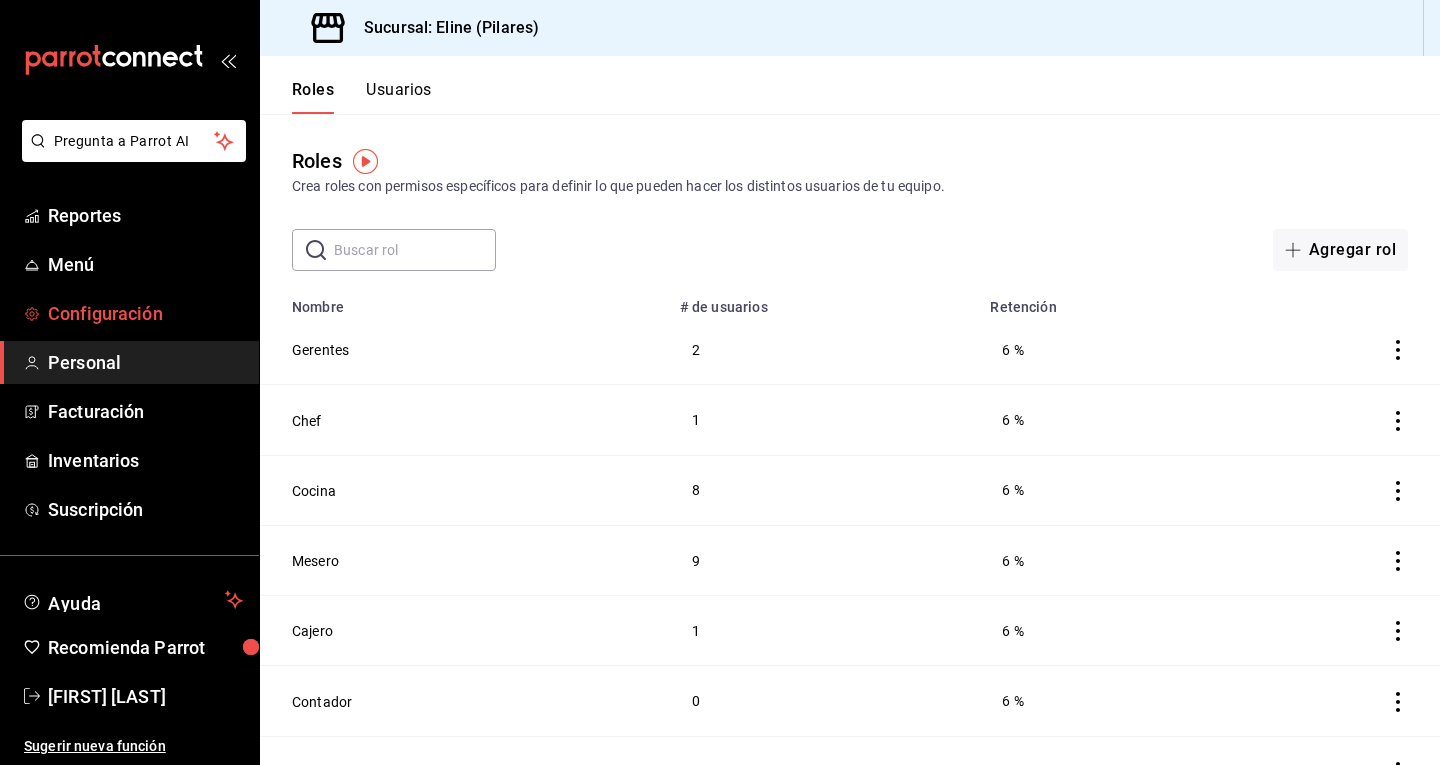 click on "Configuración" at bounding box center [145, 313] 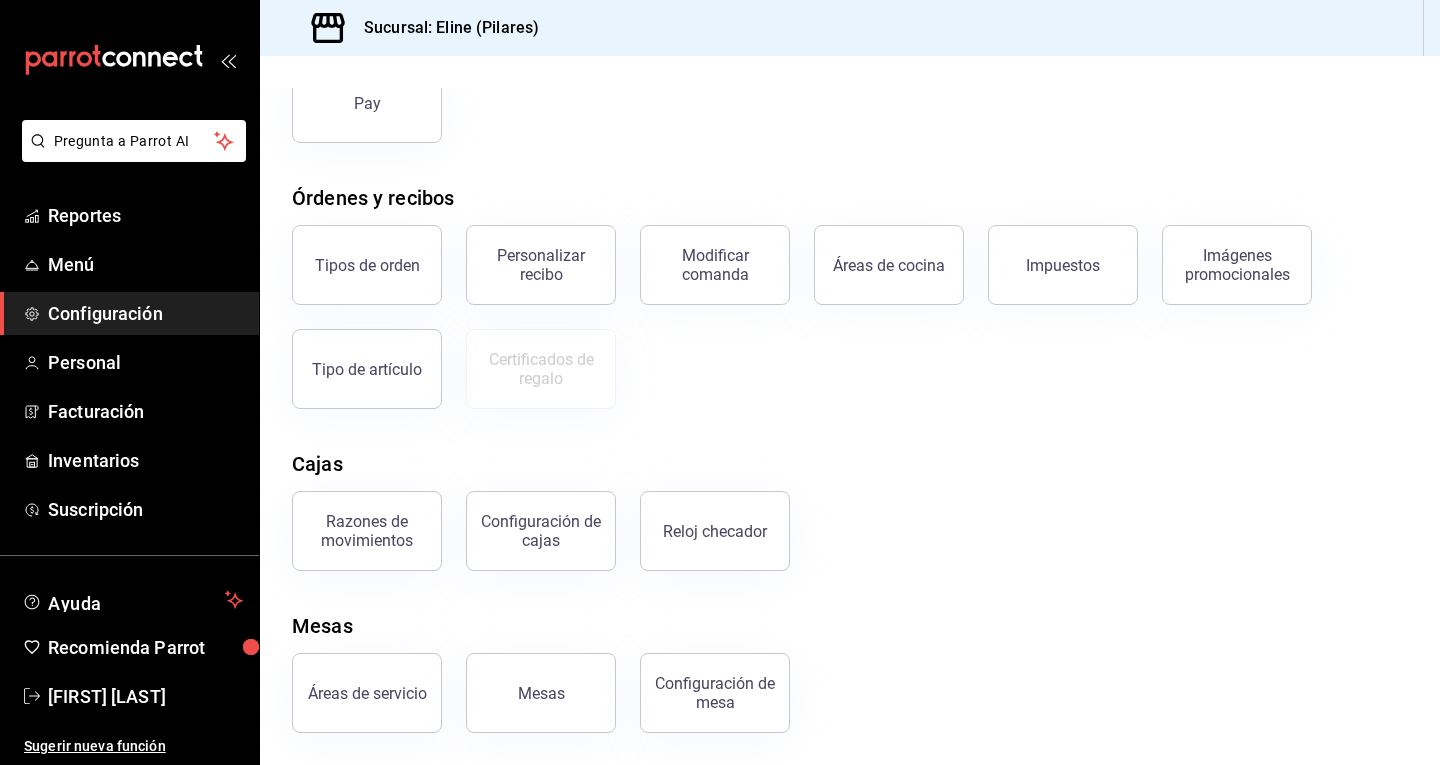 scroll, scrollTop: 0, scrollLeft: 0, axis: both 